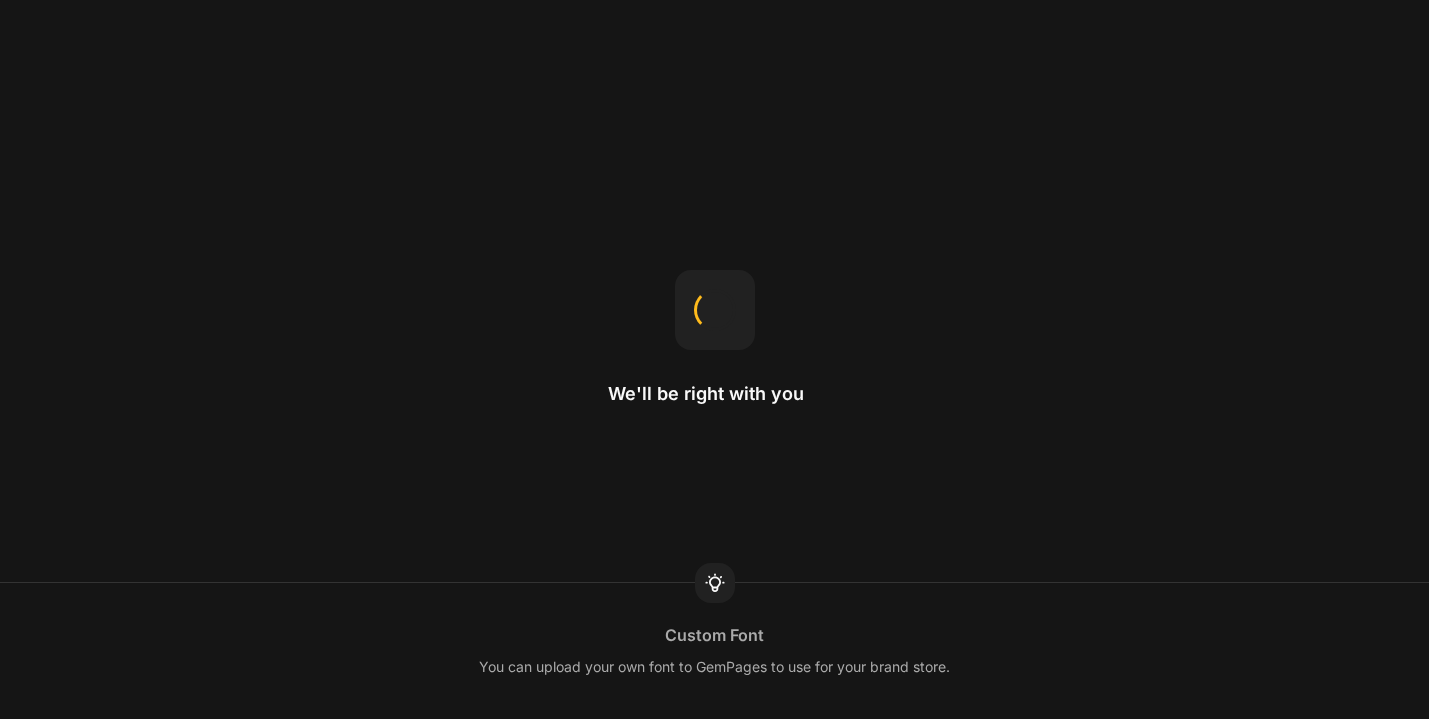 scroll, scrollTop: 0, scrollLeft: 0, axis: both 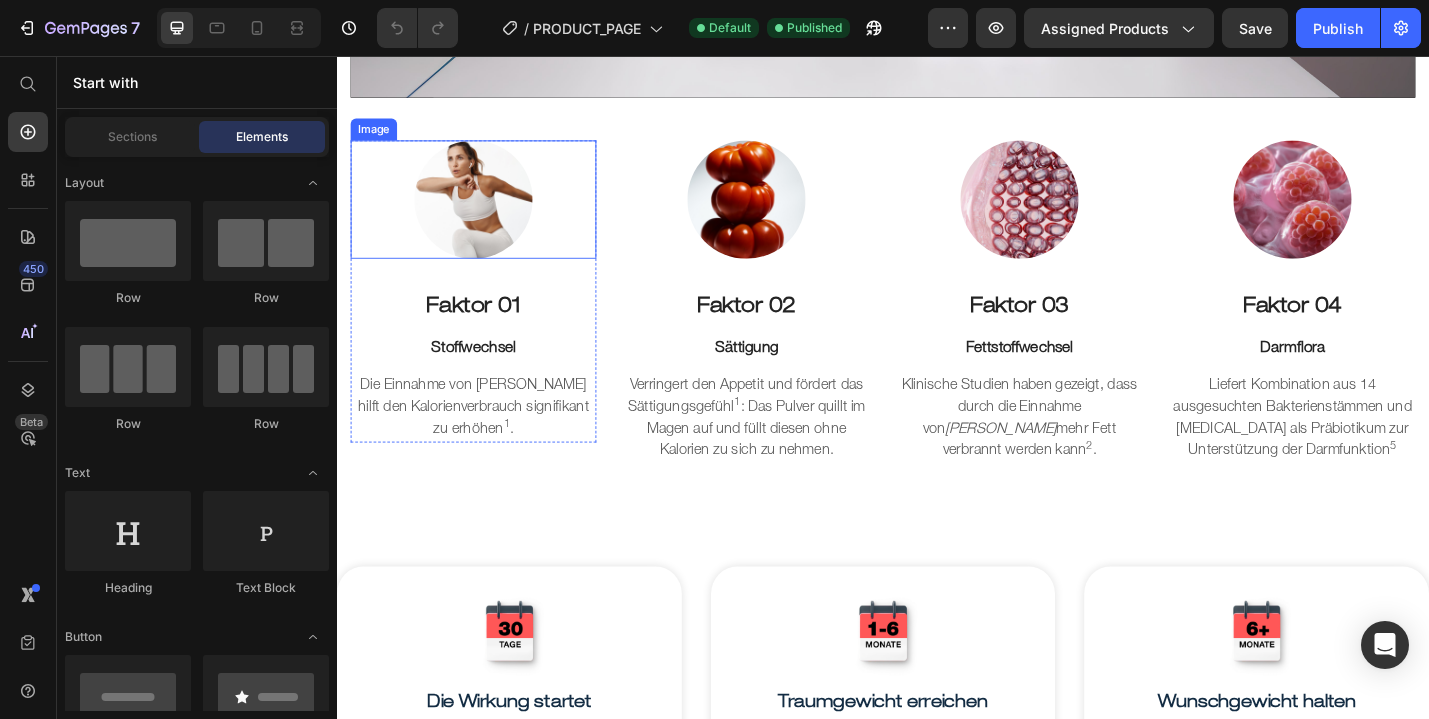 click at bounding box center (487, 214) 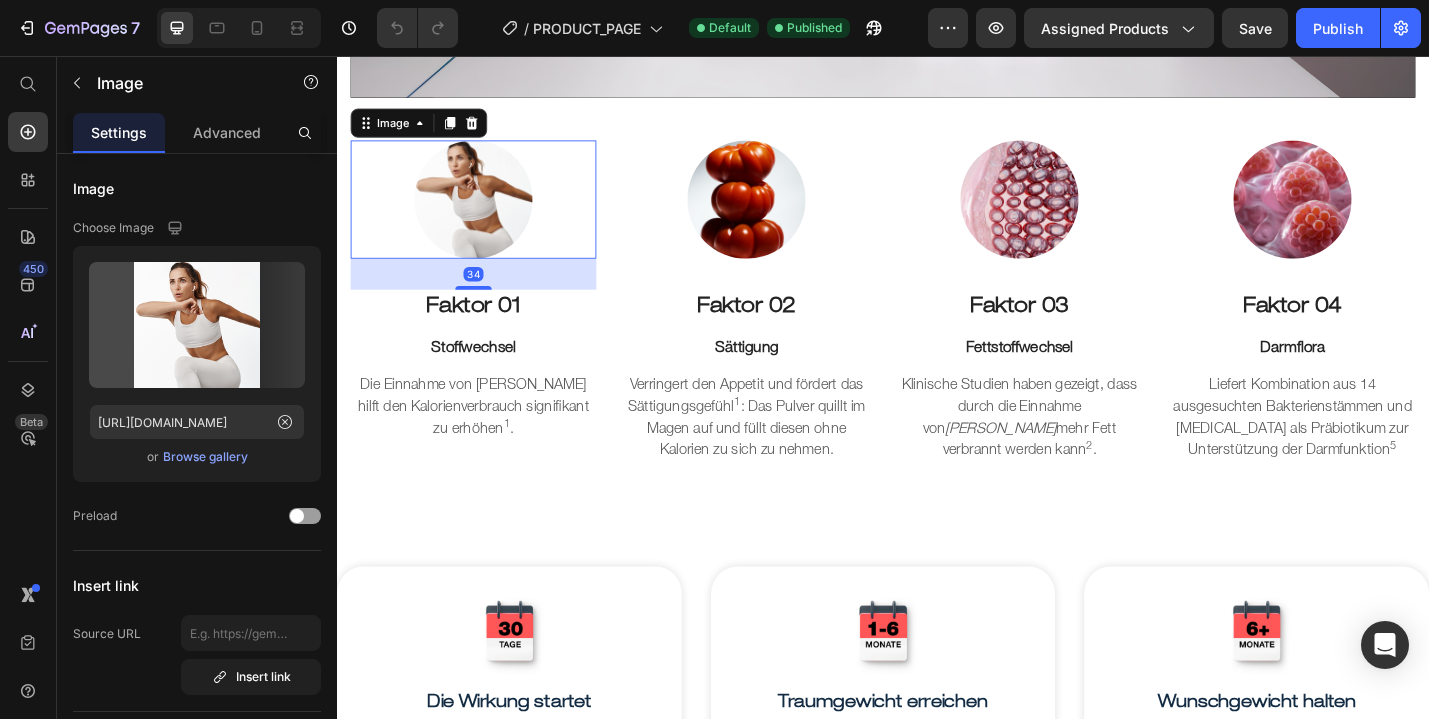 click at bounding box center [487, 214] 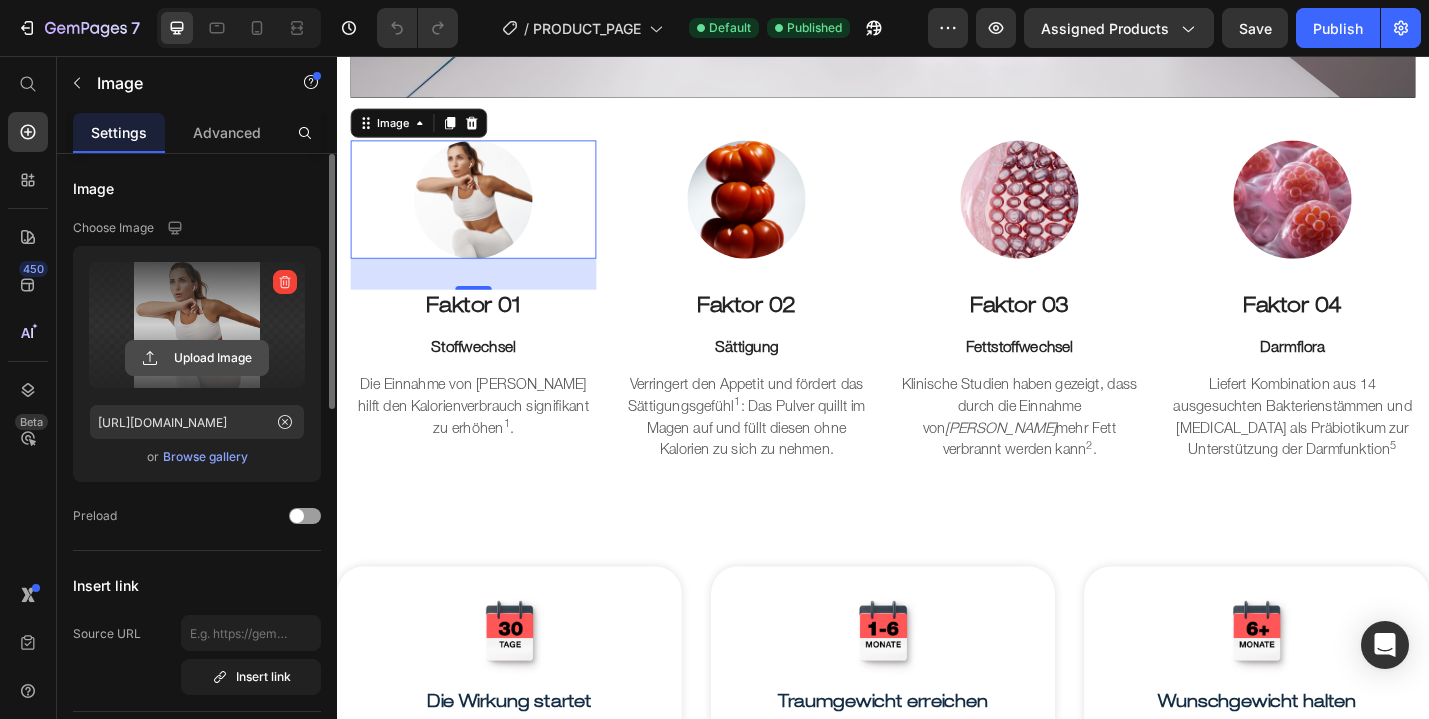 click 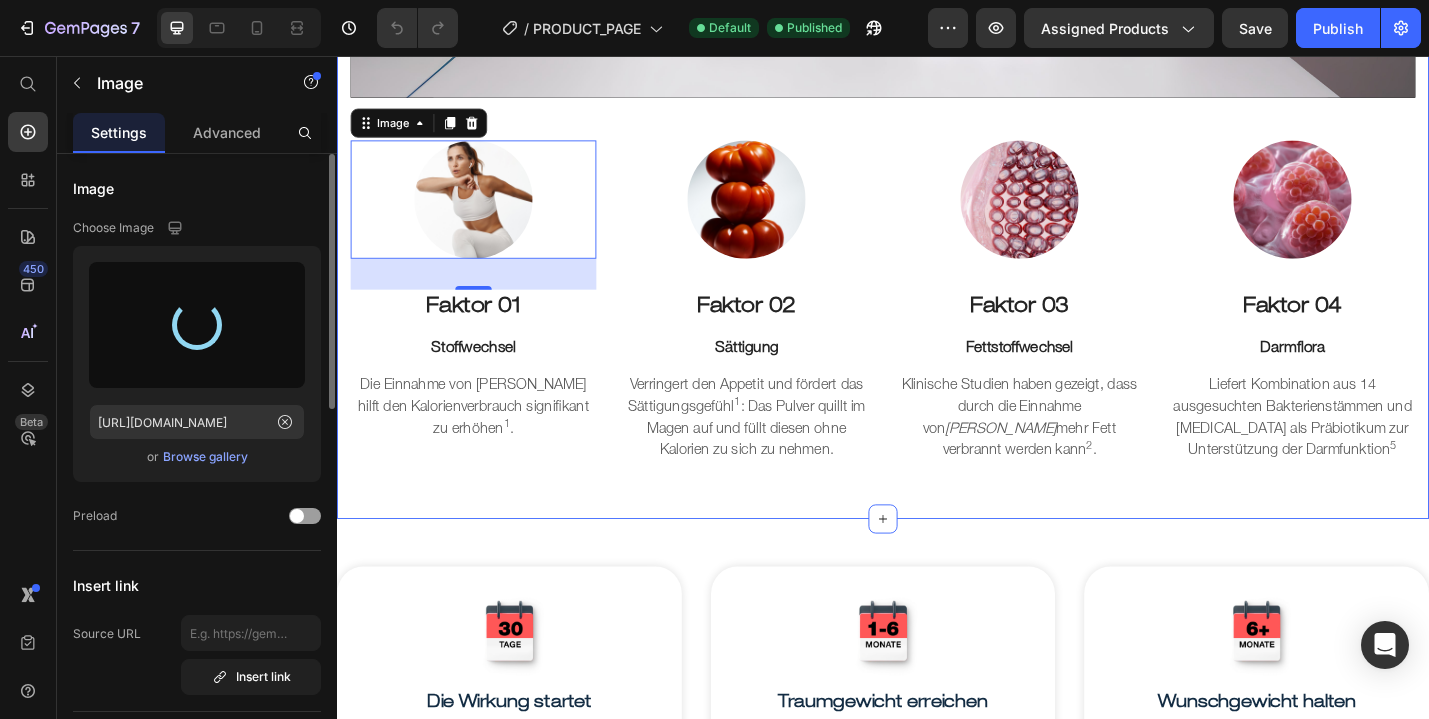 type on "[URL][DOMAIN_NAME]" 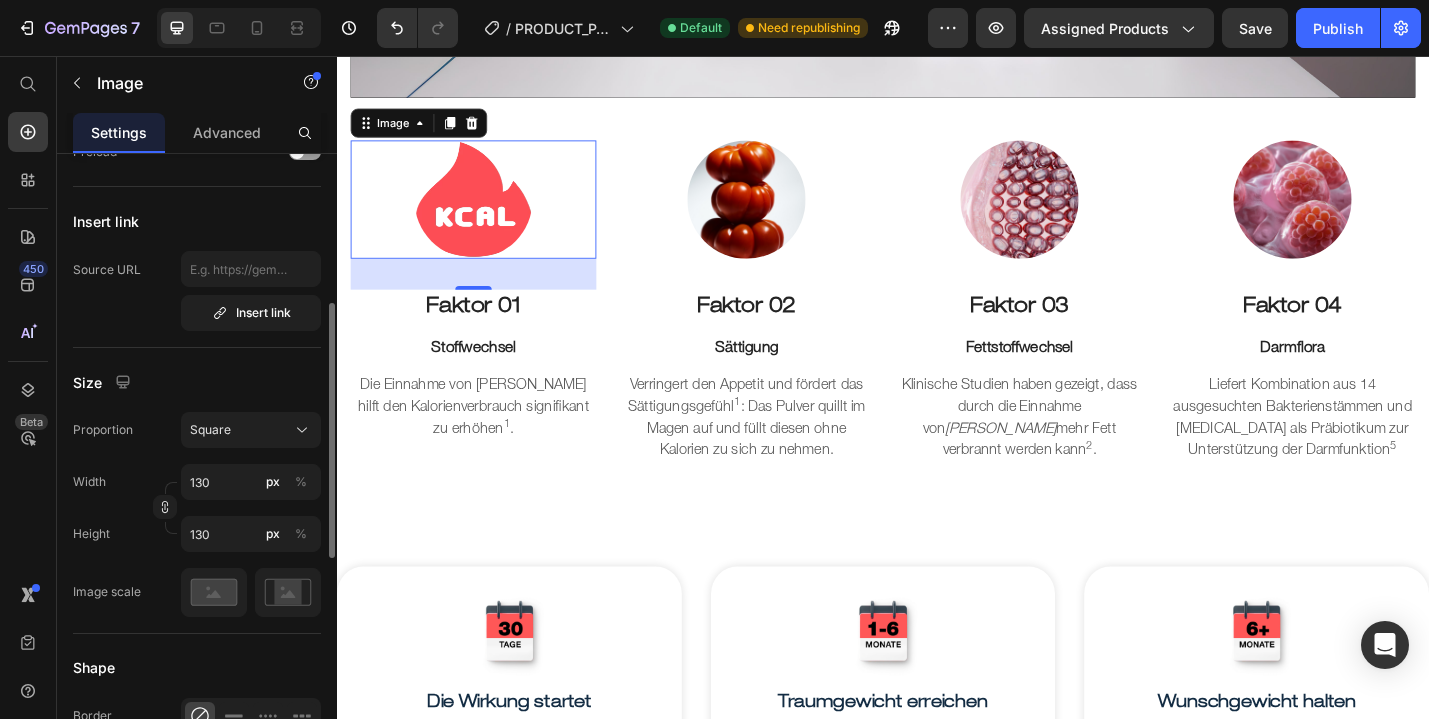 scroll, scrollTop: 468, scrollLeft: 0, axis: vertical 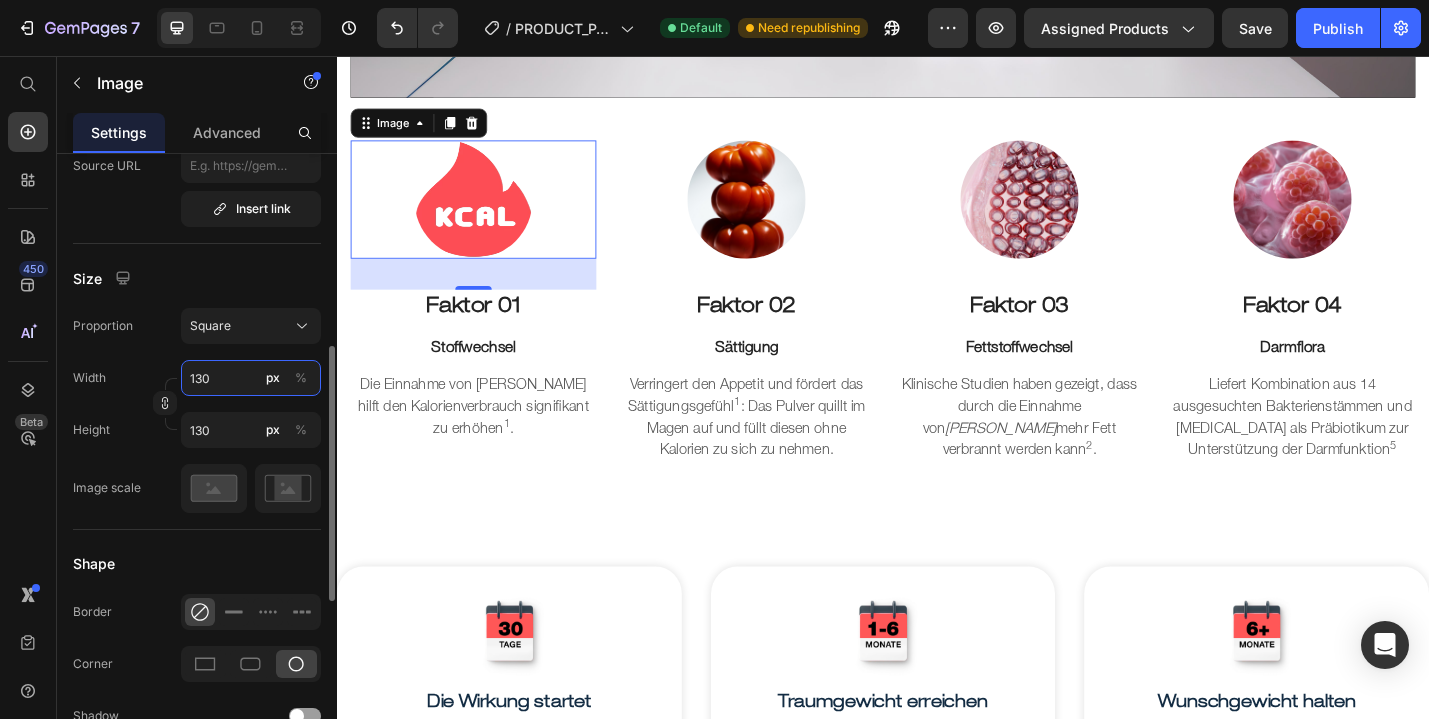 click on "130" at bounding box center [251, 378] 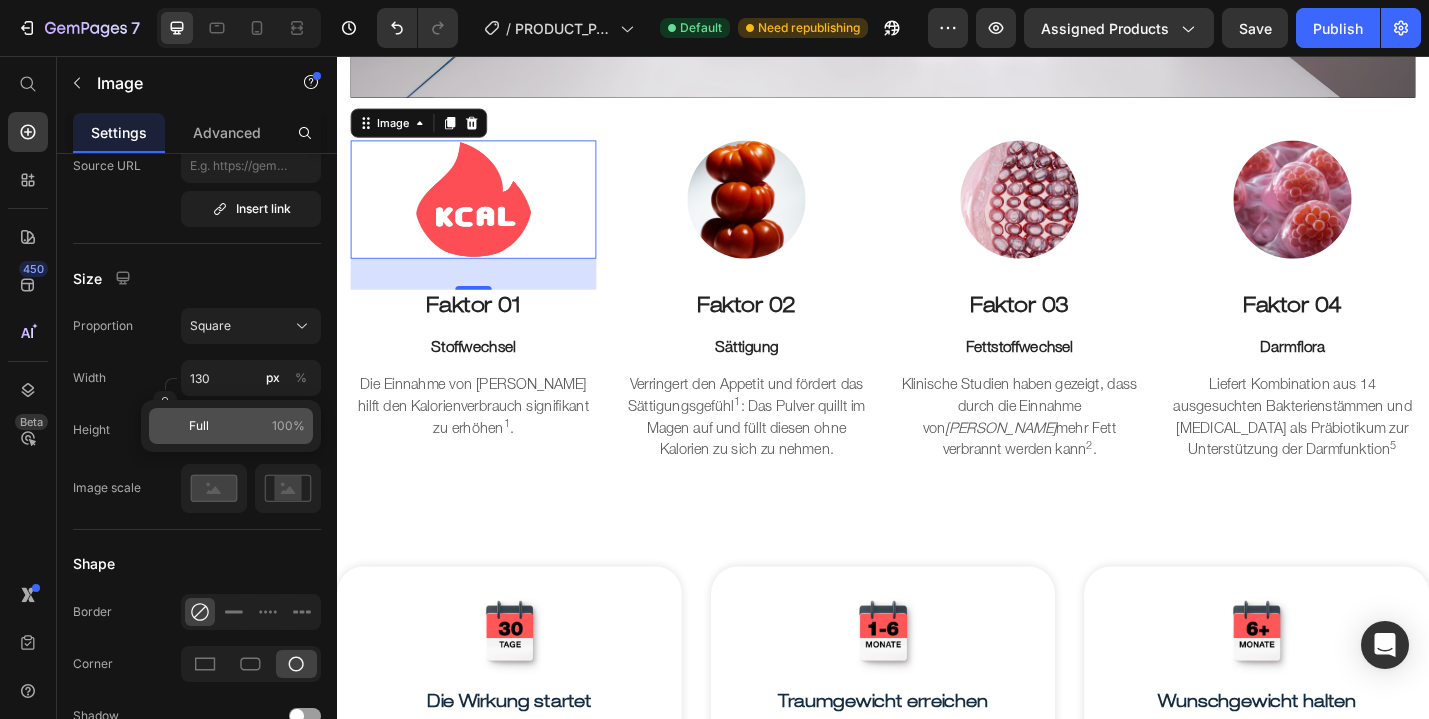click on "Full 100%" at bounding box center [247, 426] 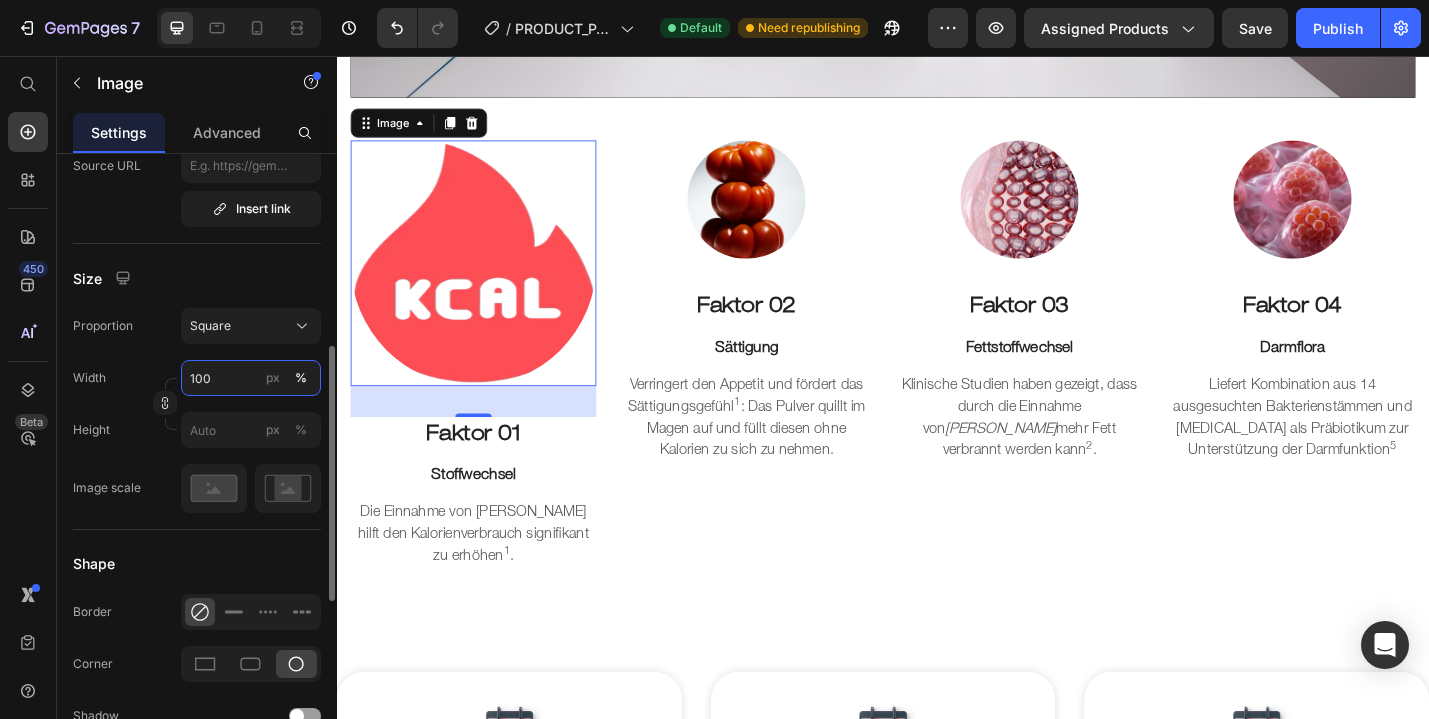 click on "100" at bounding box center [251, 378] 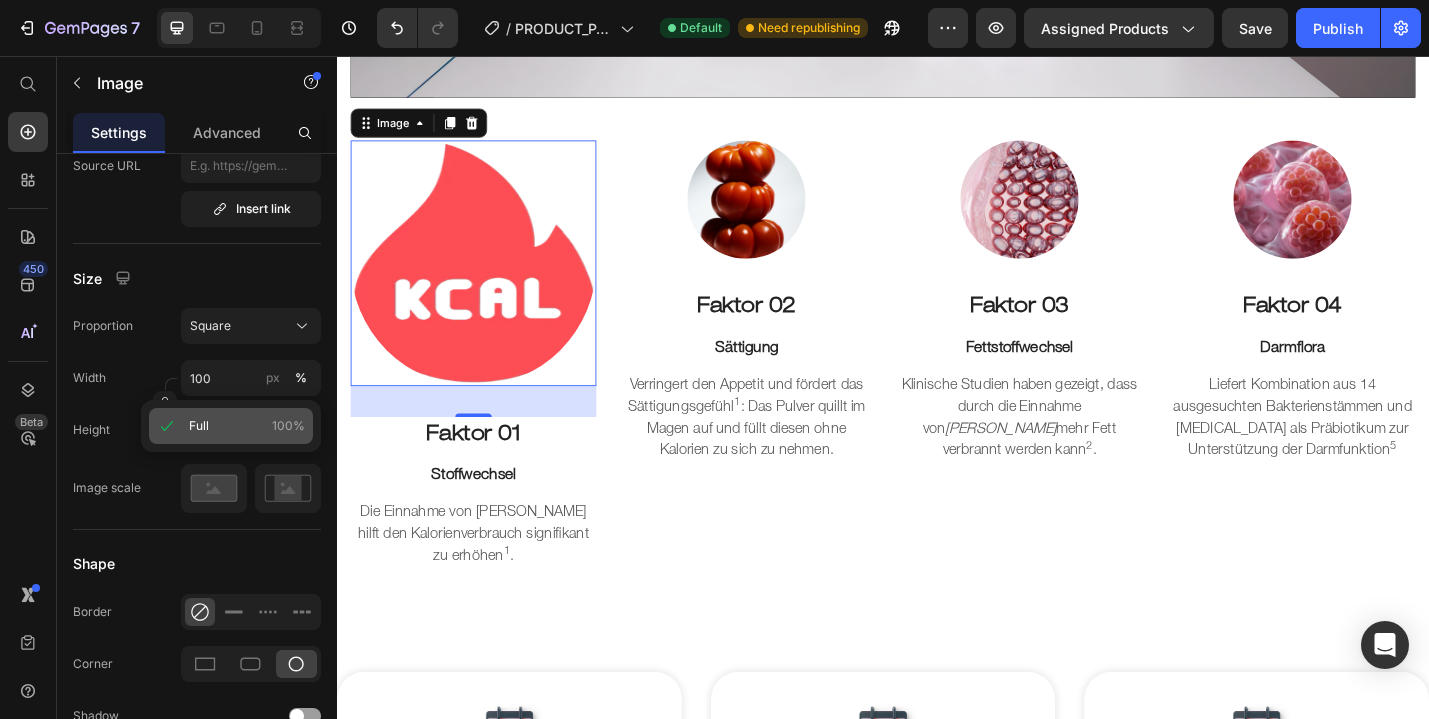 click on "Full 100%" at bounding box center (247, 426) 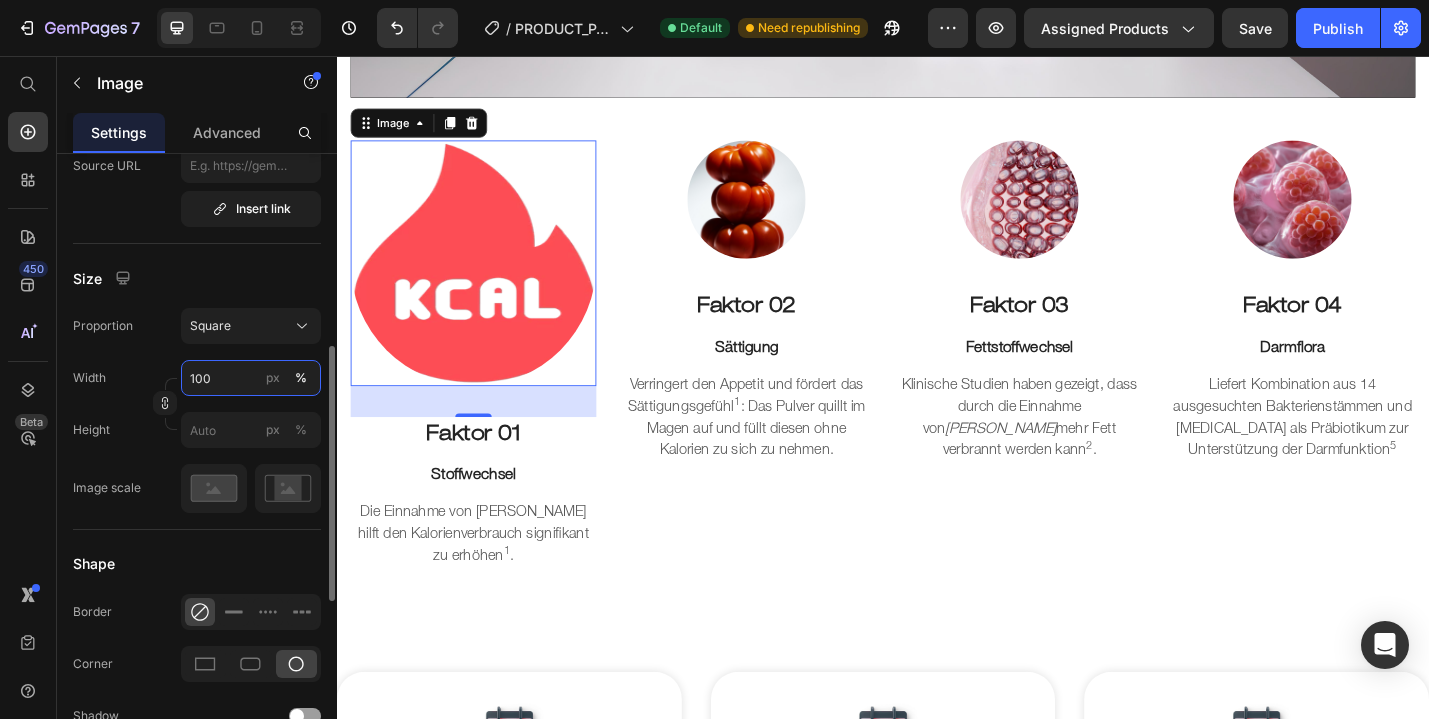 click on "100" at bounding box center [251, 378] 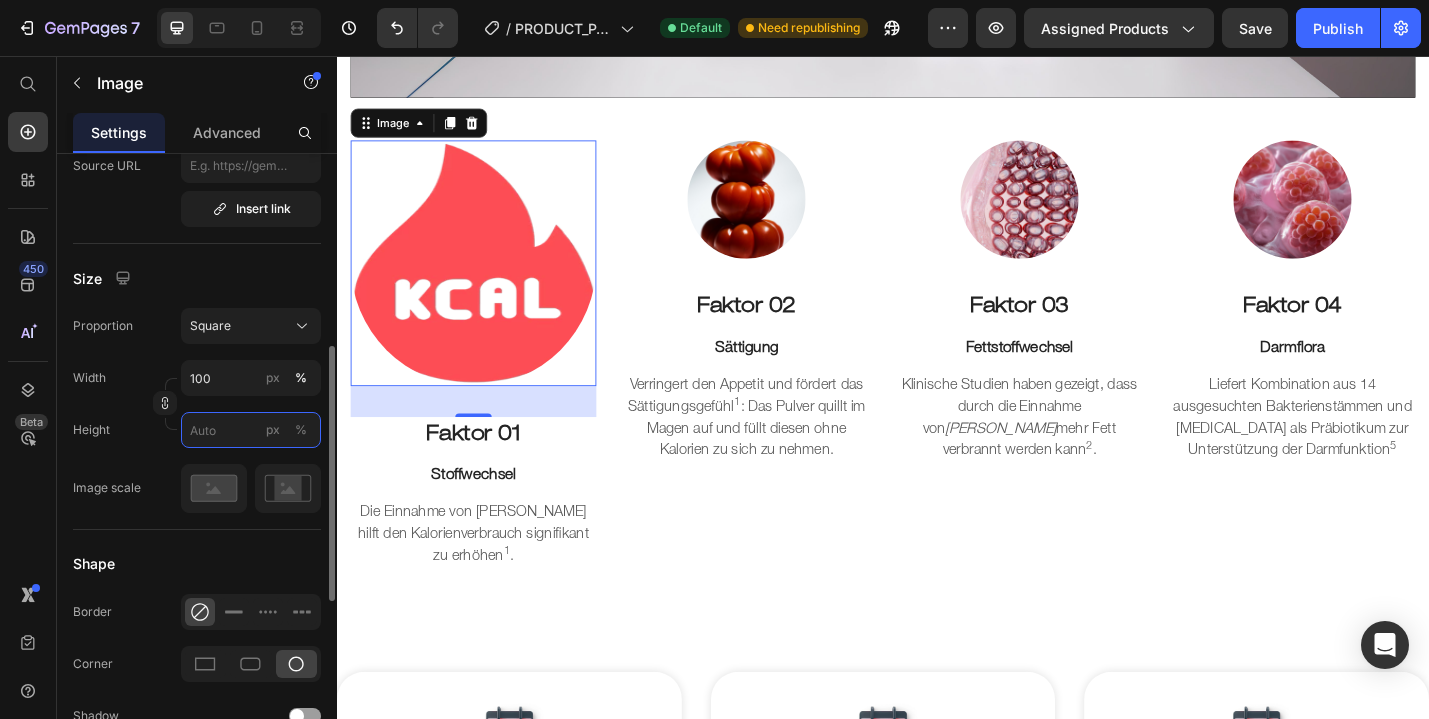 click on "px %" at bounding box center (251, 430) 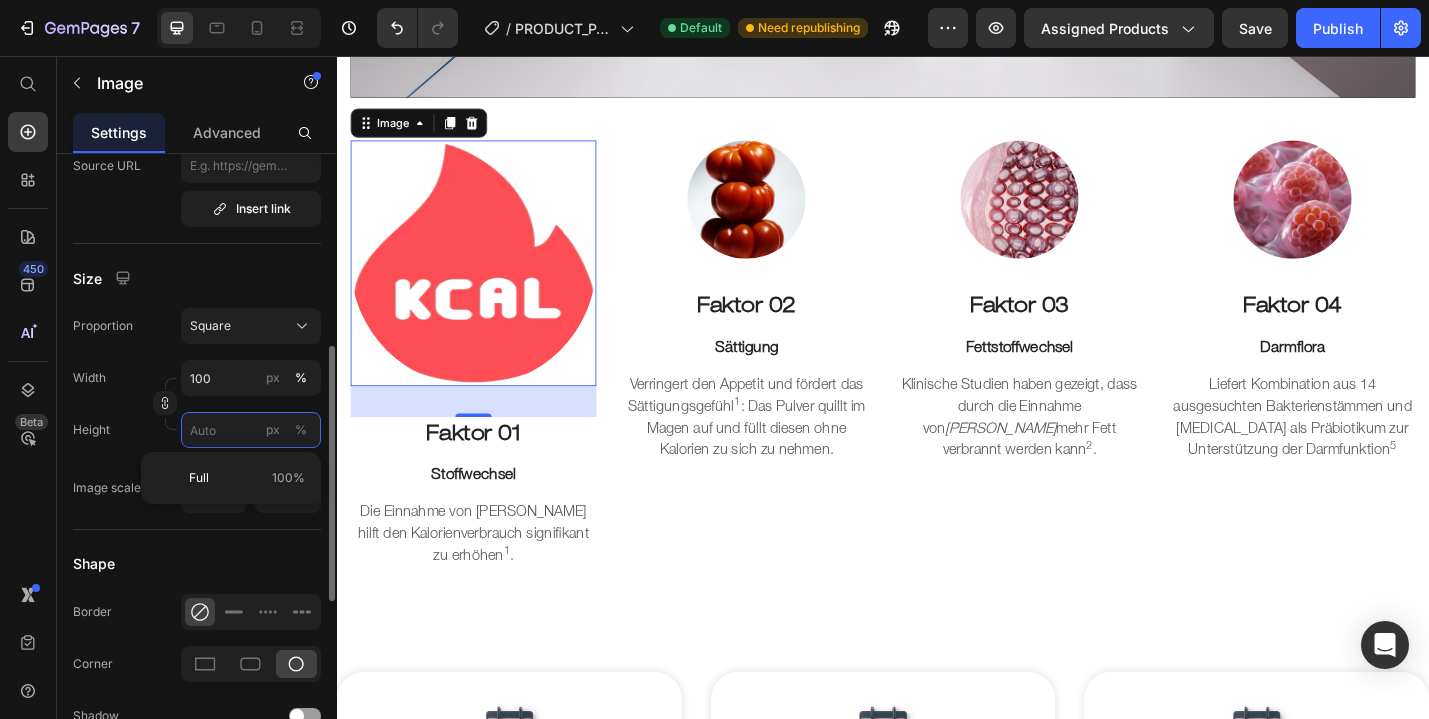 type on "1" 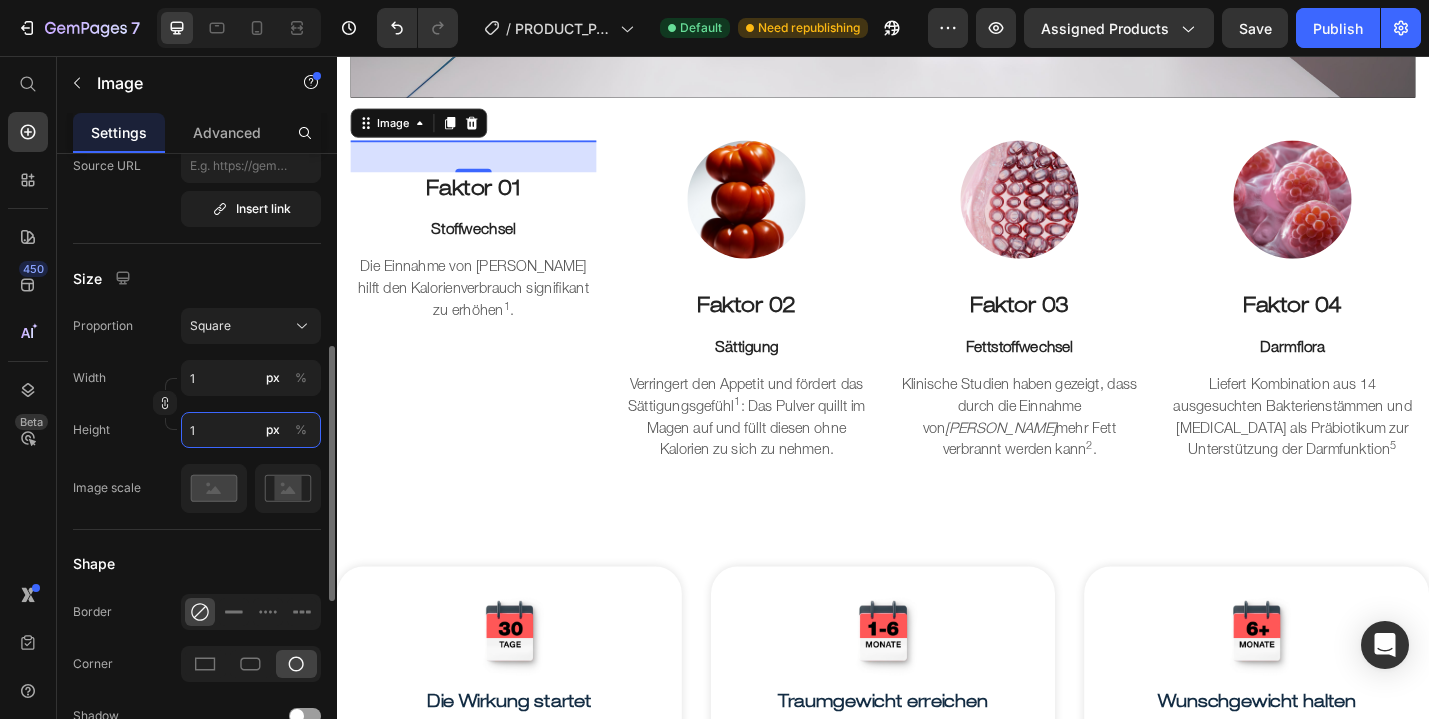 type on "10" 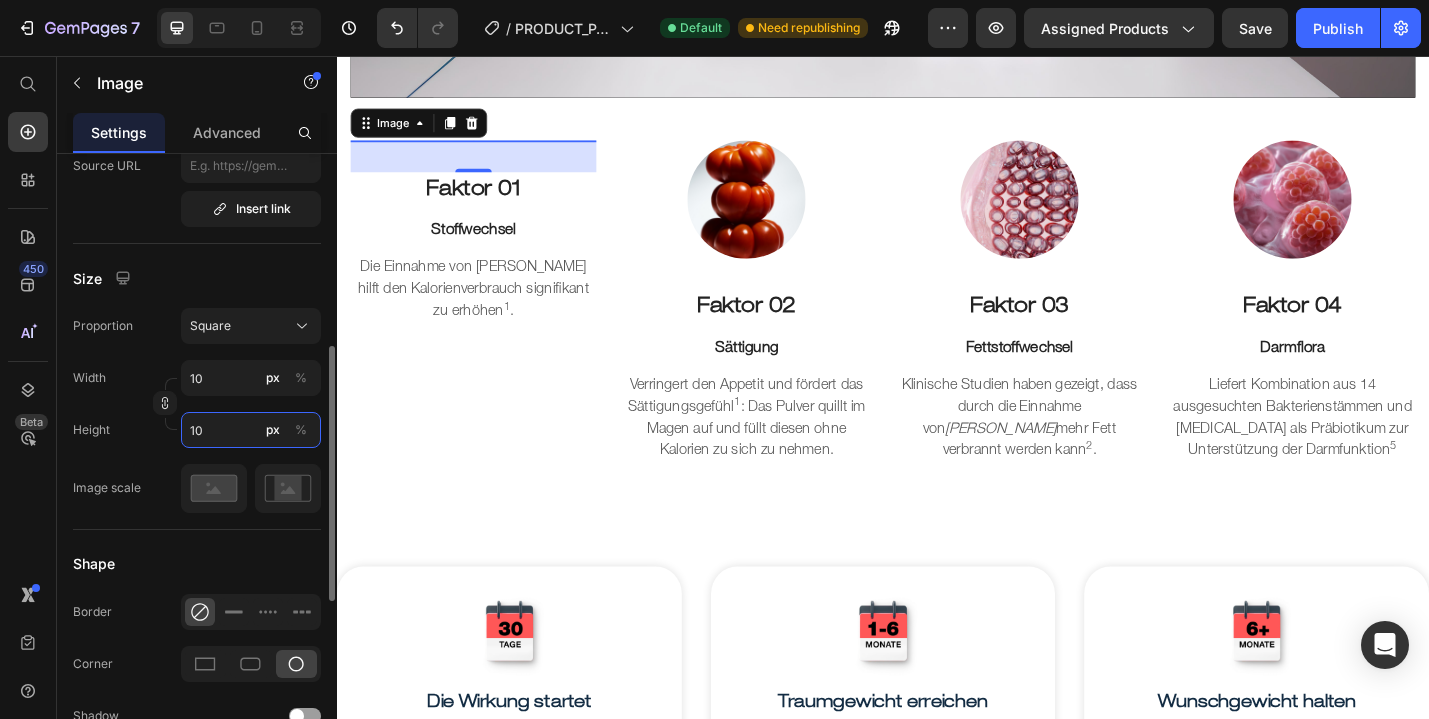 type on "100" 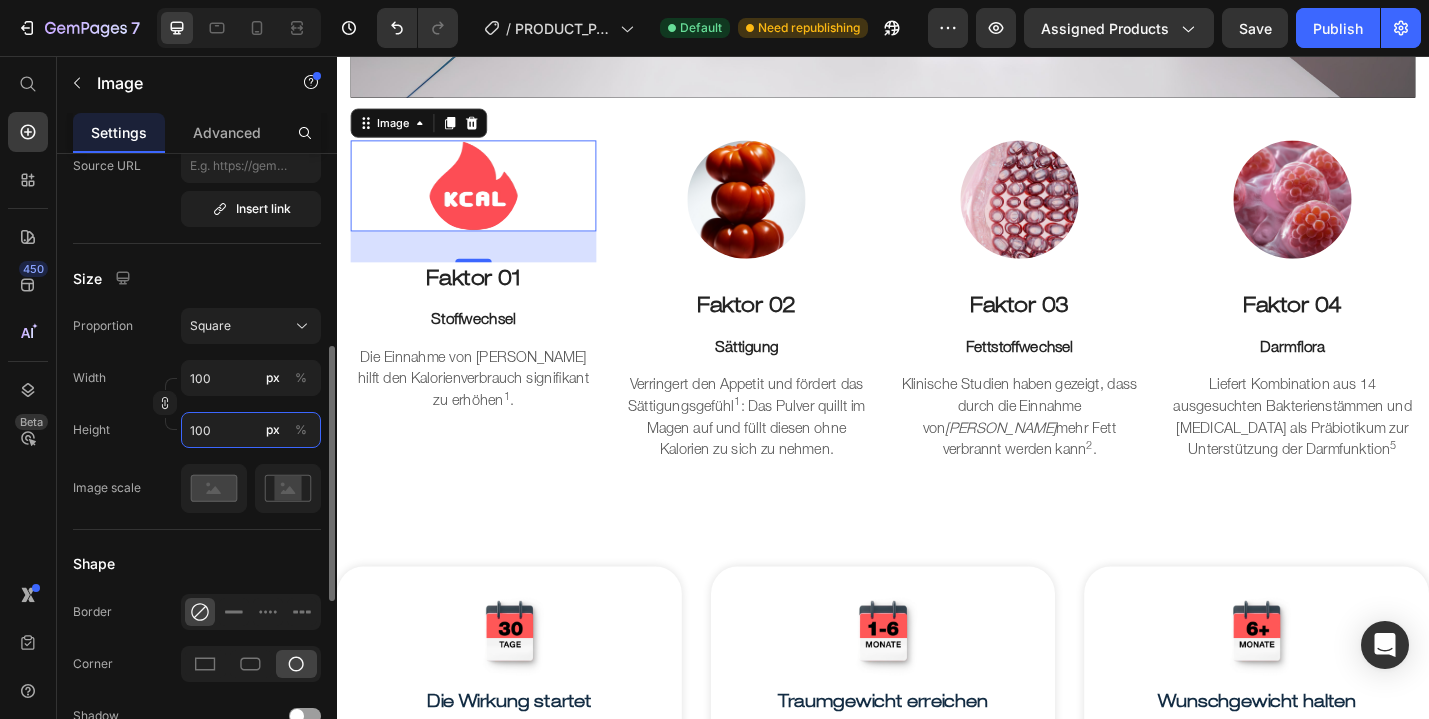 type on "10" 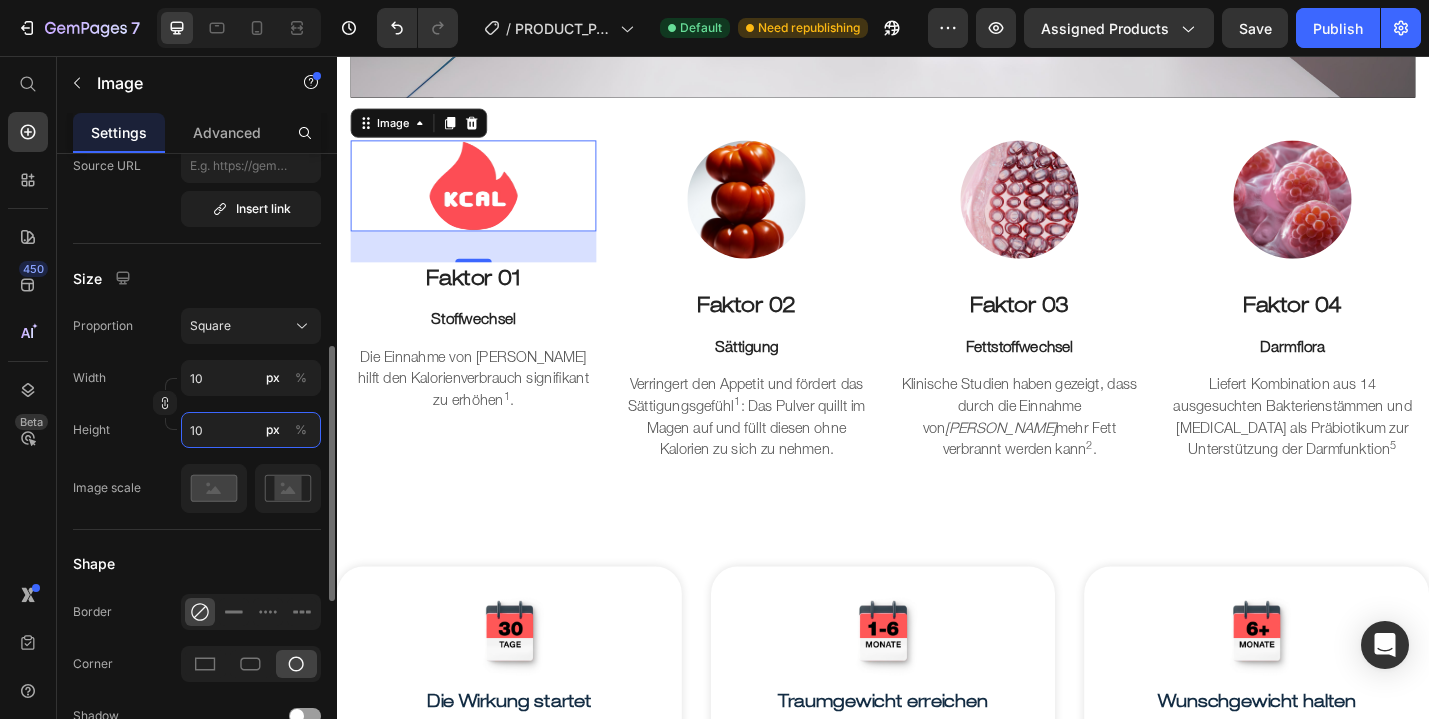 type on "1" 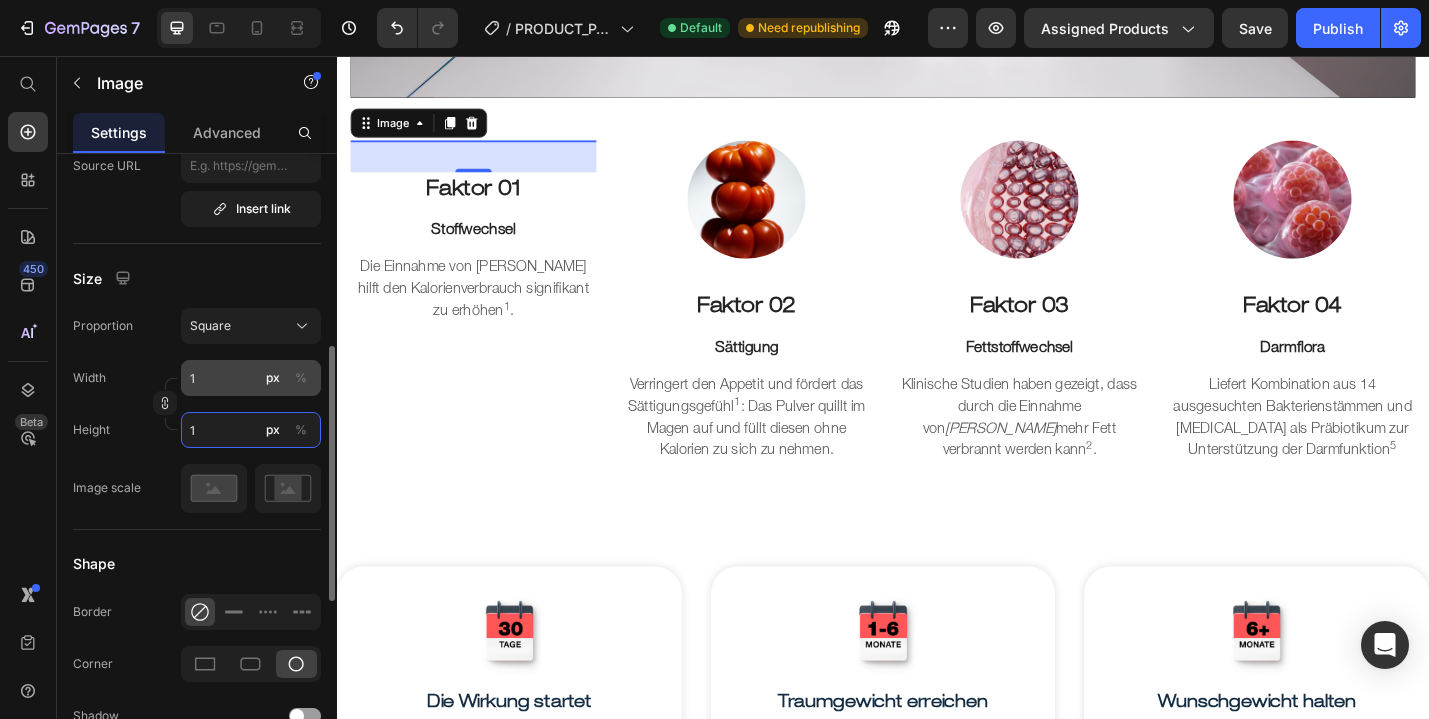 type on "1" 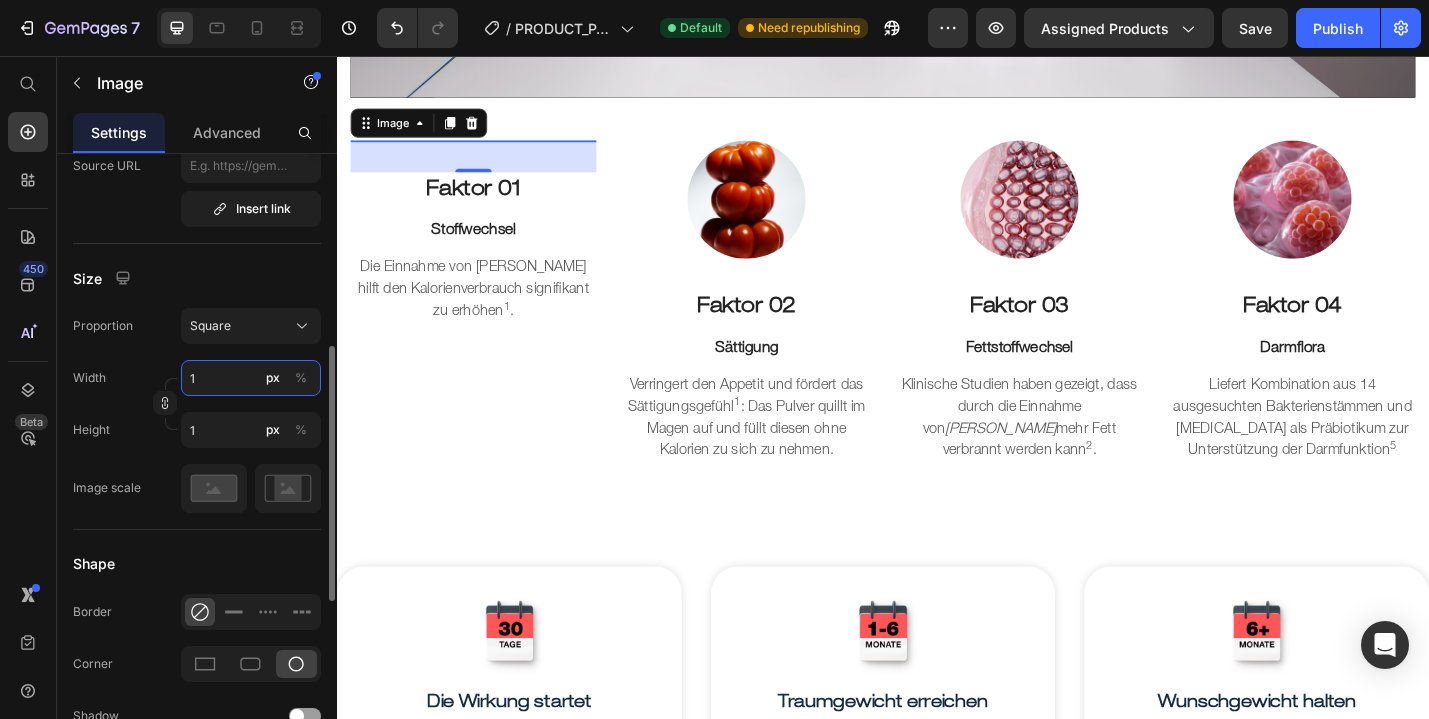 click on "1" at bounding box center [251, 378] 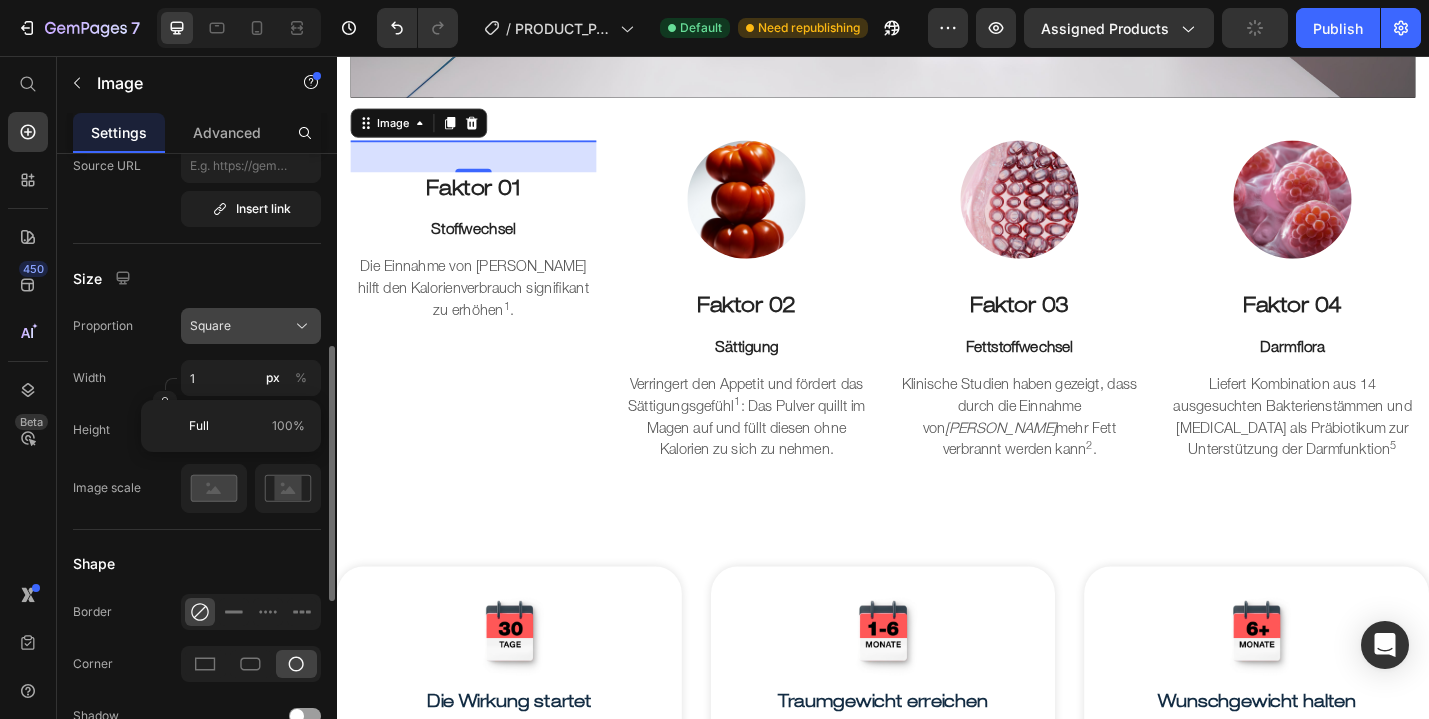 click on "Square" at bounding box center (210, 326) 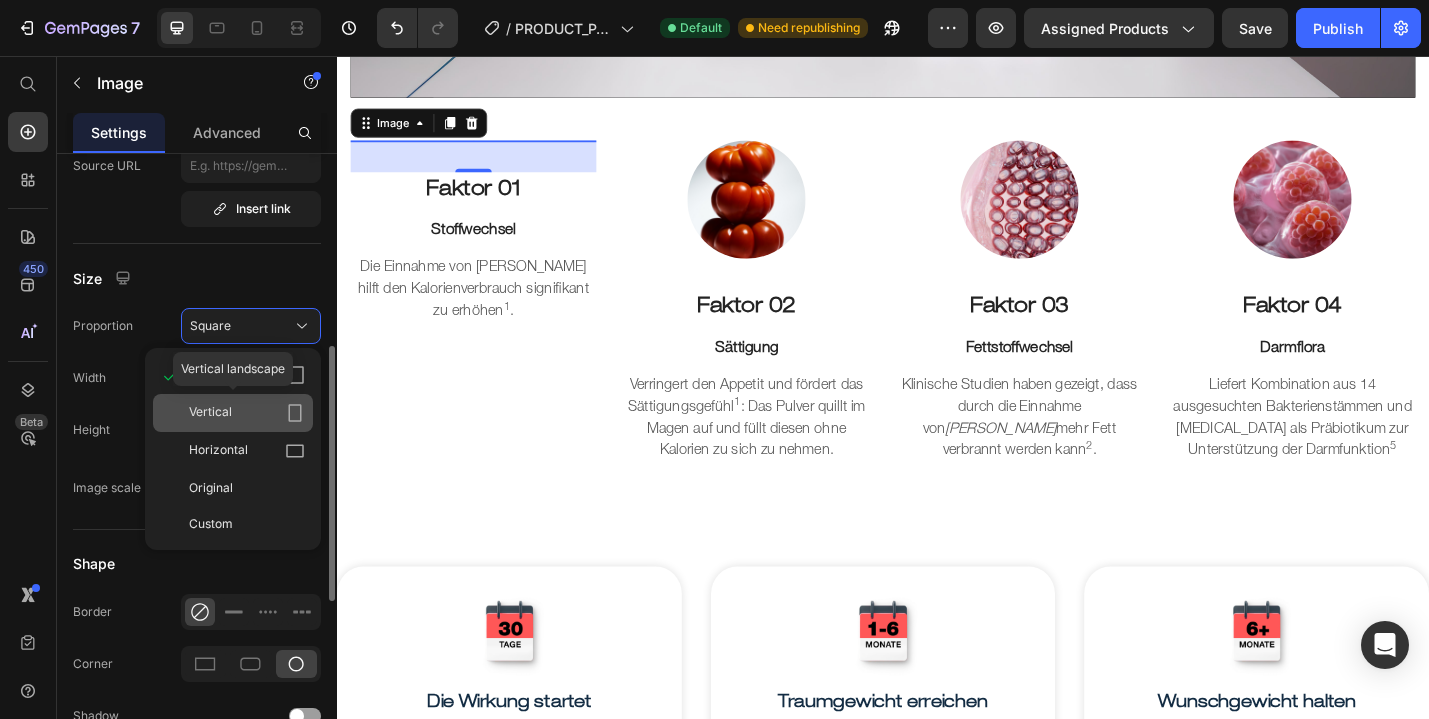 click on "Vertical" at bounding box center [210, 413] 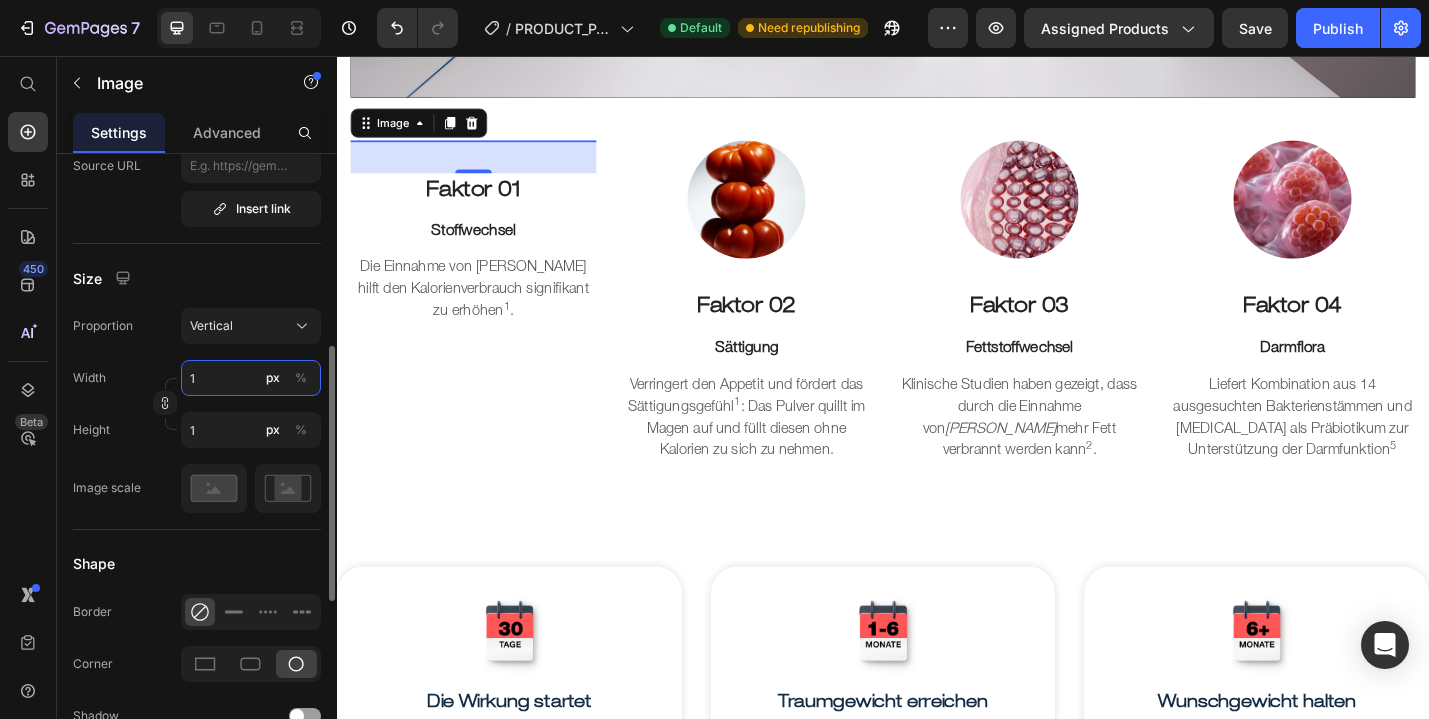 click on "1" at bounding box center (251, 378) 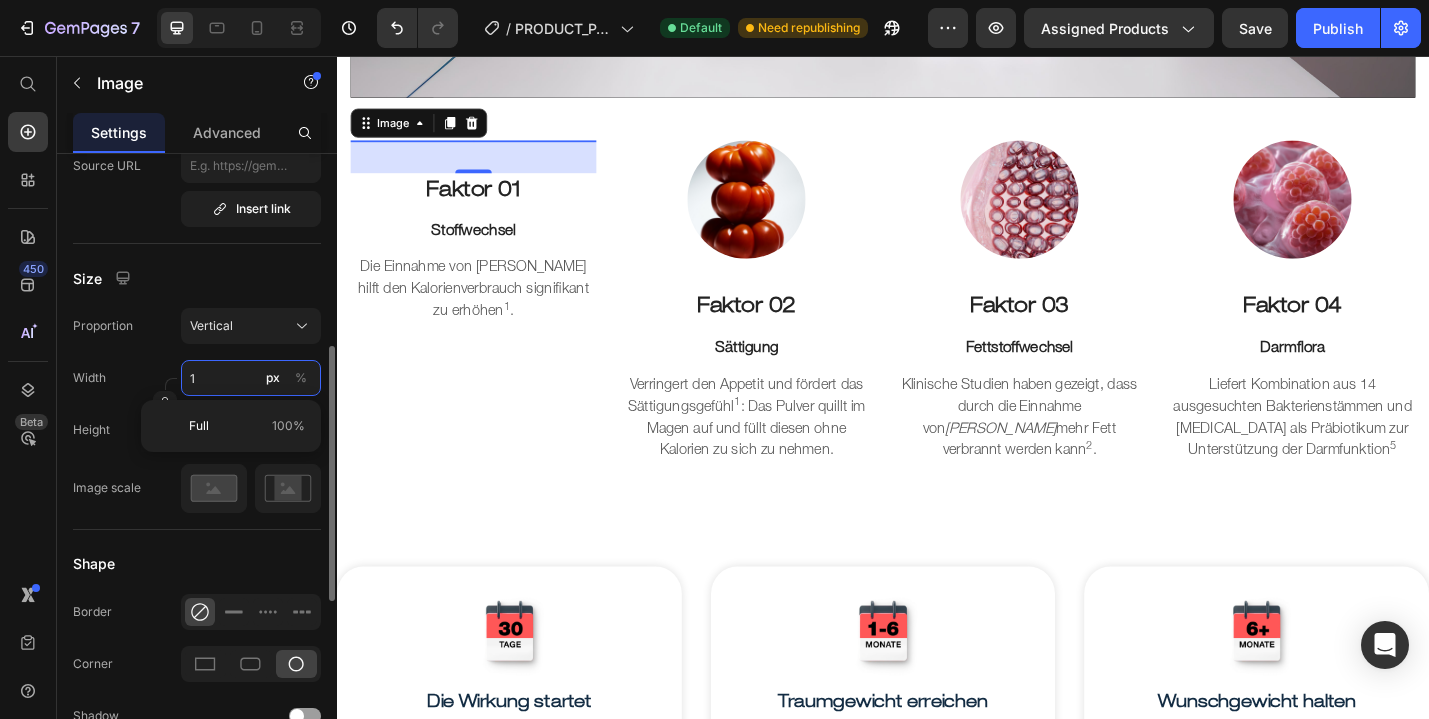 type on "11" 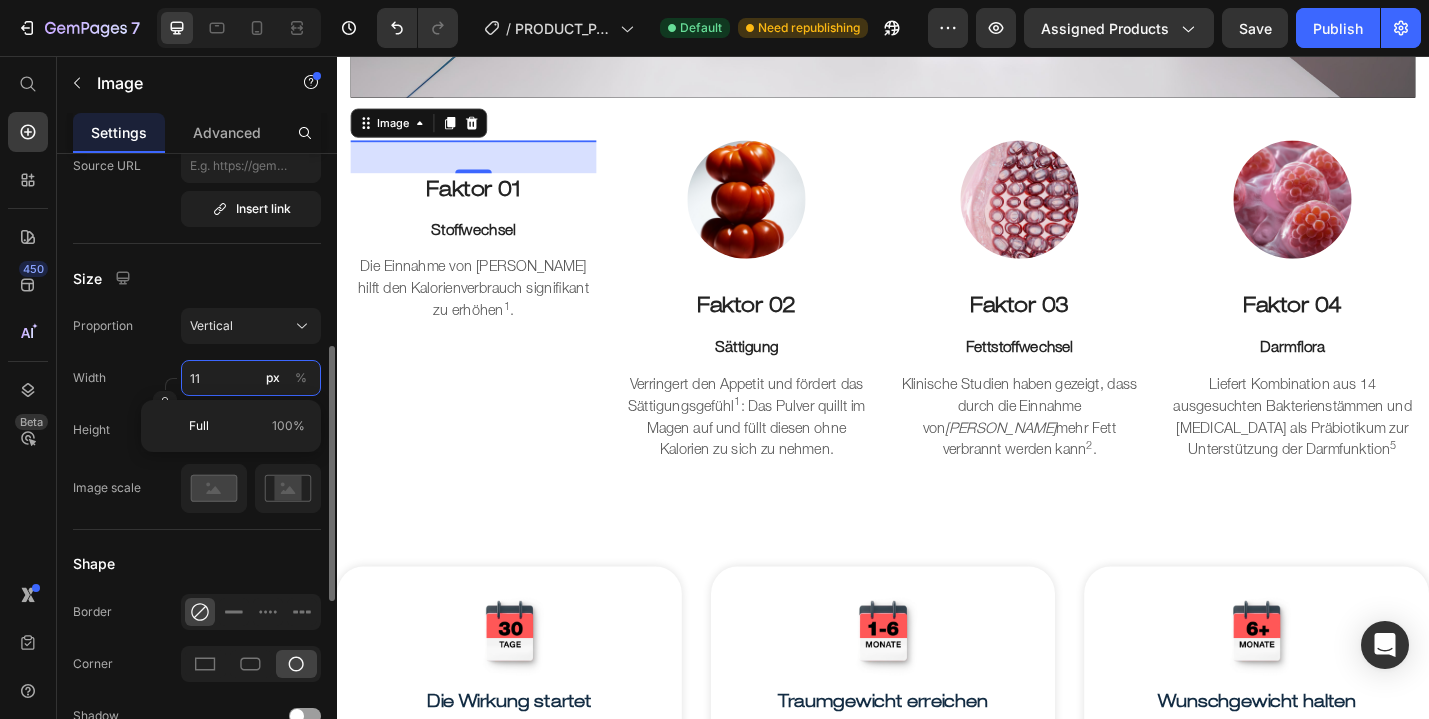 type on "110" 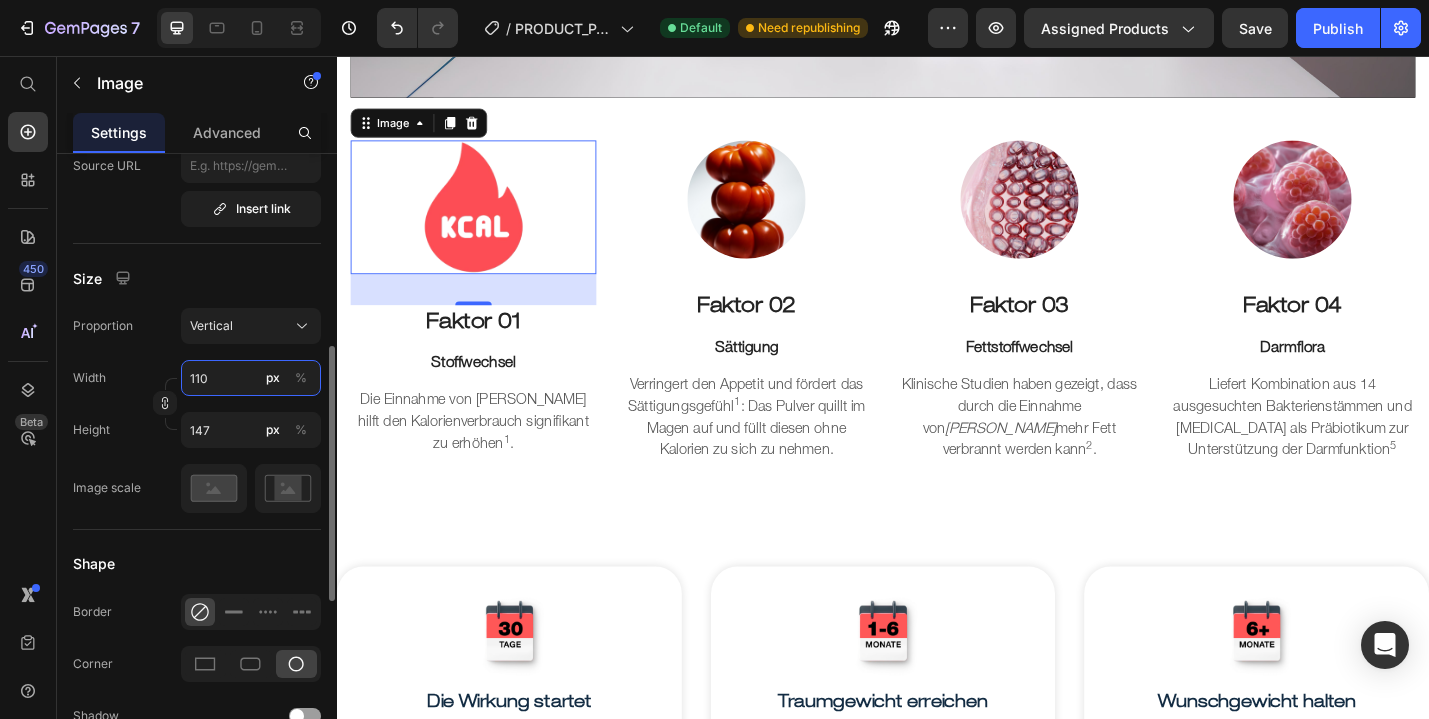 type on "1100" 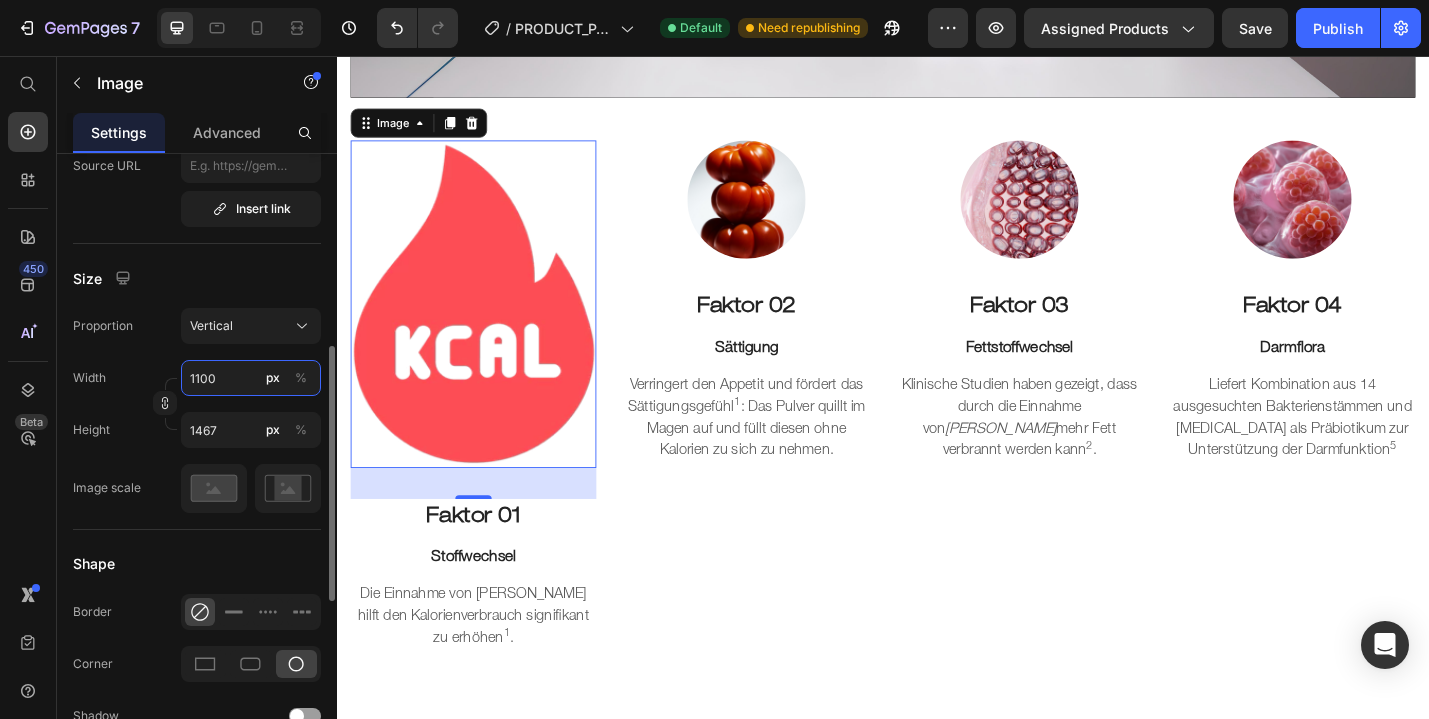 click on "1100" at bounding box center [251, 378] 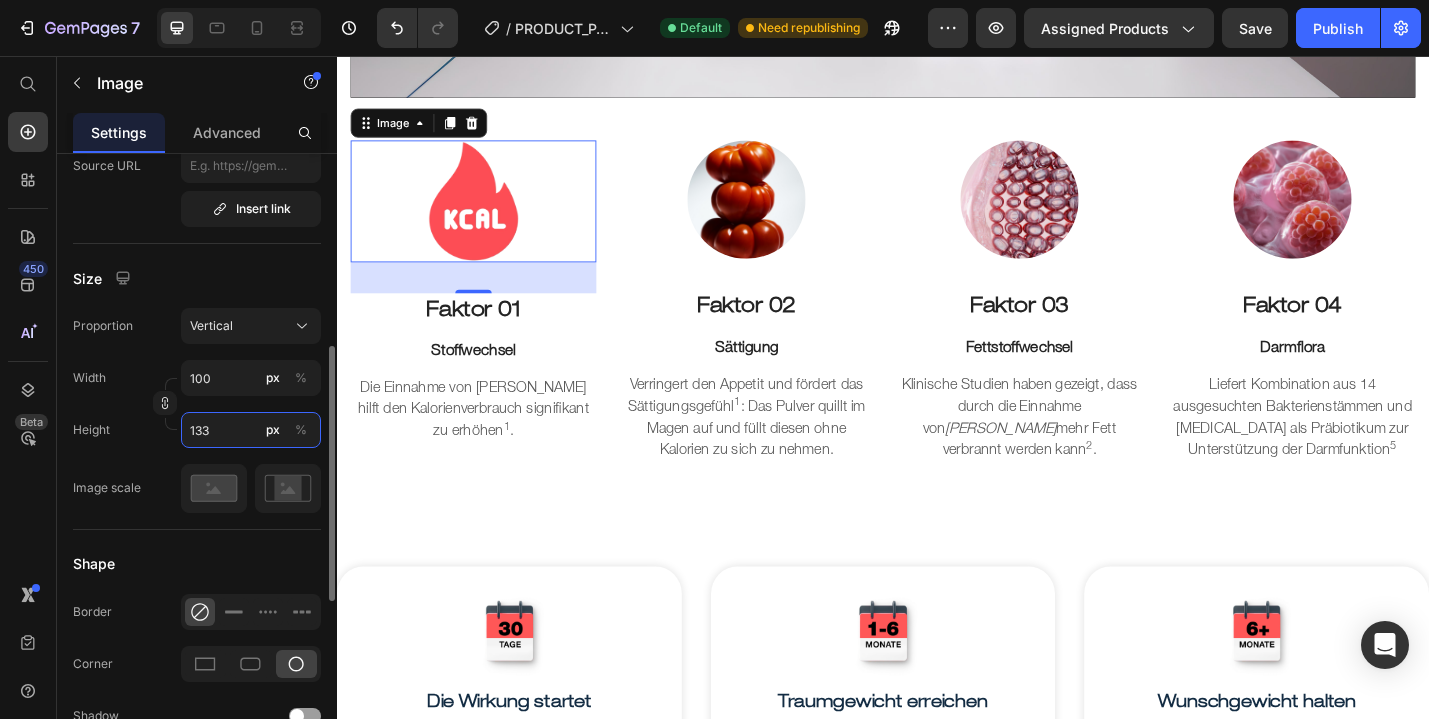 click on "133" at bounding box center (251, 430) 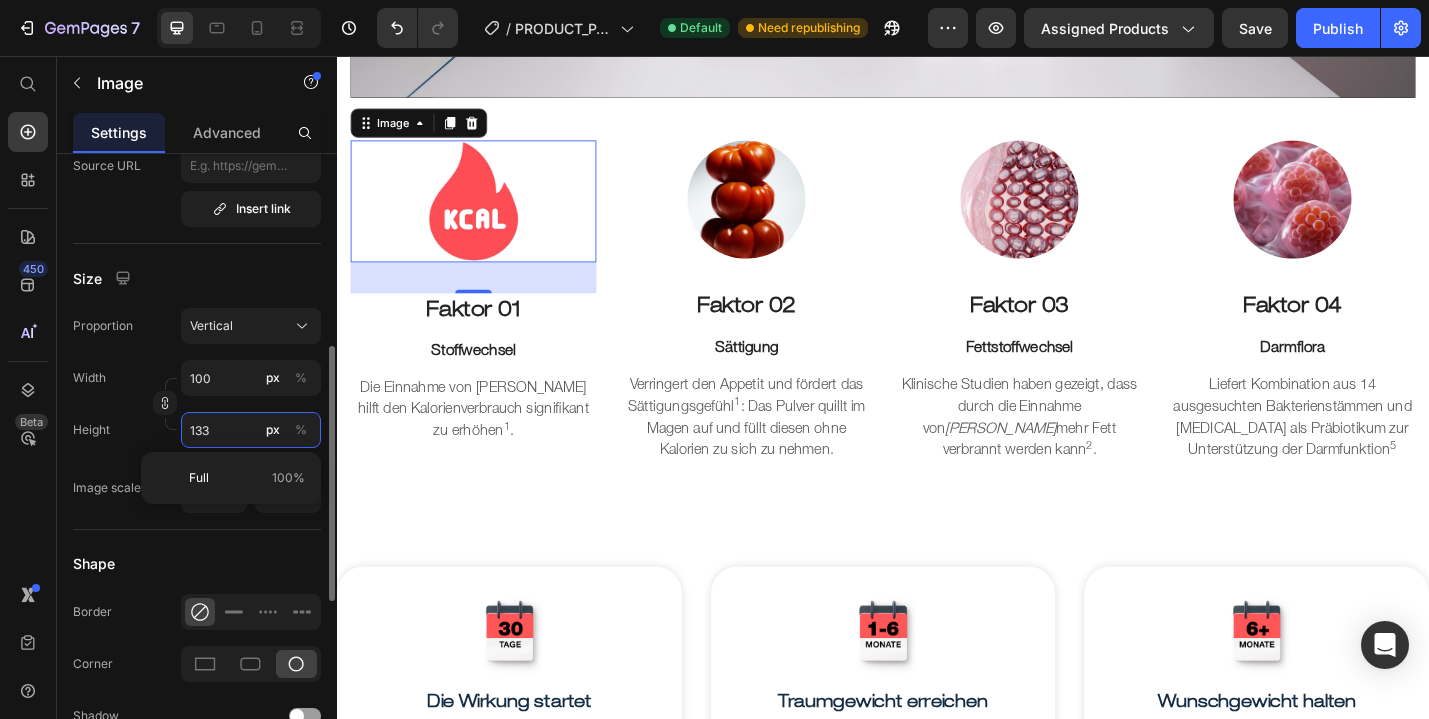 type on "1" 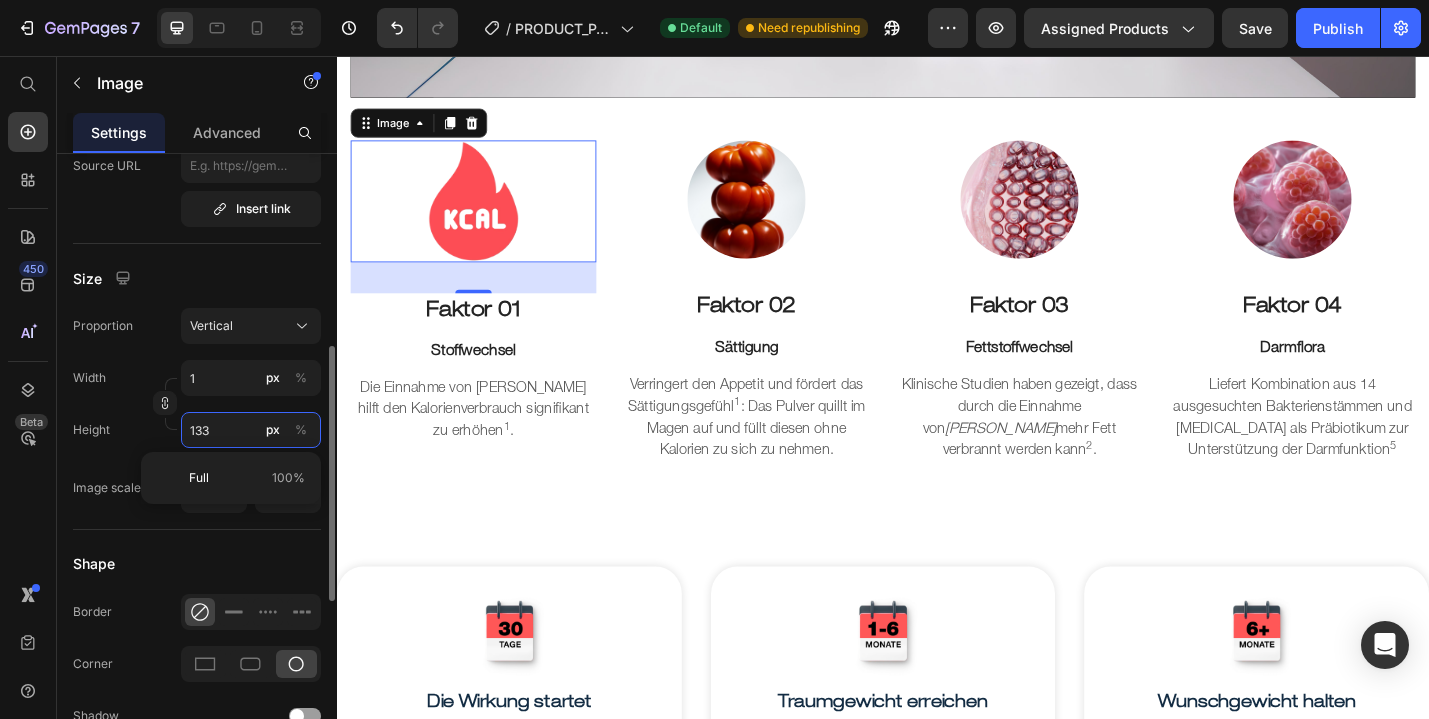 type on "1" 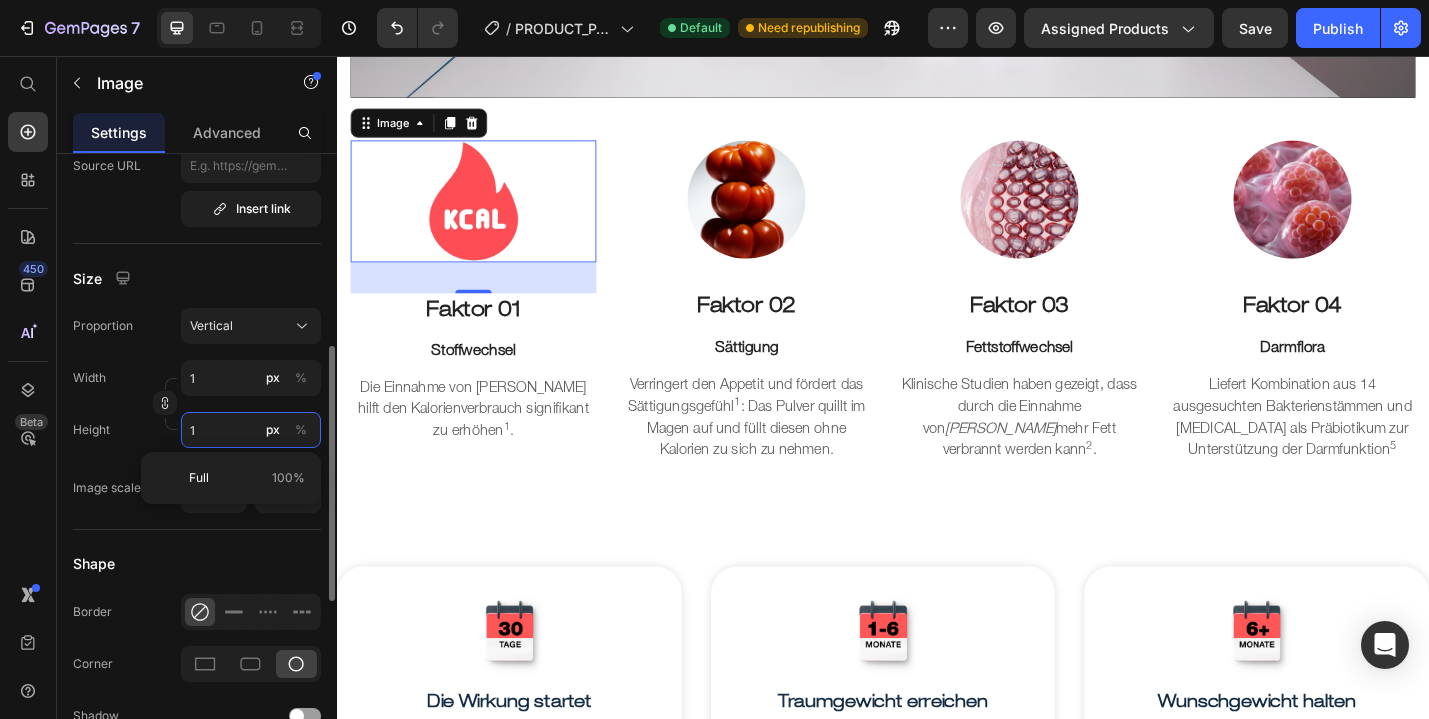 type on "8" 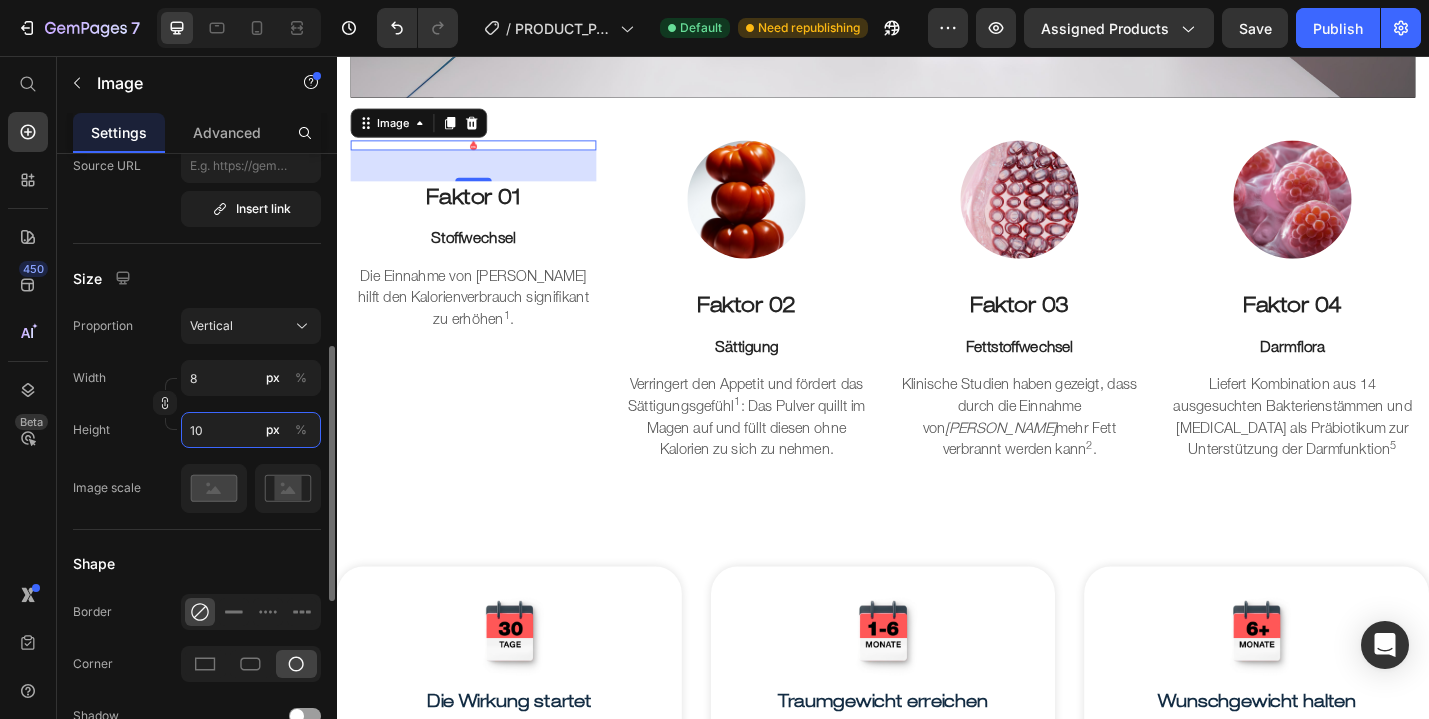 type on "75" 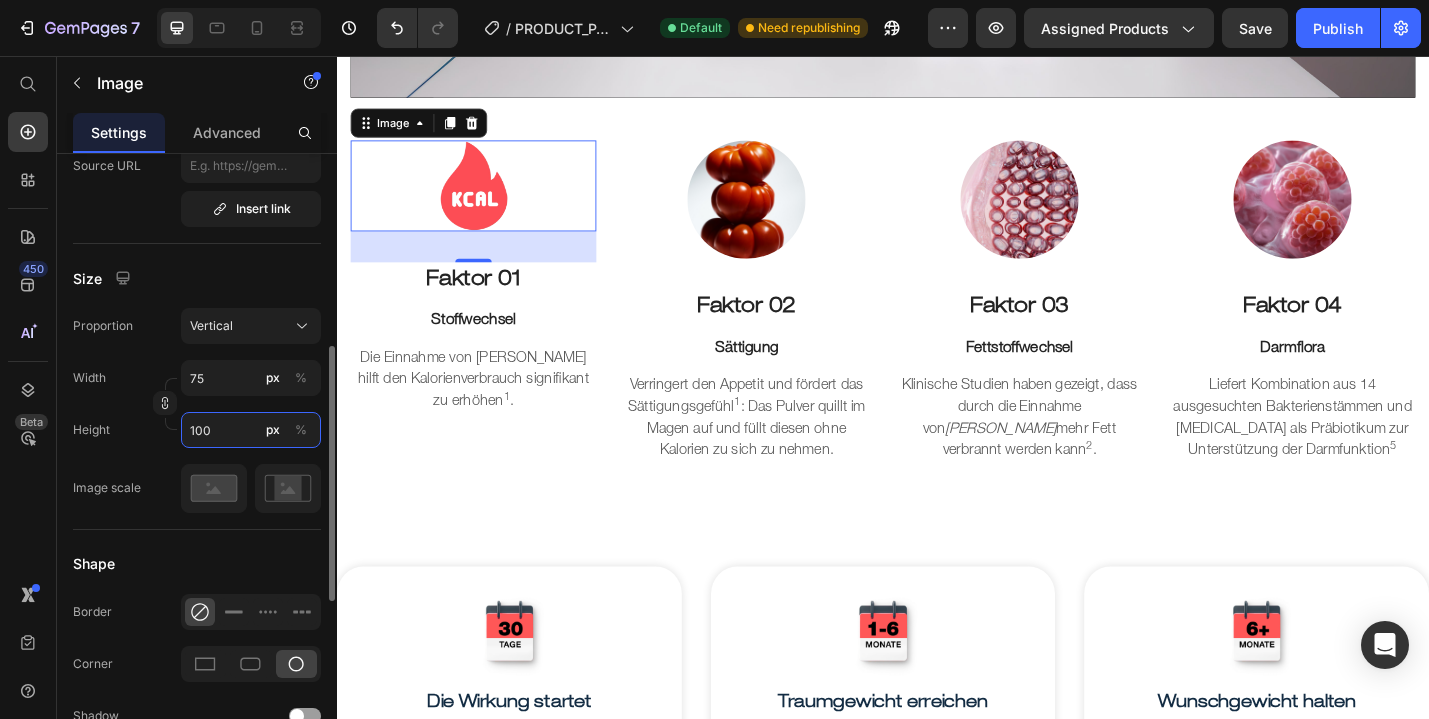 type on "8" 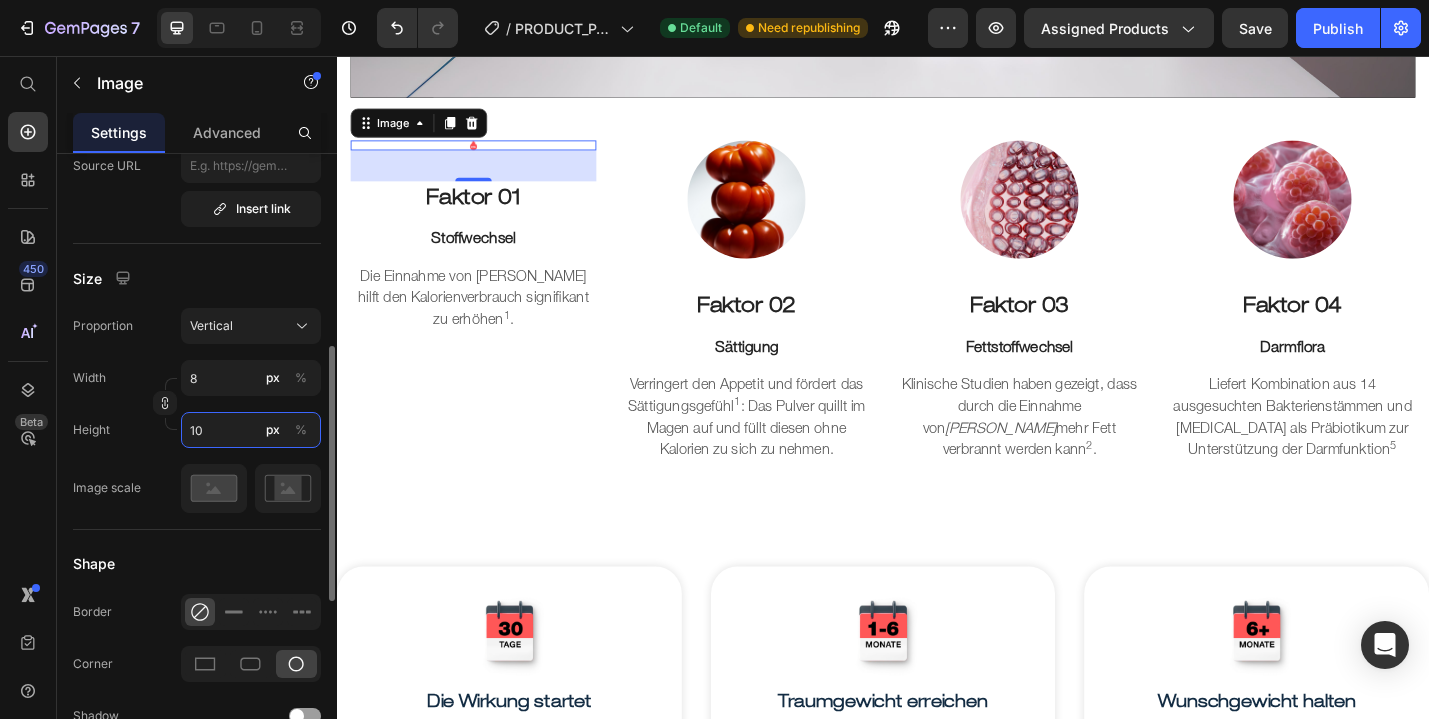 type on "1" 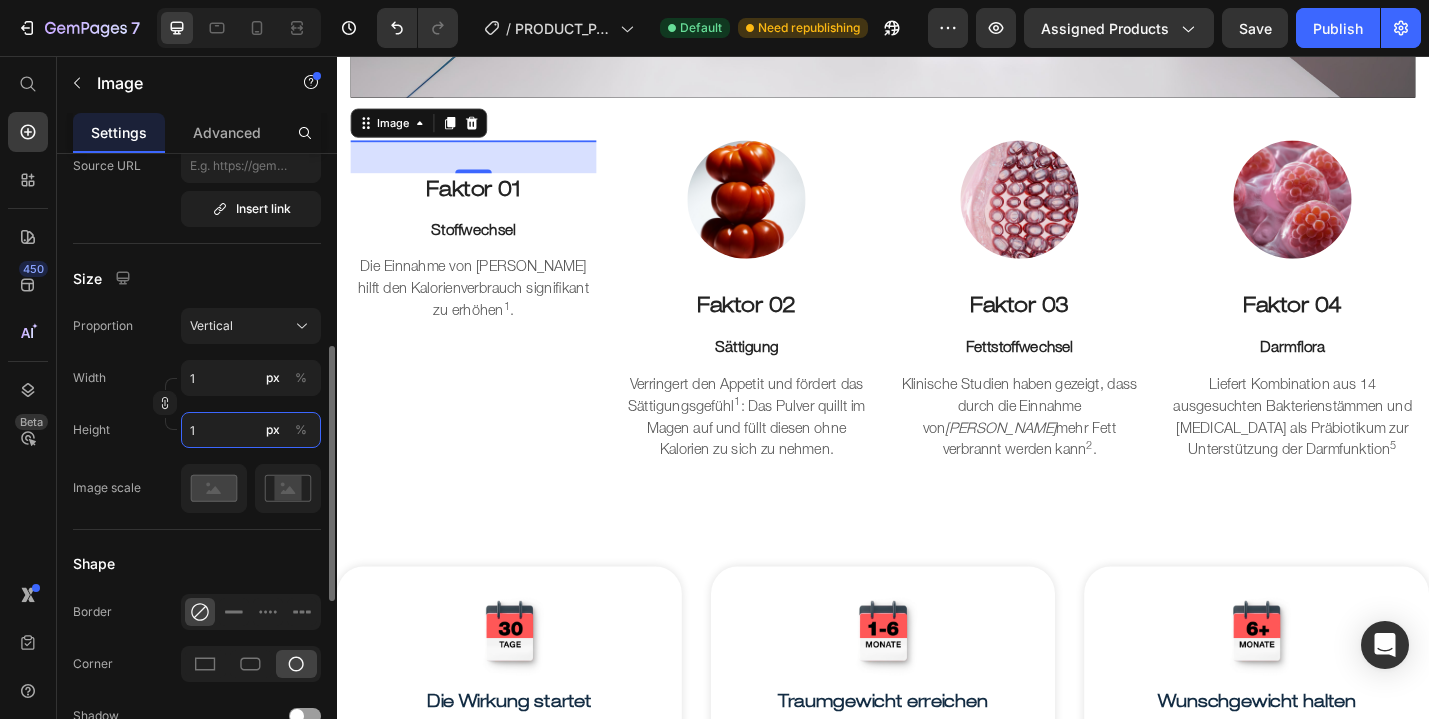 type on "10" 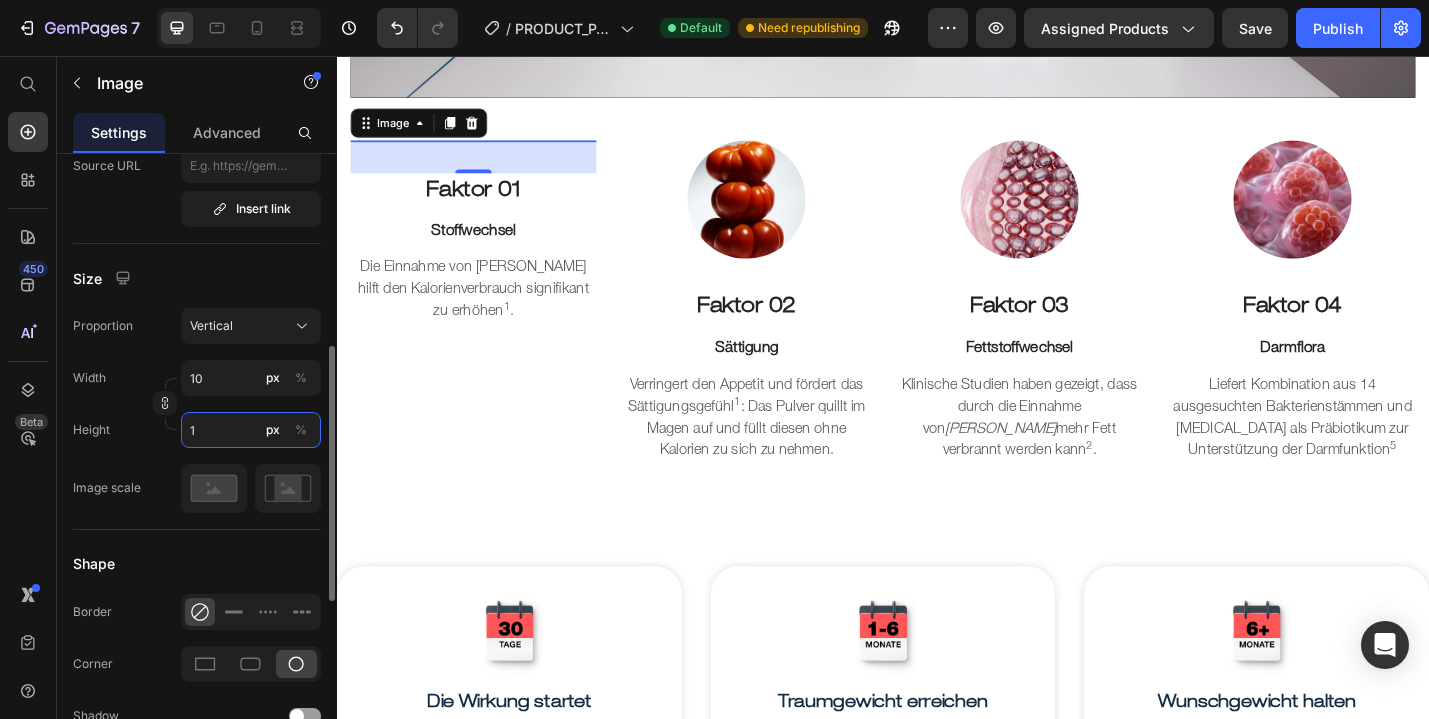 type on "13" 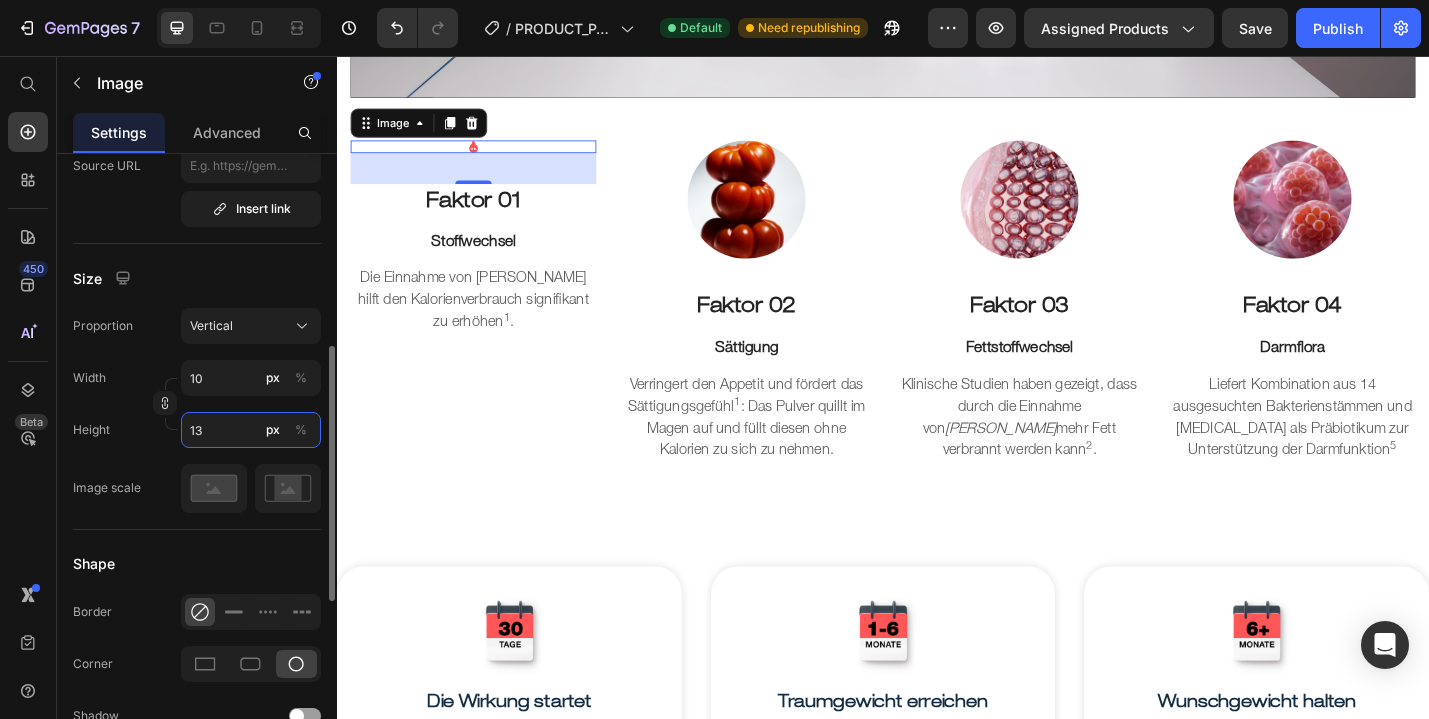 type on "100" 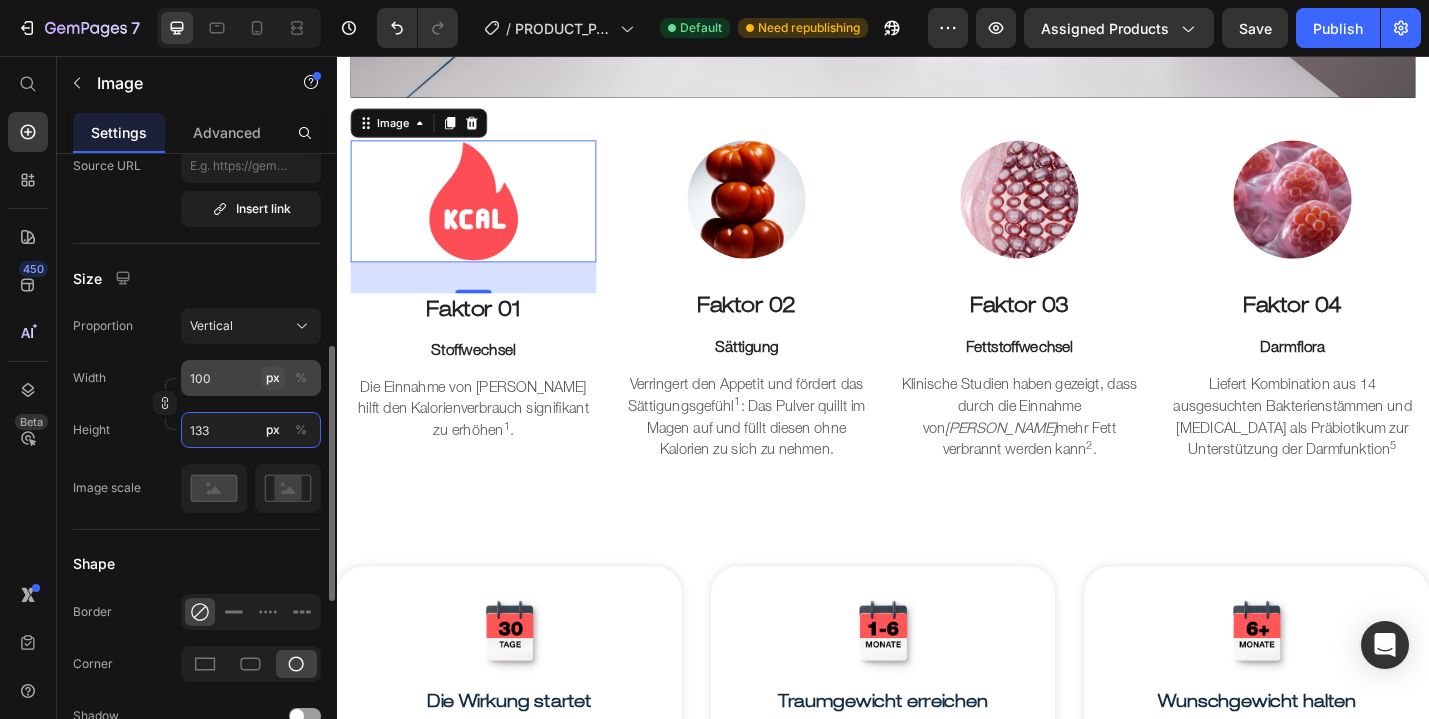 type on "10" 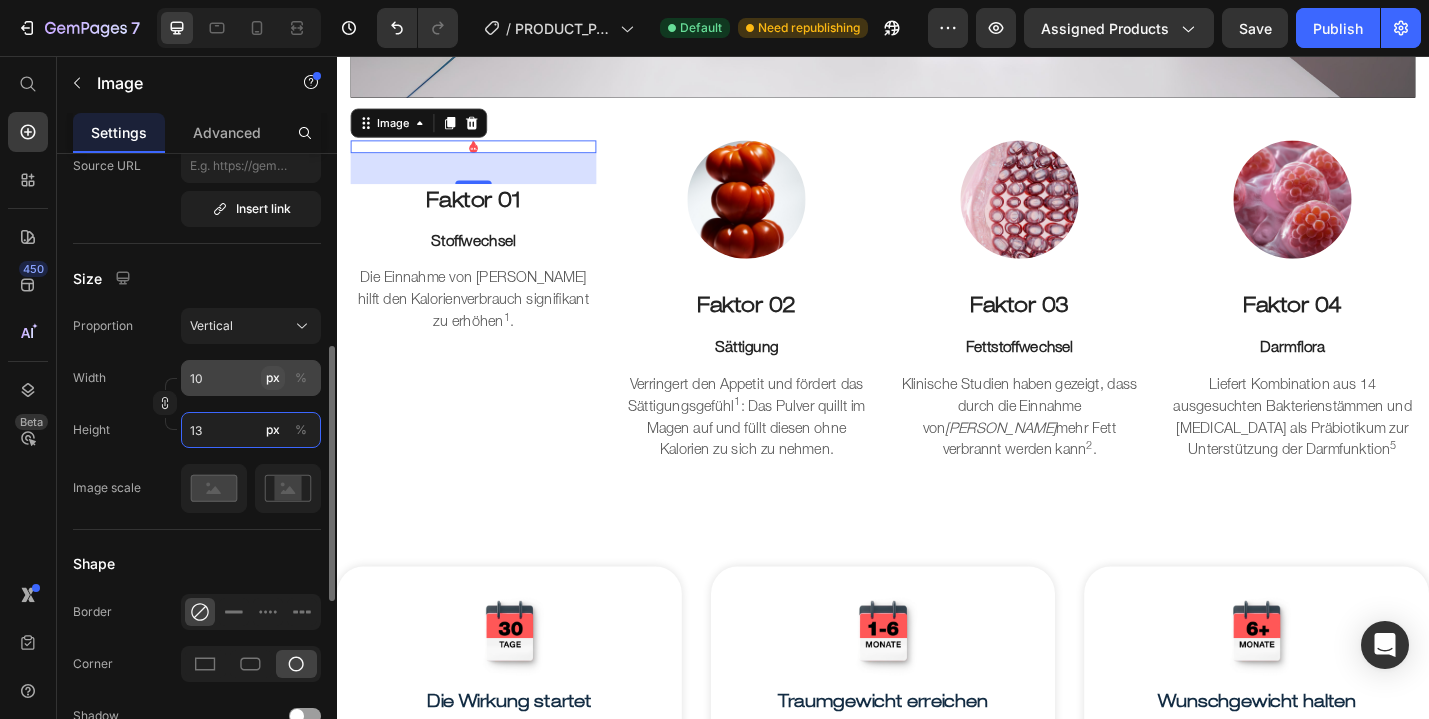 type on "98" 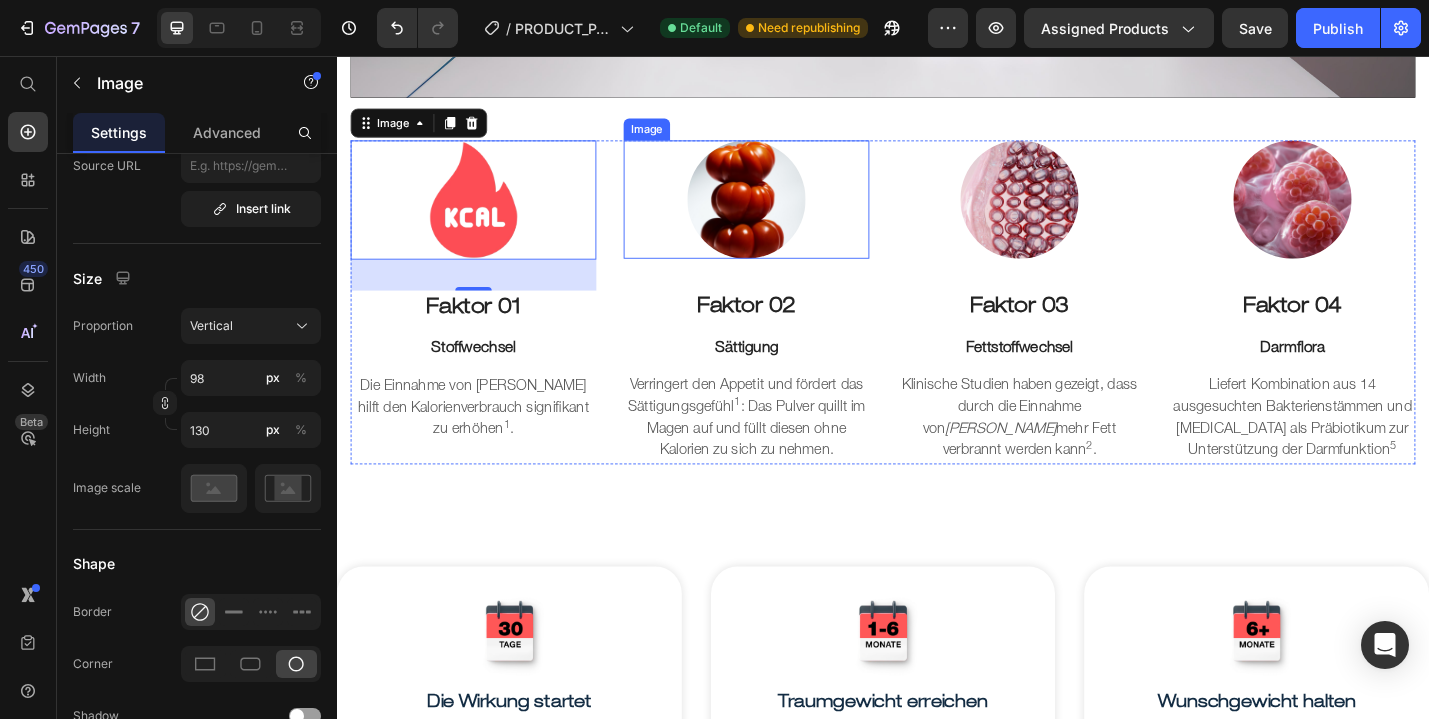 click at bounding box center [787, 214] 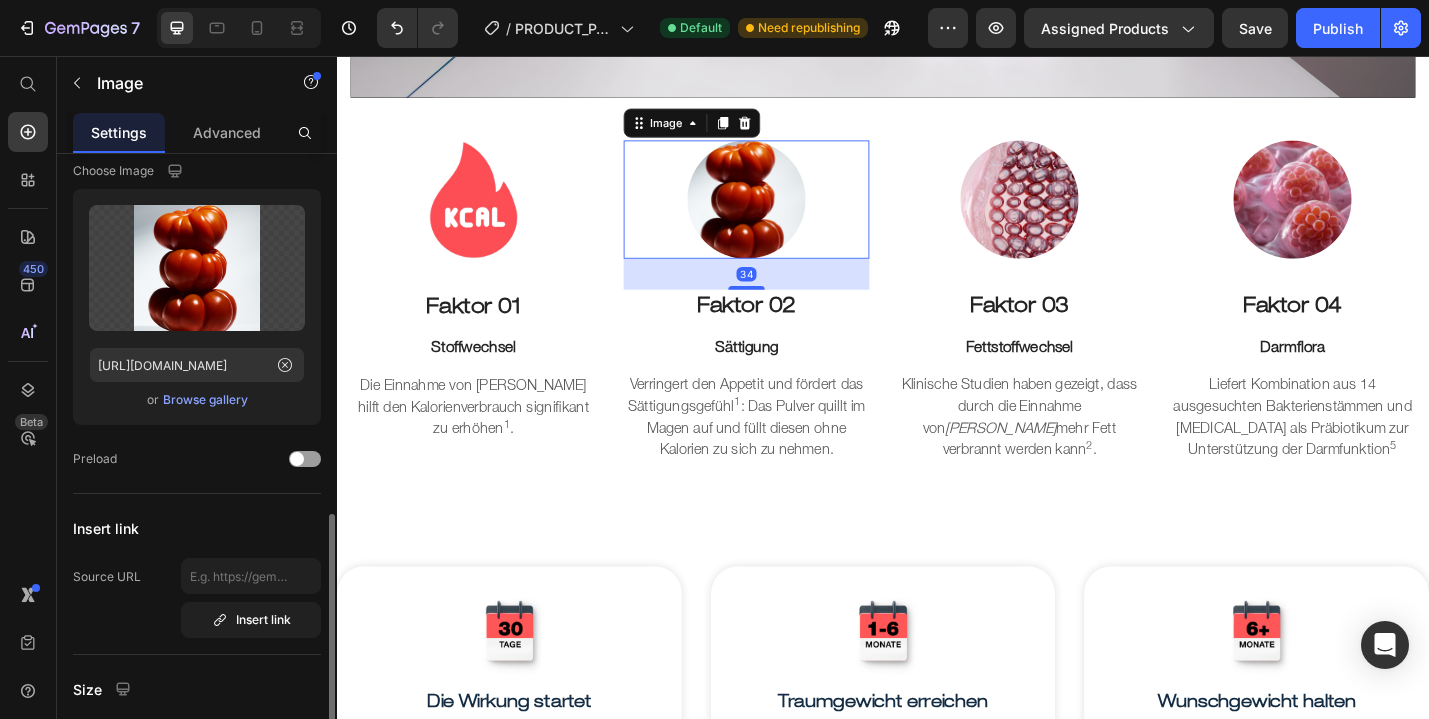 scroll, scrollTop: 0, scrollLeft: 0, axis: both 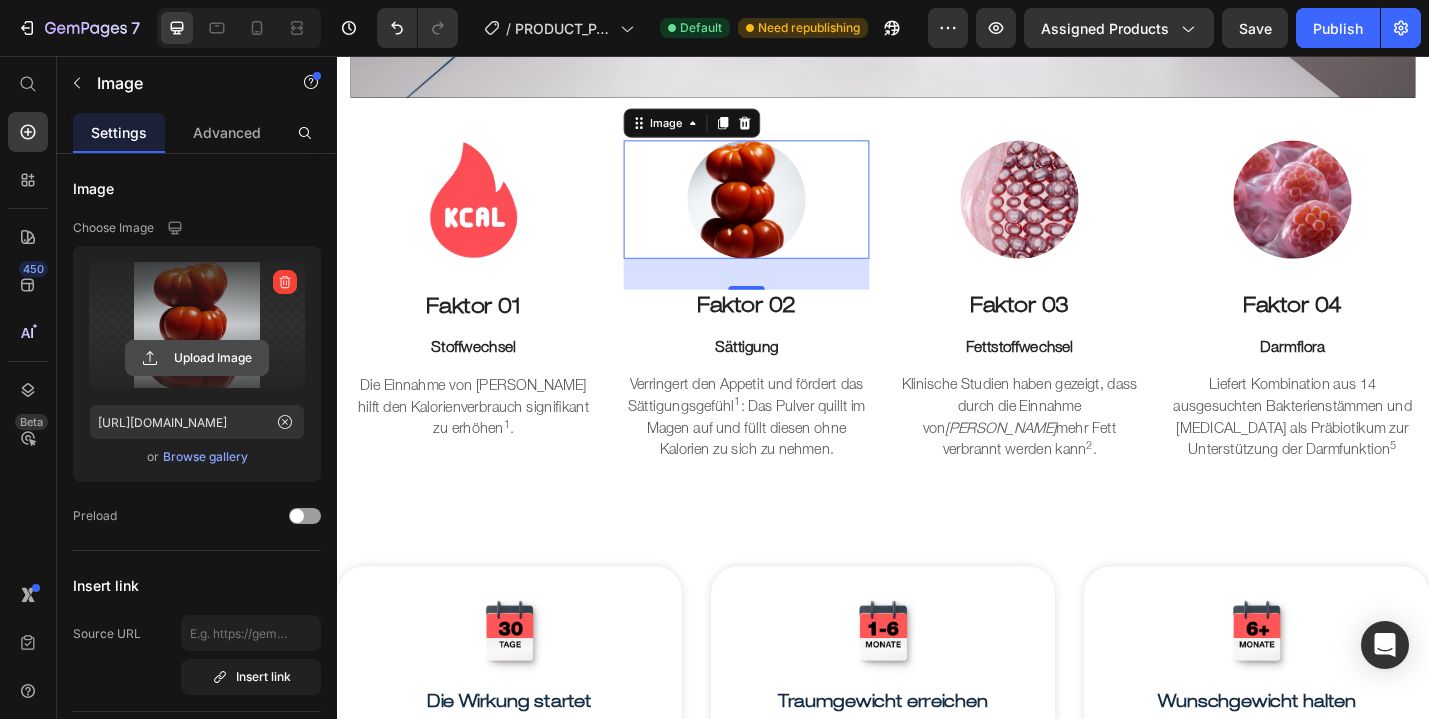 click 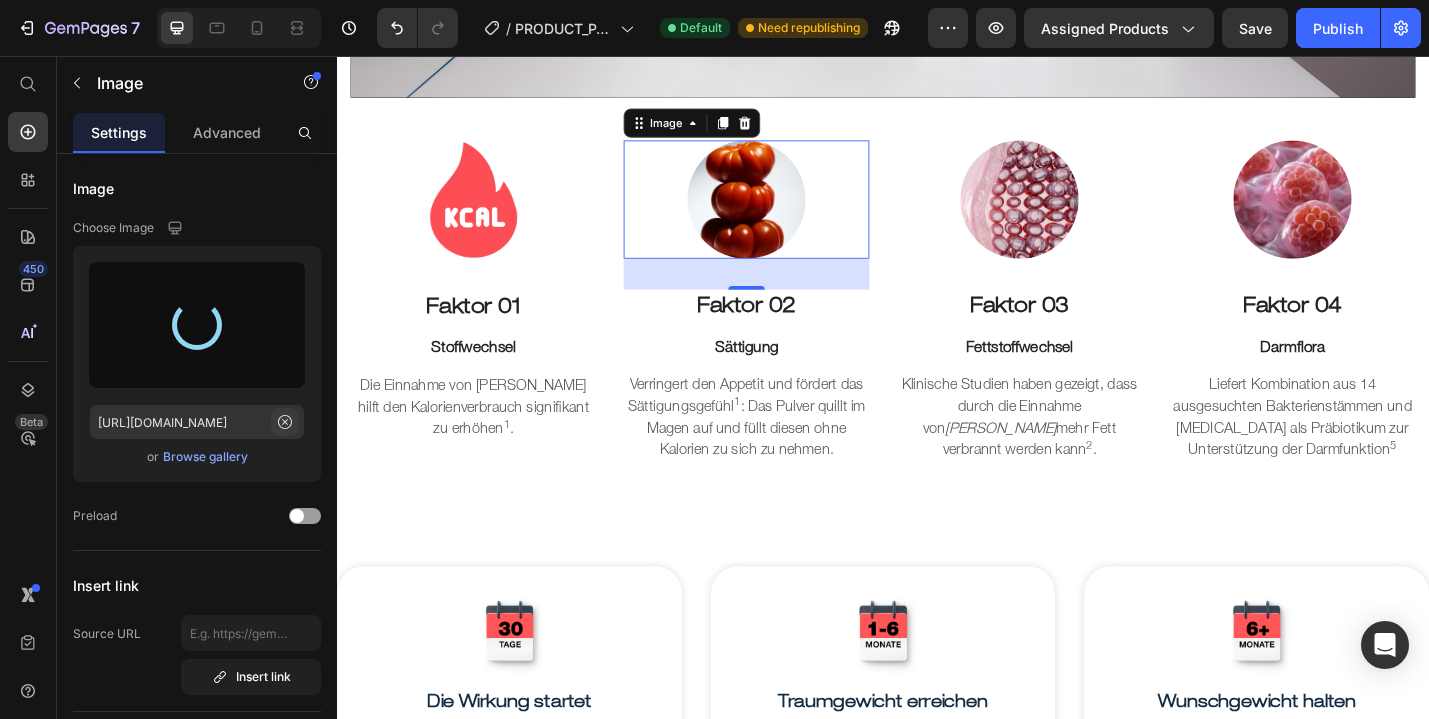 type on "[URL][DOMAIN_NAME]" 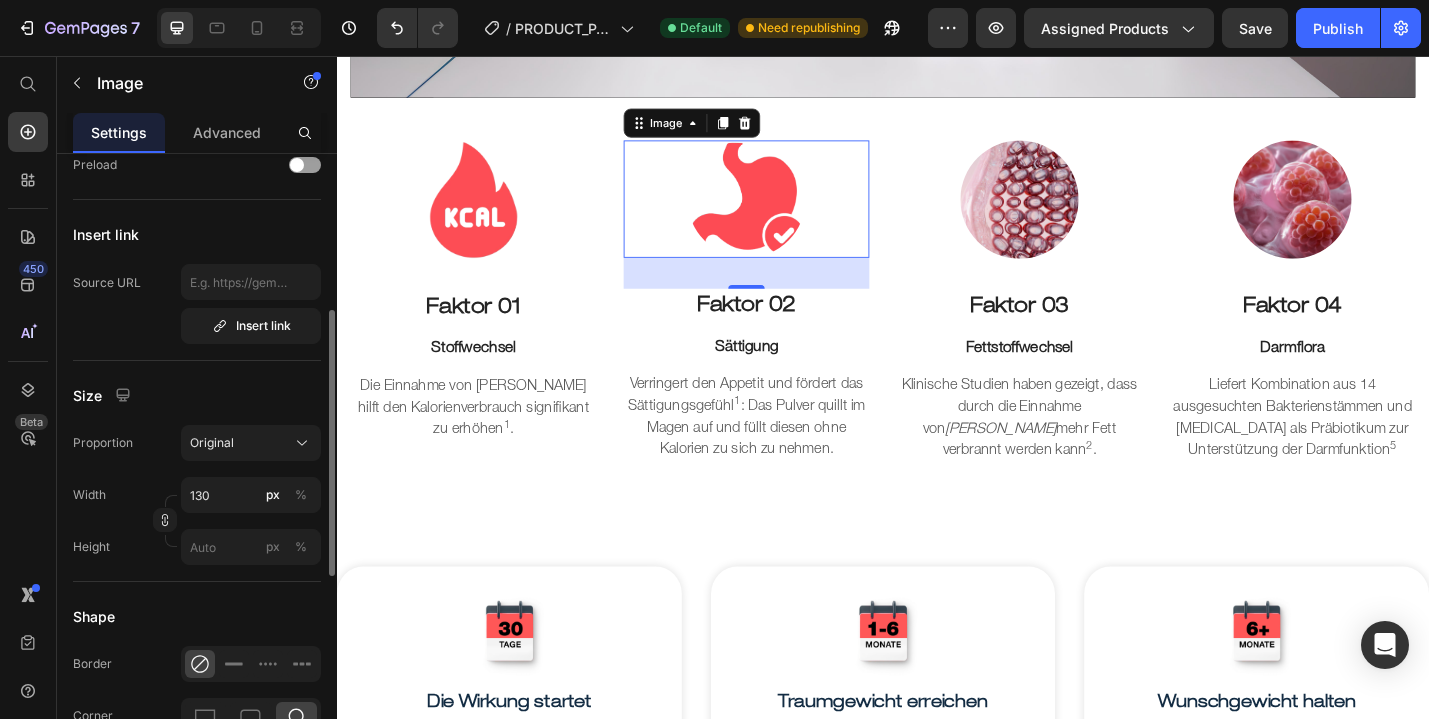 scroll, scrollTop: 400, scrollLeft: 0, axis: vertical 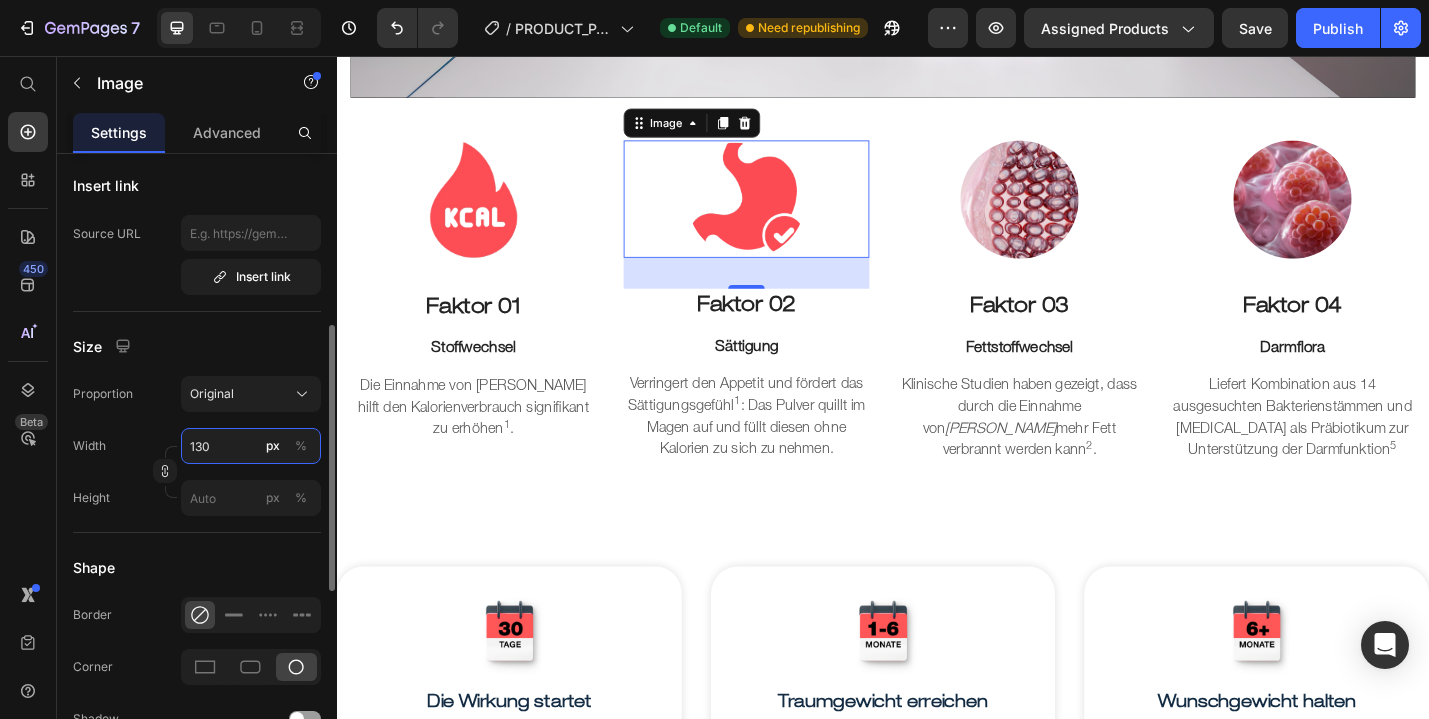 click on "130" at bounding box center (251, 446) 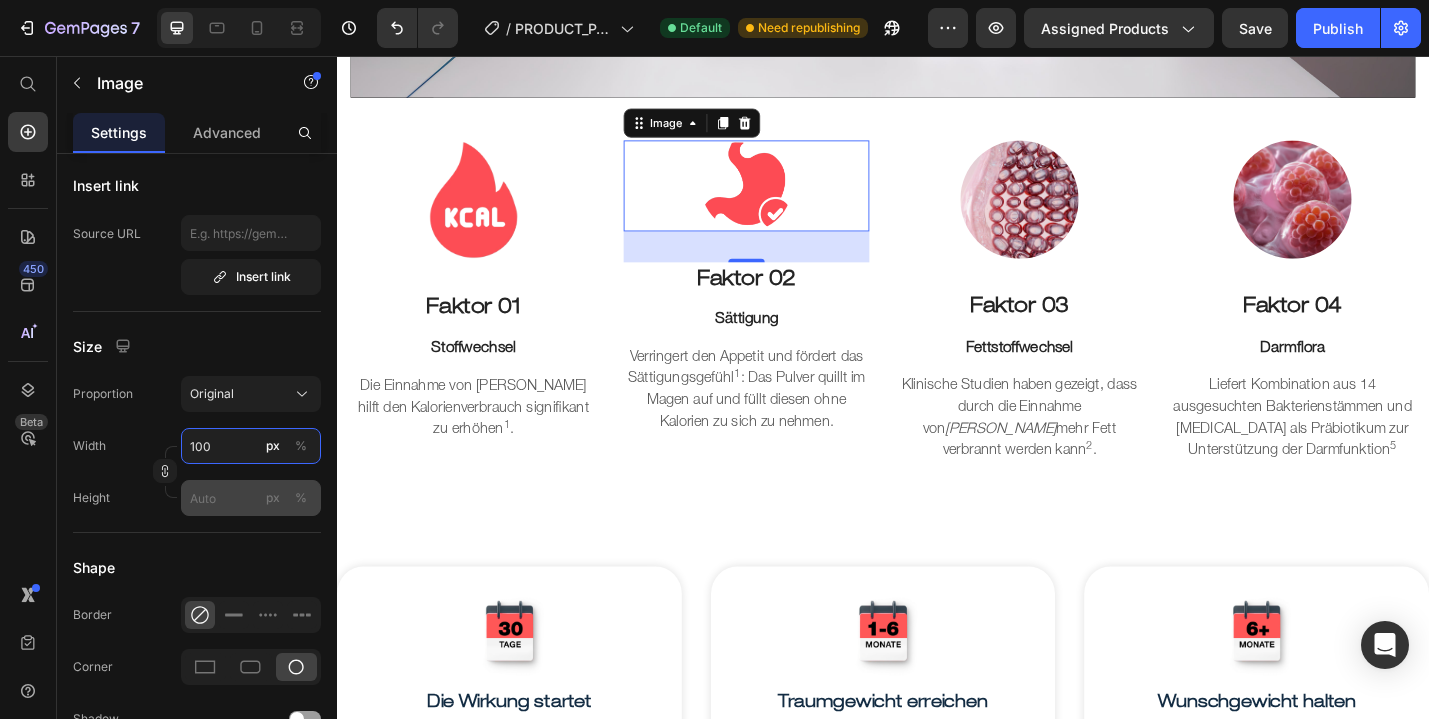 type on "100" 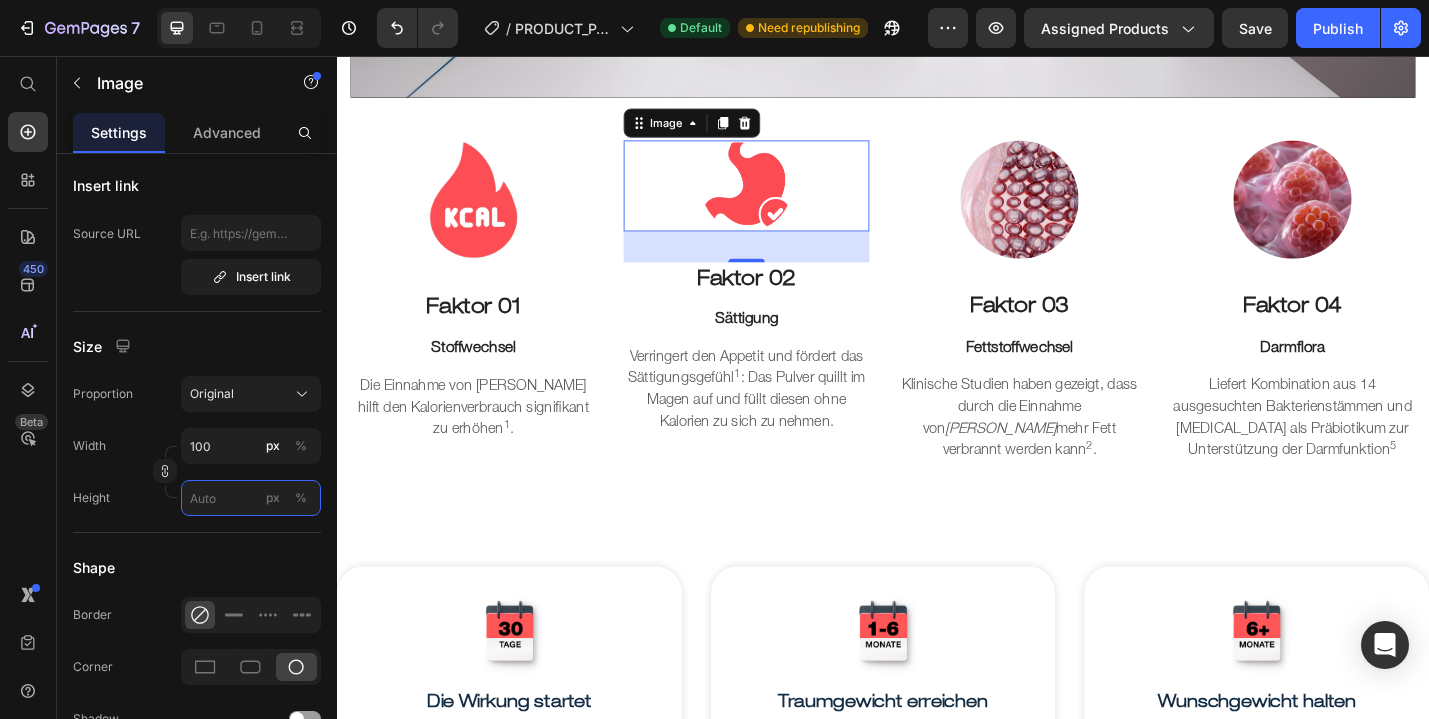 click on "px %" at bounding box center (251, 498) 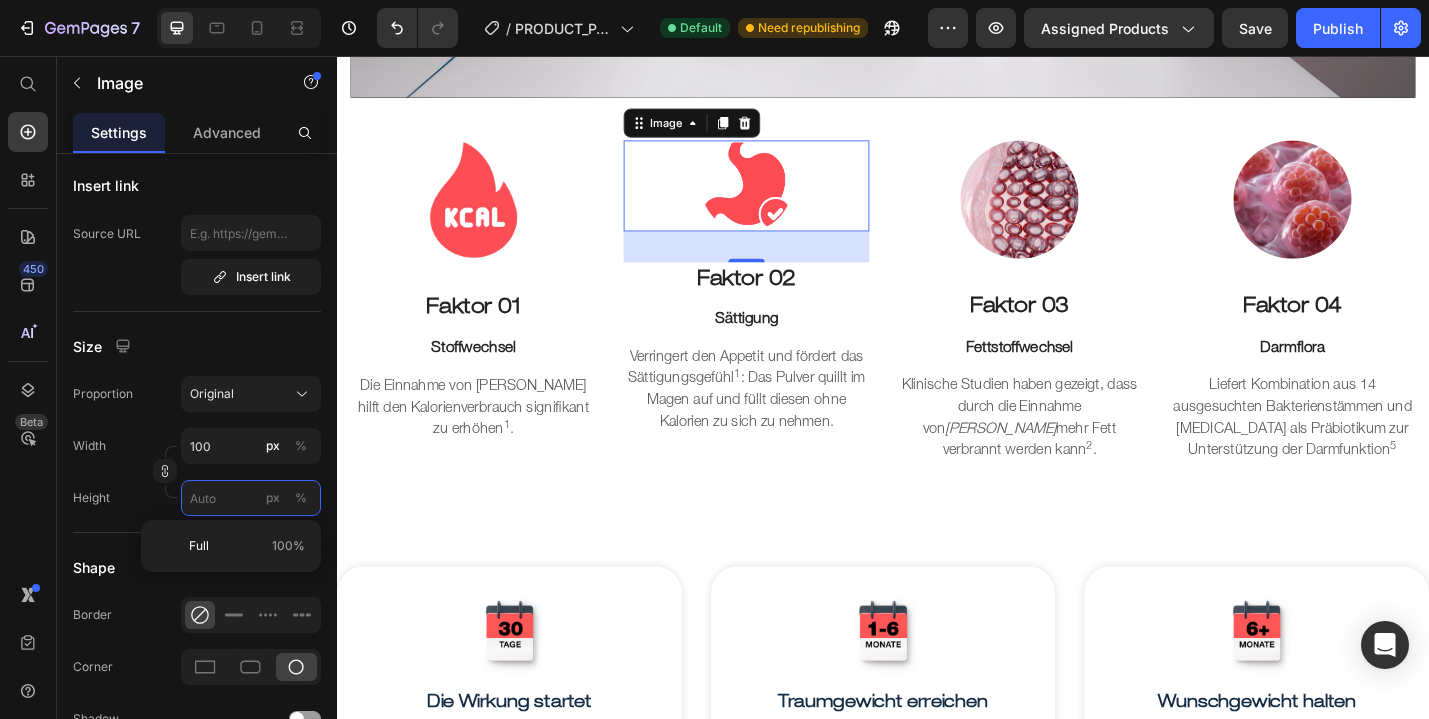 type 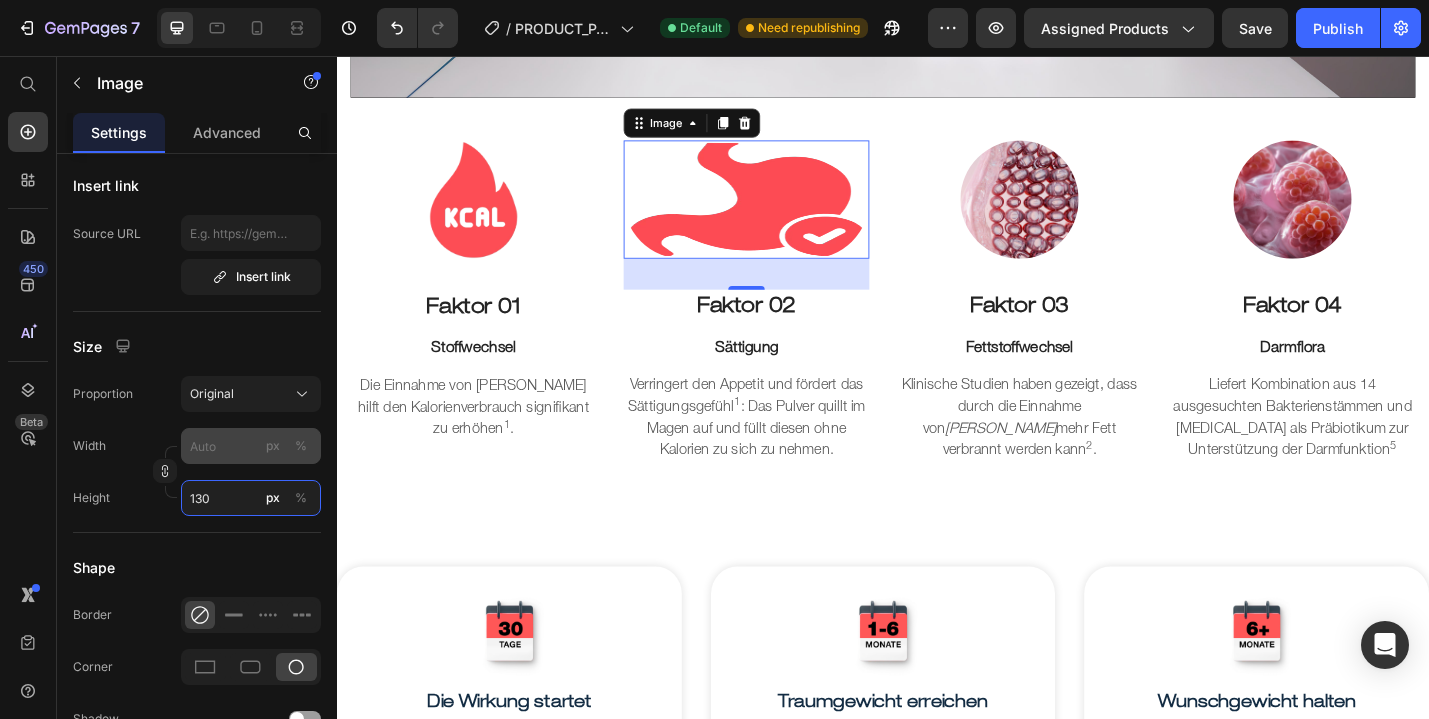 type on "130" 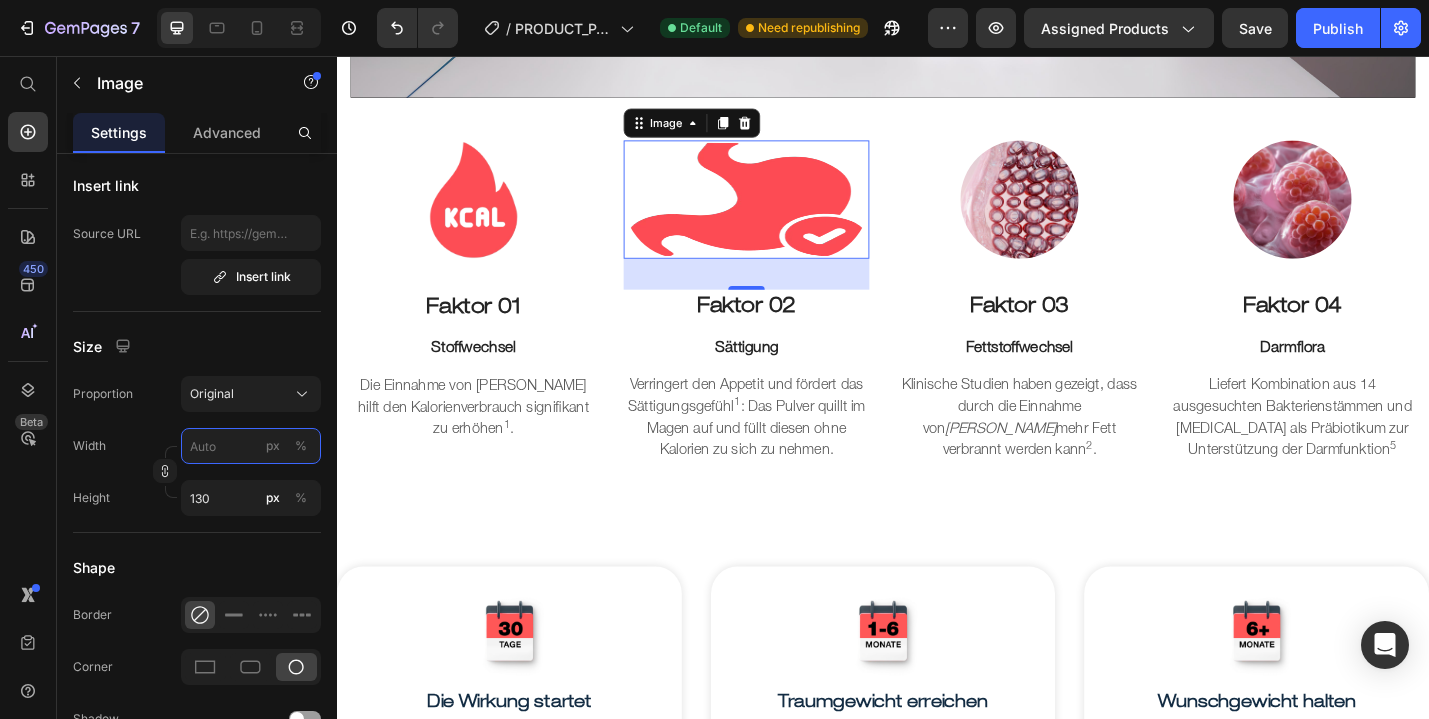 click on "px %" at bounding box center [251, 446] 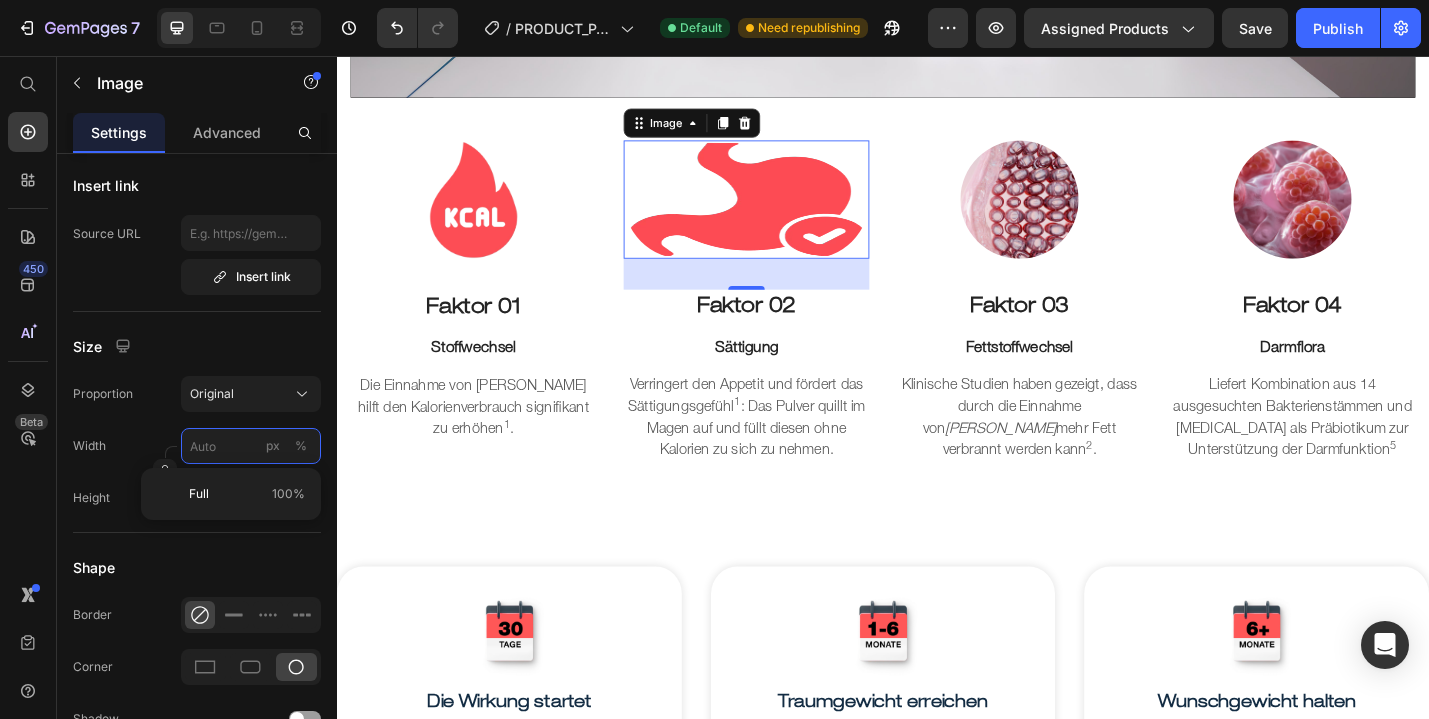 type on "1" 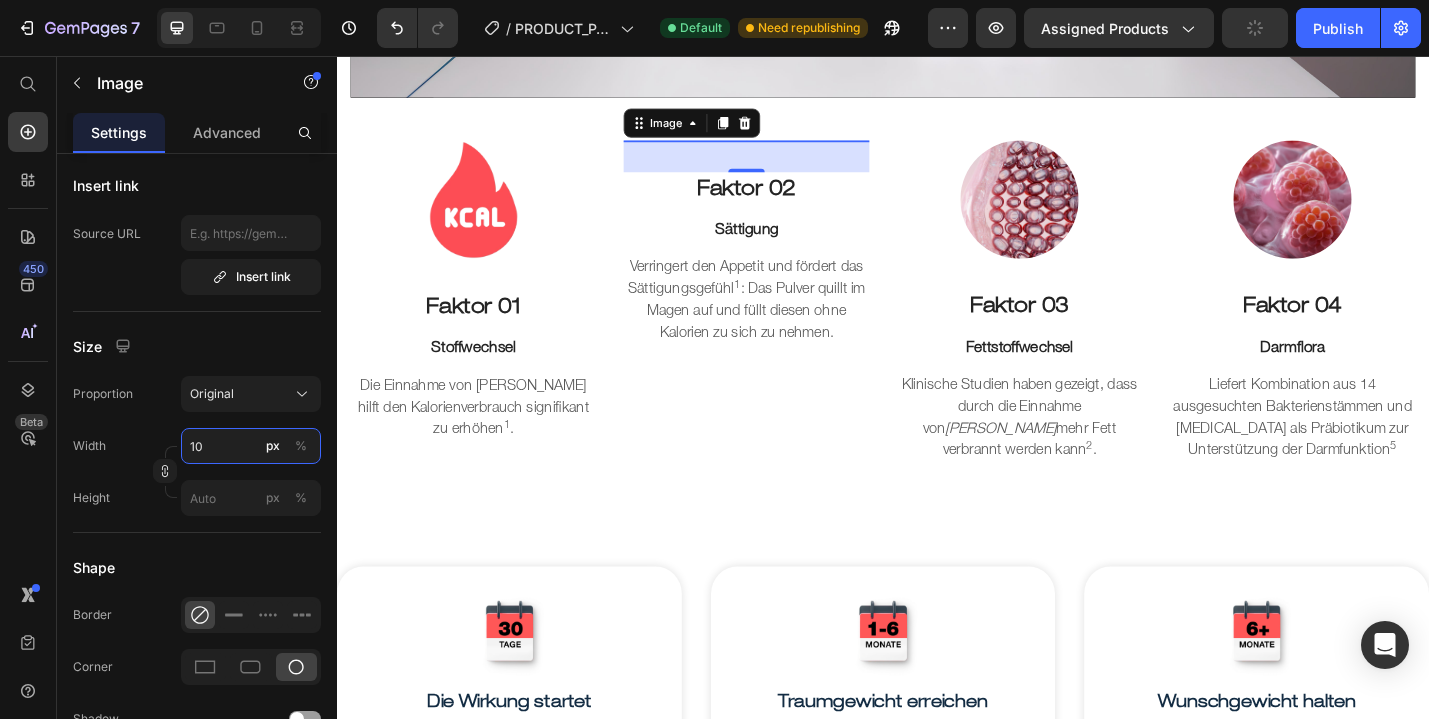 type on "100" 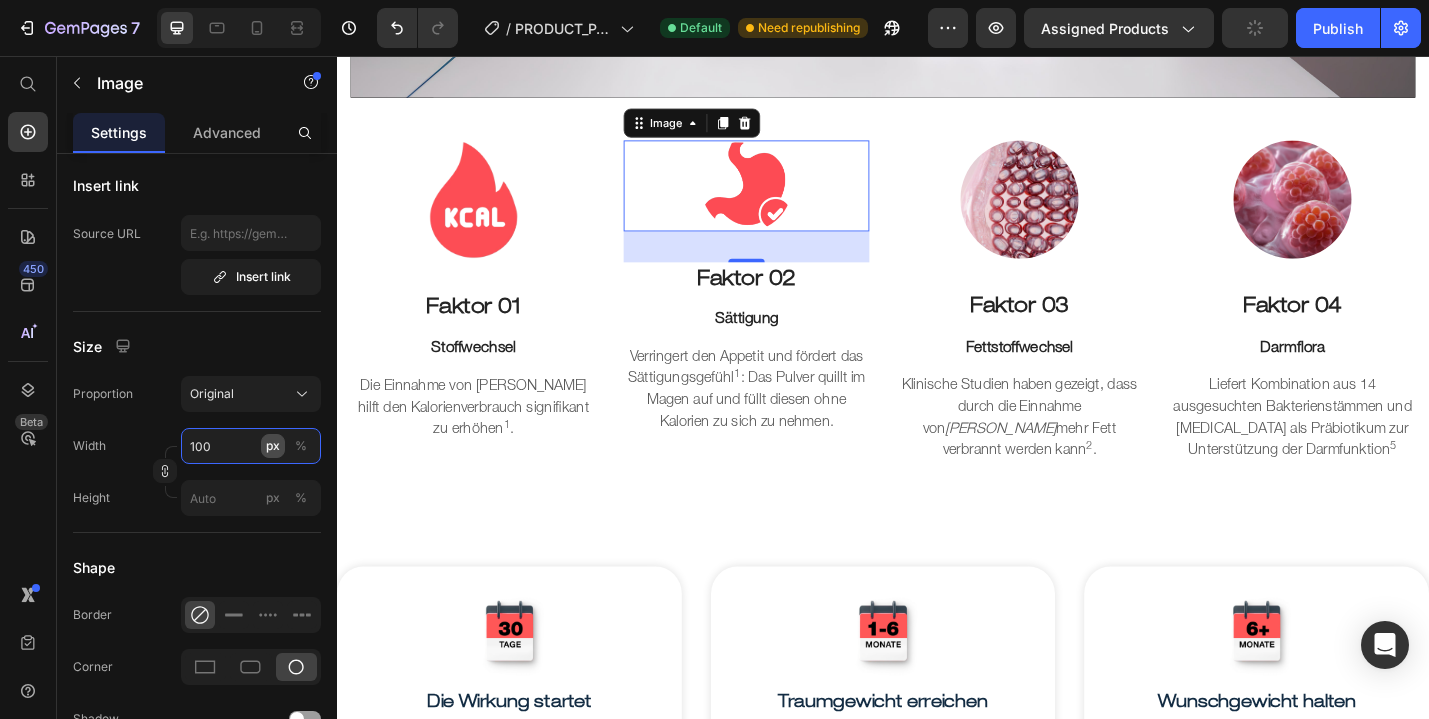 type 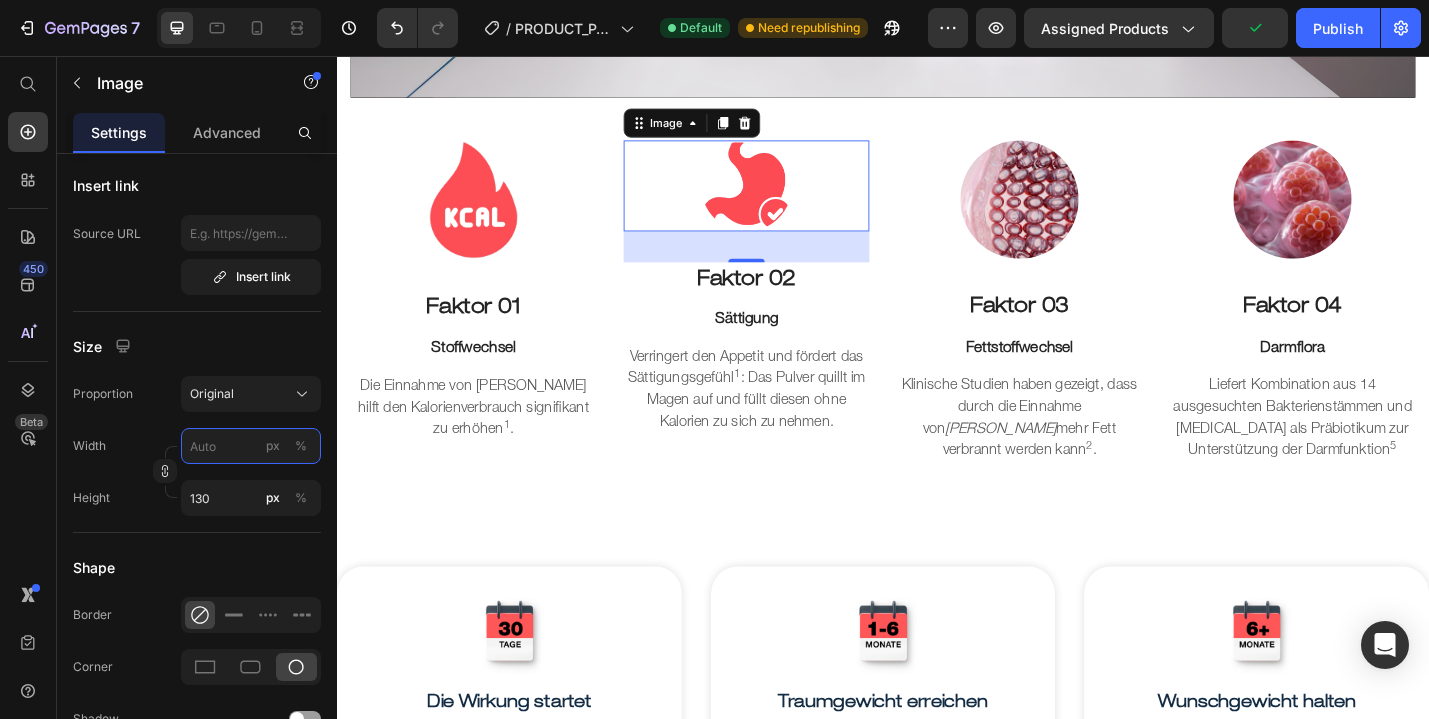 type on "100" 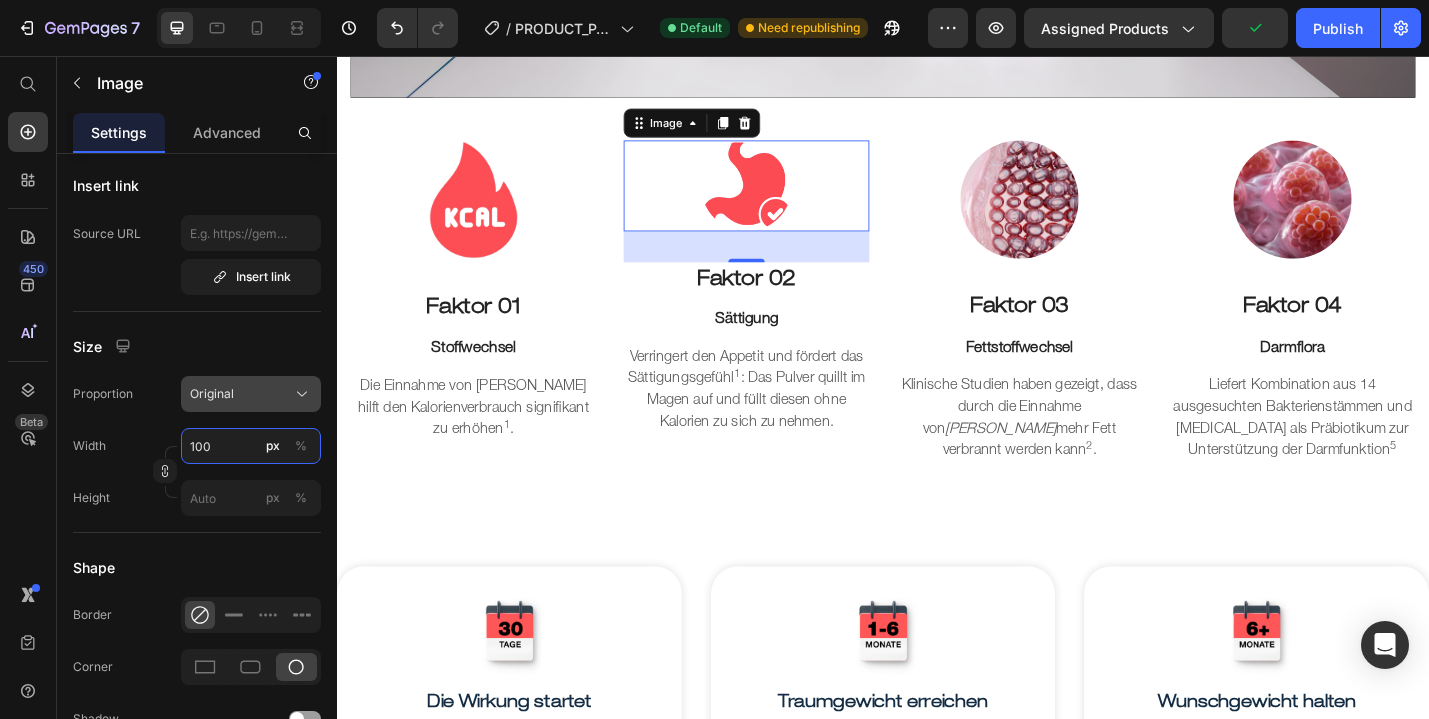 type on "100" 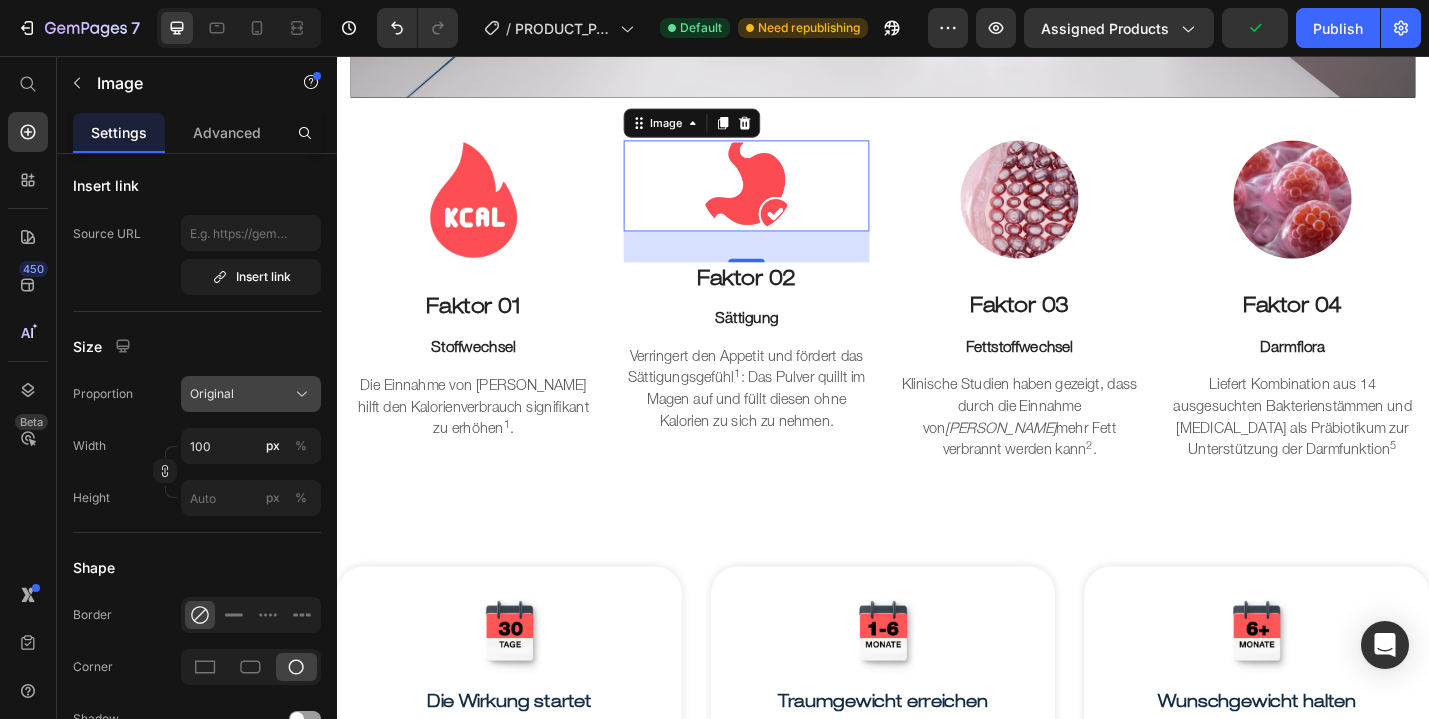 click on "Original" at bounding box center (212, 394) 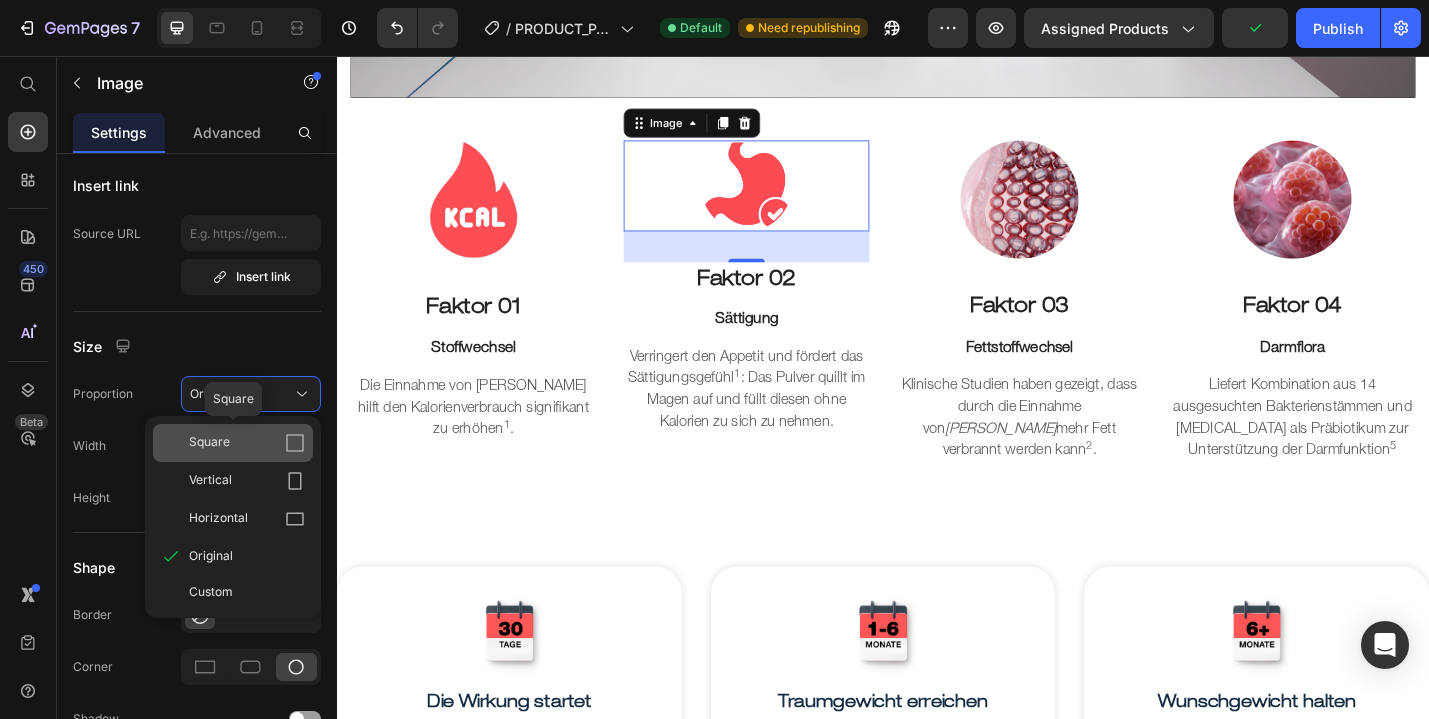 click on "Square" at bounding box center (209, 443) 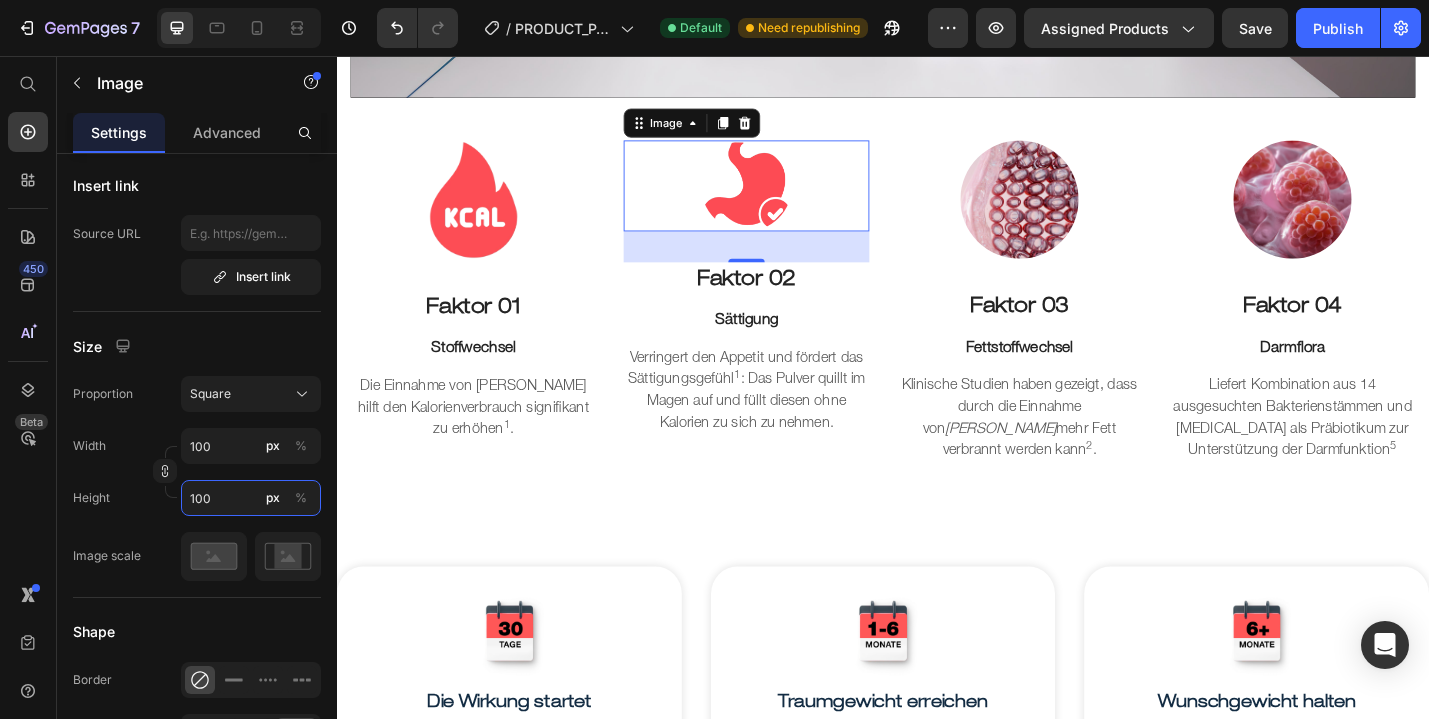 click on "100" at bounding box center [251, 498] 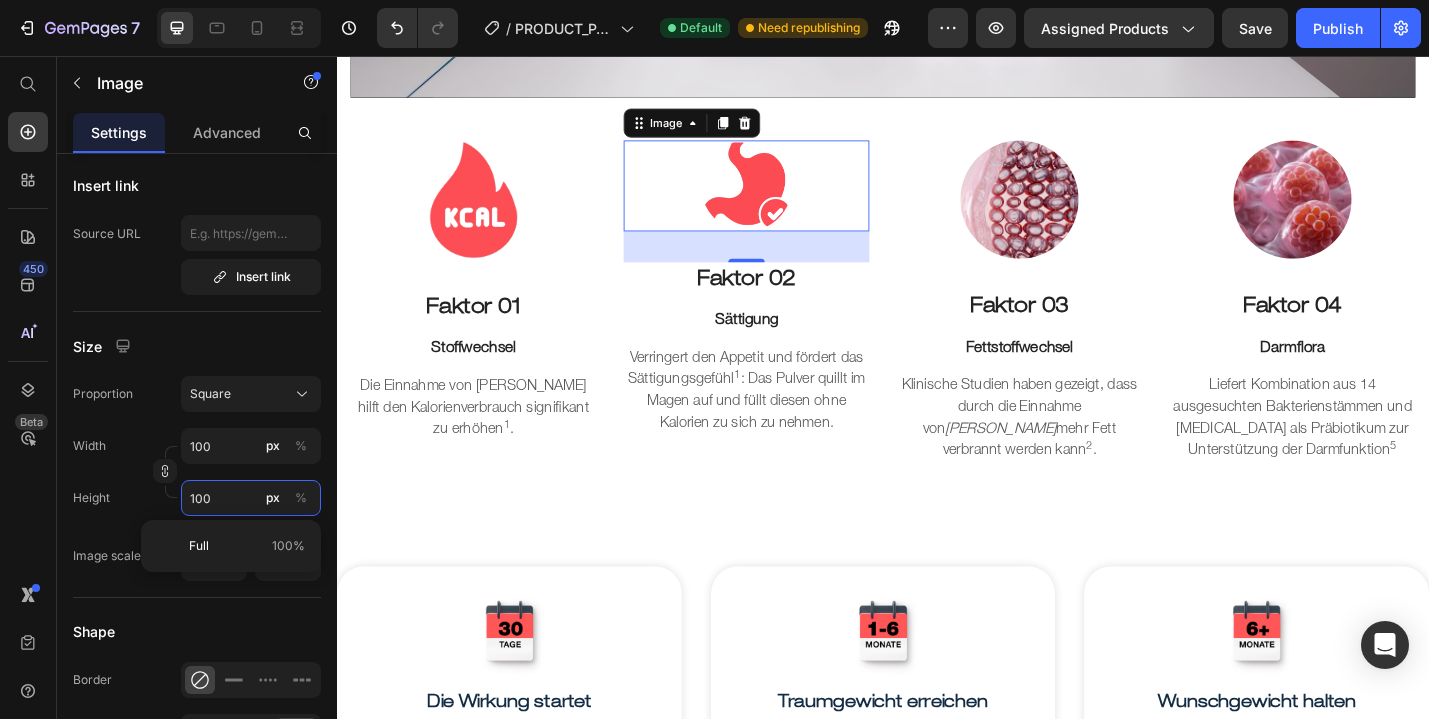 type on "1" 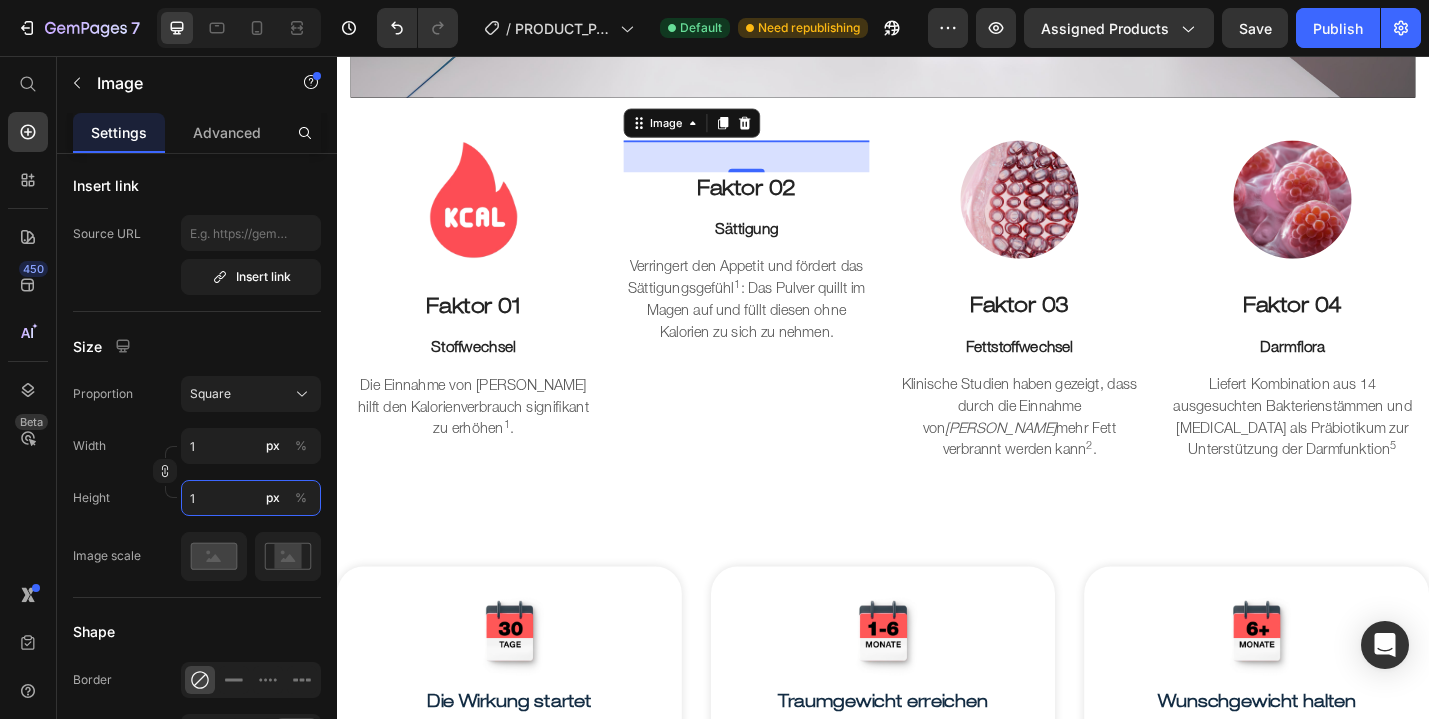 type on "13" 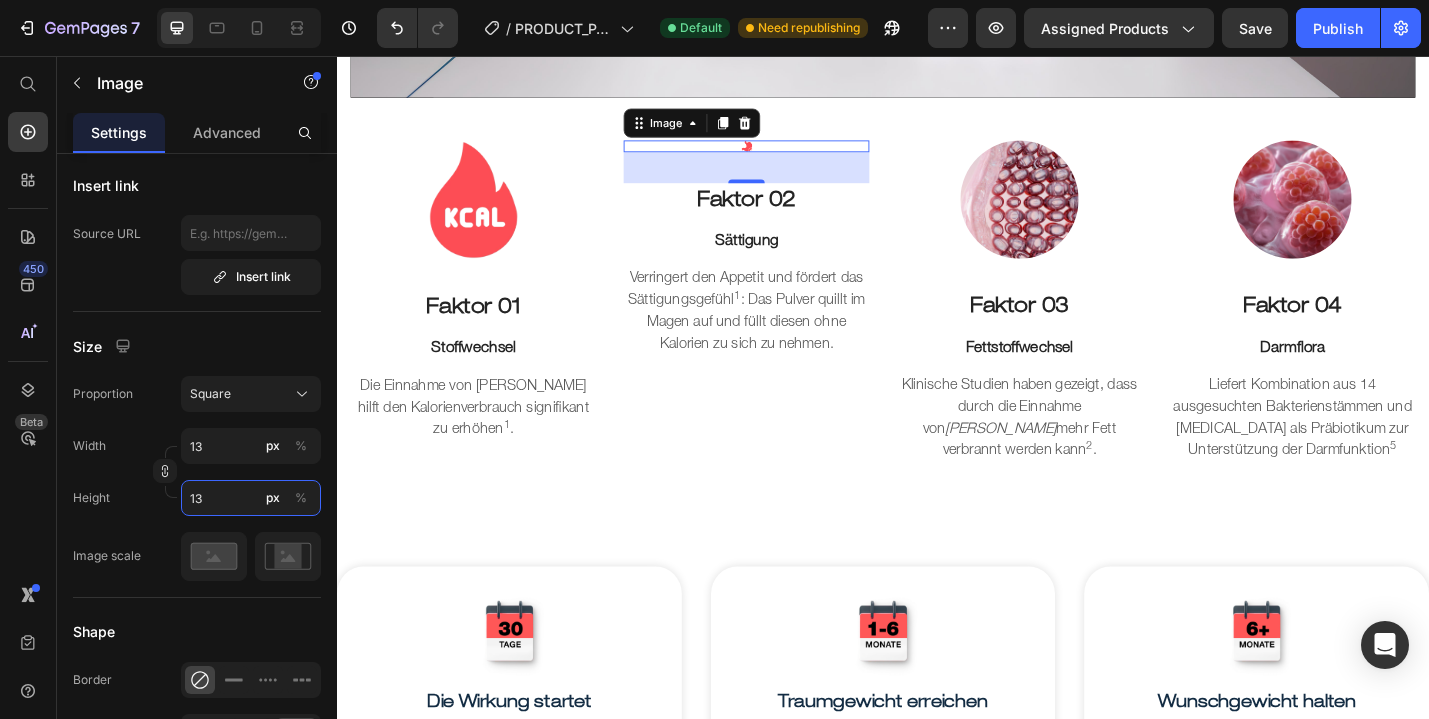 type on "130" 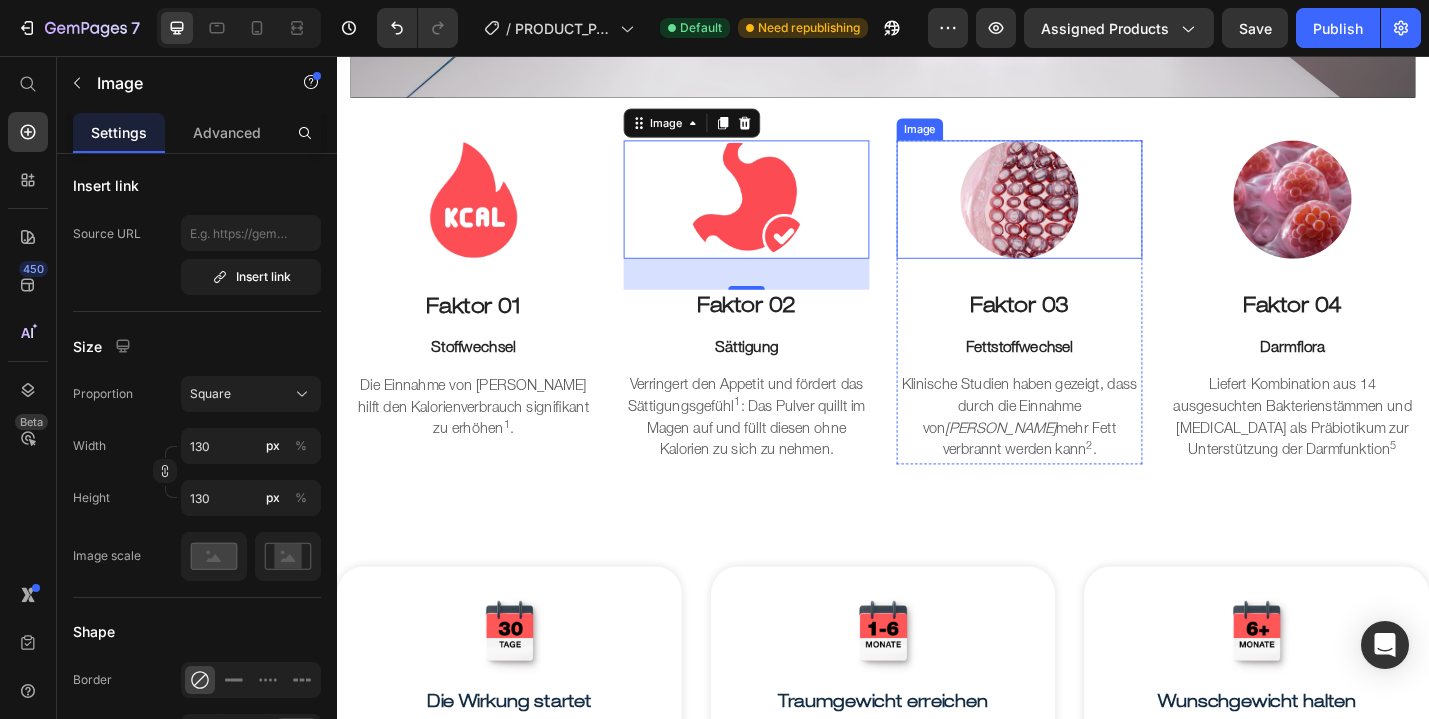 click at bounding box center (1087, 214) 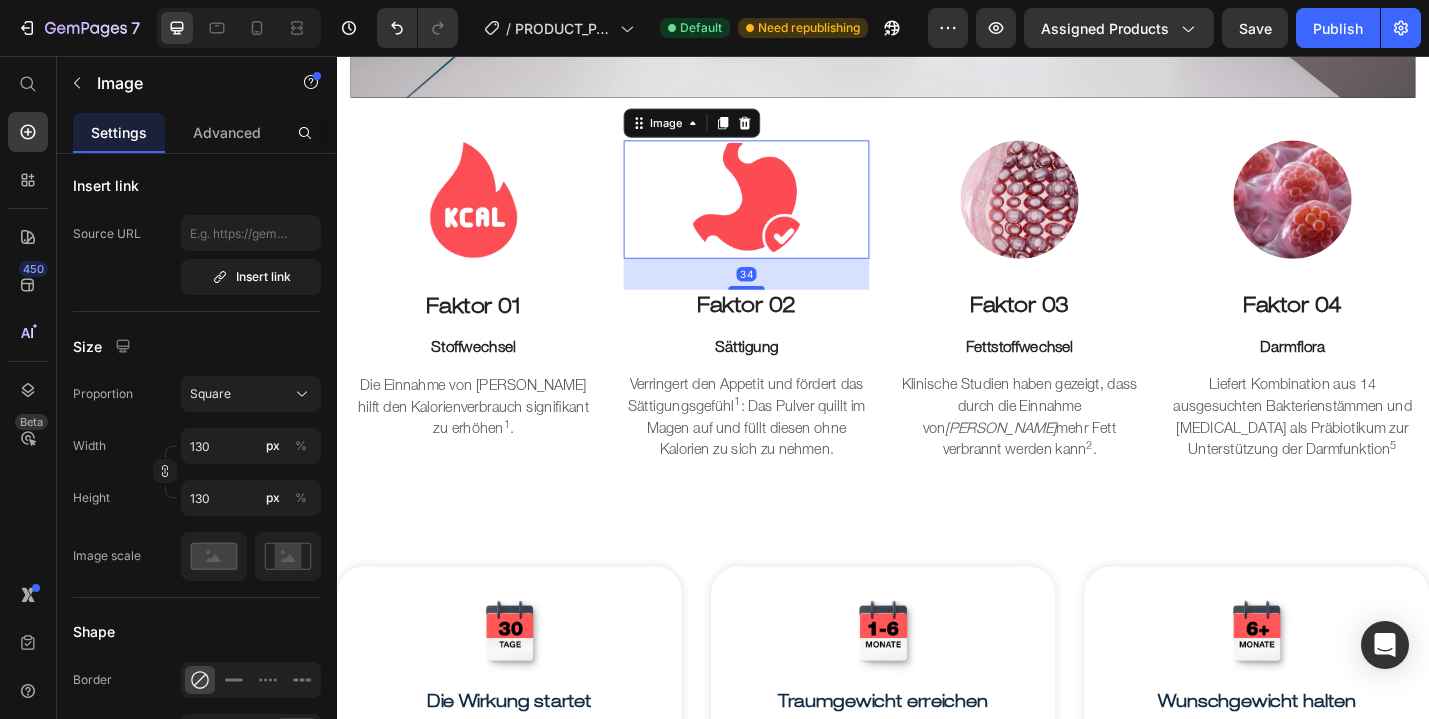 click at bounding box center (787, 214) 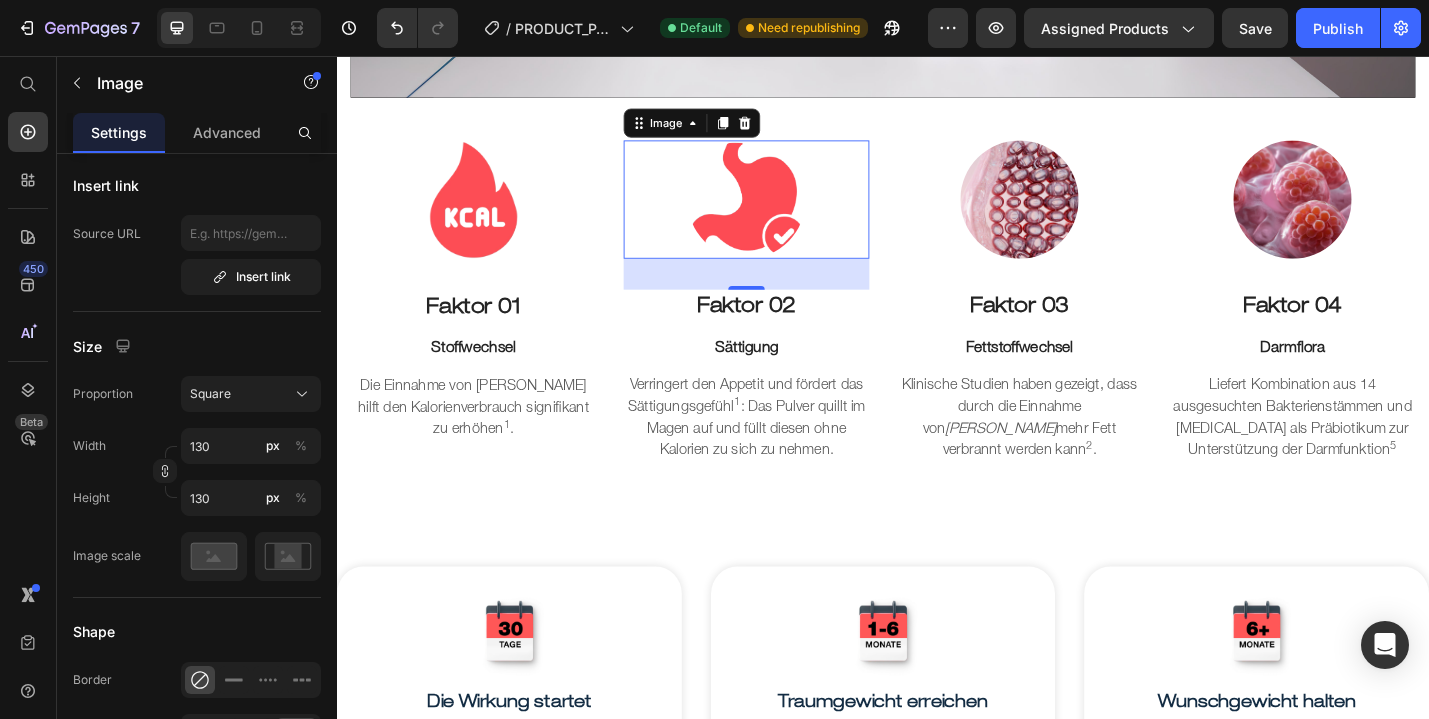 click at bounding box center [787, 214] 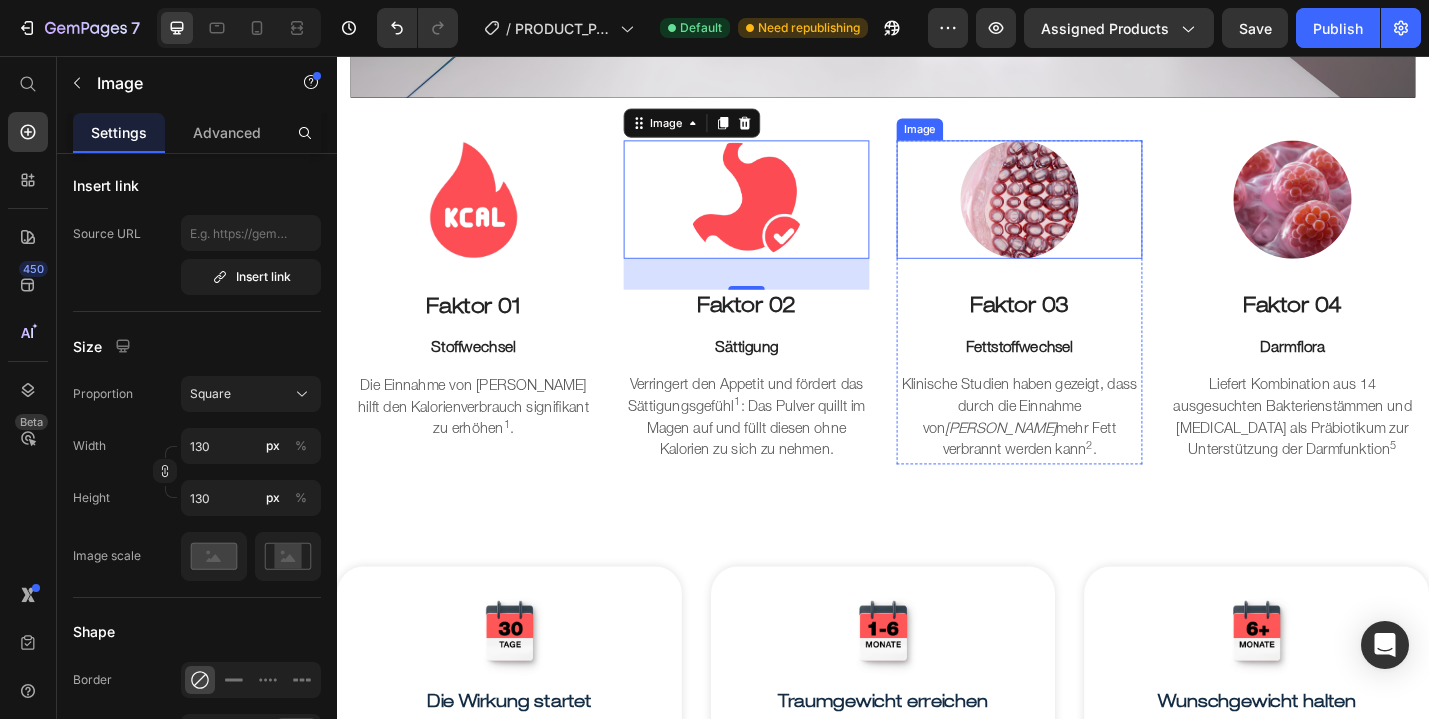 click at bounding box center [1087, 214] 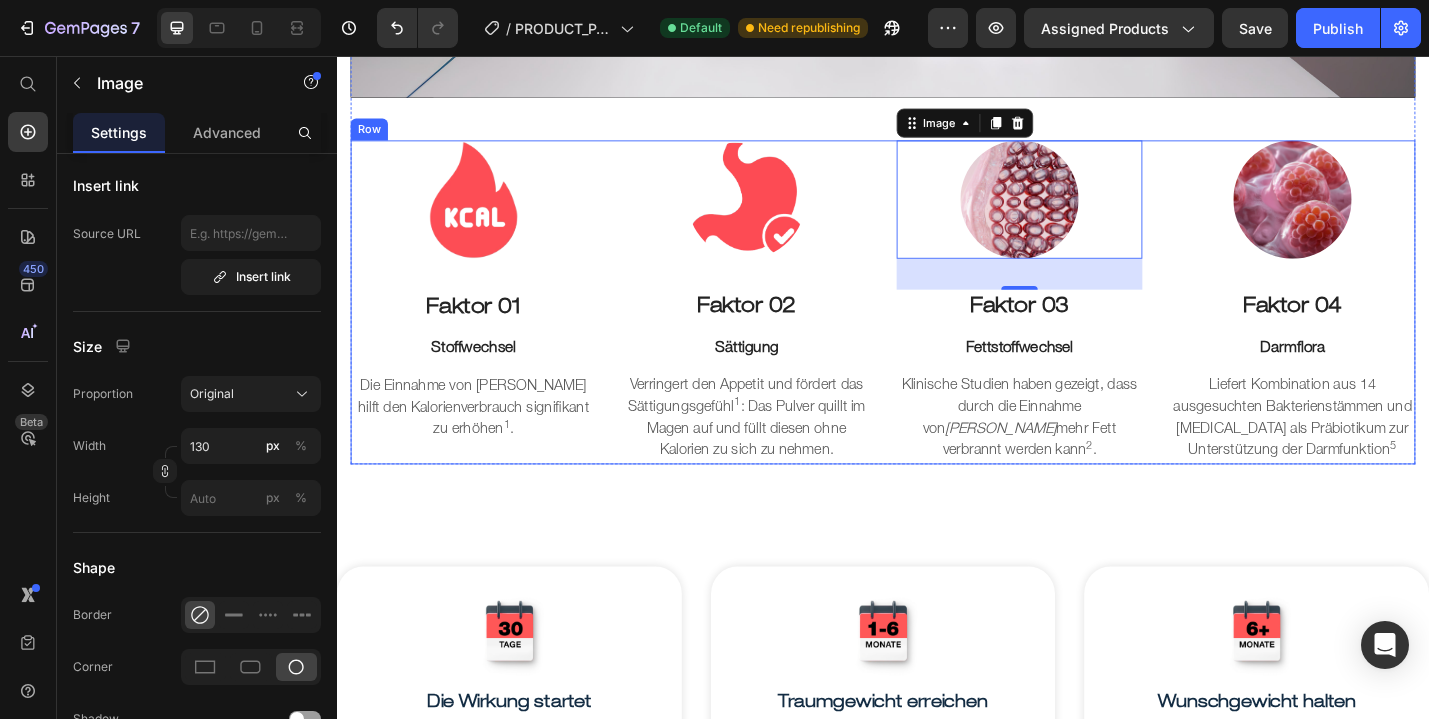 click on "Image Faktor 01 Text block Stoffwechsel  Text block Die Einnahme von YUKI hilft den Kalorienverbrauch signifikant zu erhöhen 1 .   Text block Row" at bounding box center [487, 327] 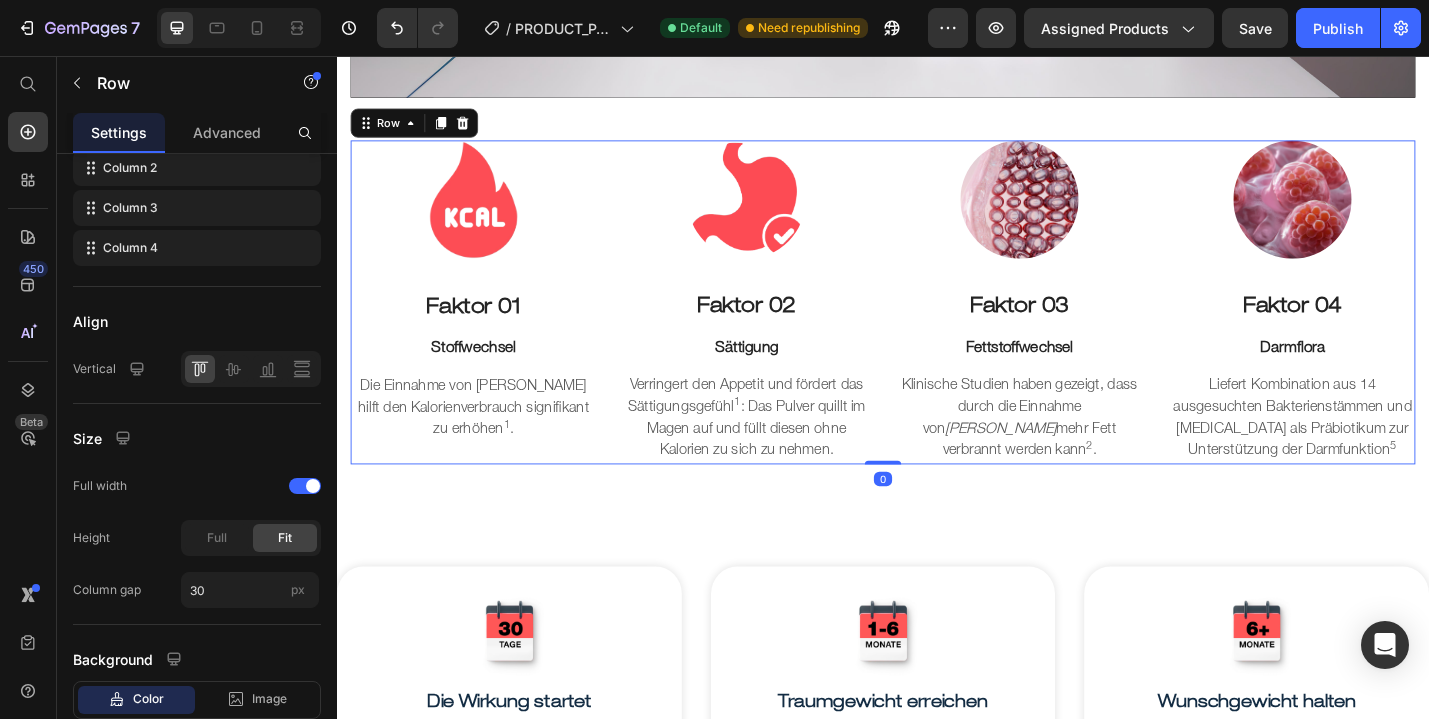 scroll, scrollTop: 0, scrollLeft: 0, axis: both 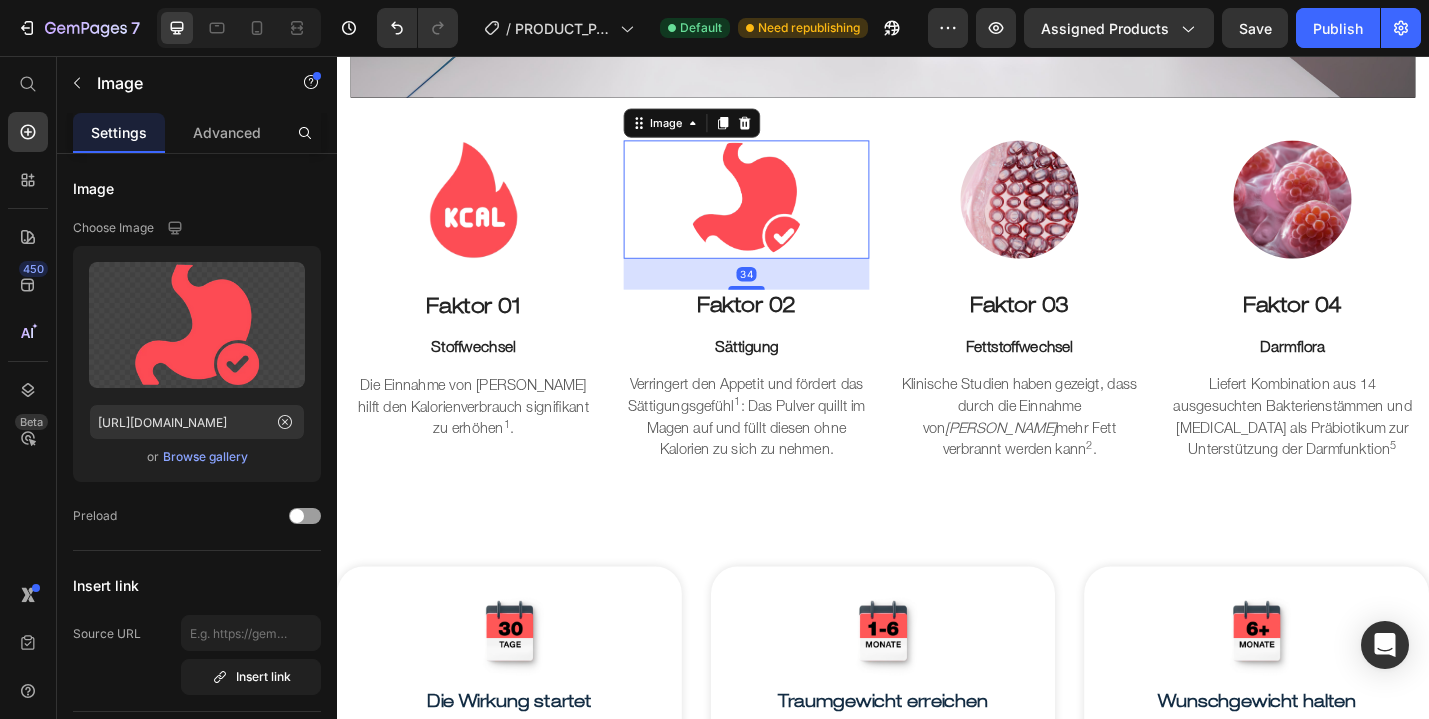 click at bounding box center (787, 214) 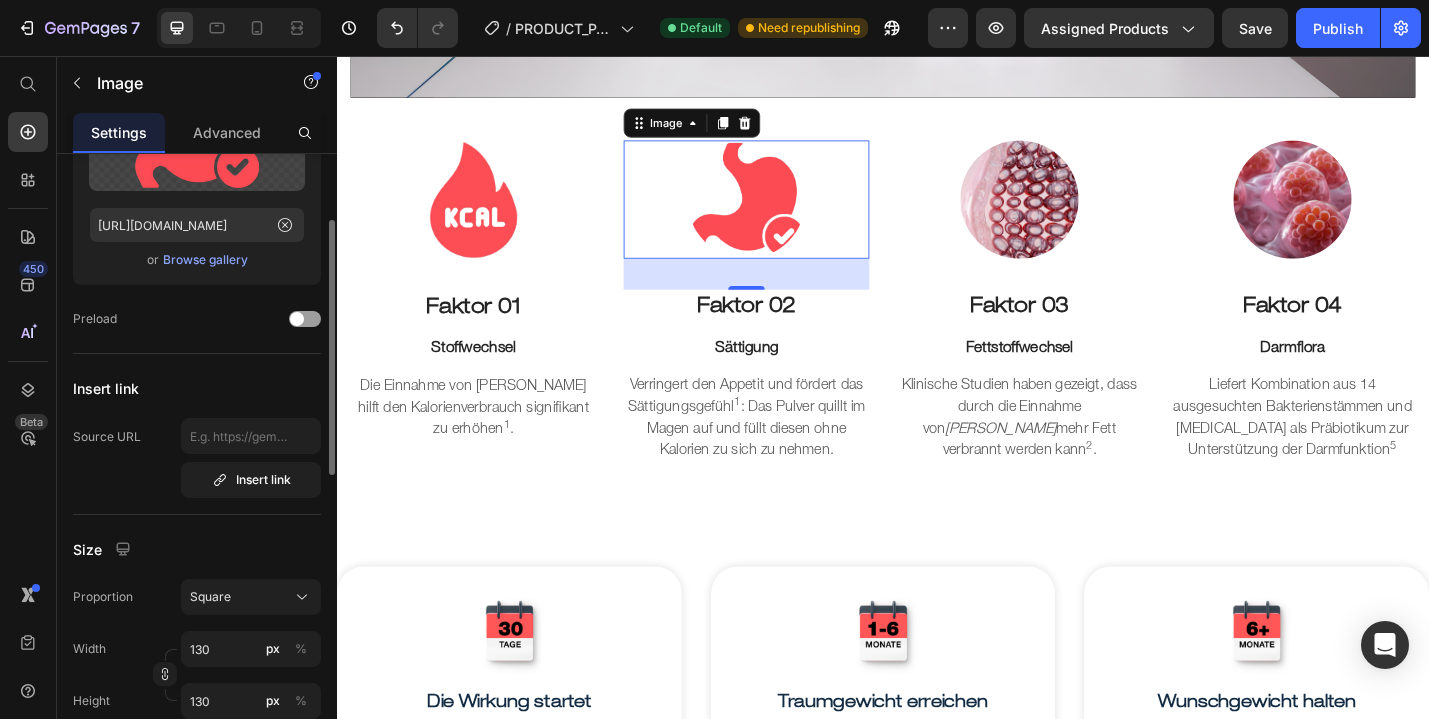 scroll, scrollTop: 232, scrollLeft: 0, axis: vertical 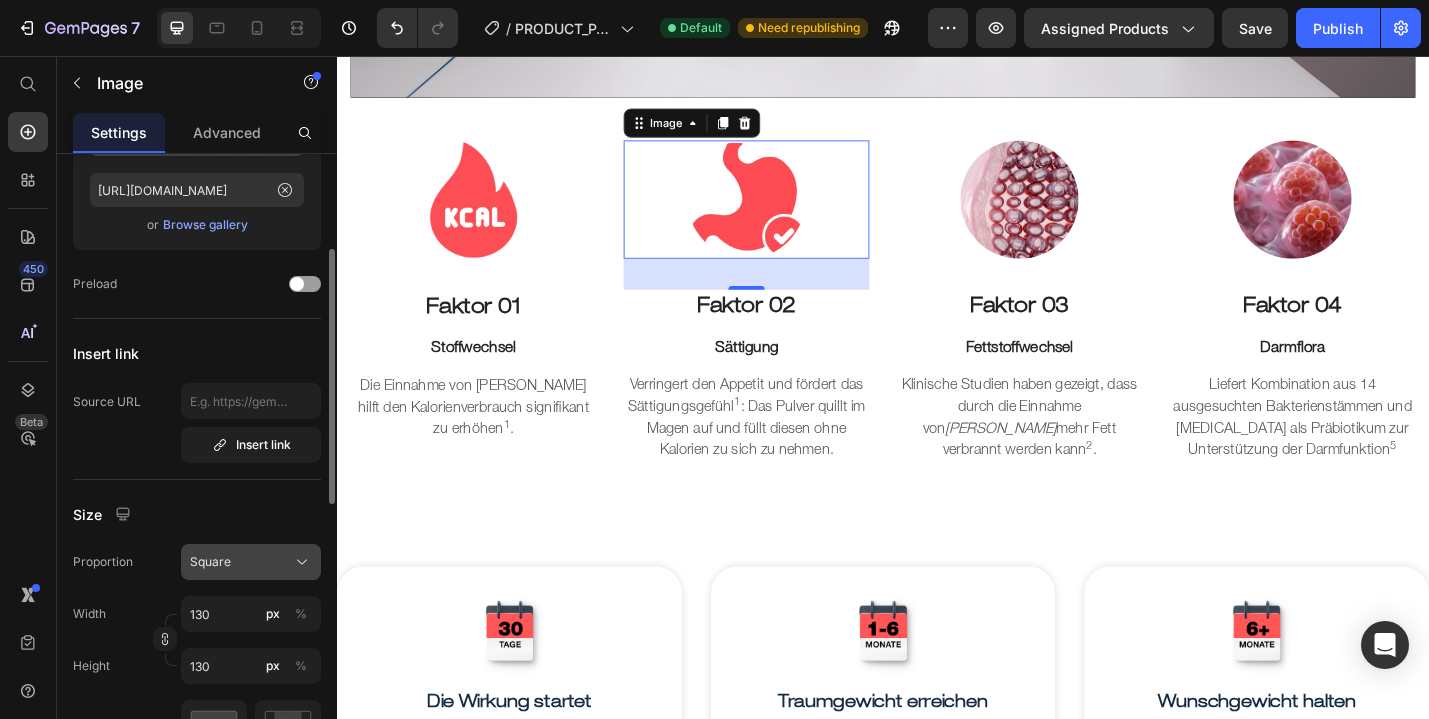 click on "Square" at bounding box center (251, 562) 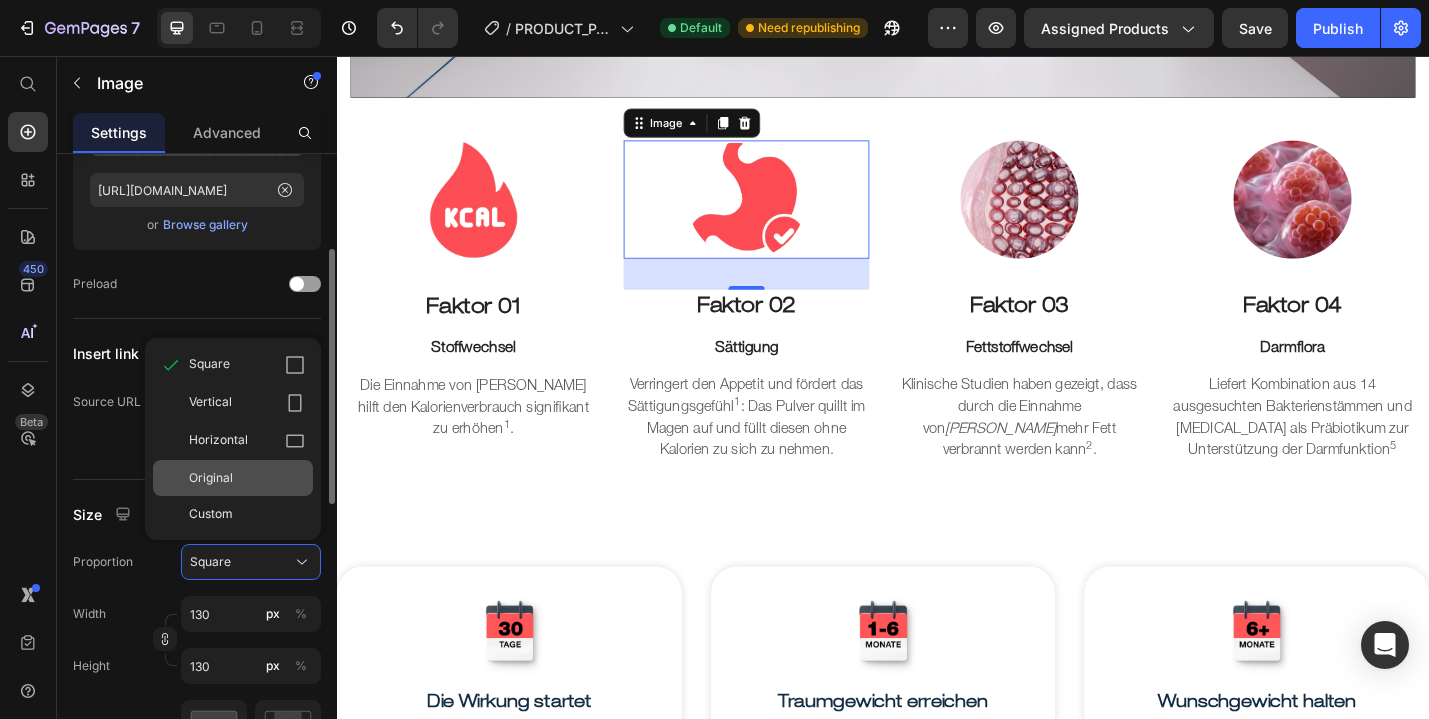 click on "Original" at bounding box center (211, 478) 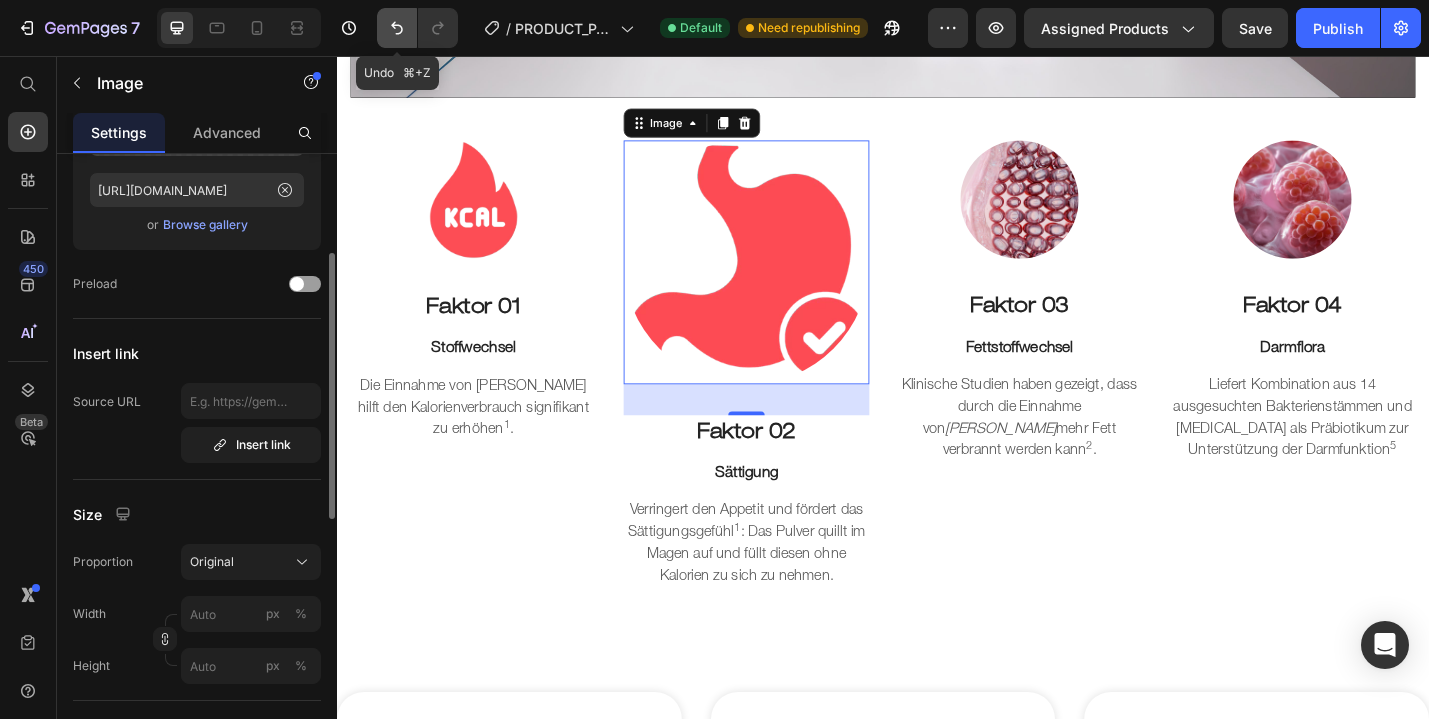 click 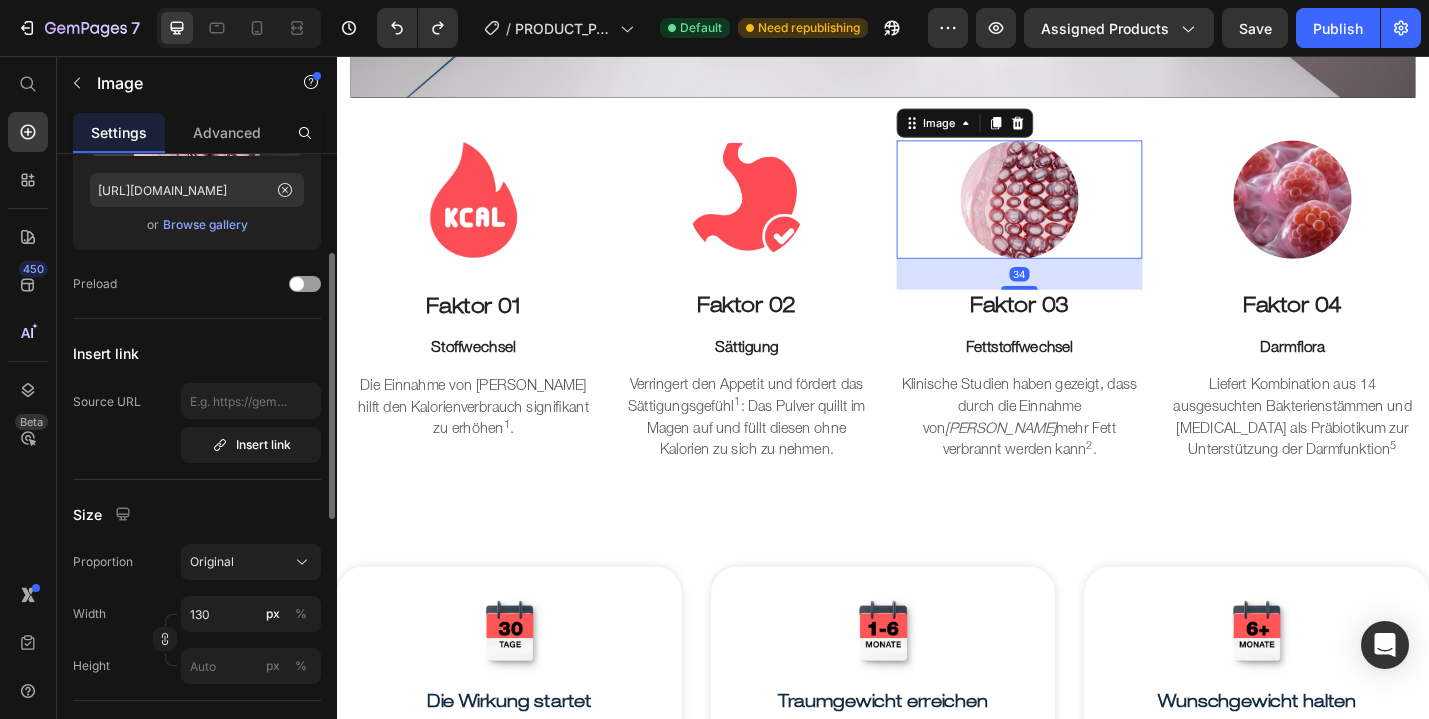 click at bounding box center (1087, 214) 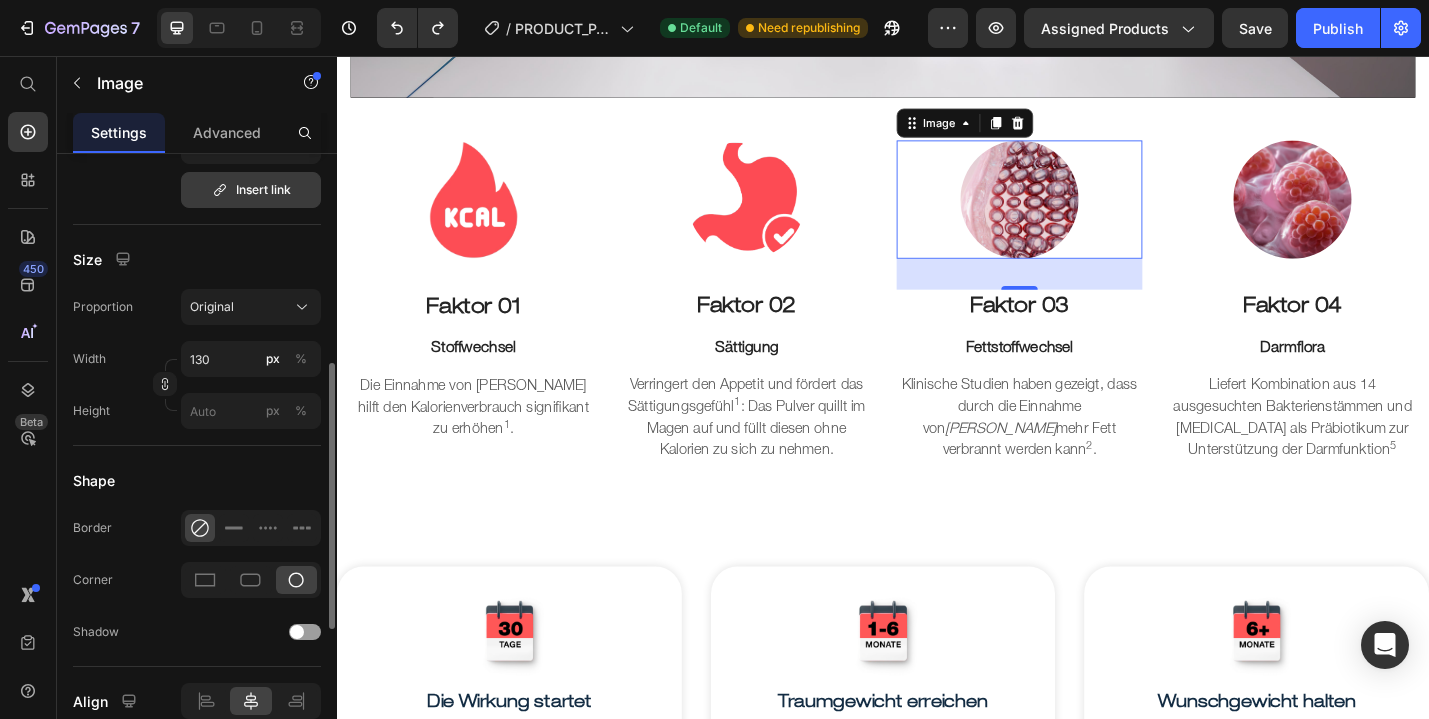 scroll, scrollTop: 0, scrollLeft: 0, axis: both 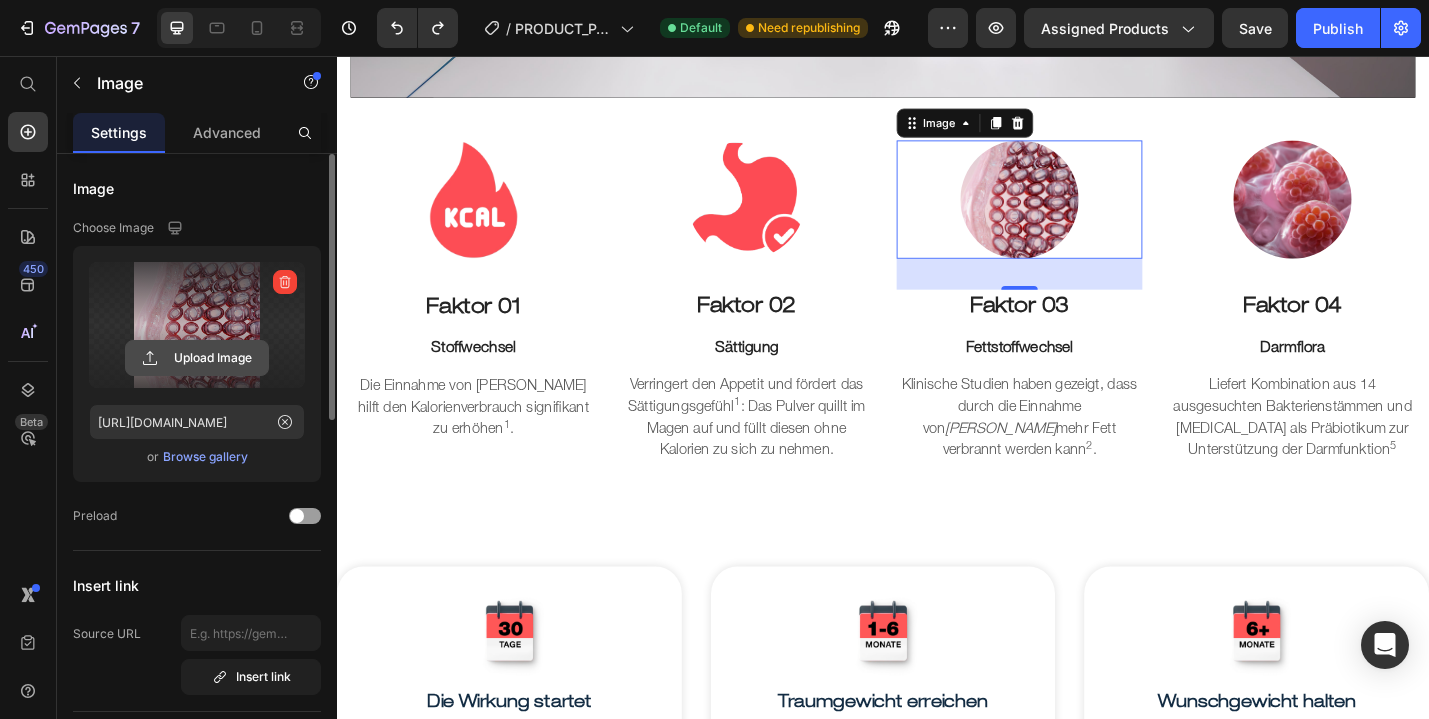 click 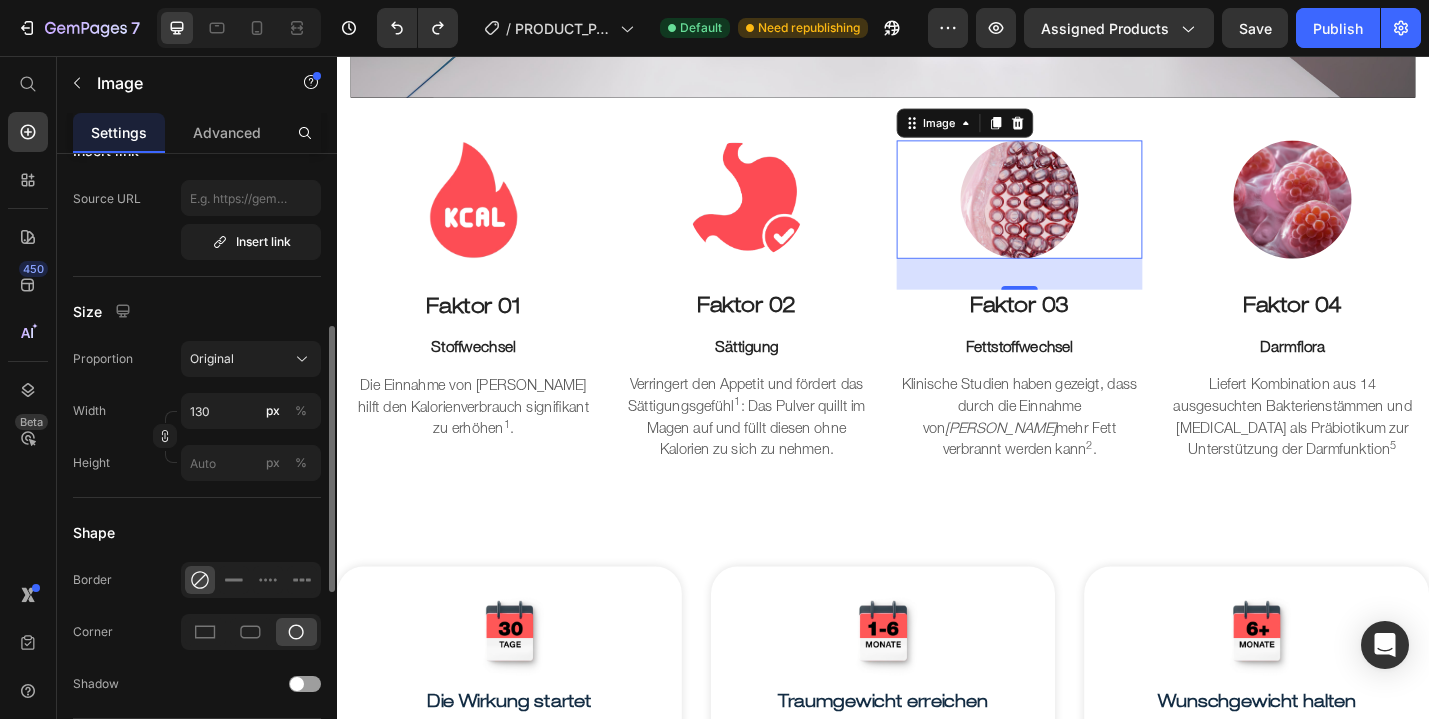 scroll, scrollTop: 448, scrollLeft: 0, axis: vertical 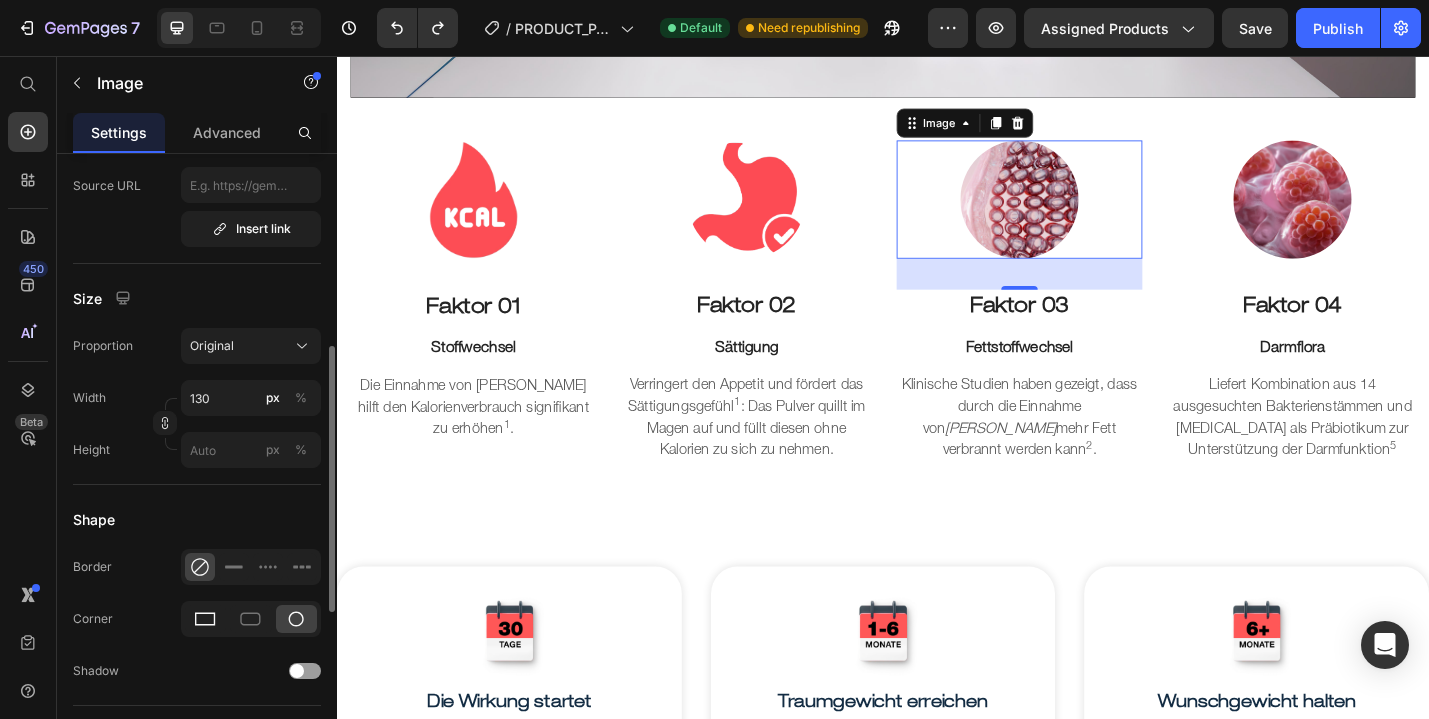 type on "[URL][DOMAIN_NAME]" 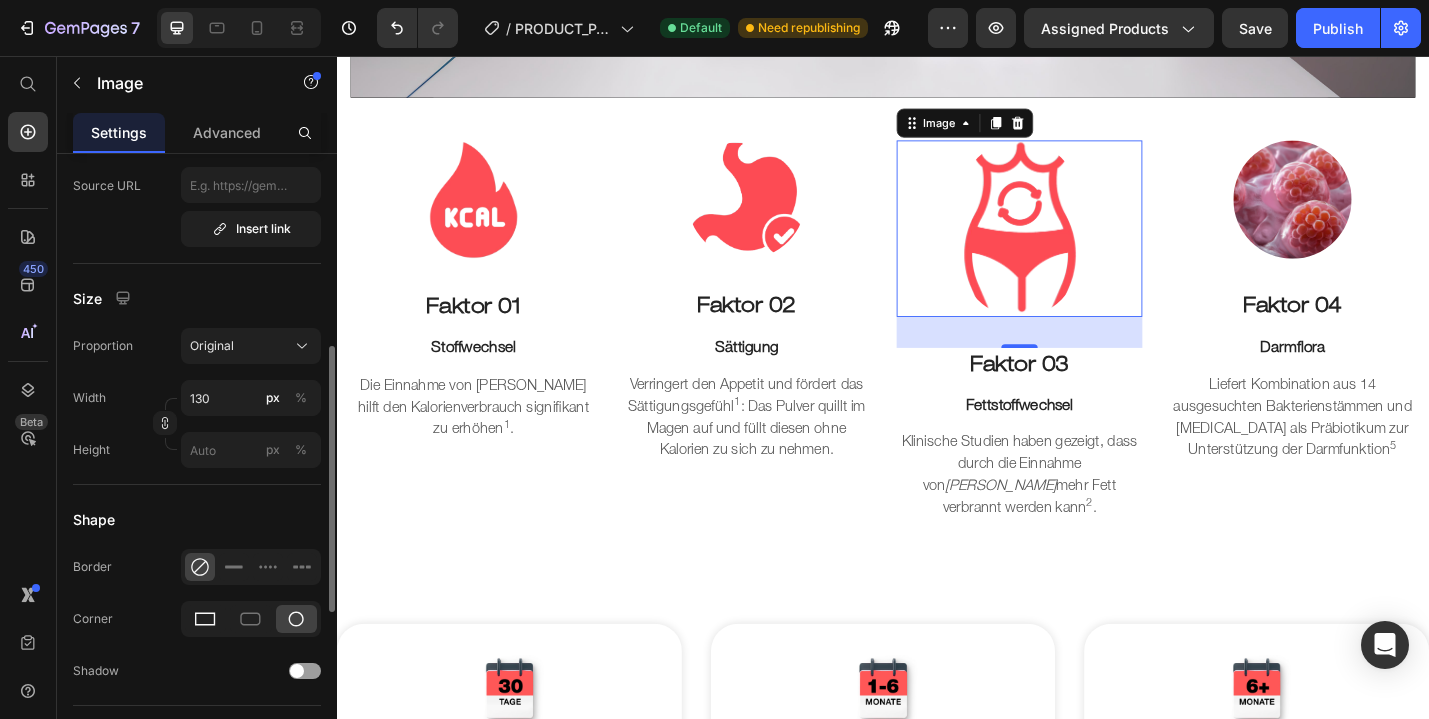 click 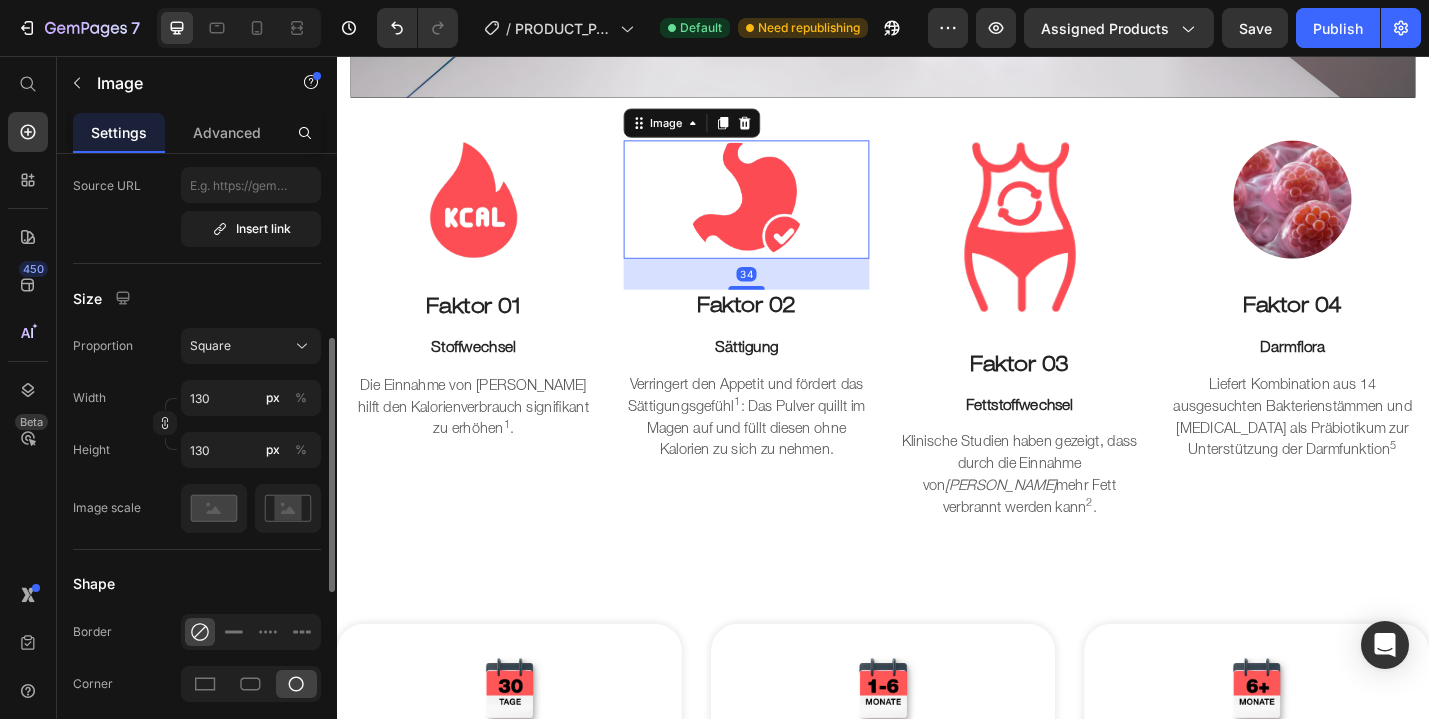 click at bounding box center [787, 214] 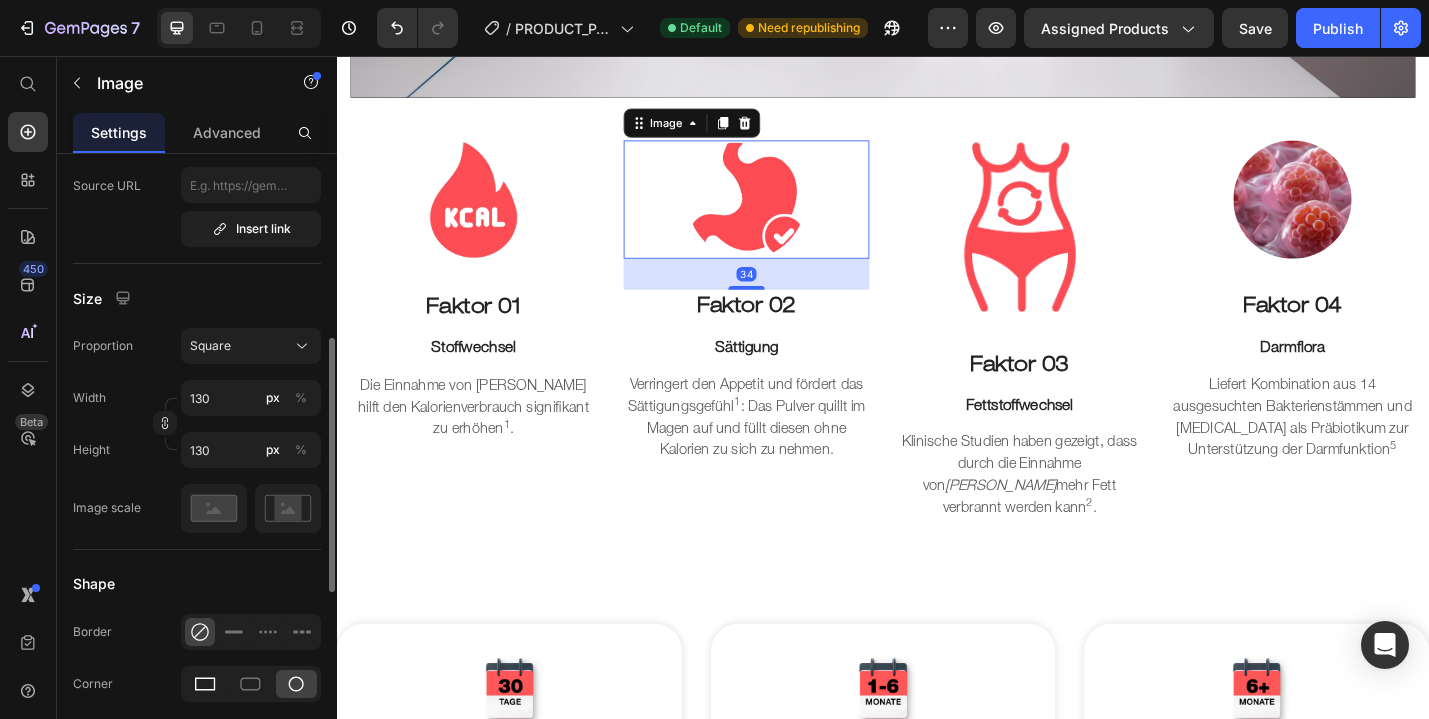 click 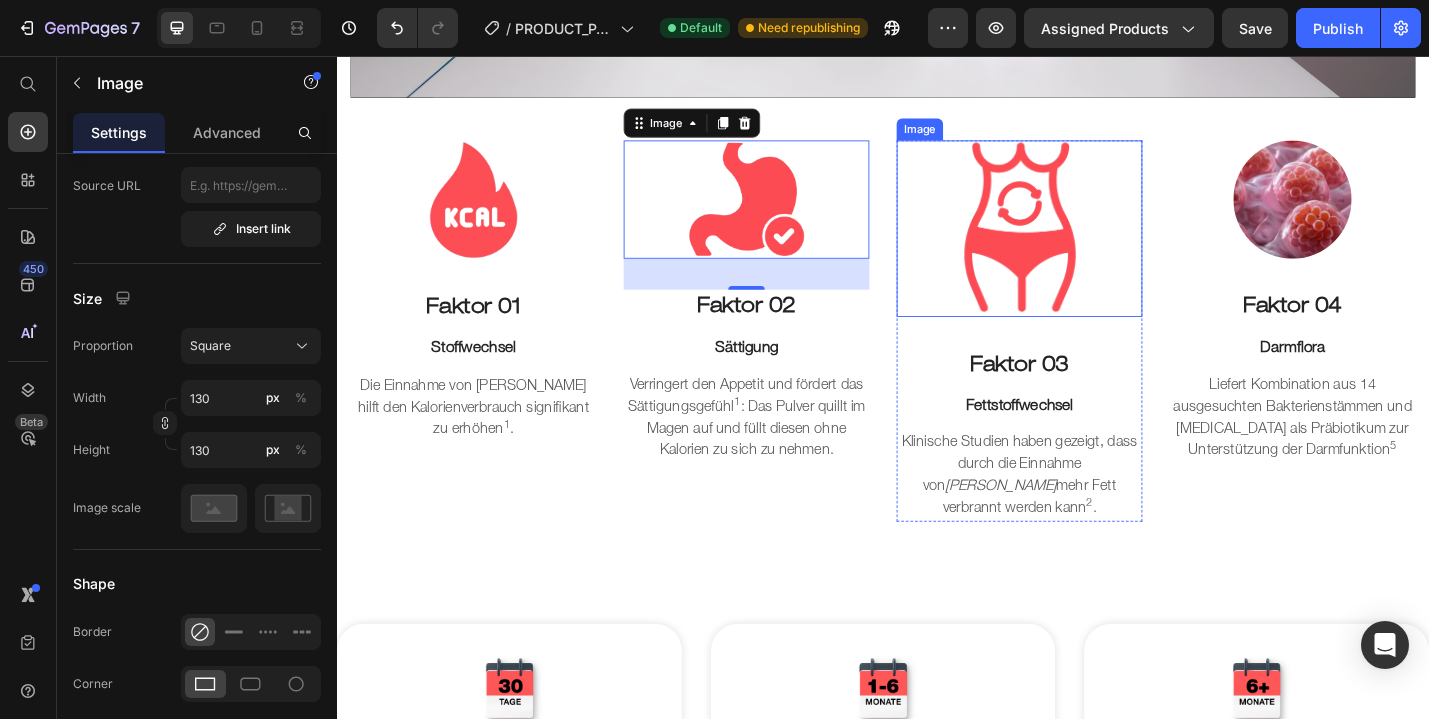 click at bounding box center [1087, 245] 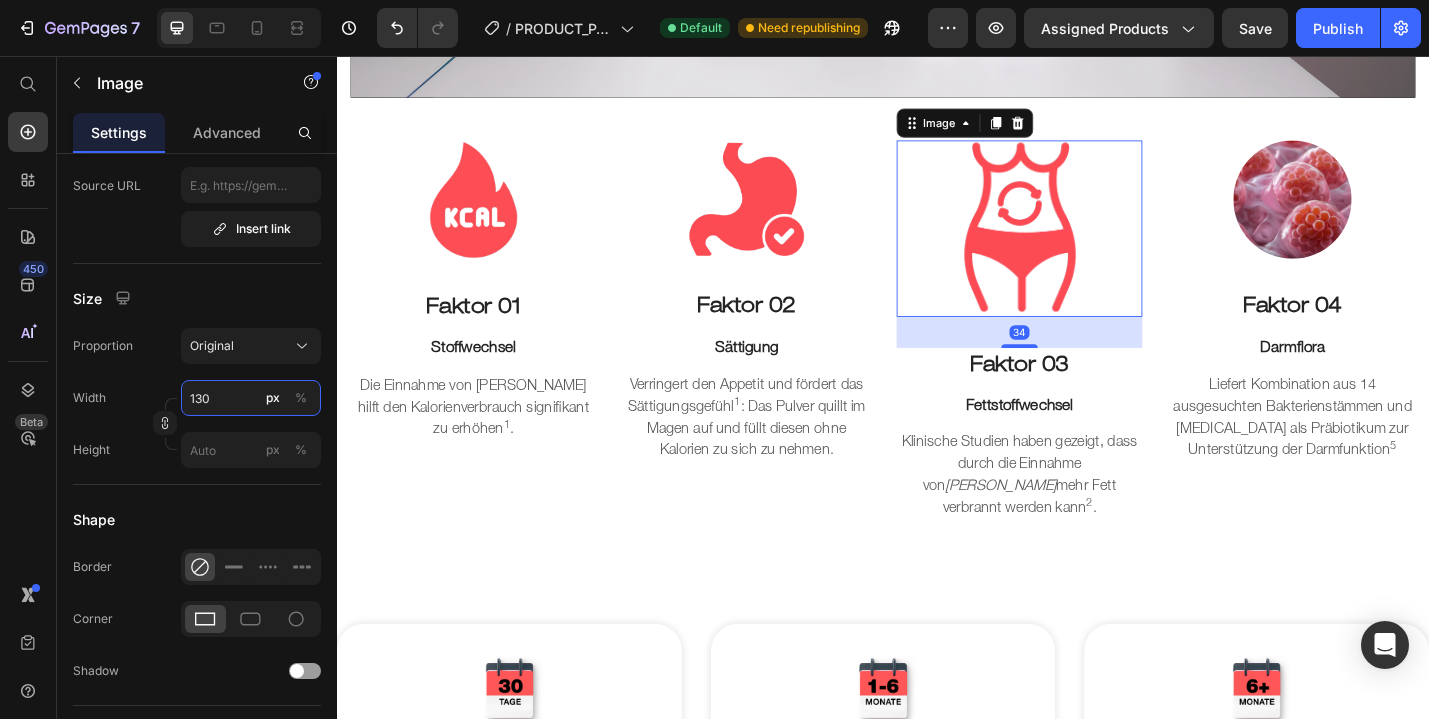 click on "130" at bounding box center (251, 398) 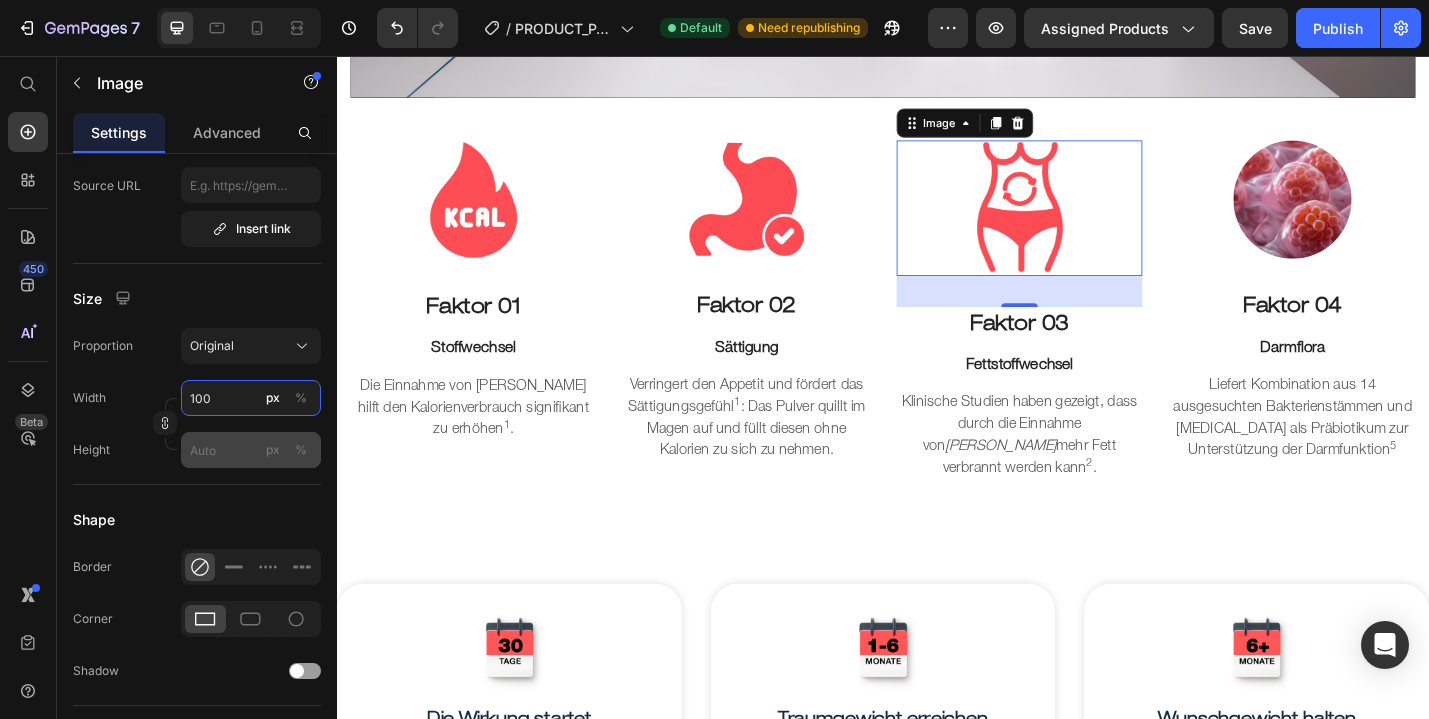 type on "100" 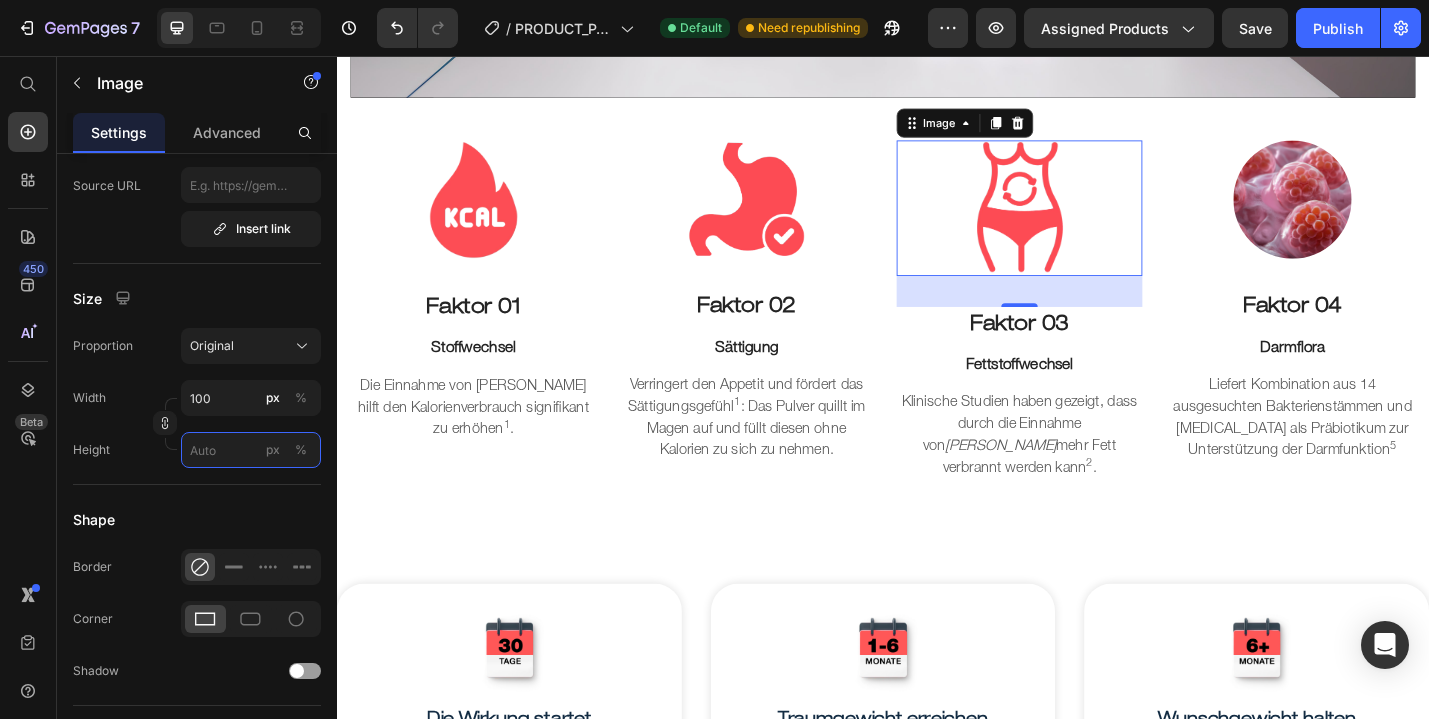 click on "px %" at bounding box center [251, 450] 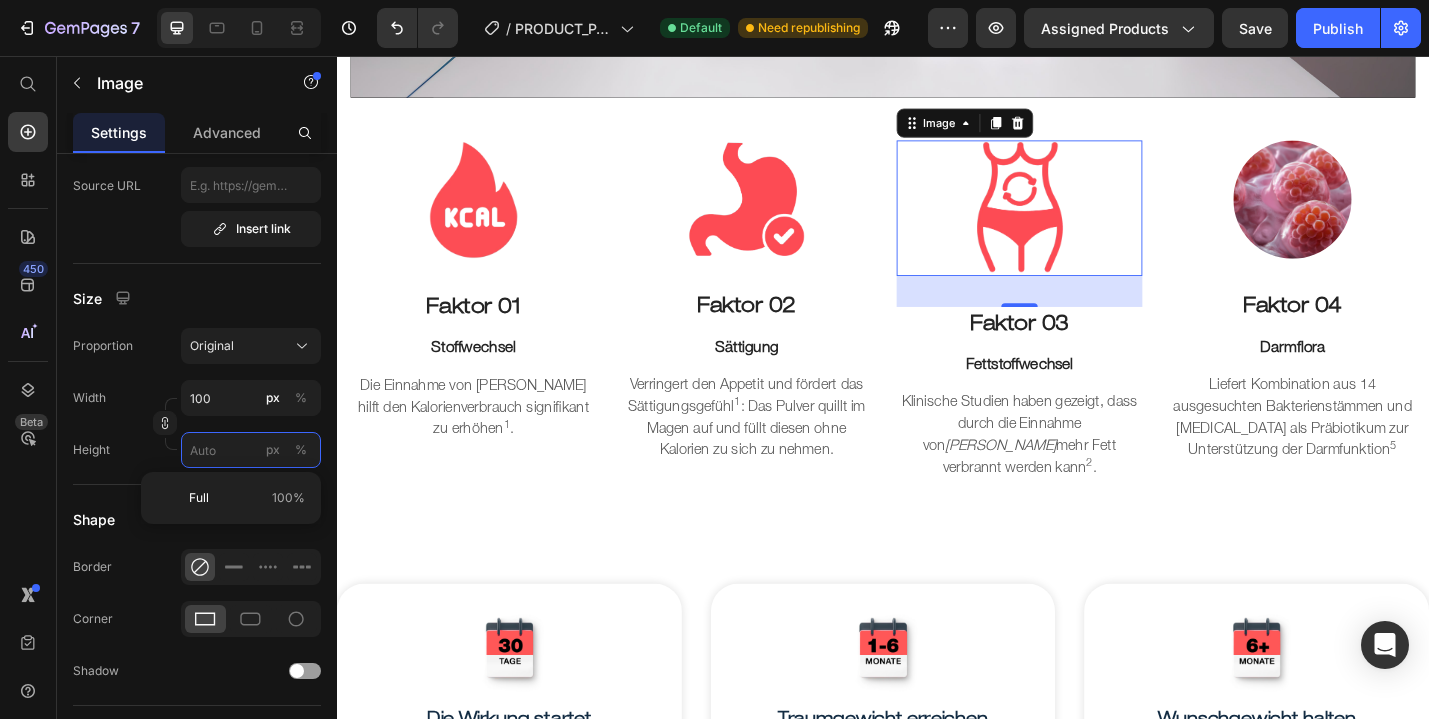 type 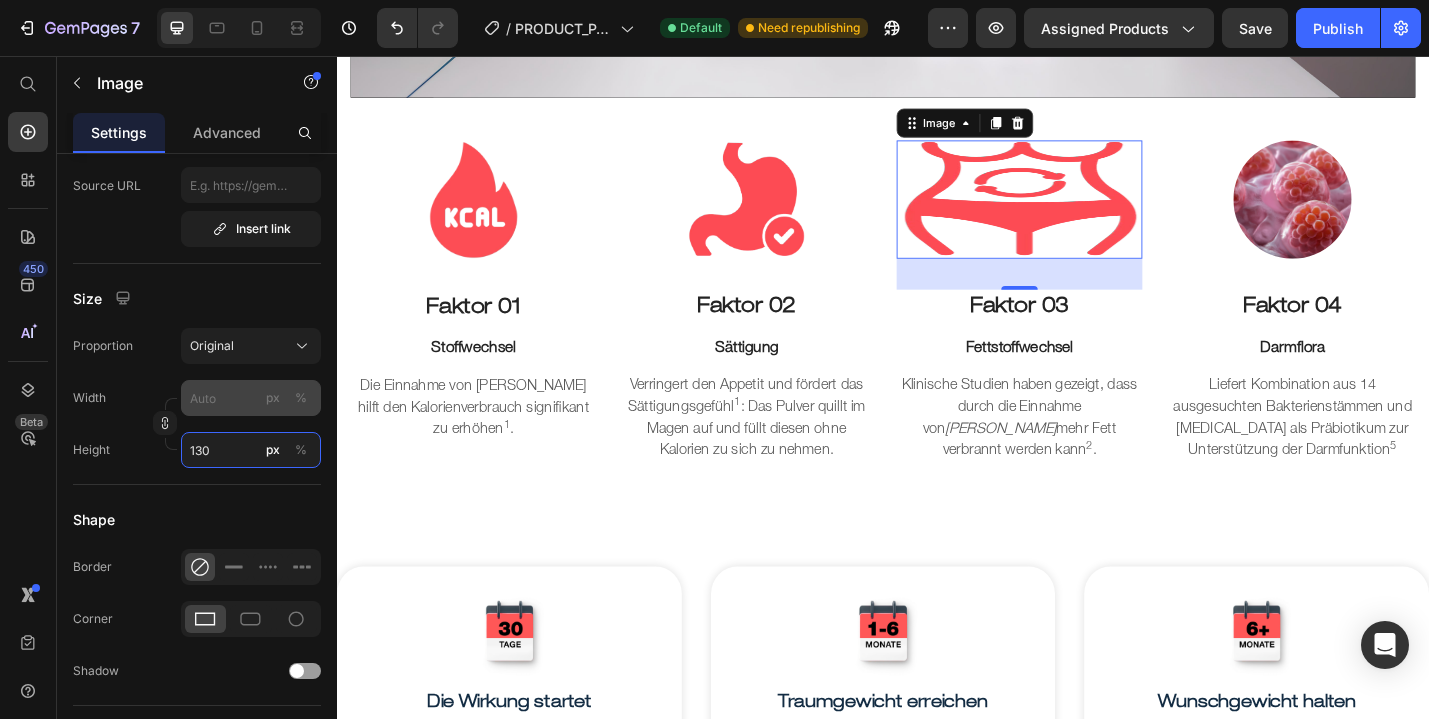 type on "130" 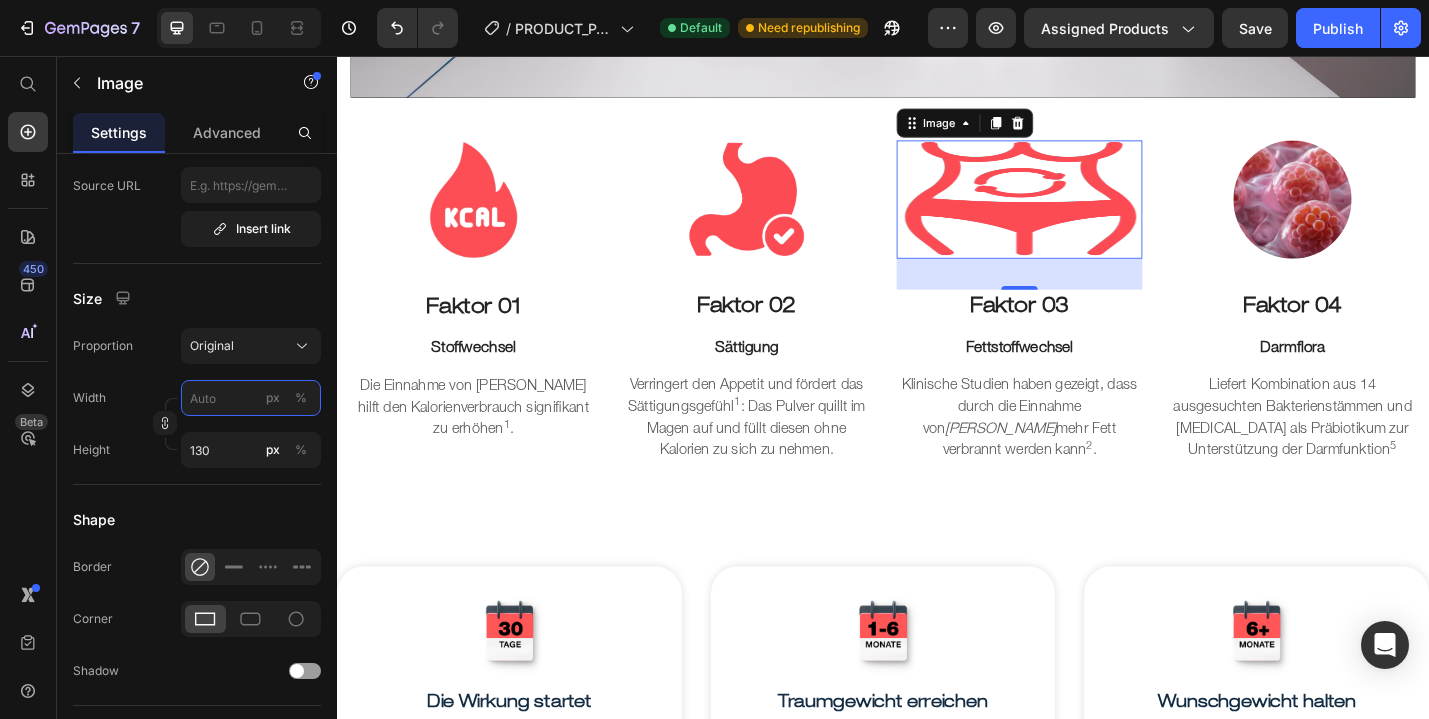 click on "px %" at bounding box center (251, 398) 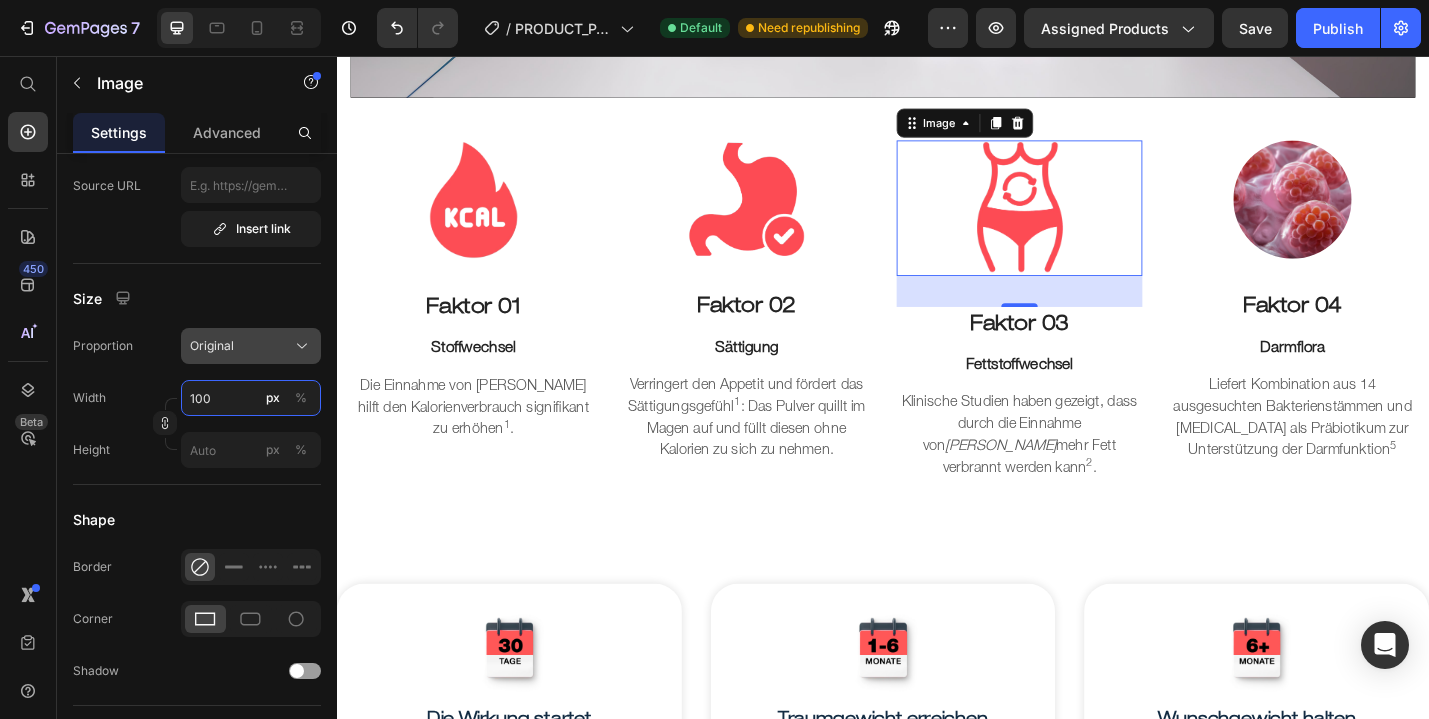 type on "100" 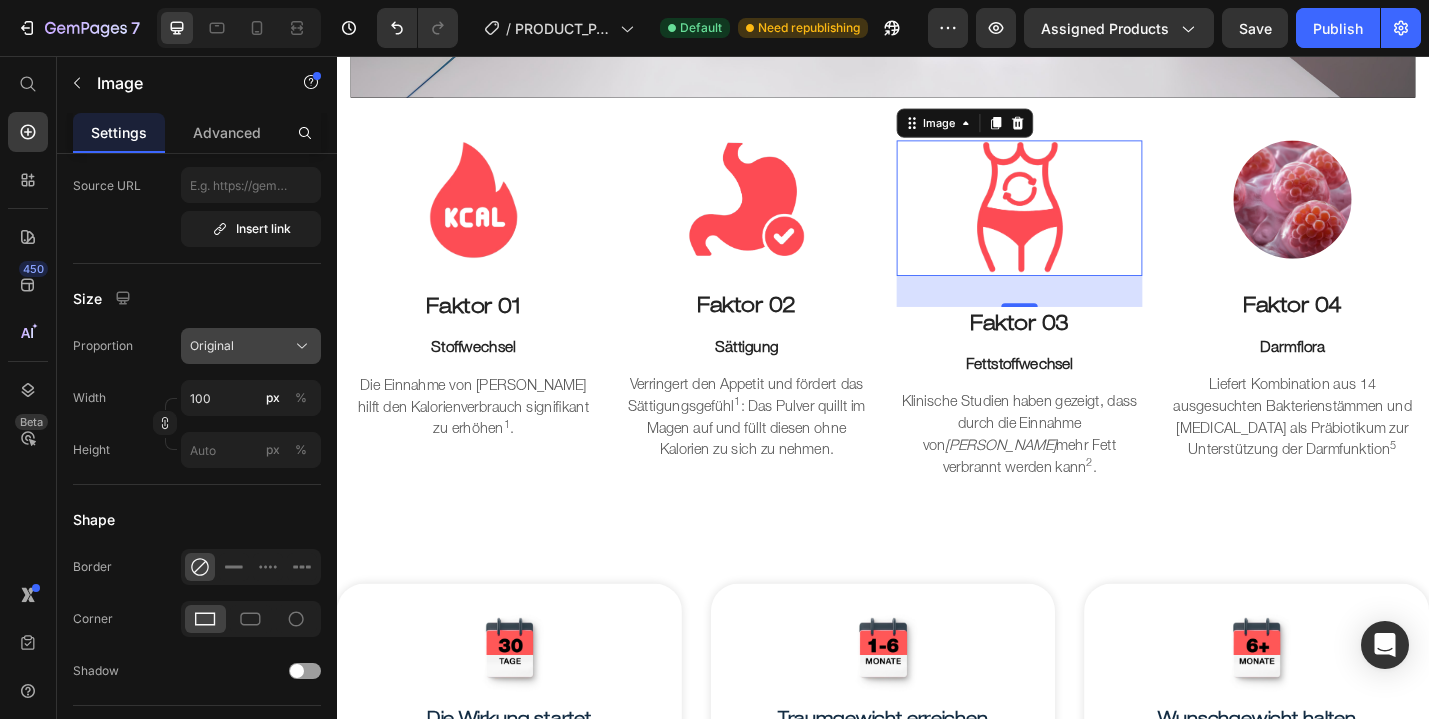 click on "Original" at bounding box center [212, 346] 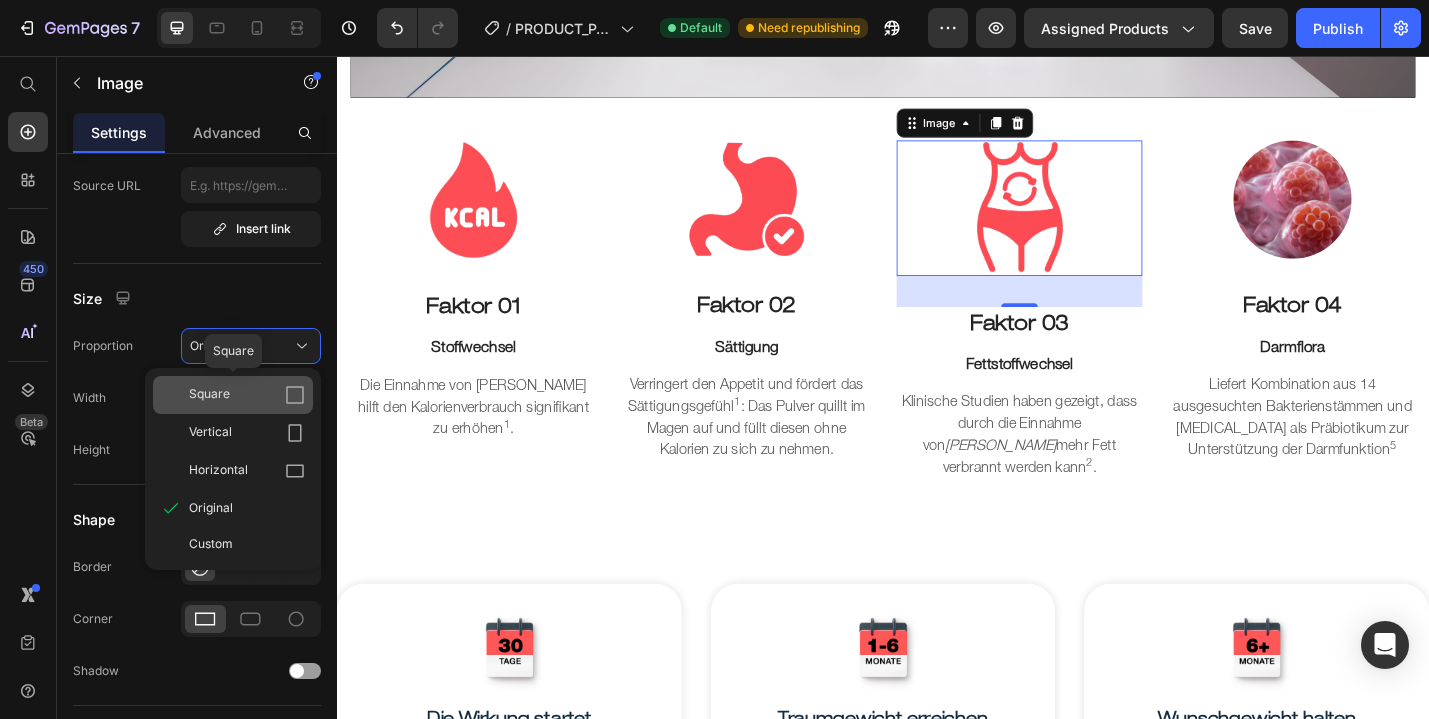 click on "Square" at bounding box center (209, 395) 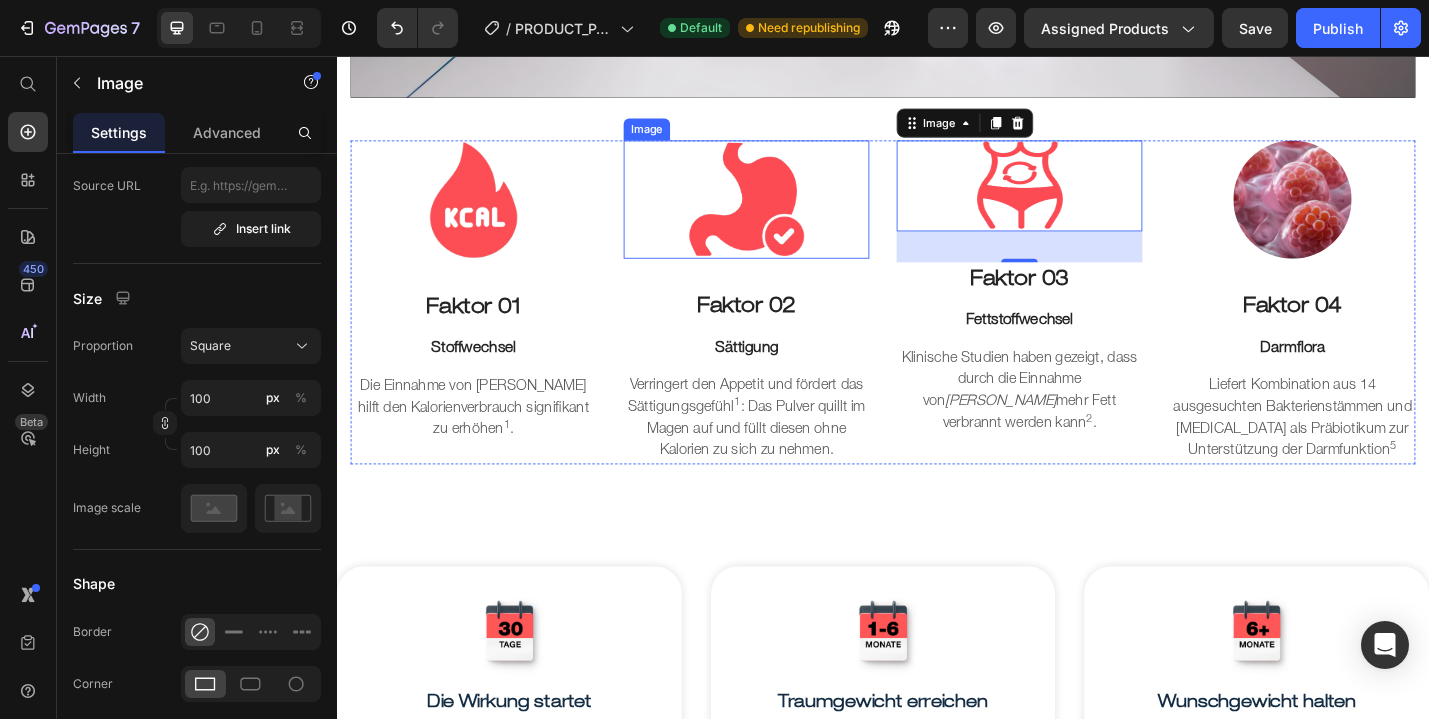 click at bounding box center (787, 214) 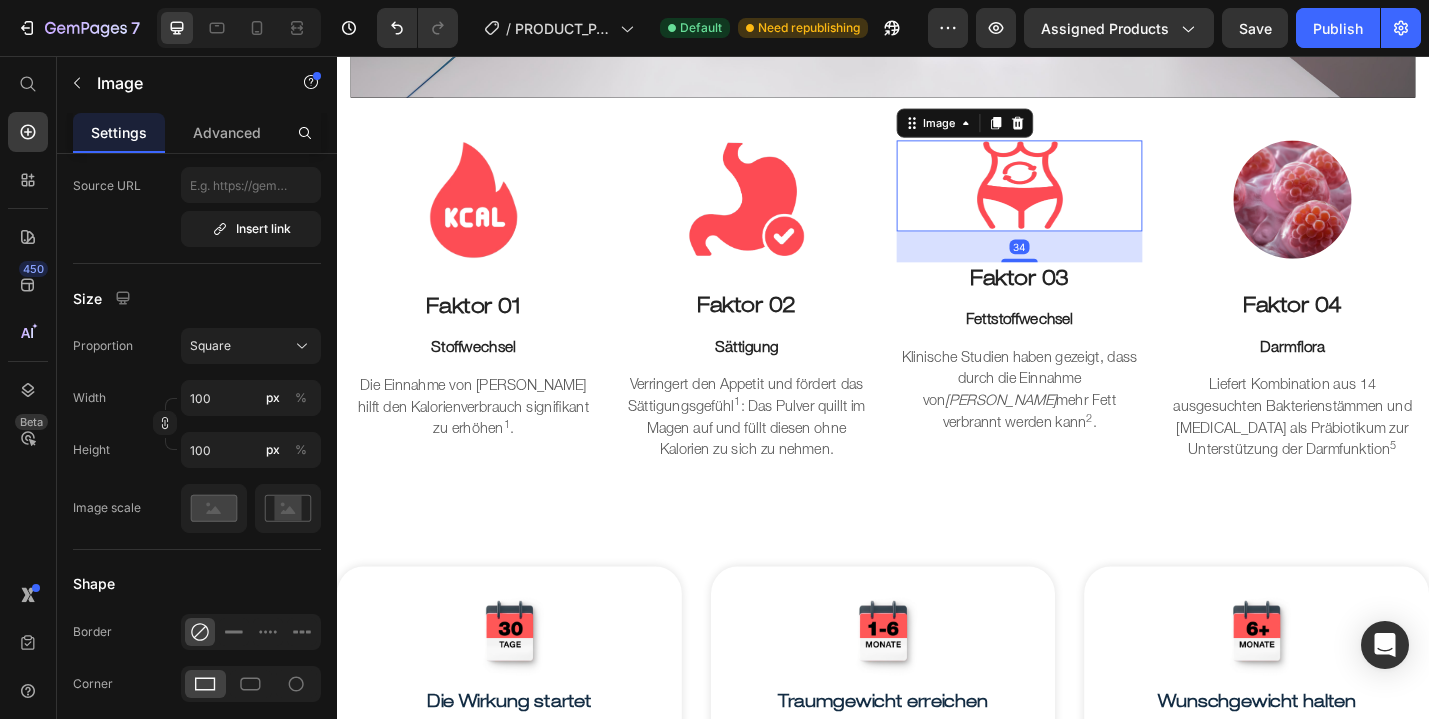 click at bounding box center [1087, 199] 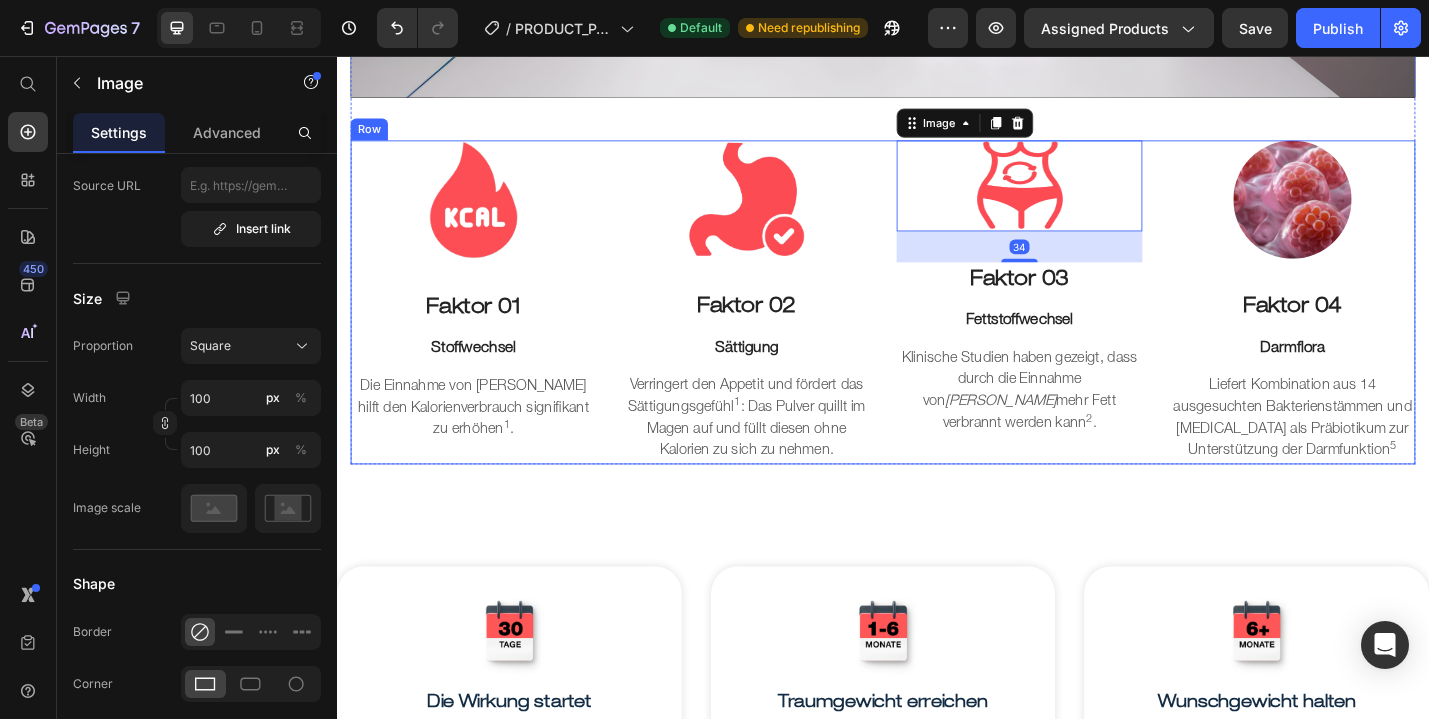click on "Image Faktor 02 Text block Sättigung Text block Verringert den Appetit und fördert das Sättigungsgefühl 1 :   Das Pulver quillt im Magen auf und füllt diesen ohne Kalorien zu sich zu nehmen.  Text block" at bounding box center (787, 327) 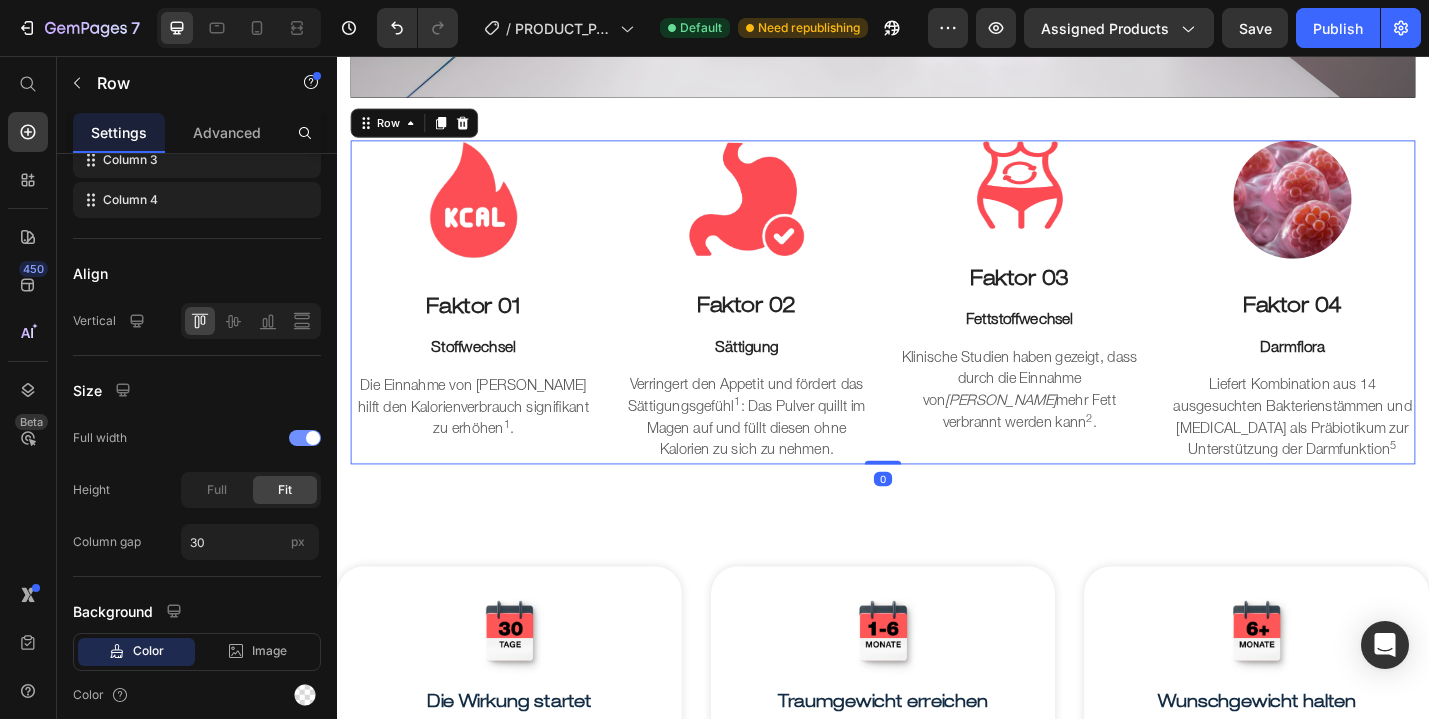 scroll, scrollTop: 0, scrollLeft: 0, axis: both 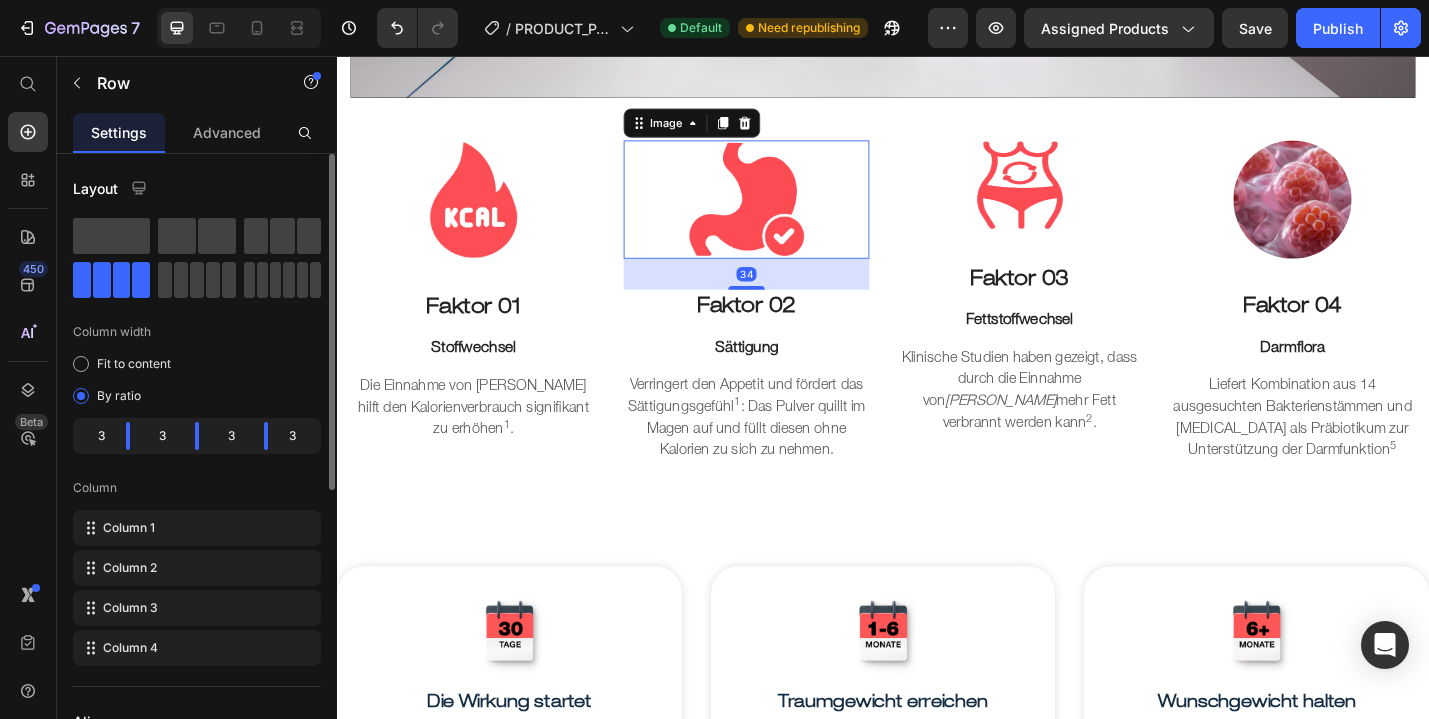 click at bounding box center (787, 214) 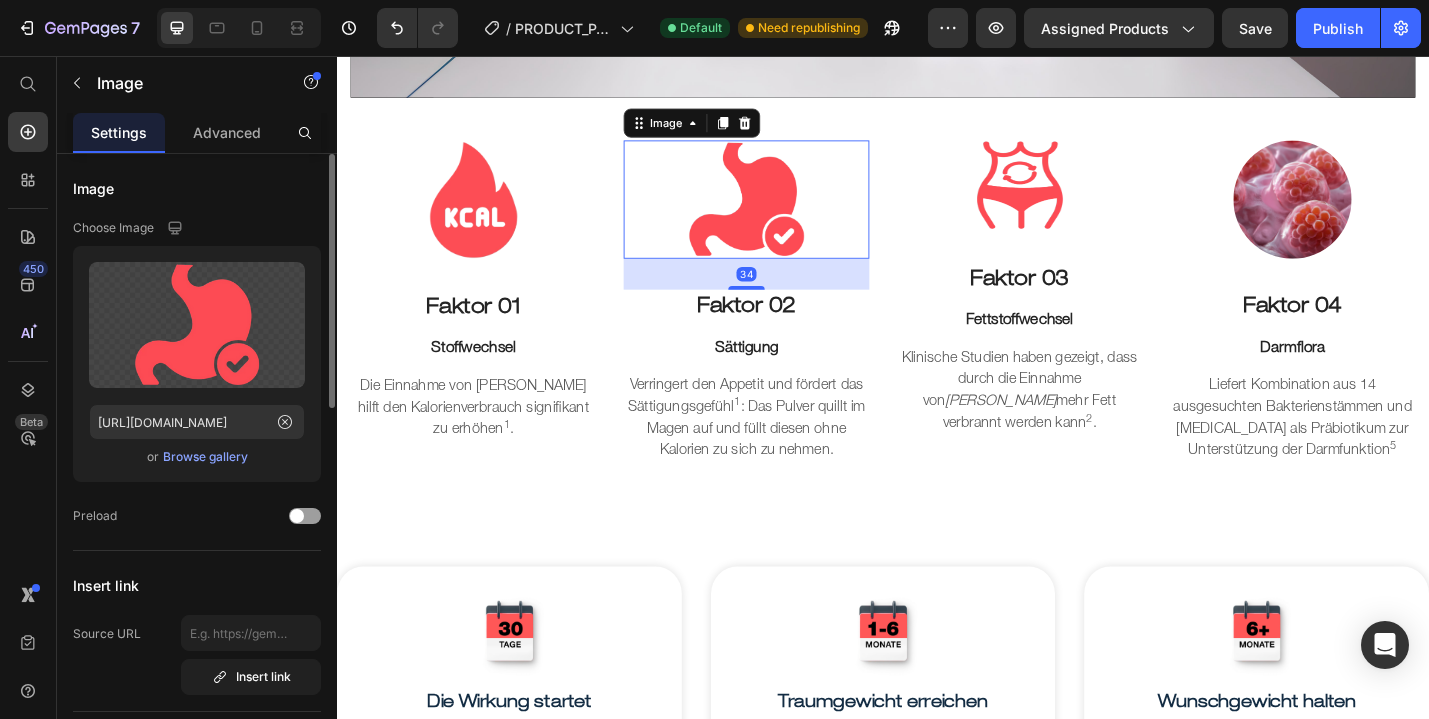 click at bounding box center [787, 214] 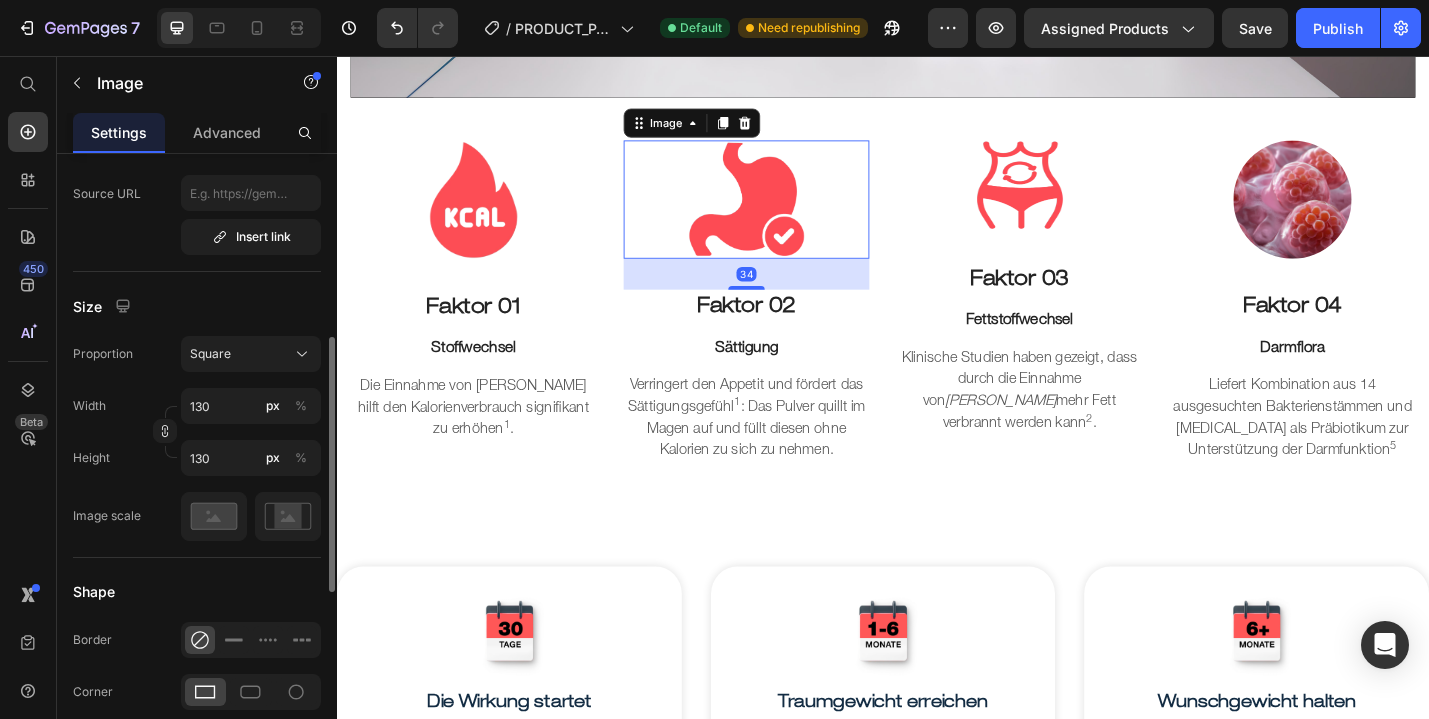 scroll, scrollTop: 445, scrollLeft: 0, axis: vertical 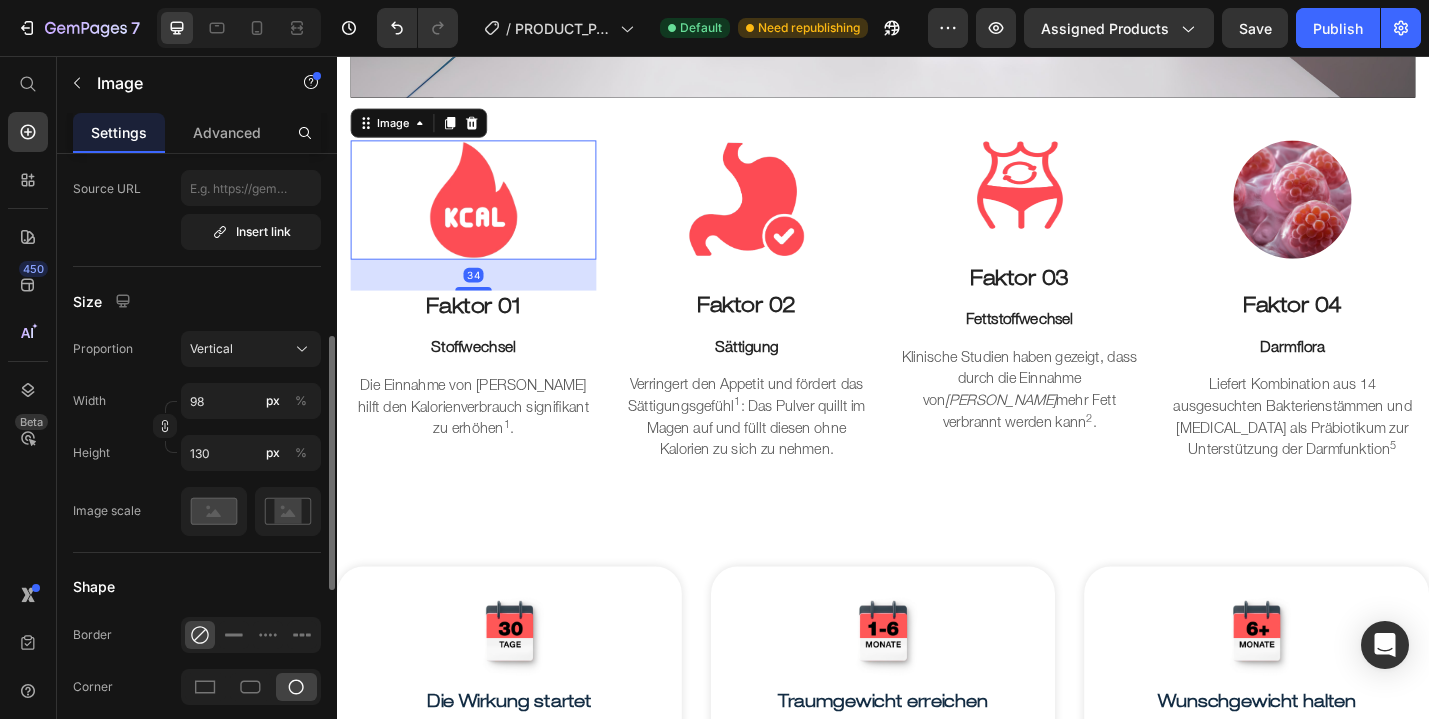 click at bounding box center (487, 214) 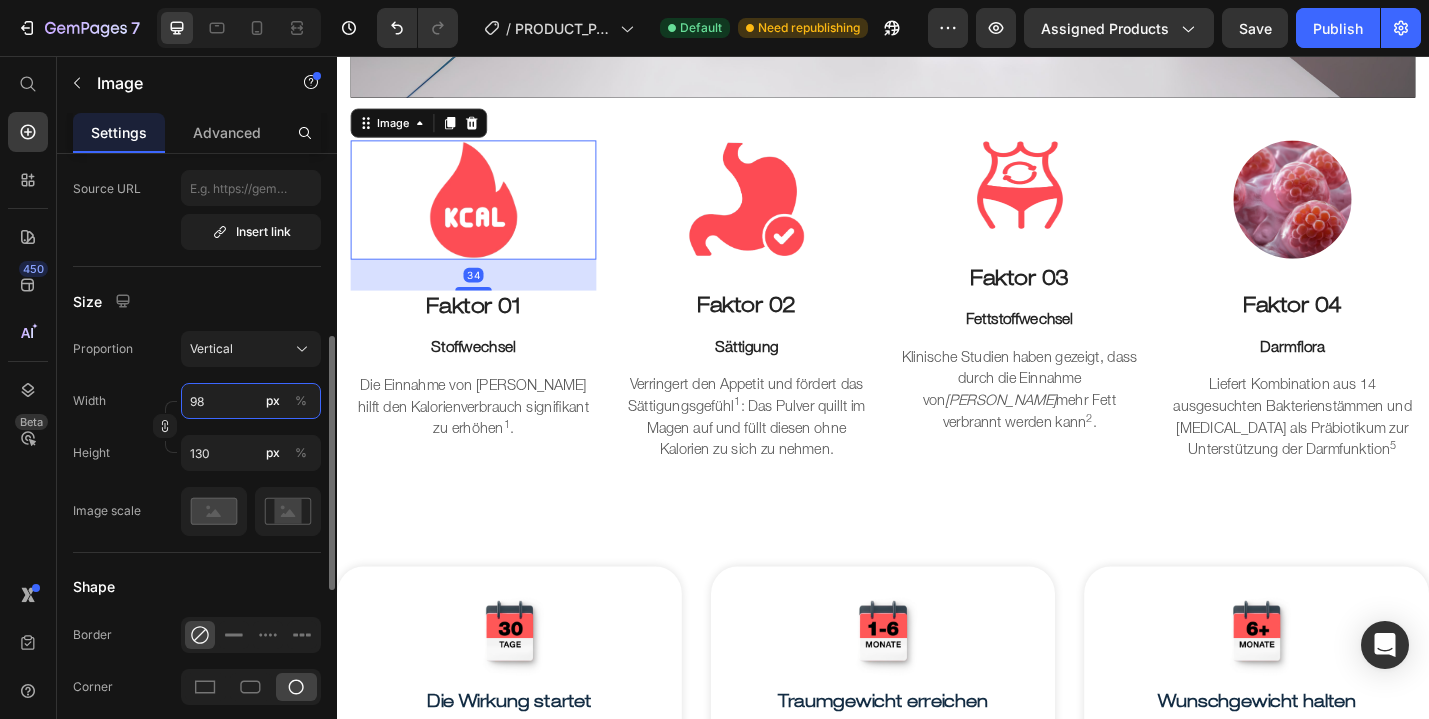 click on "98" at bounding box center (251, 401) 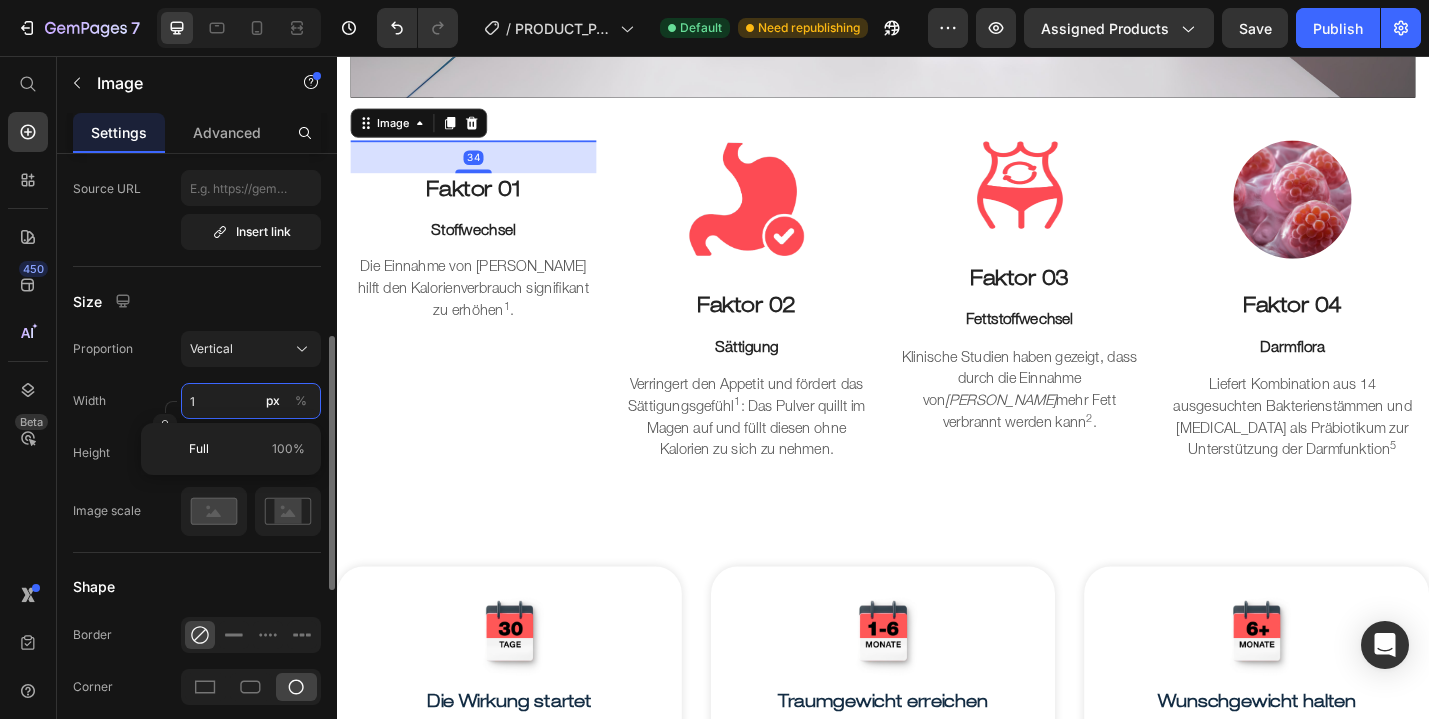 type on "13" 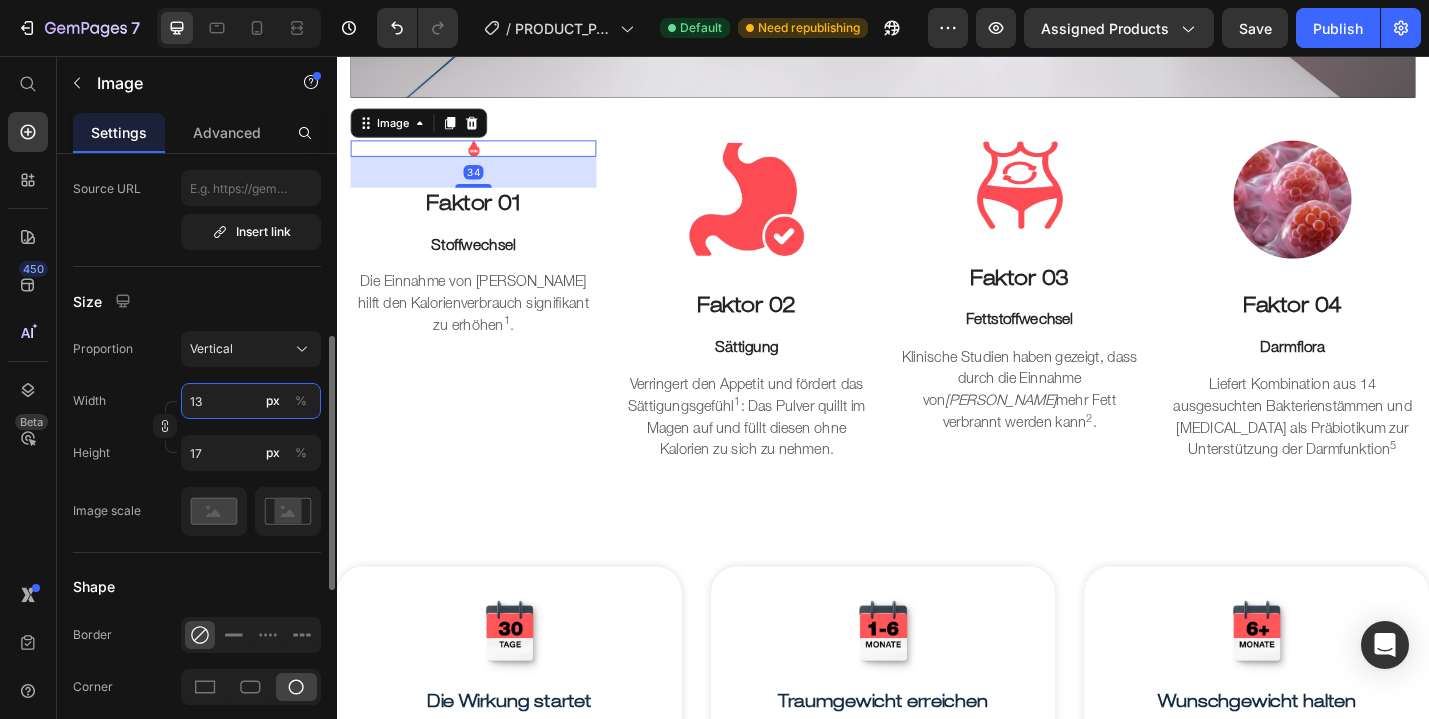 type on "130" 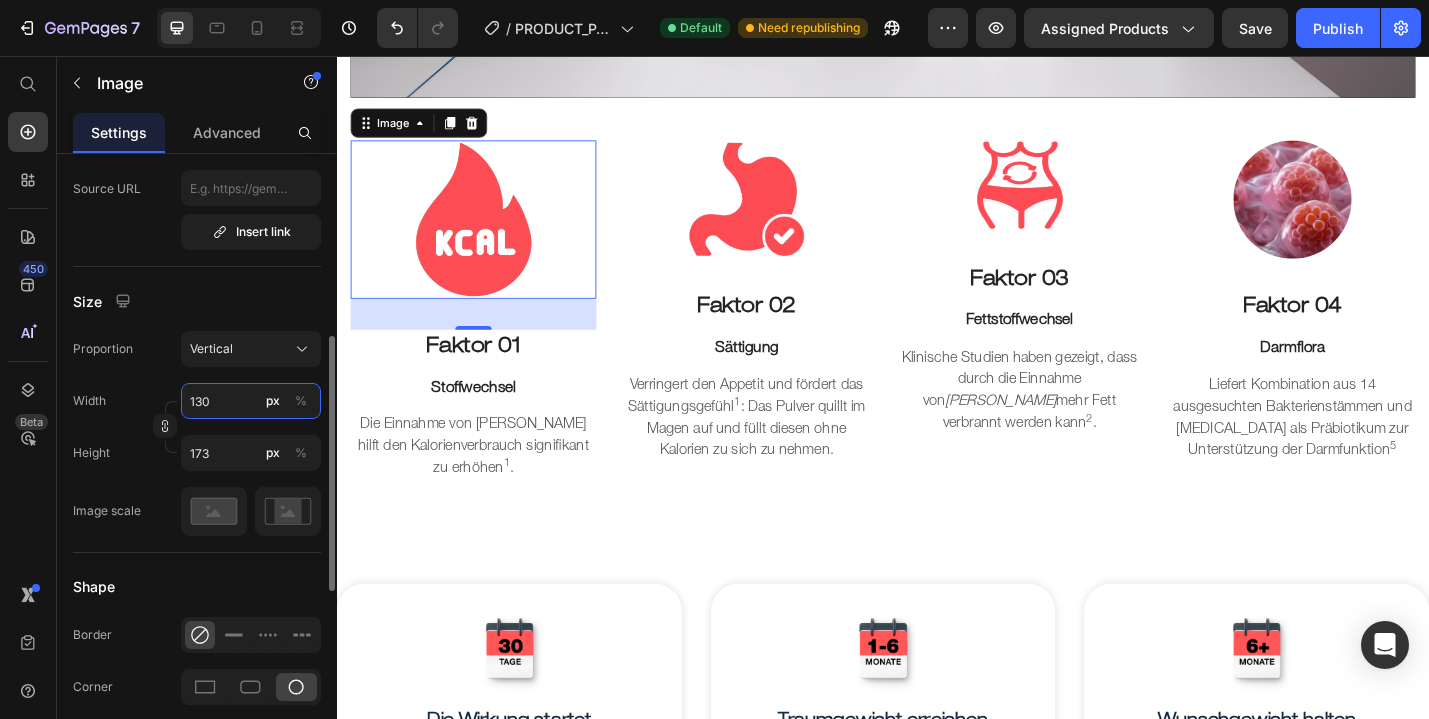 type on "13" 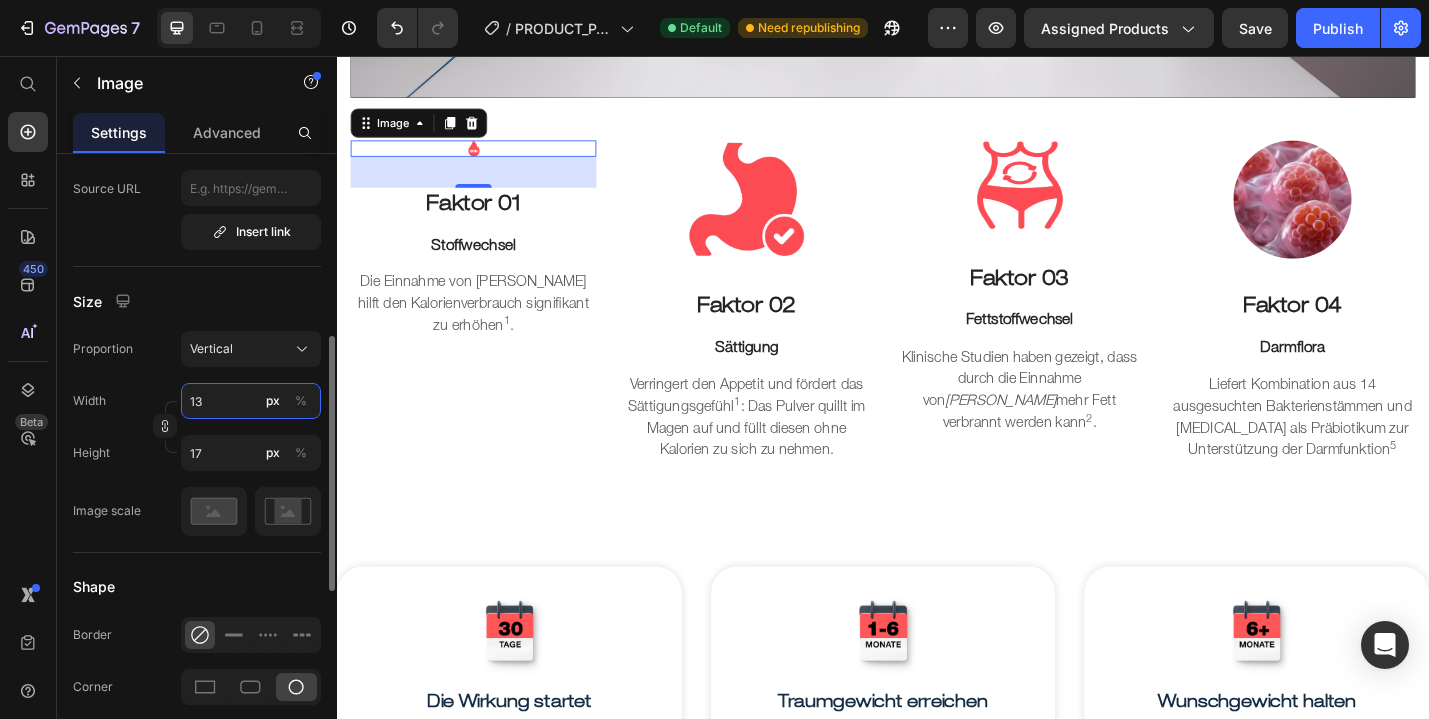 type on "1" 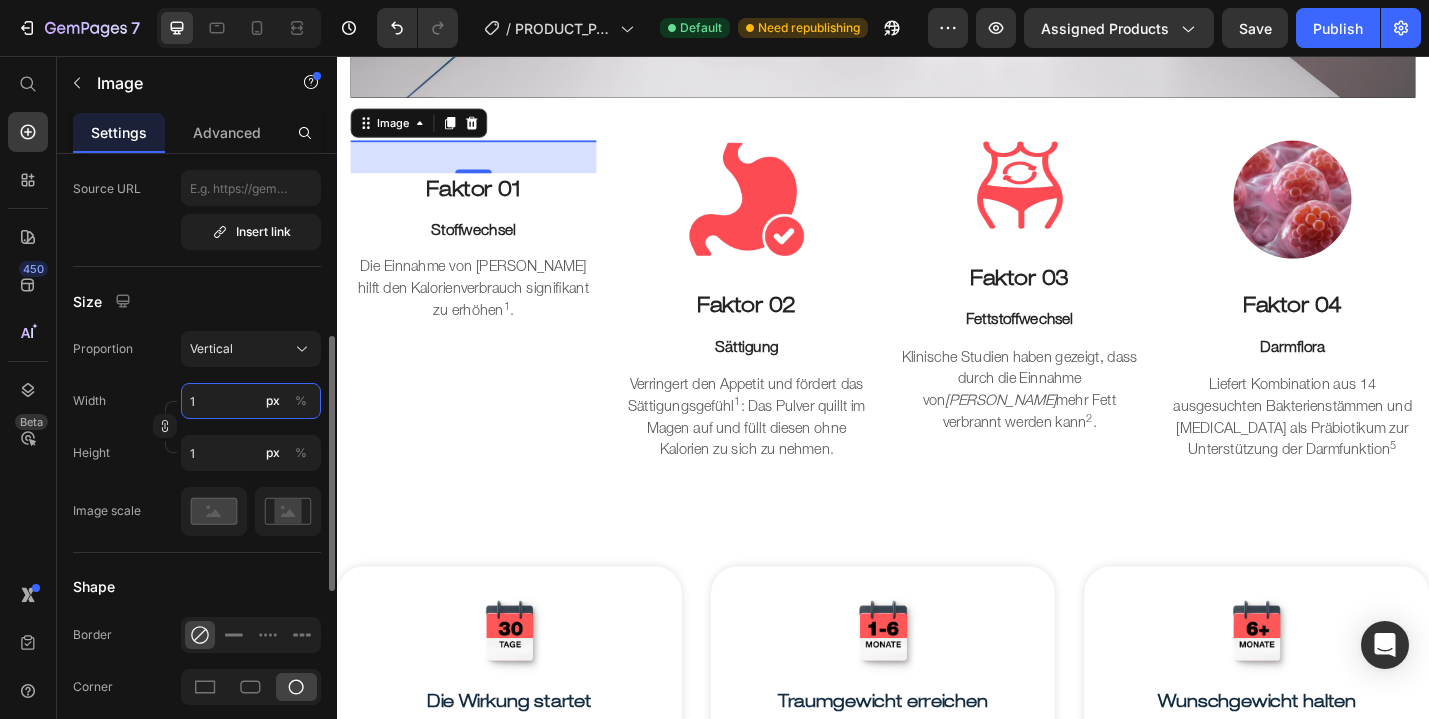 type on "10" 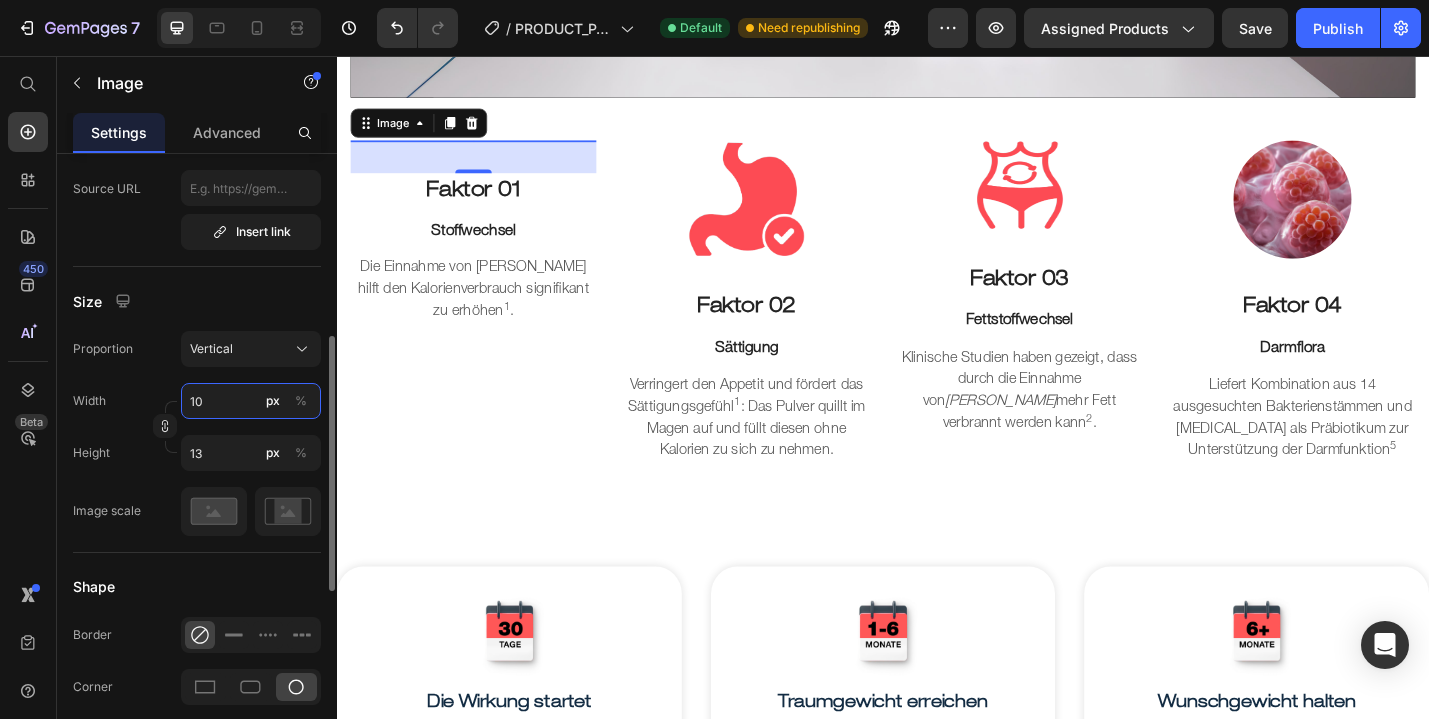 type on "100" 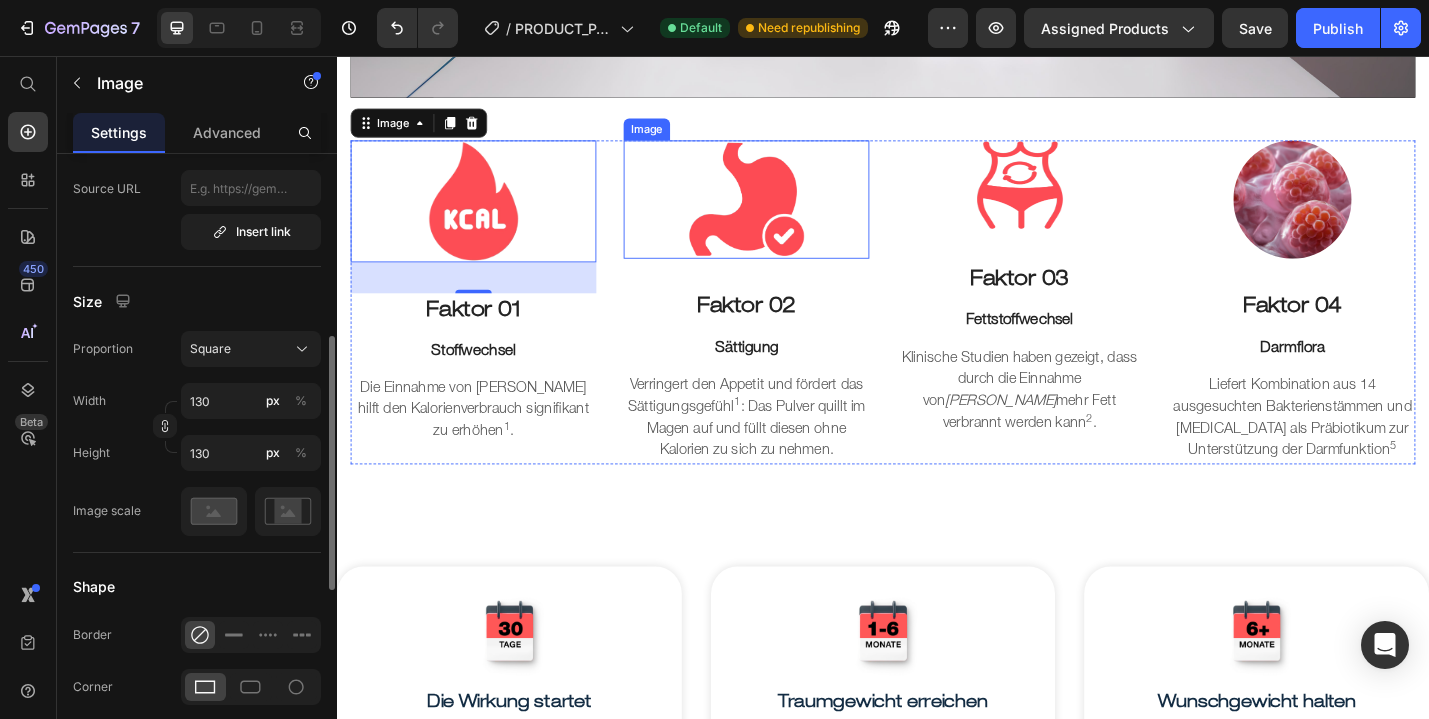 click at bounding box center [787, 214] 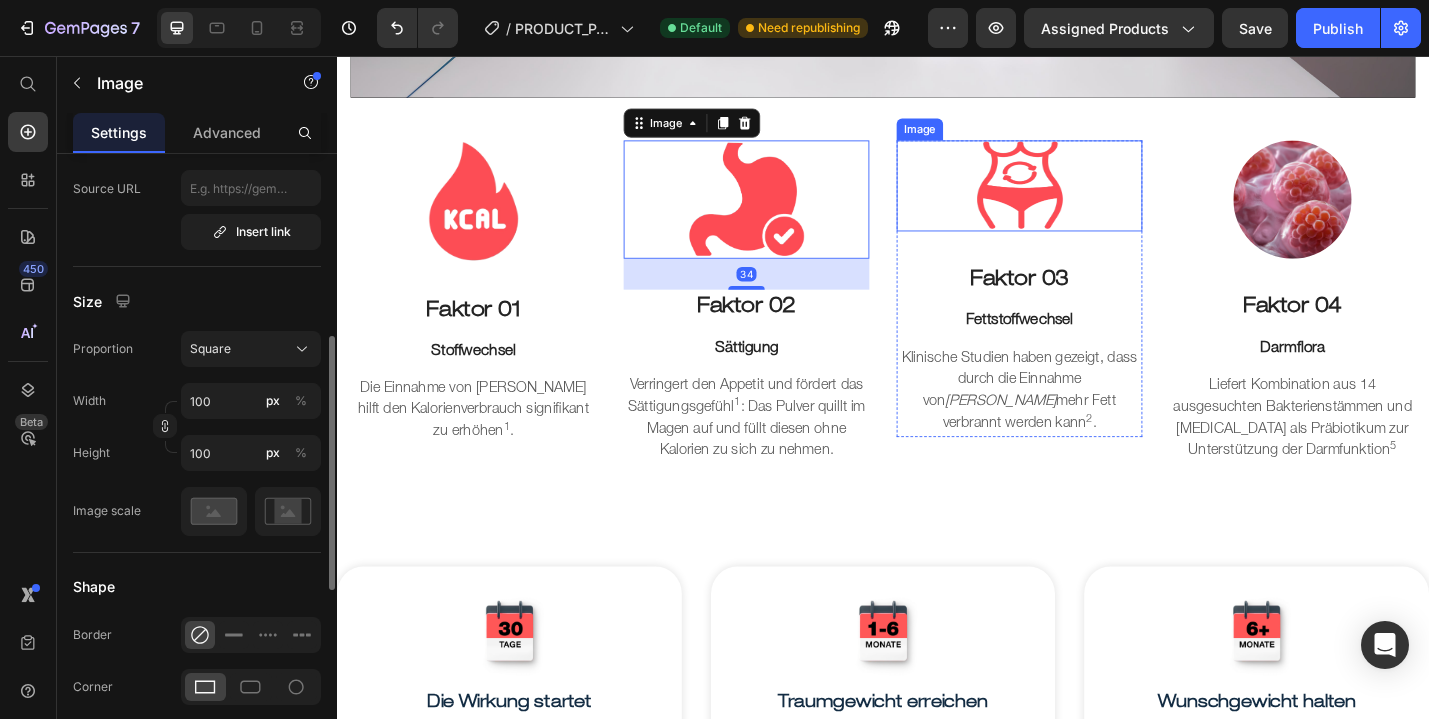 click at bounding box center [1087, 199] 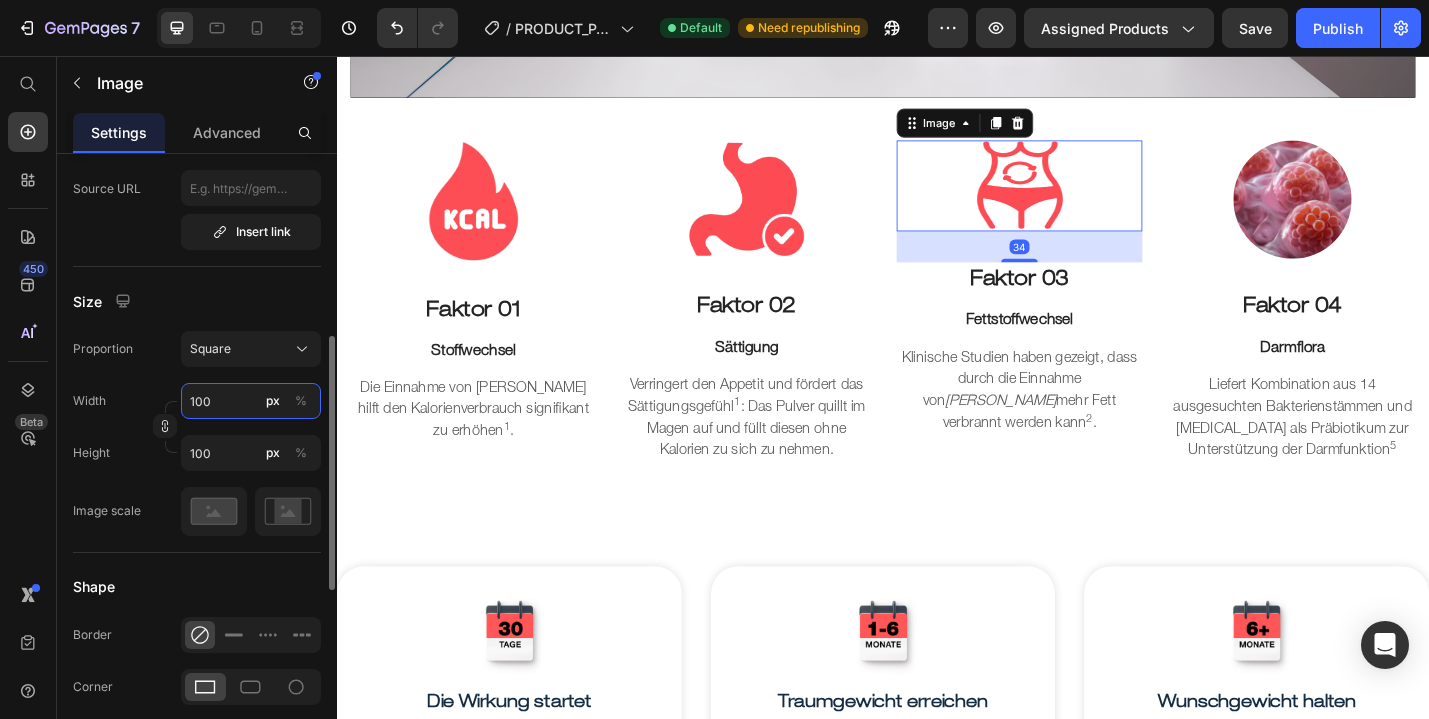 click on "100" at bounding box center [251, 401] 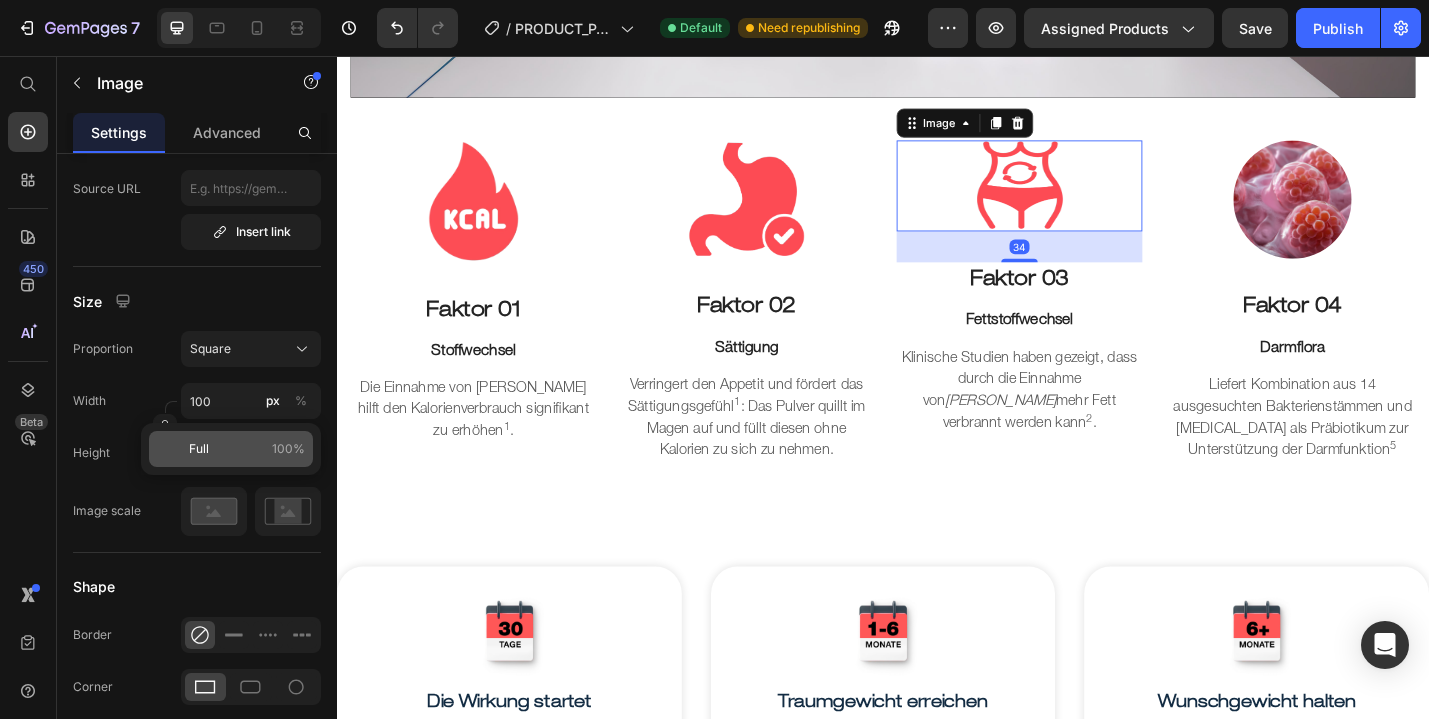 click on "Full 100%" at bounding box center (247, 449) 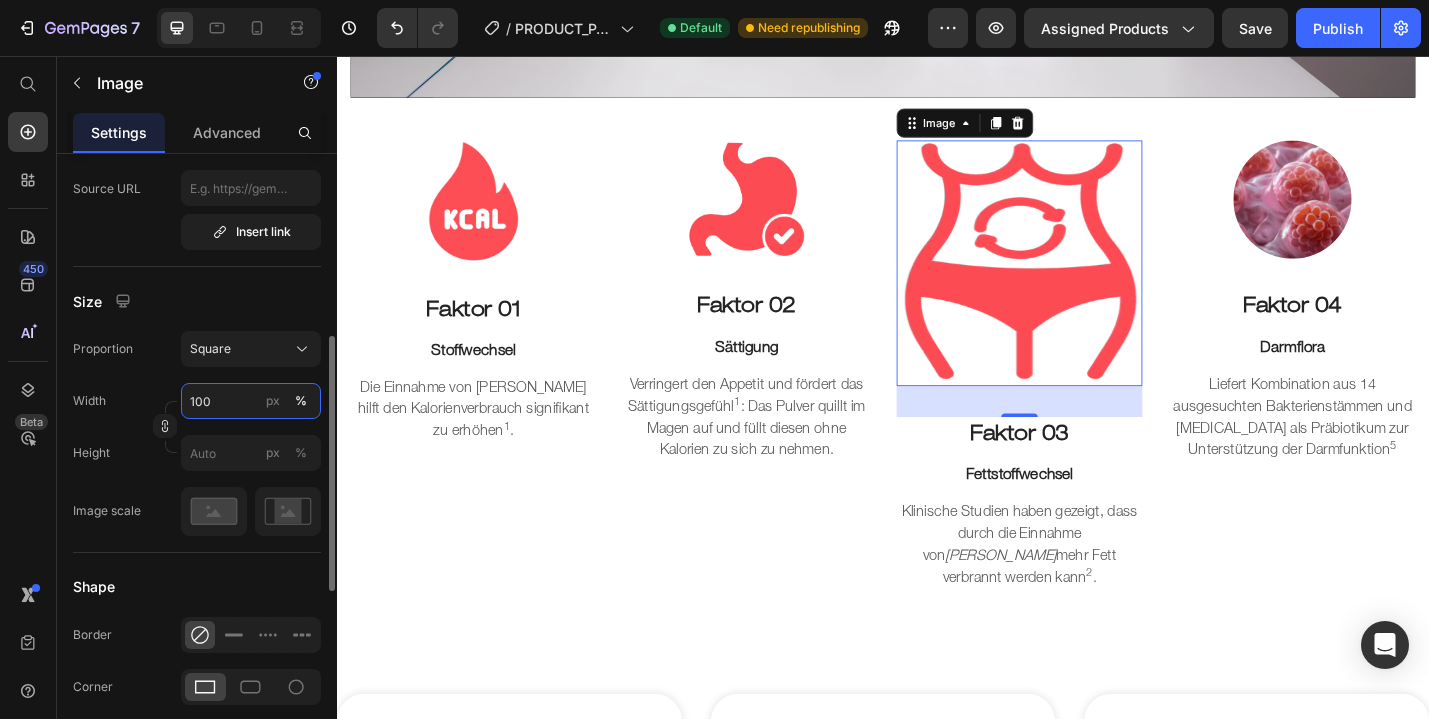 click on "100" at bounding box center (251, 401) 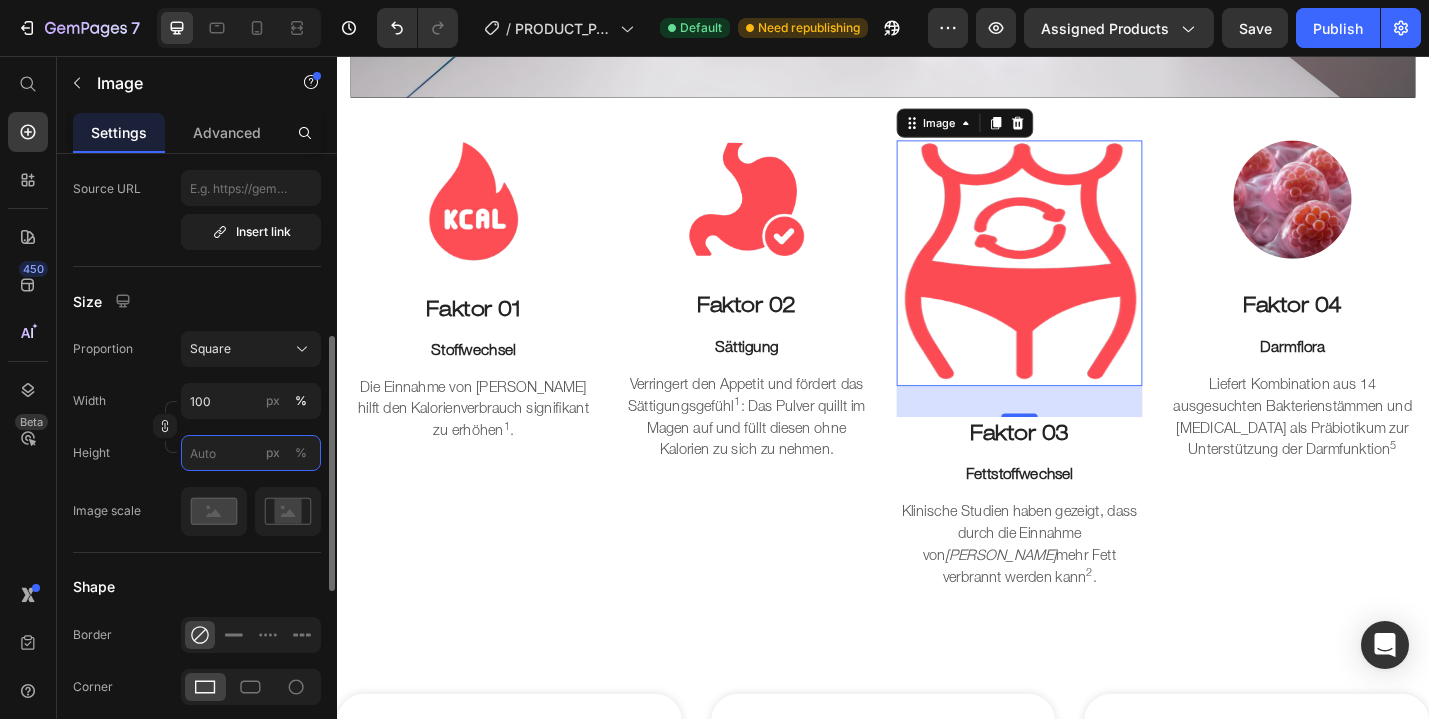 click on "px %" at bounding box center (251, 453) 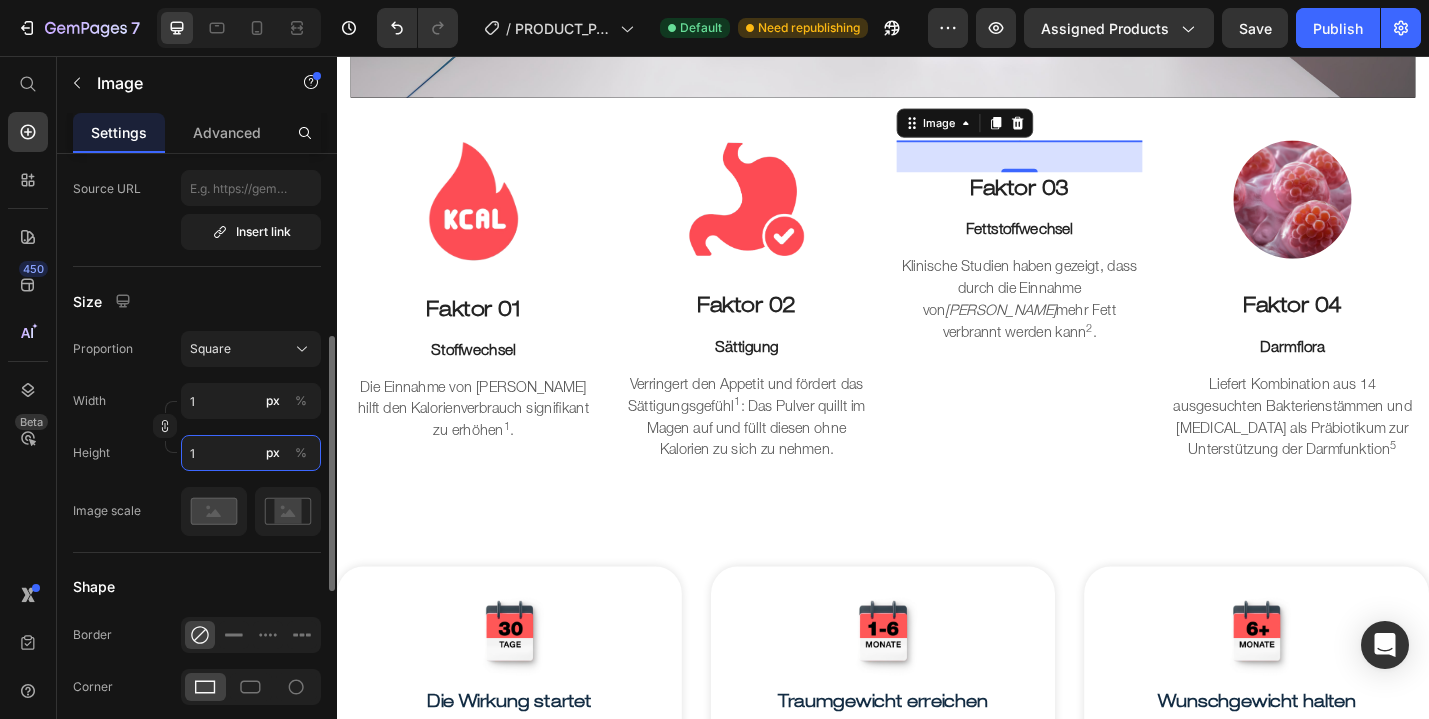 type on "13" 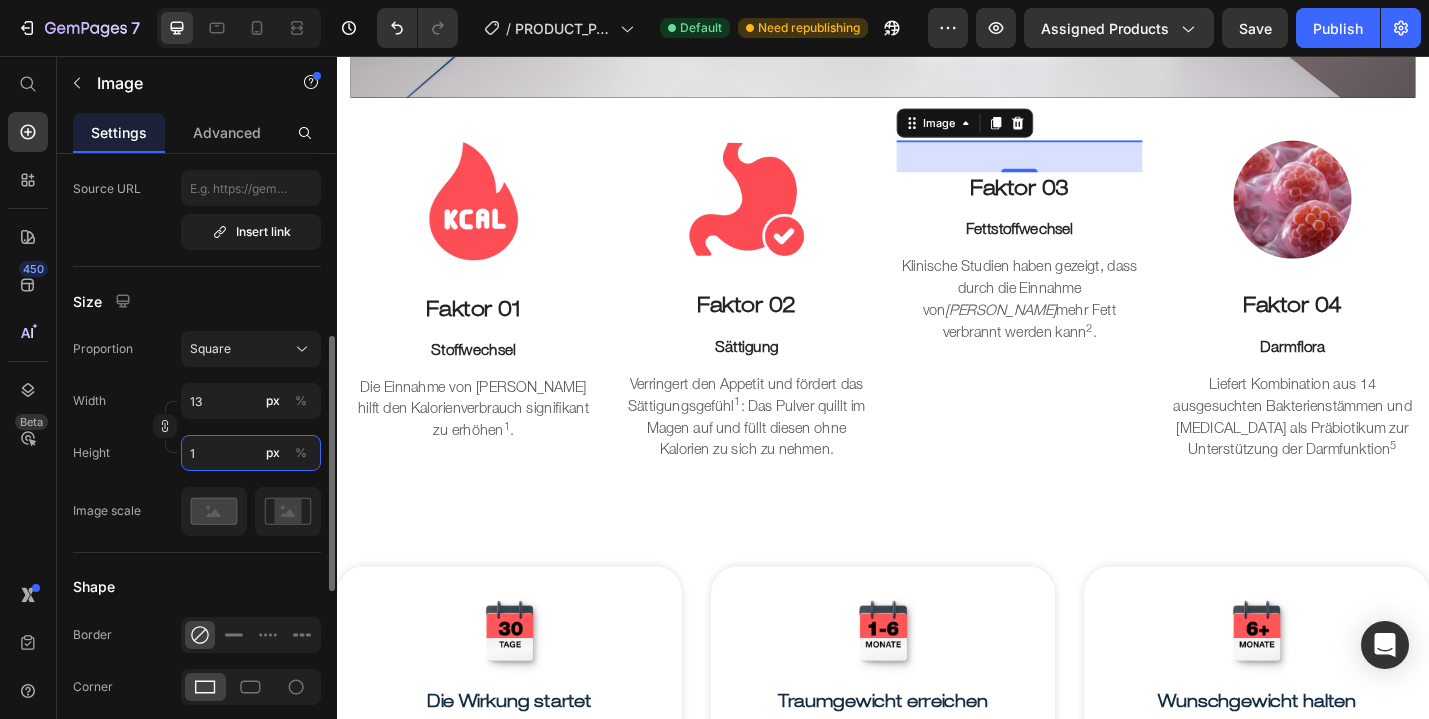 type on "13" 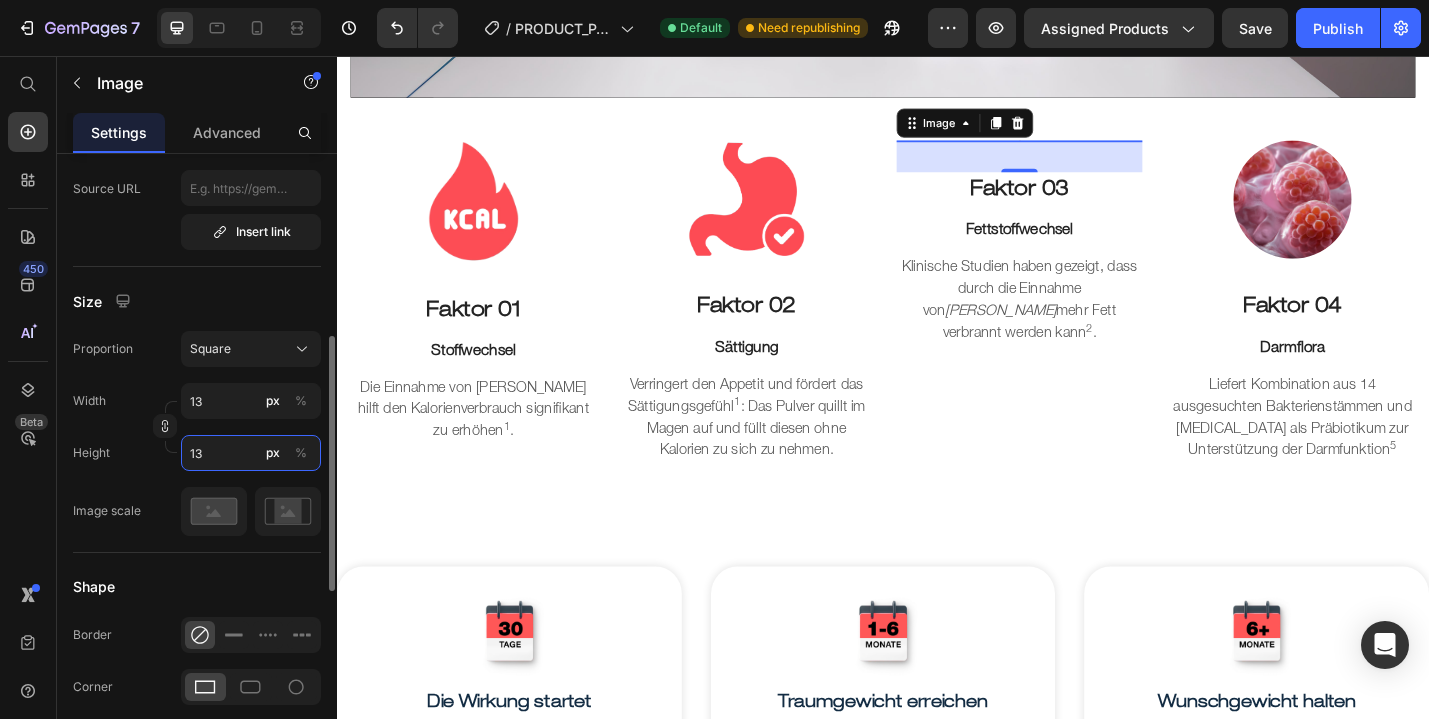type on "130" 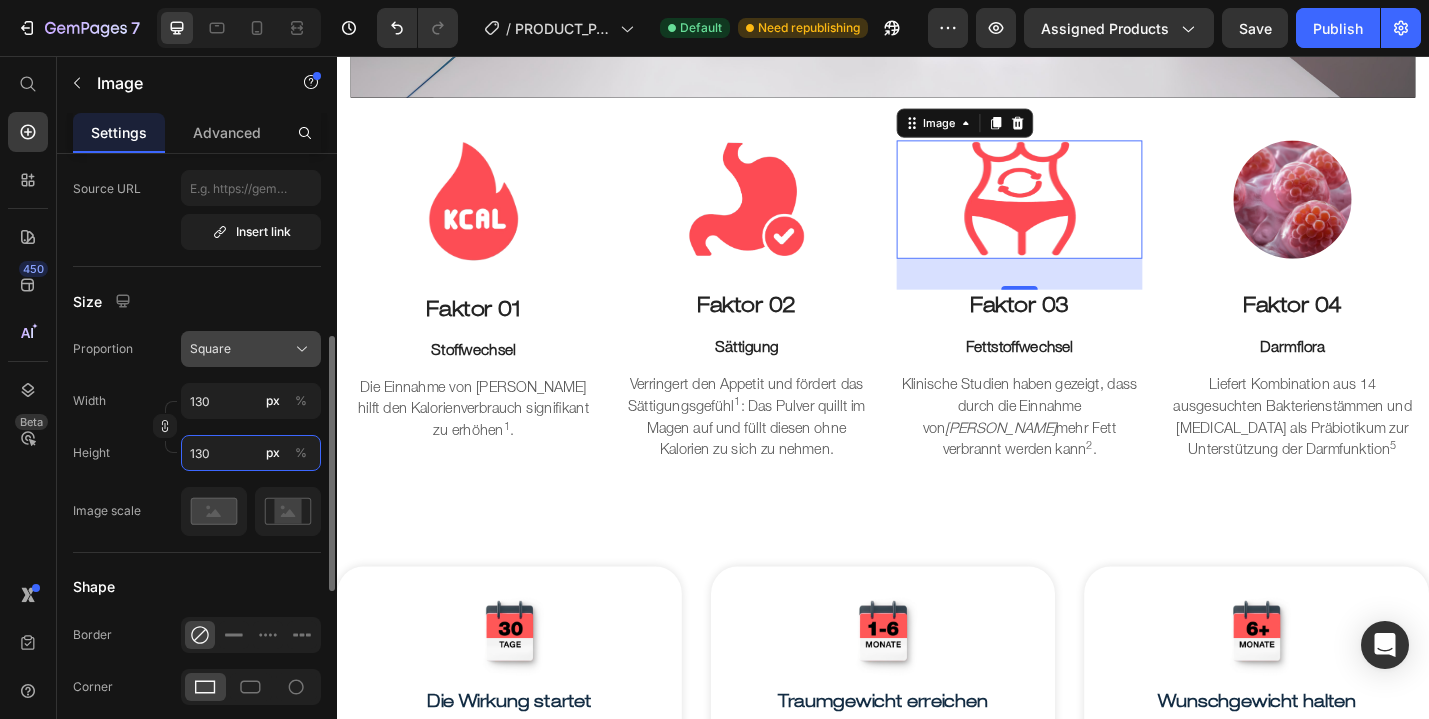 type on "130" 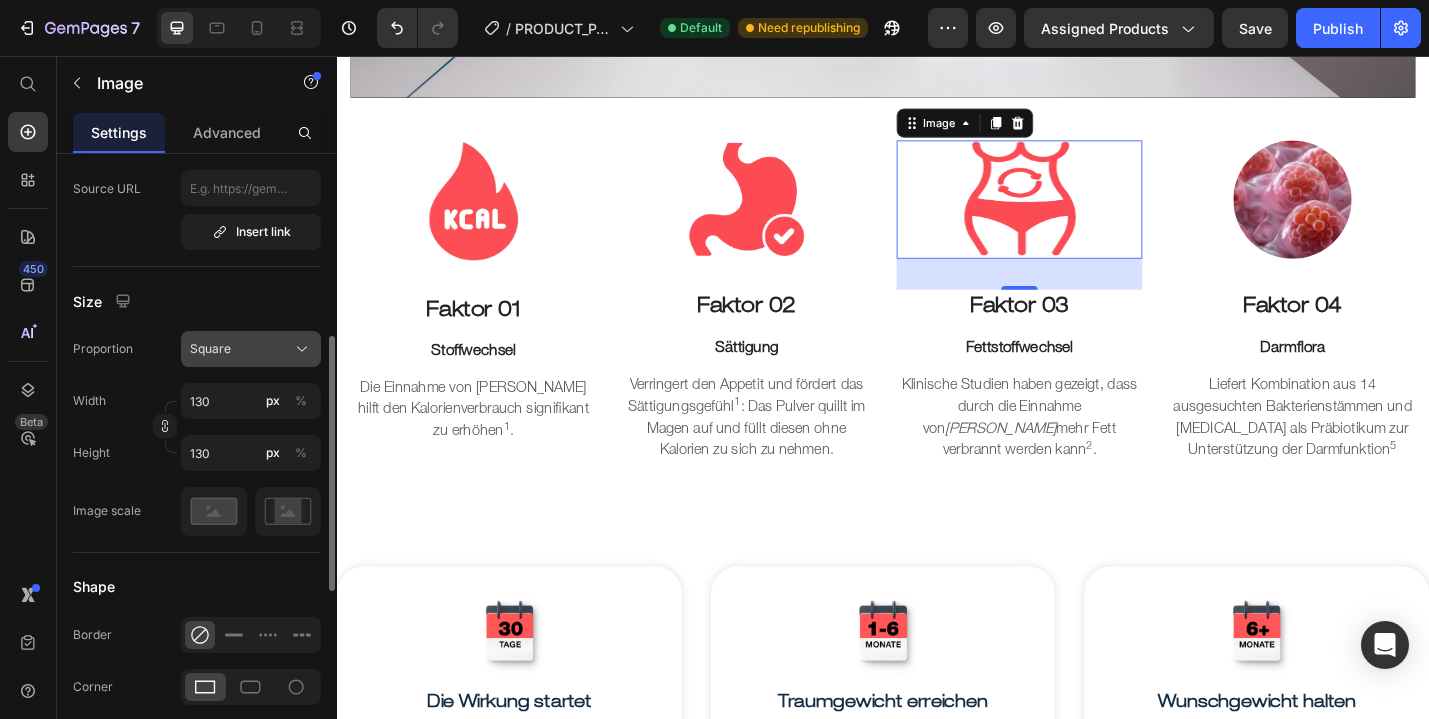 click on "Square" 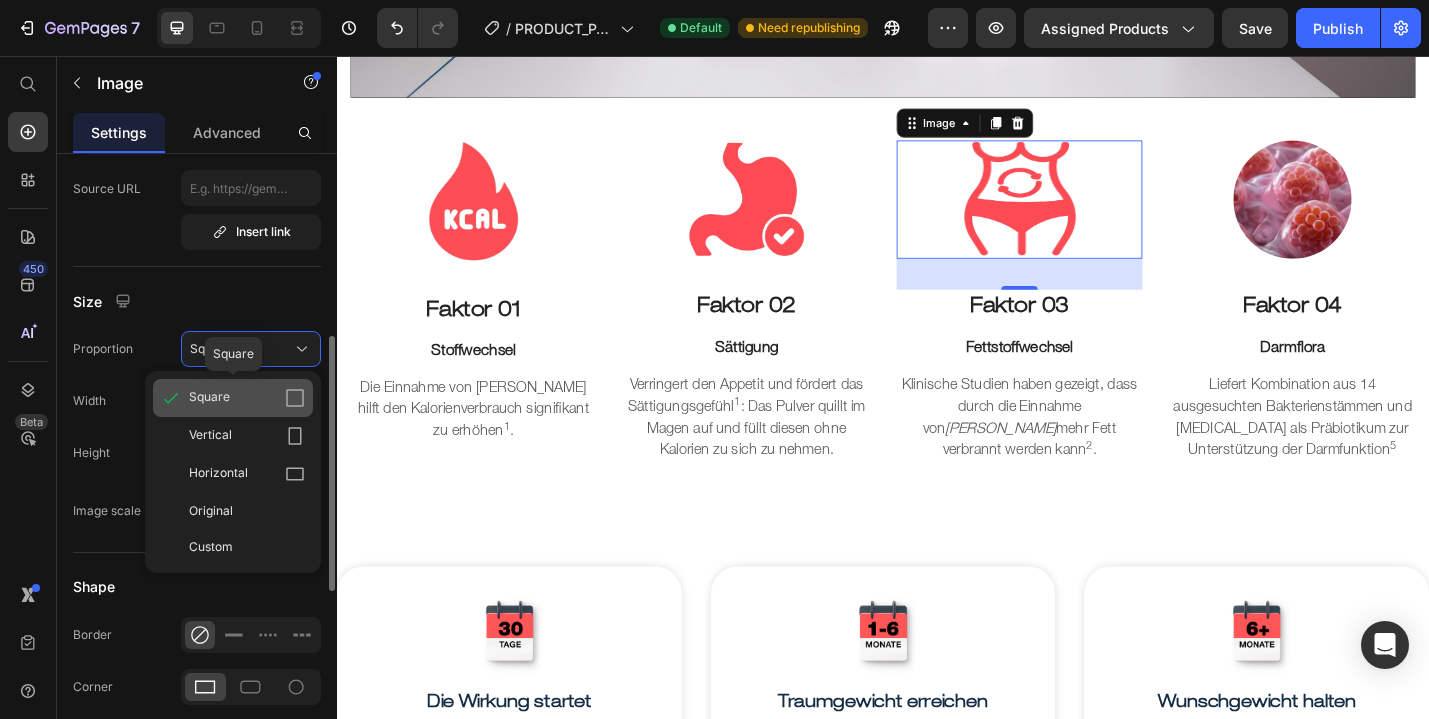 click on "Square" at bounding box center (209, 398) 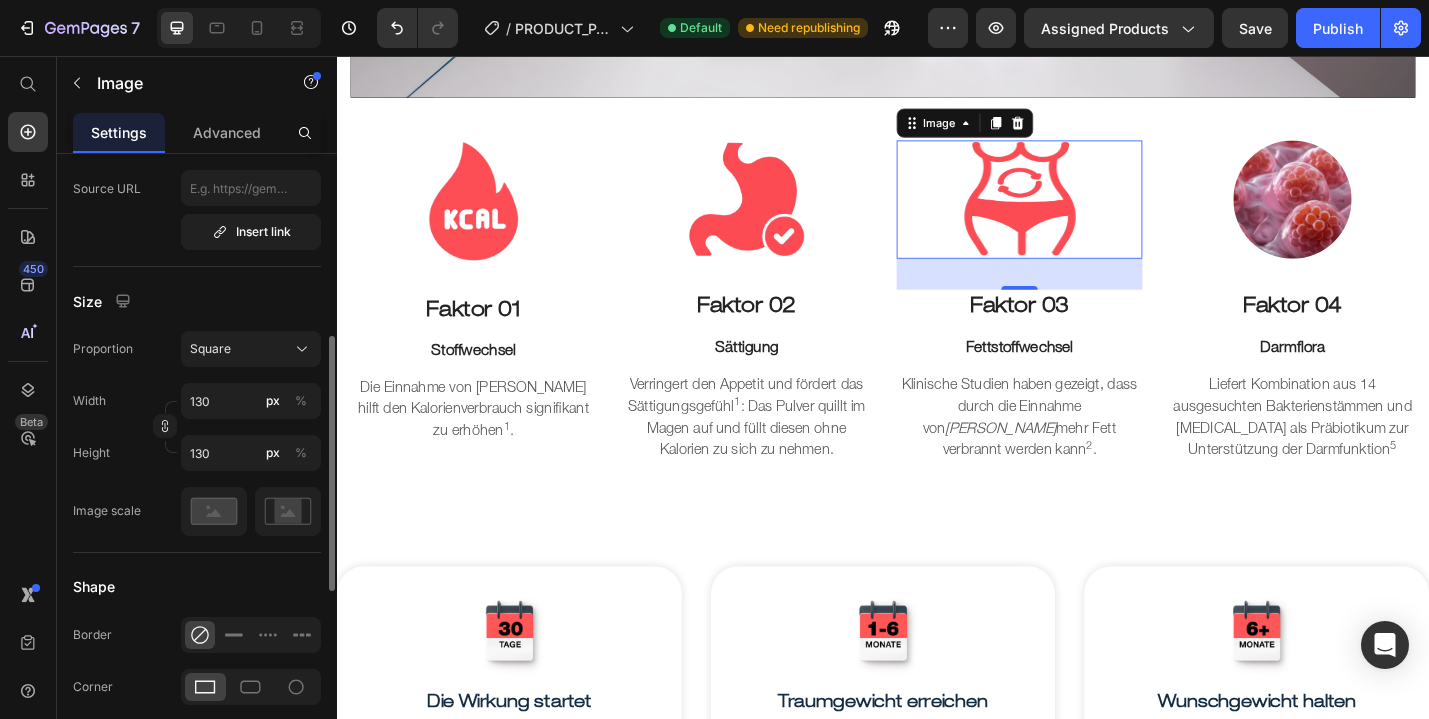 click on "Size Proportion Square Width 130 px % Height 130 px % Image scale" 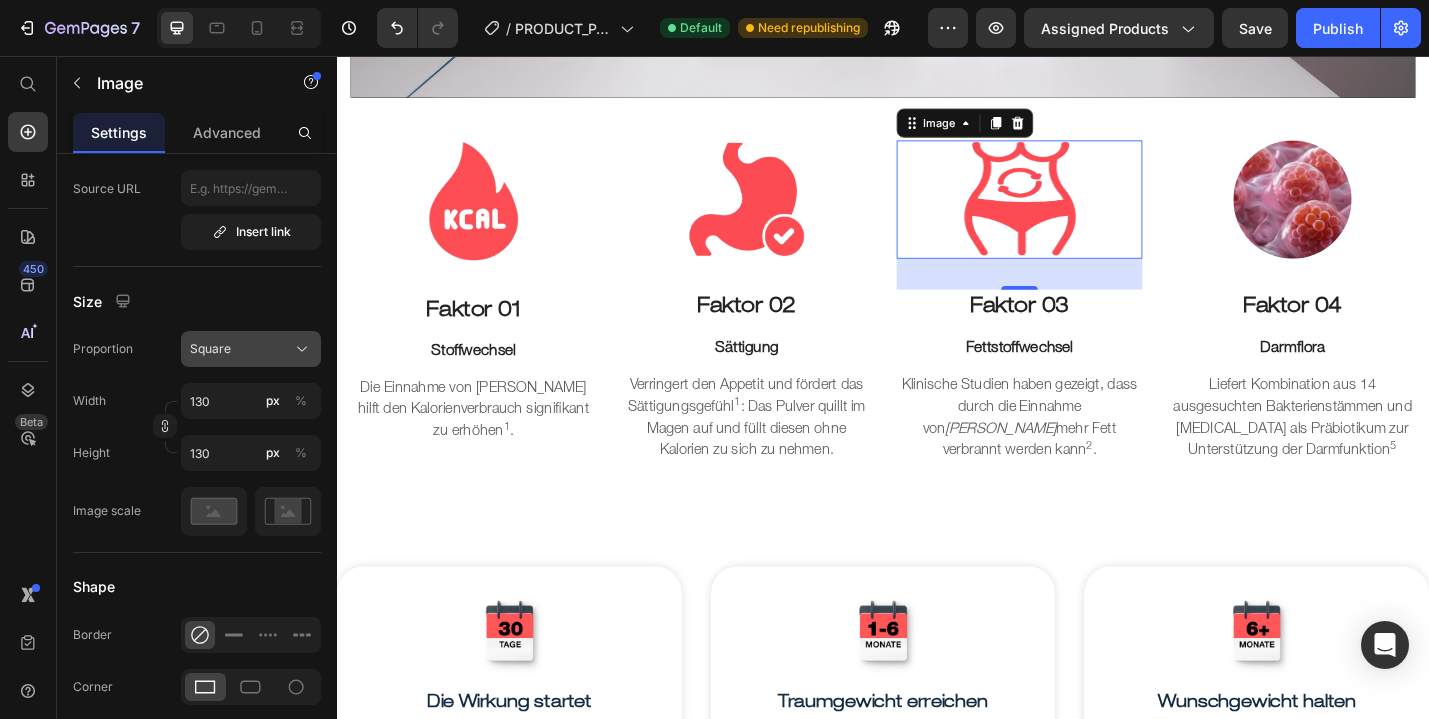 click on "Square" 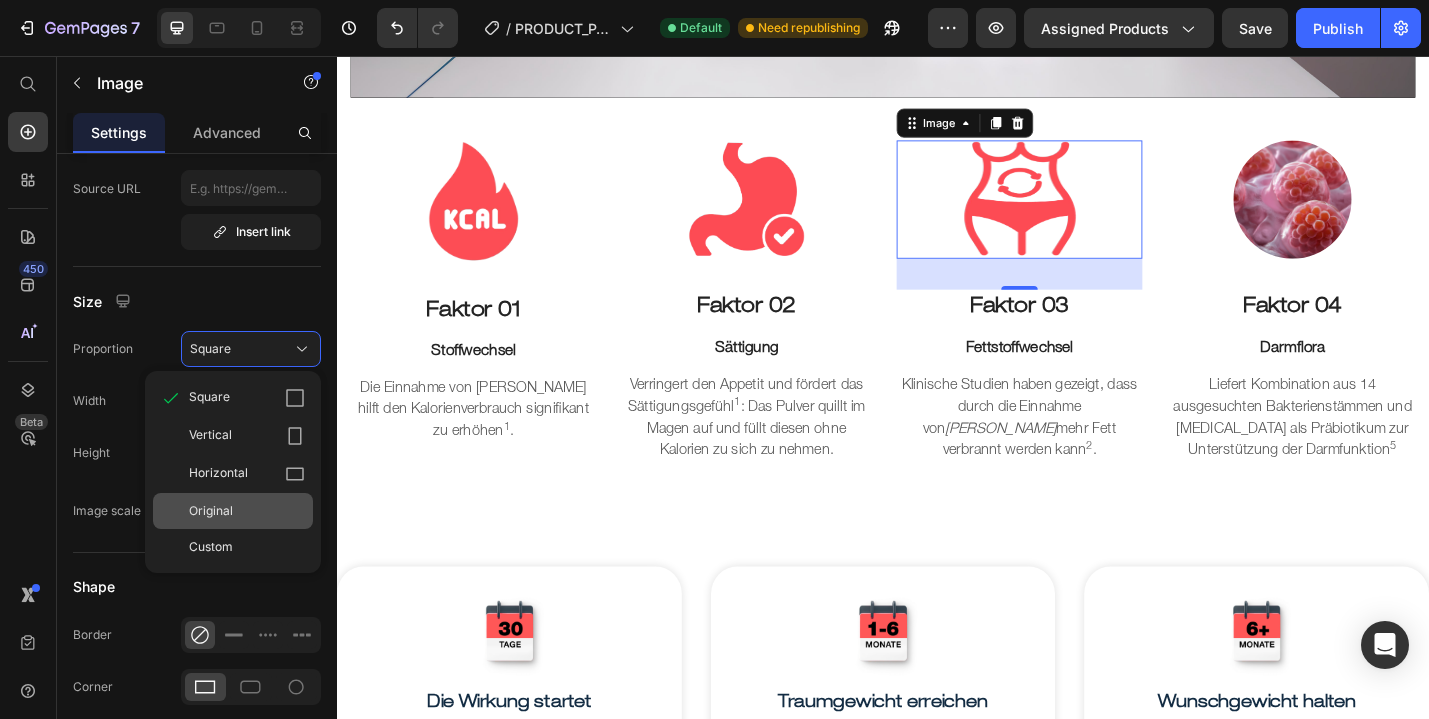 click on "Original" at bounding box center (211, 511) 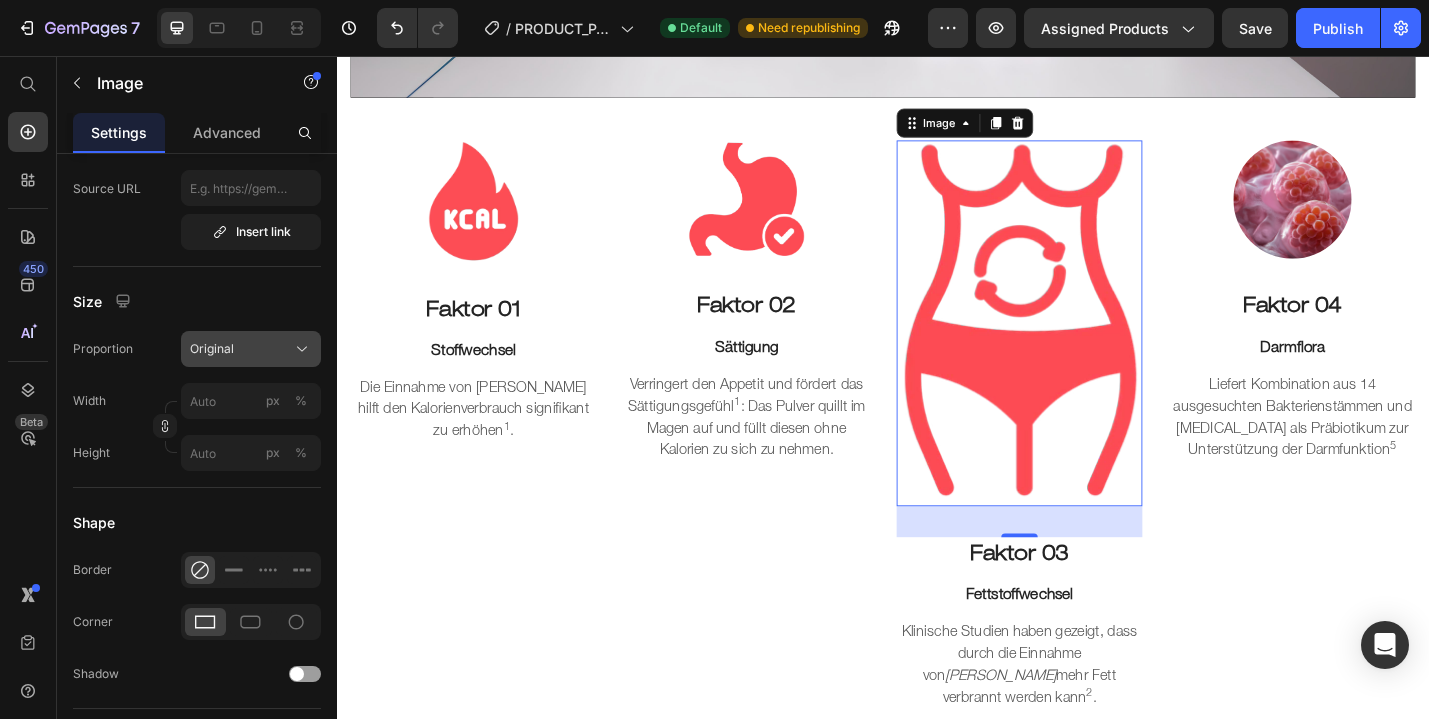 click on "Original" 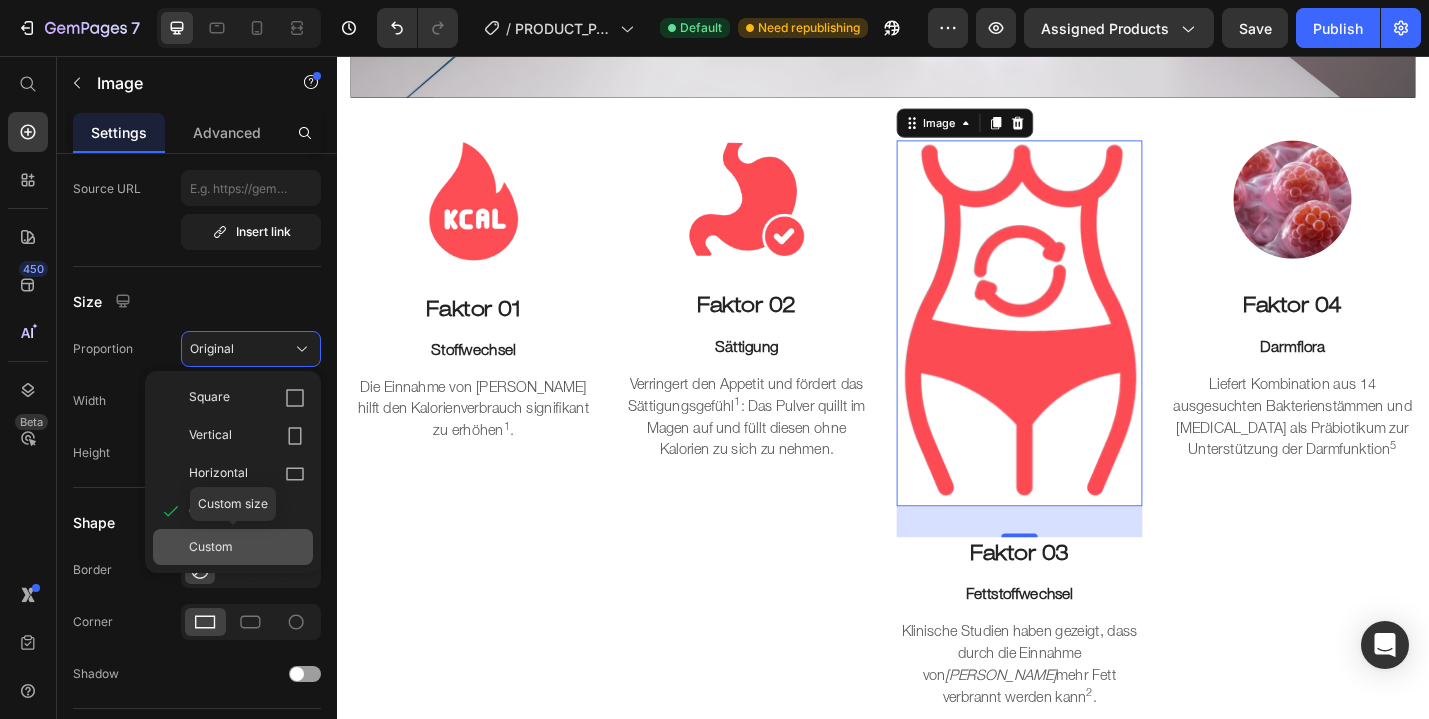 click on "Custom" at bounding box center (247, 547) 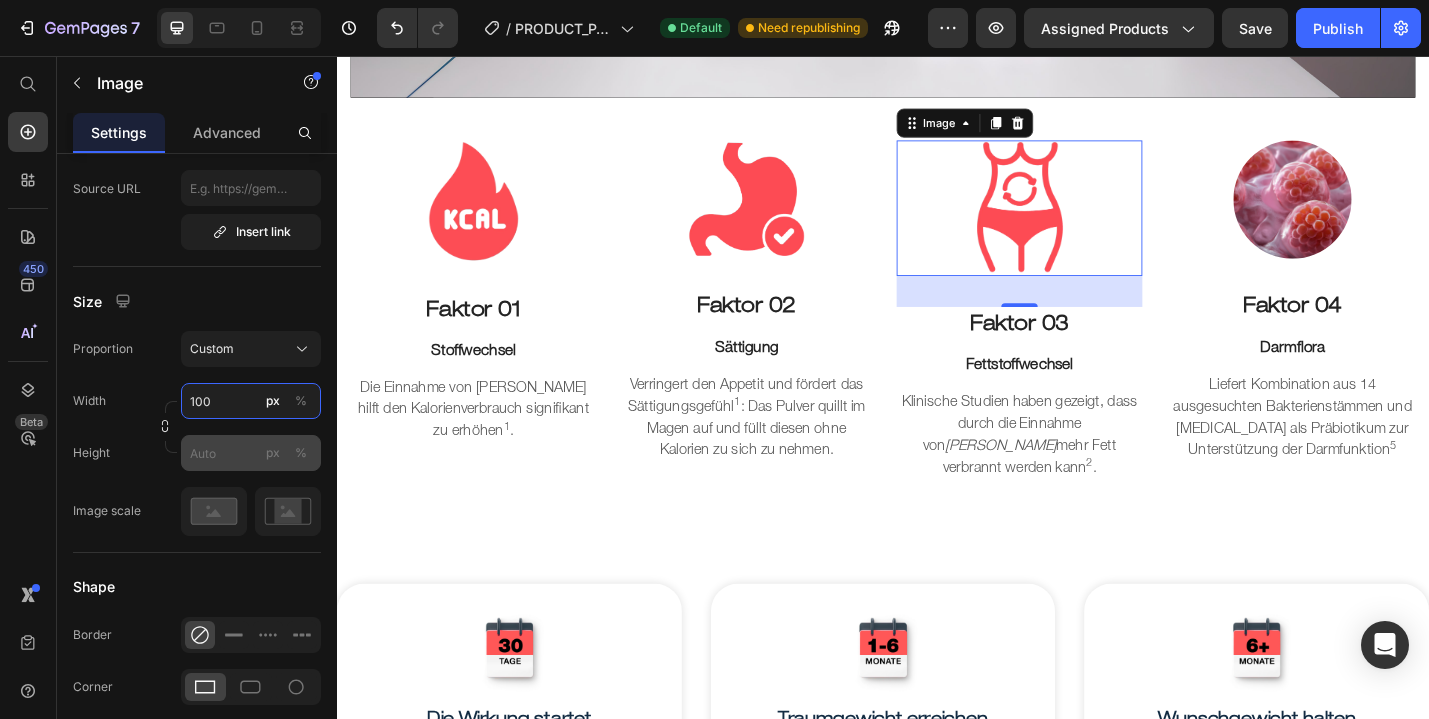 type on "100" 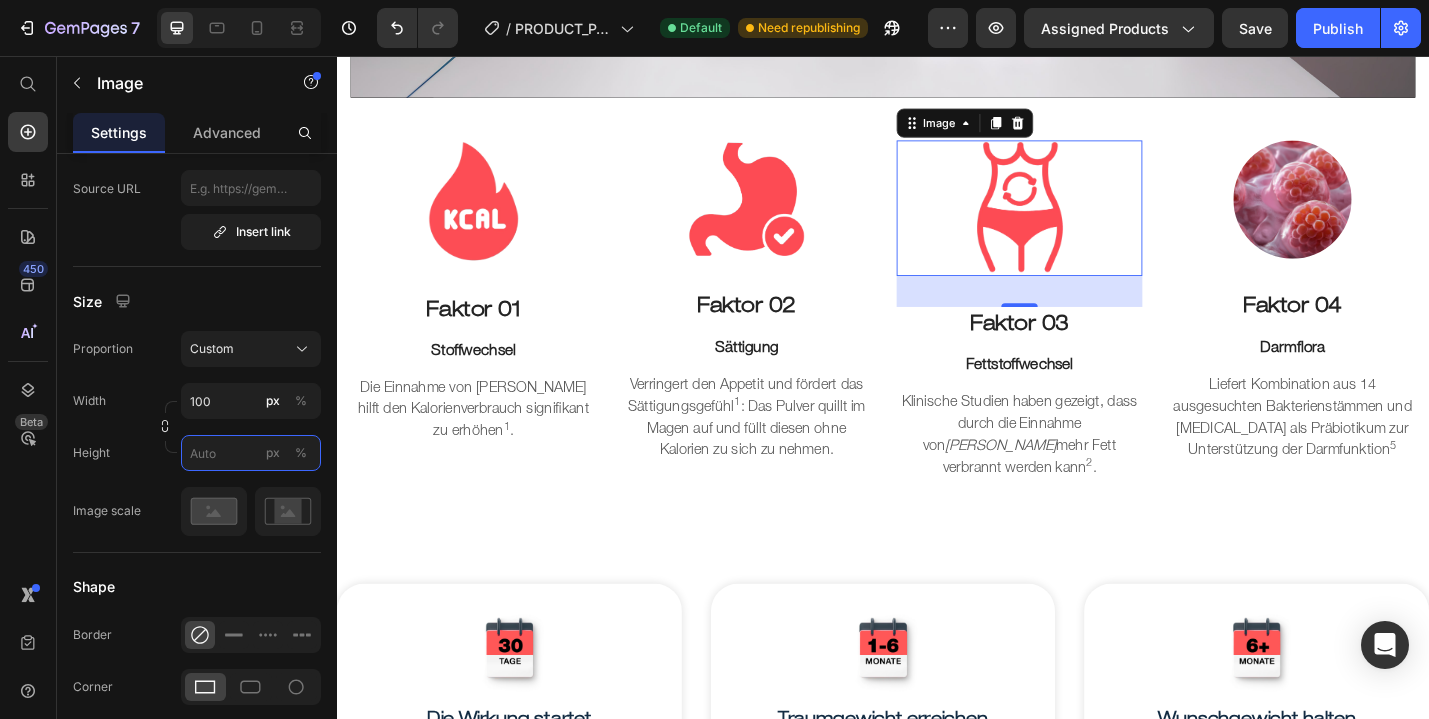 click on "px %" at bounding box center [251, 453] 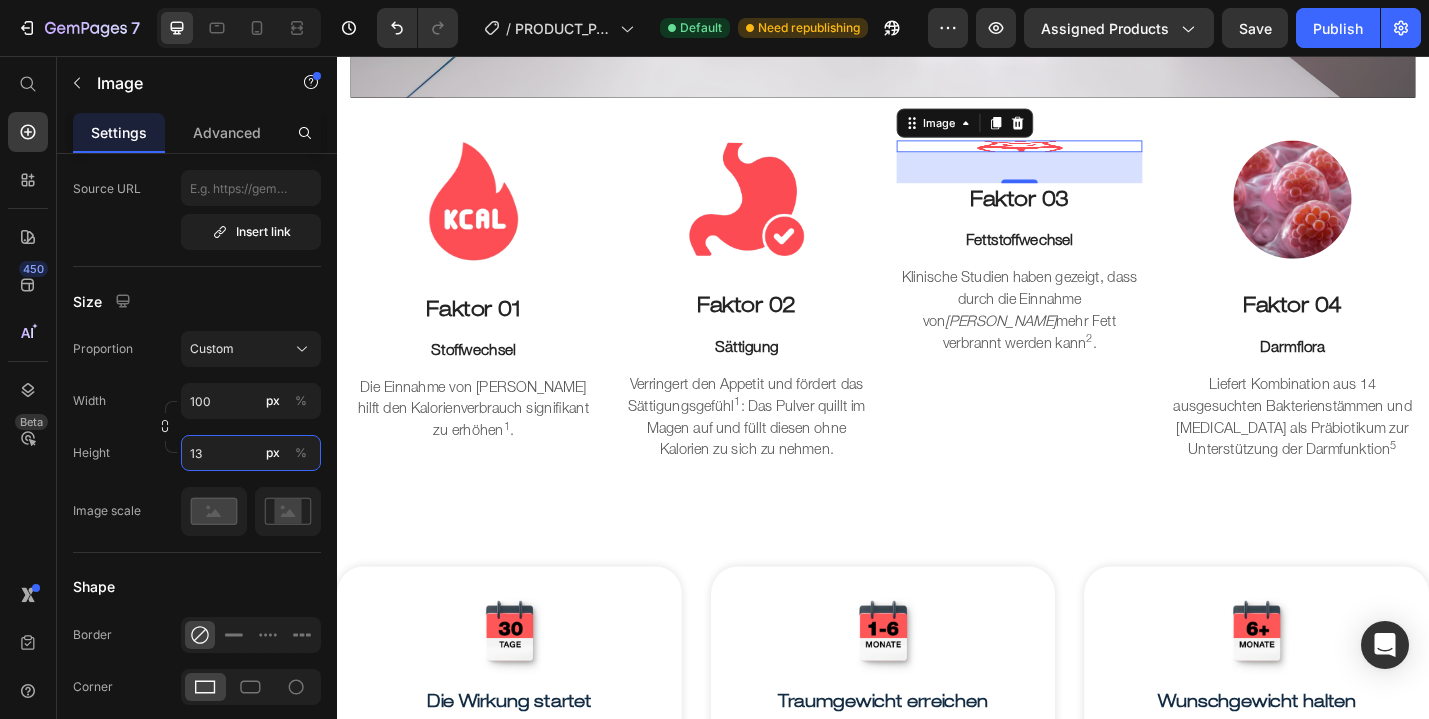 type on "130" 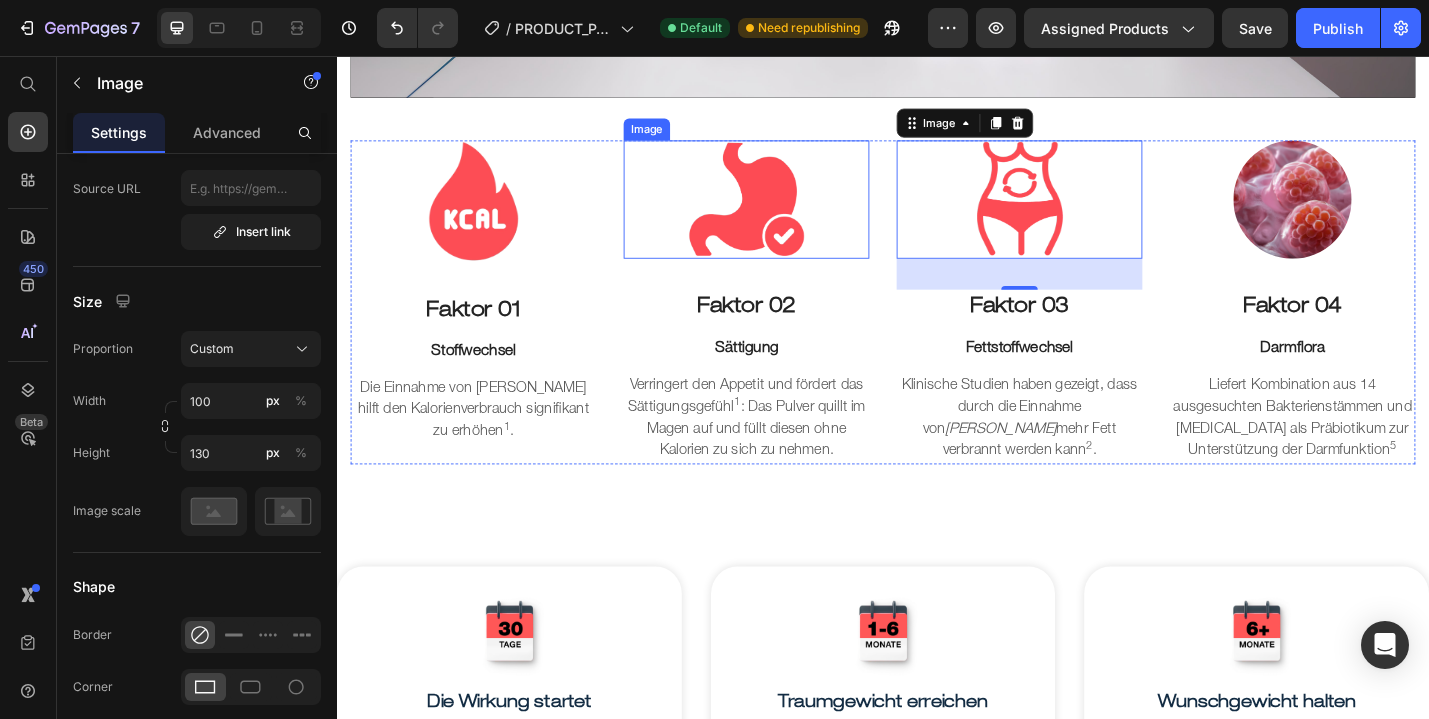 click at bounding box center [787, 214] 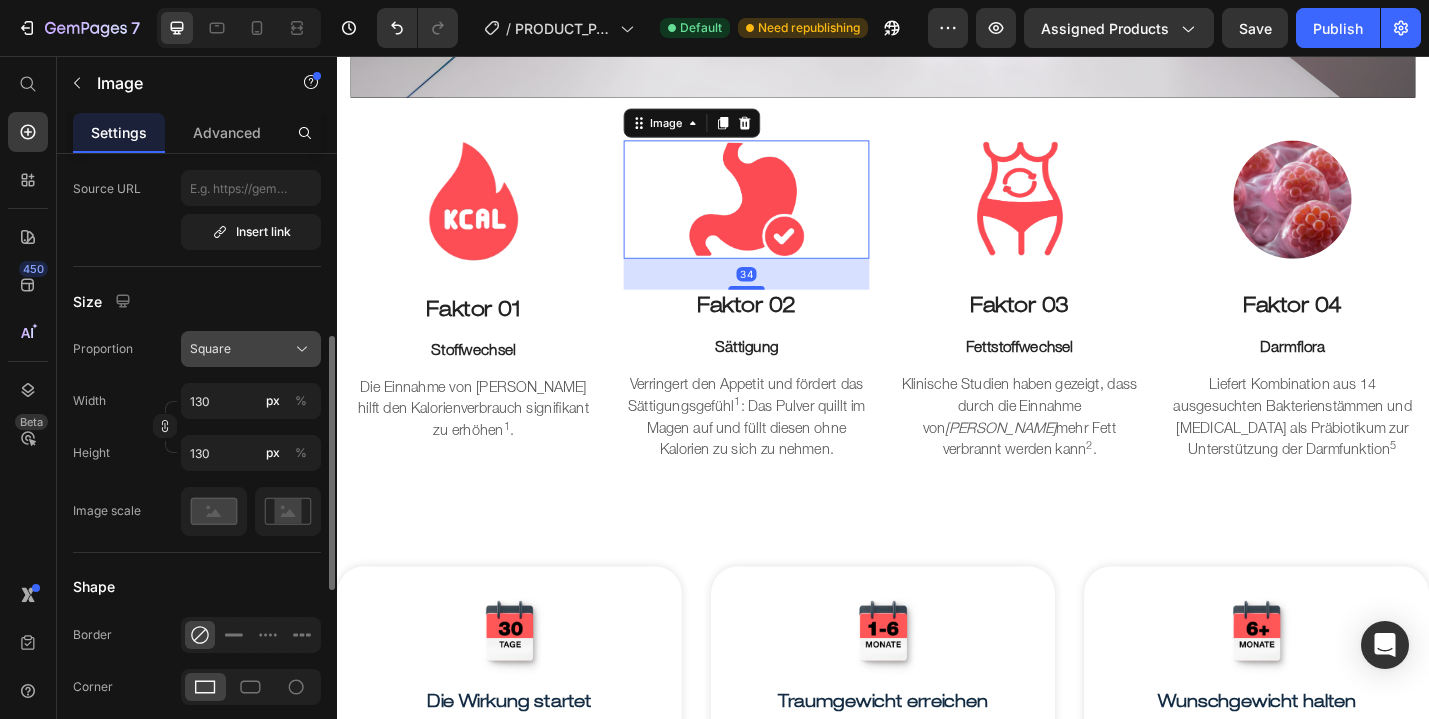 click on "Square" 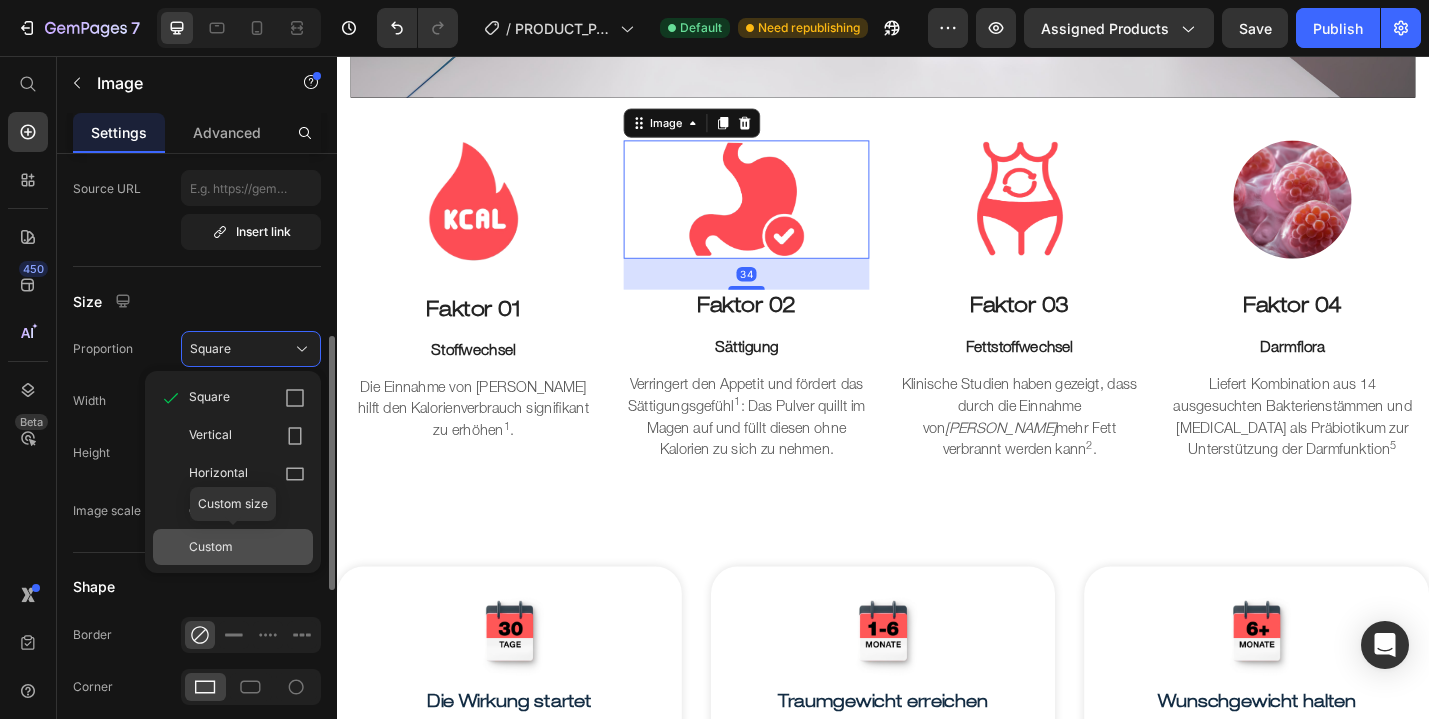click on "Custom" at bounding box center (211, 547) 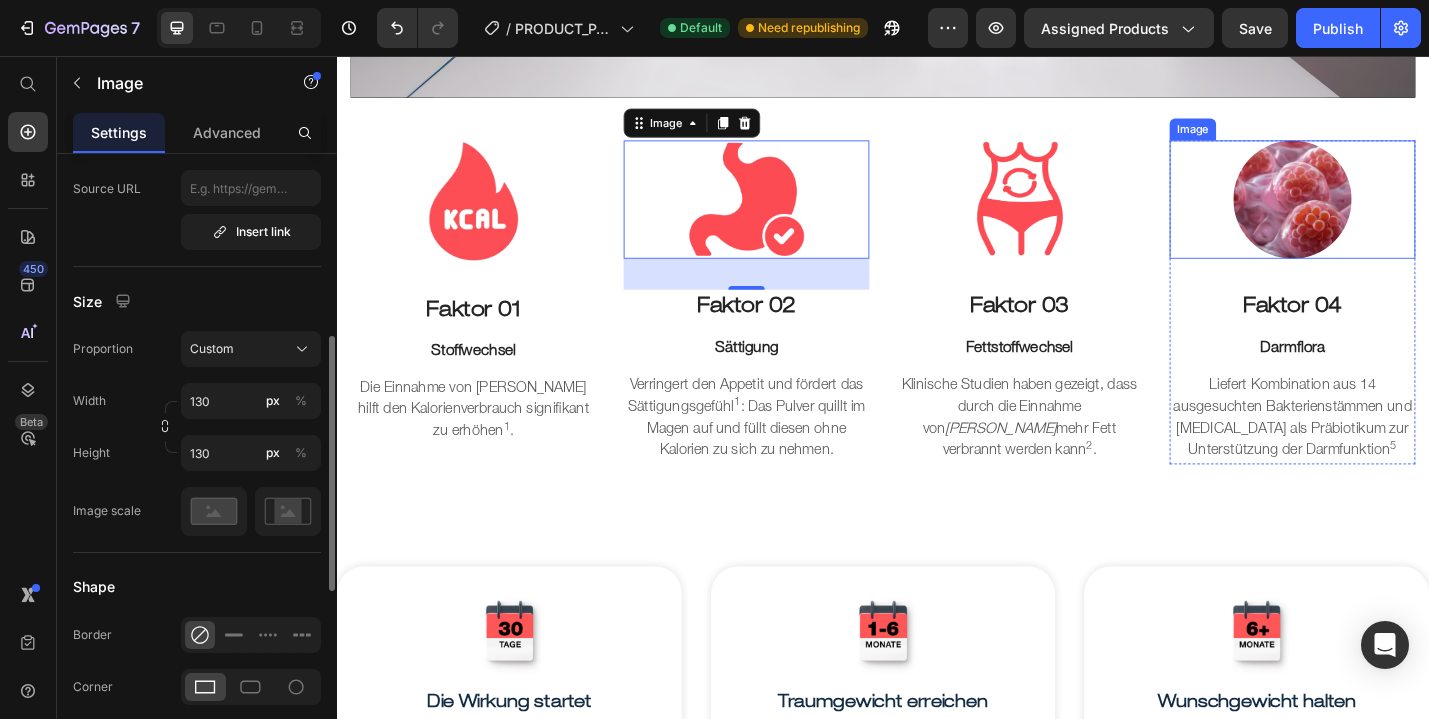 click at bounding box center (1387, 214) 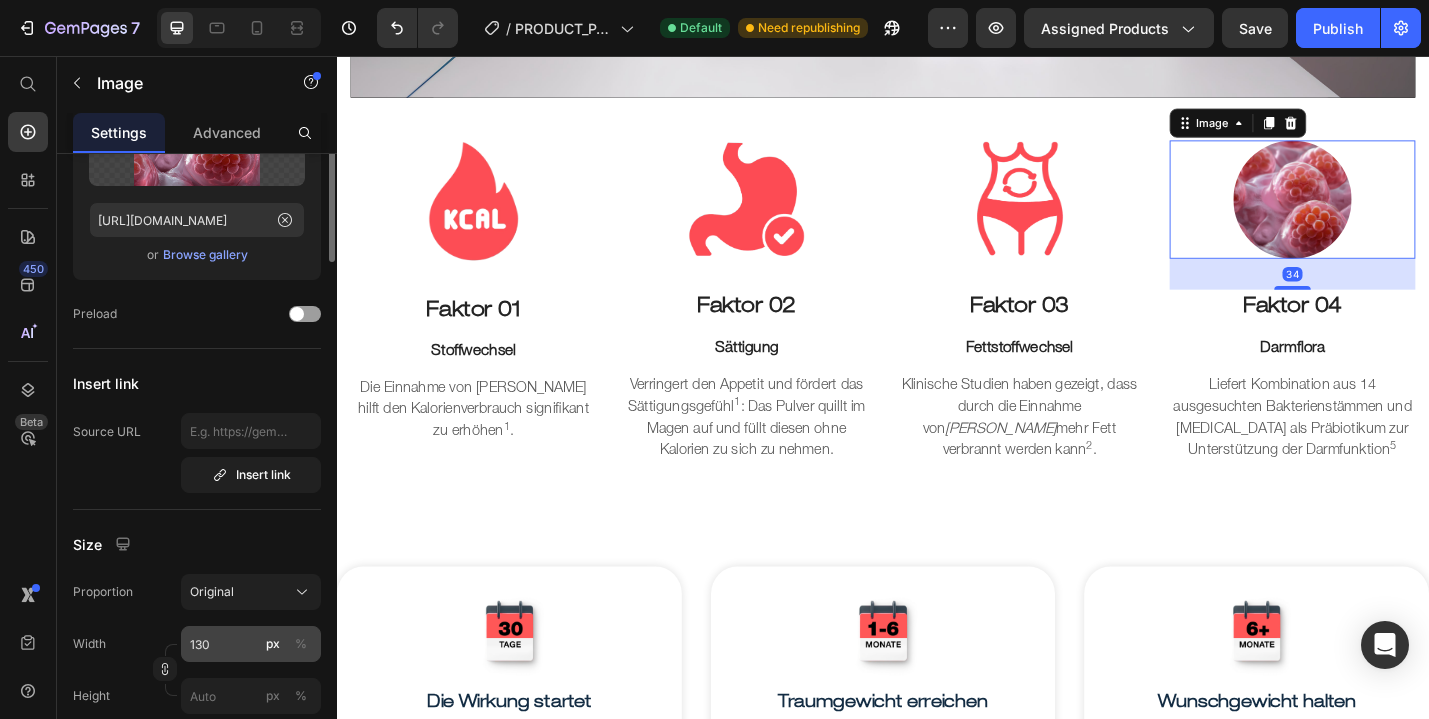 scroll, scrollTop: 0, scrollLeft: 0, axis: both 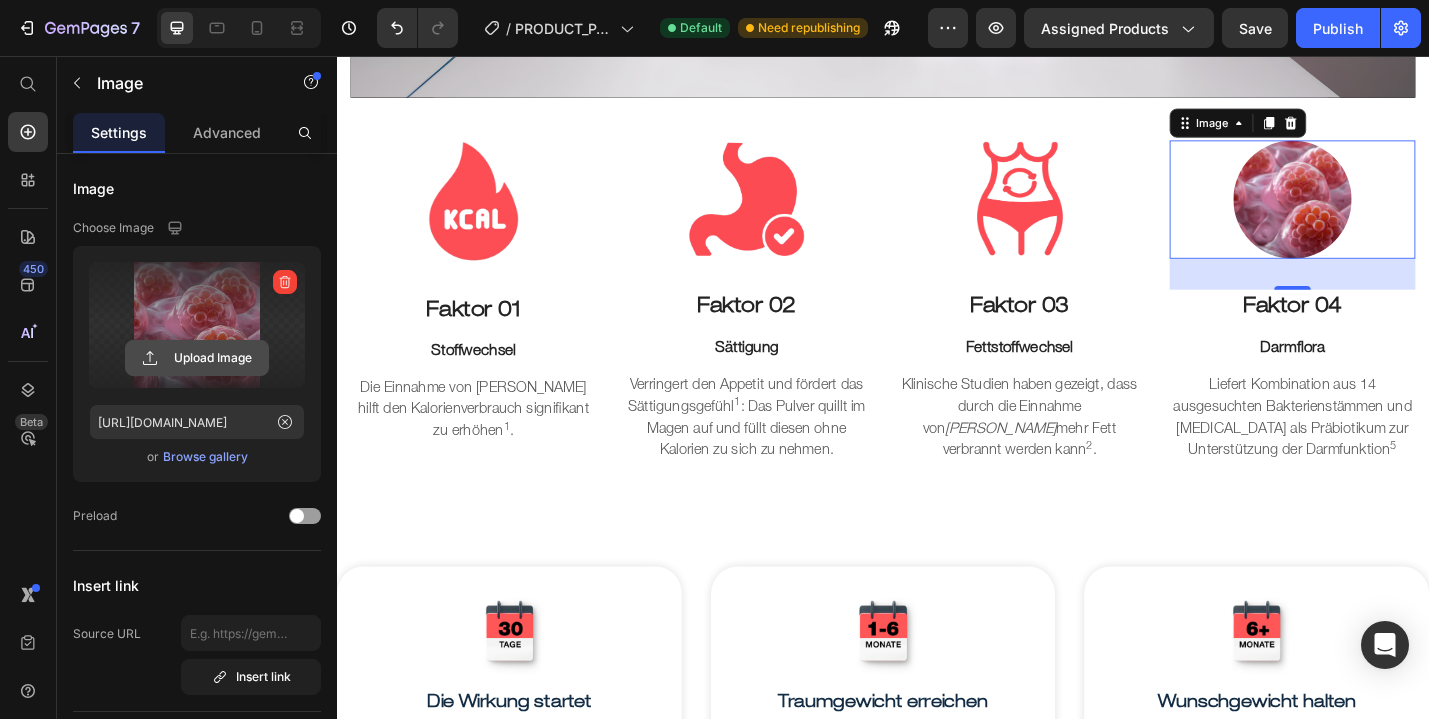 click 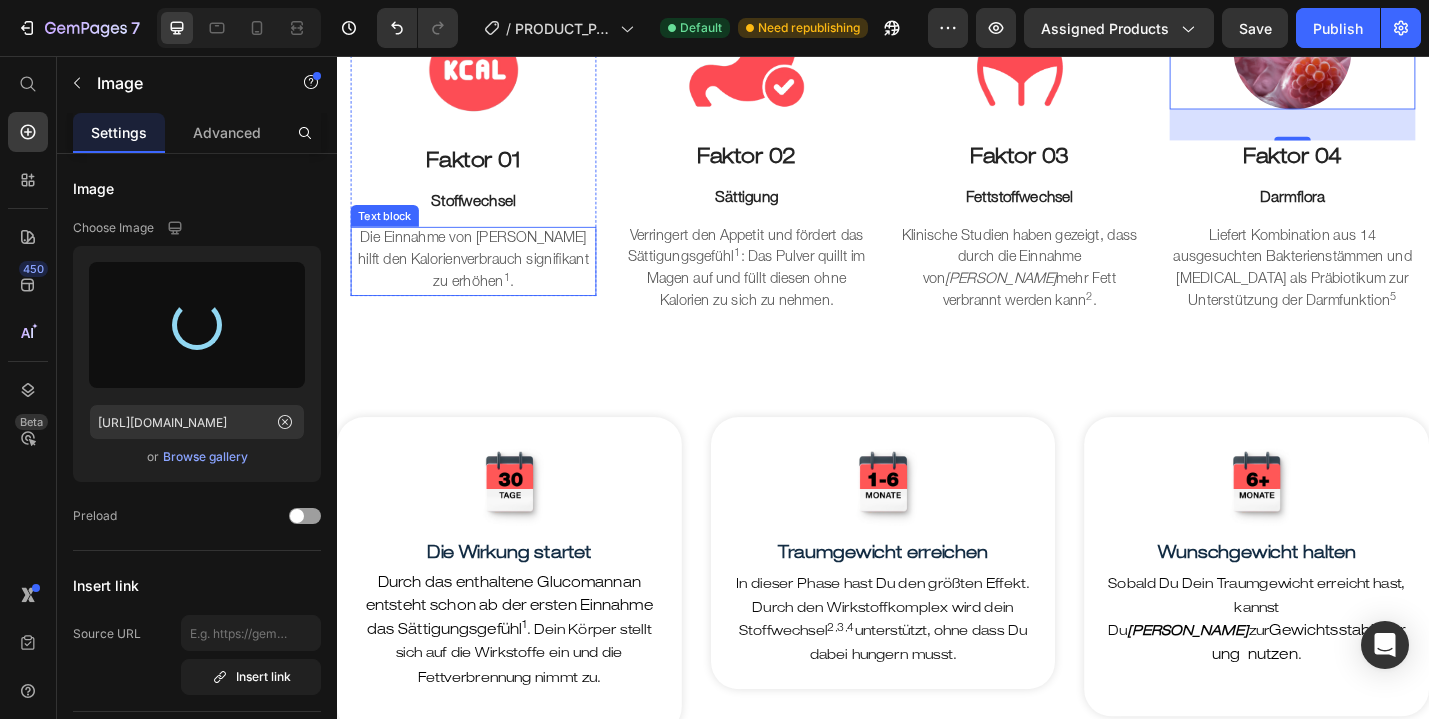 scroll, scrollTop: 1868, scrollLeft: 0, axis: vertical 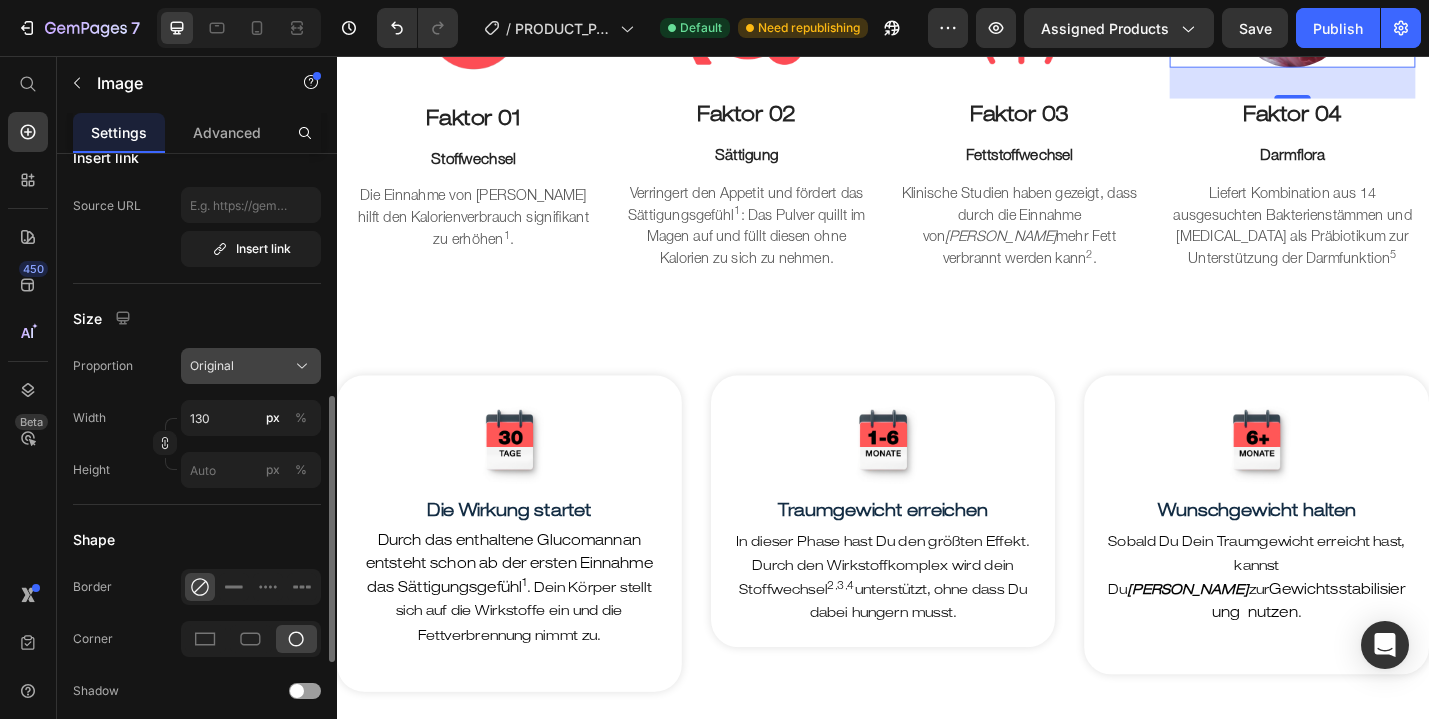 type on "[URL][DOMAIN_NAME]" 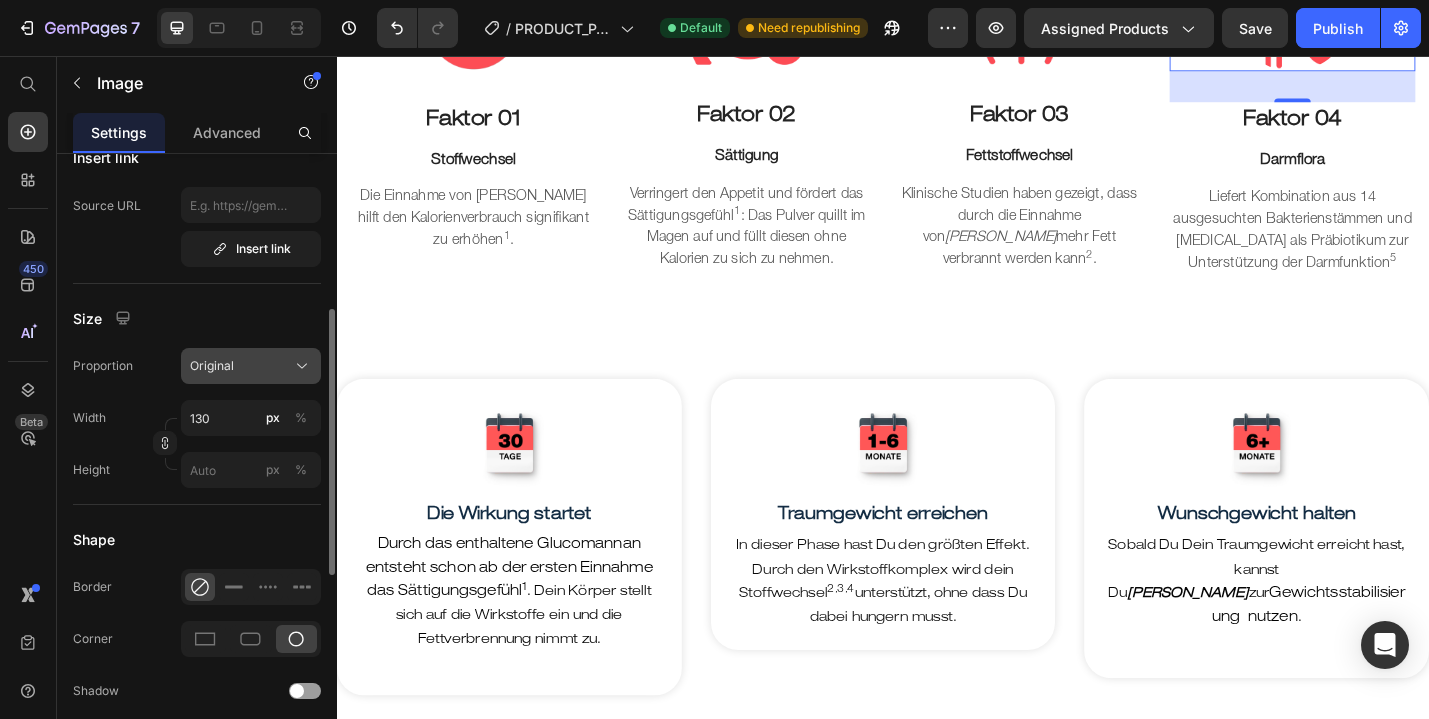 scroll, scrollTop: 405, scrollLeft: 0, axis: vertical 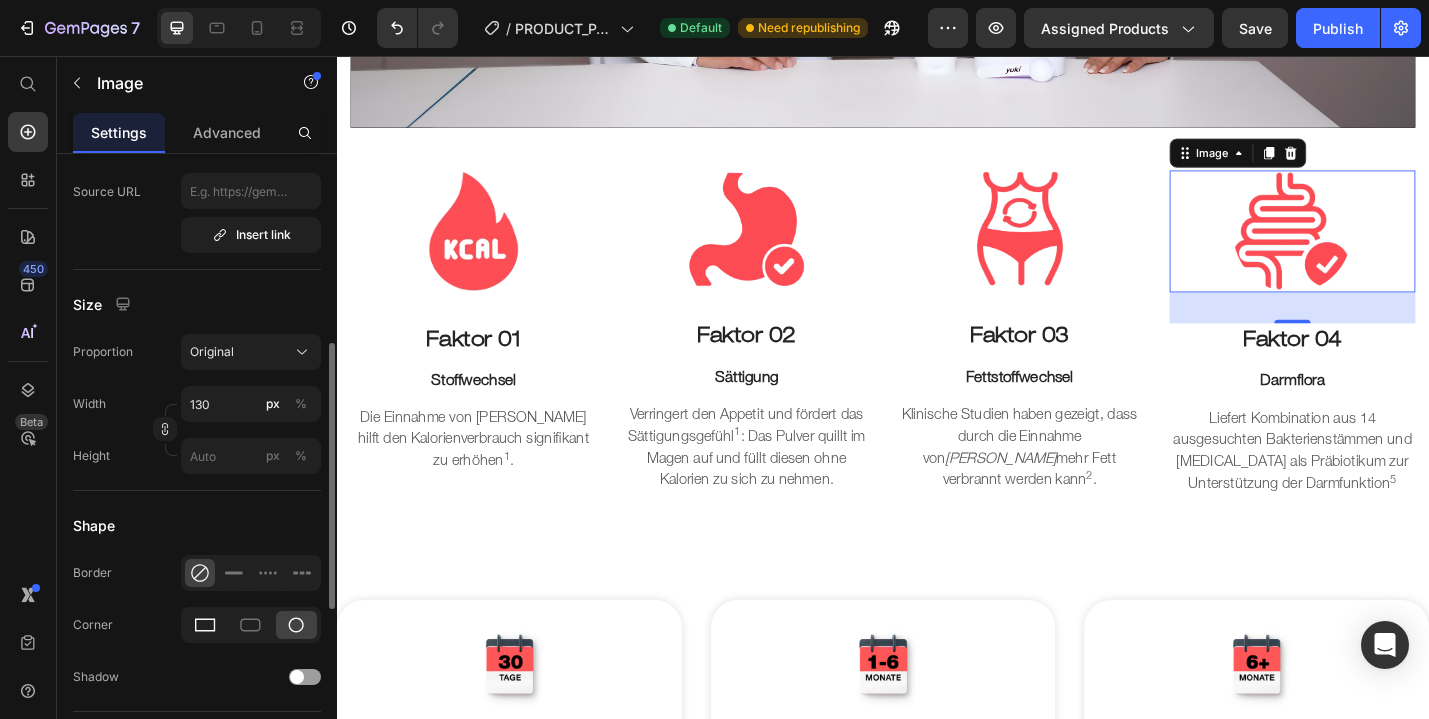 click 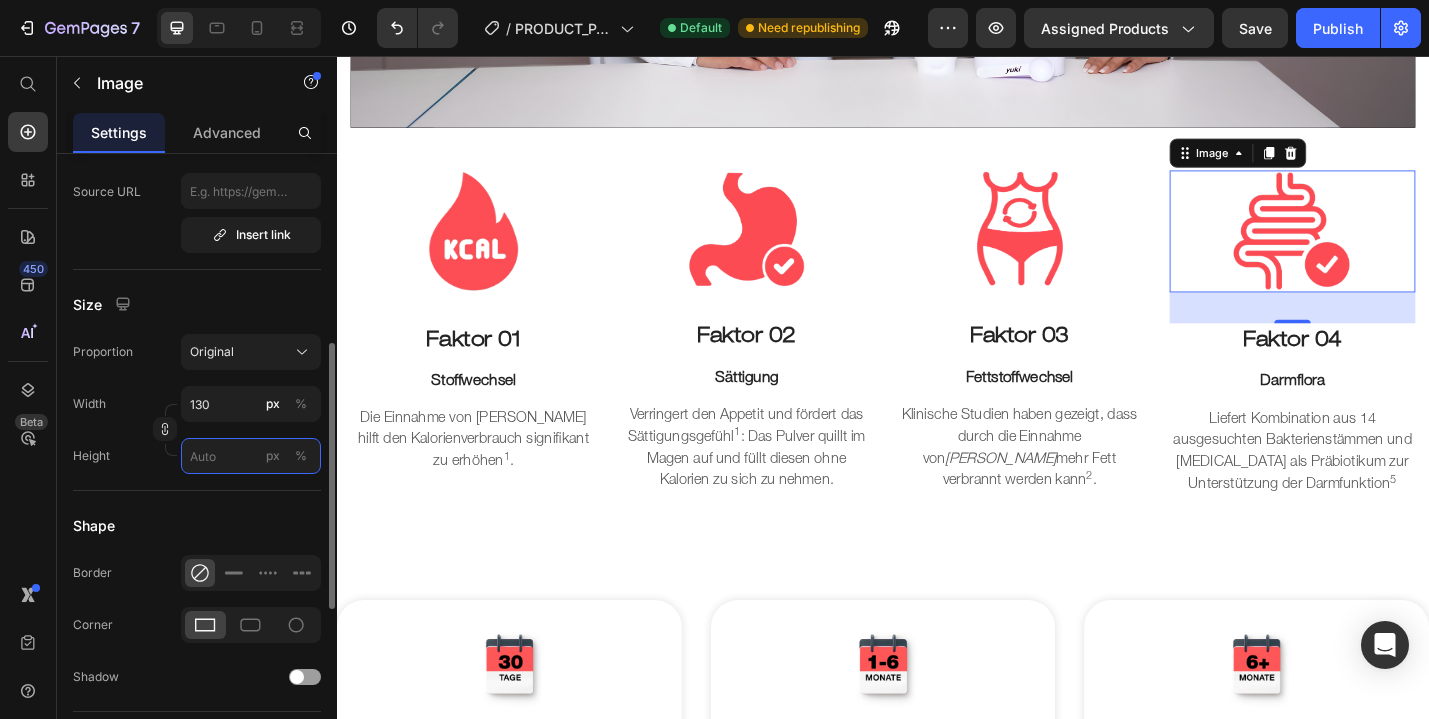click on "px %" at bounding box center [251, 456] 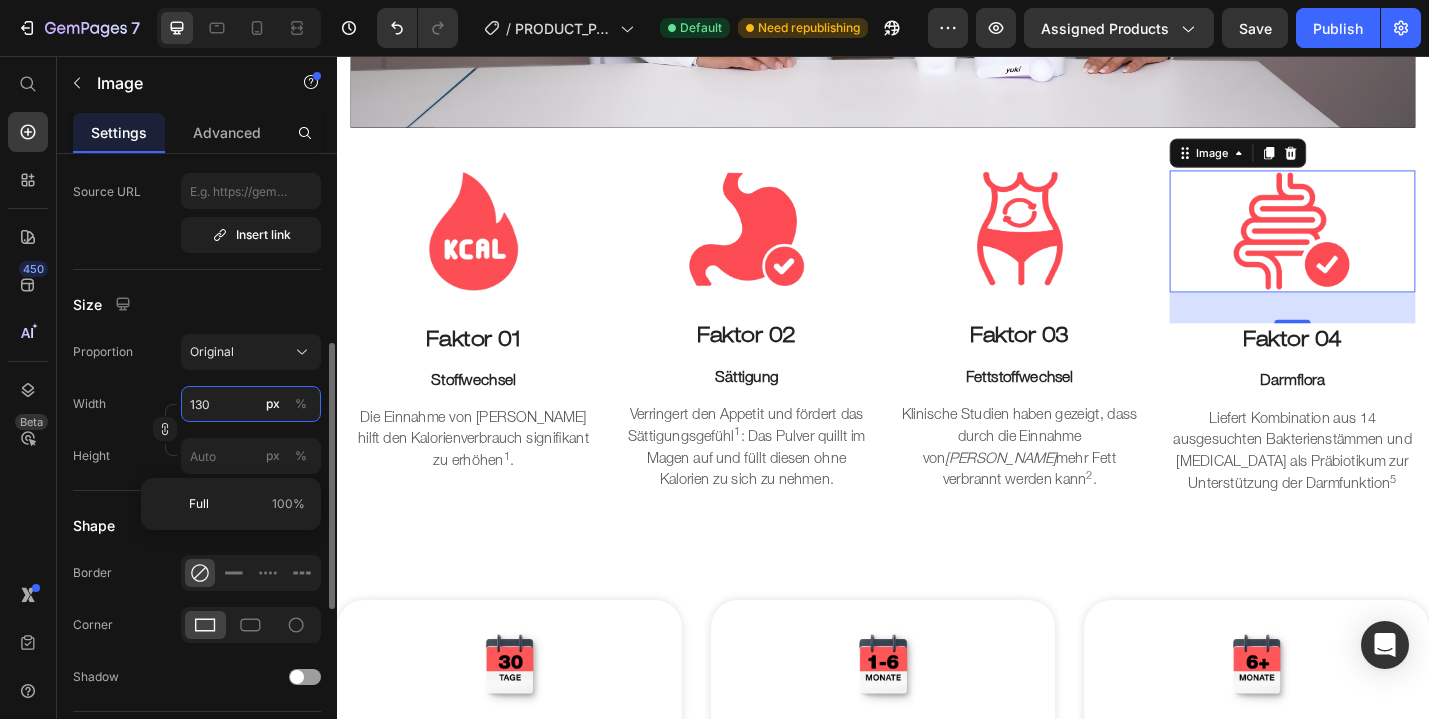 click on "130" at bounding box center [251, 404] 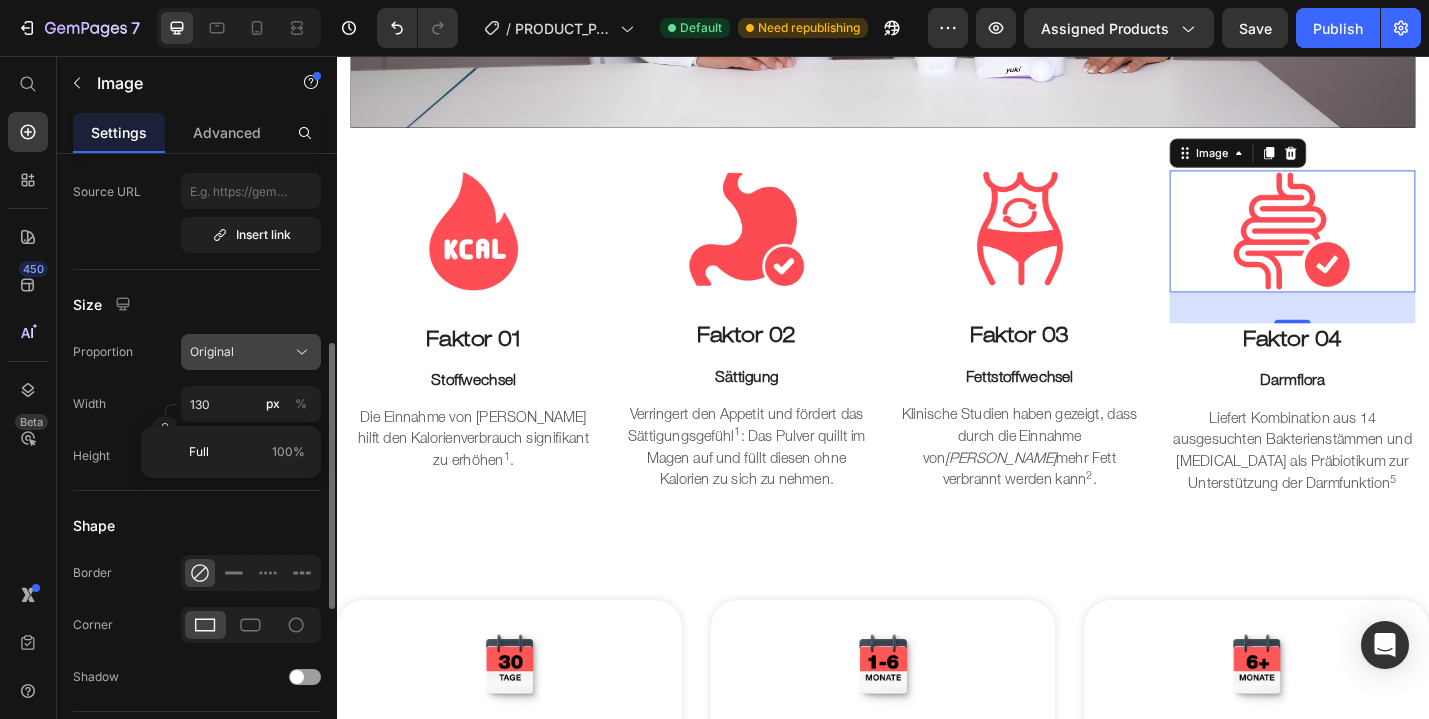 click on "Original" at bounding box center (212, 352) 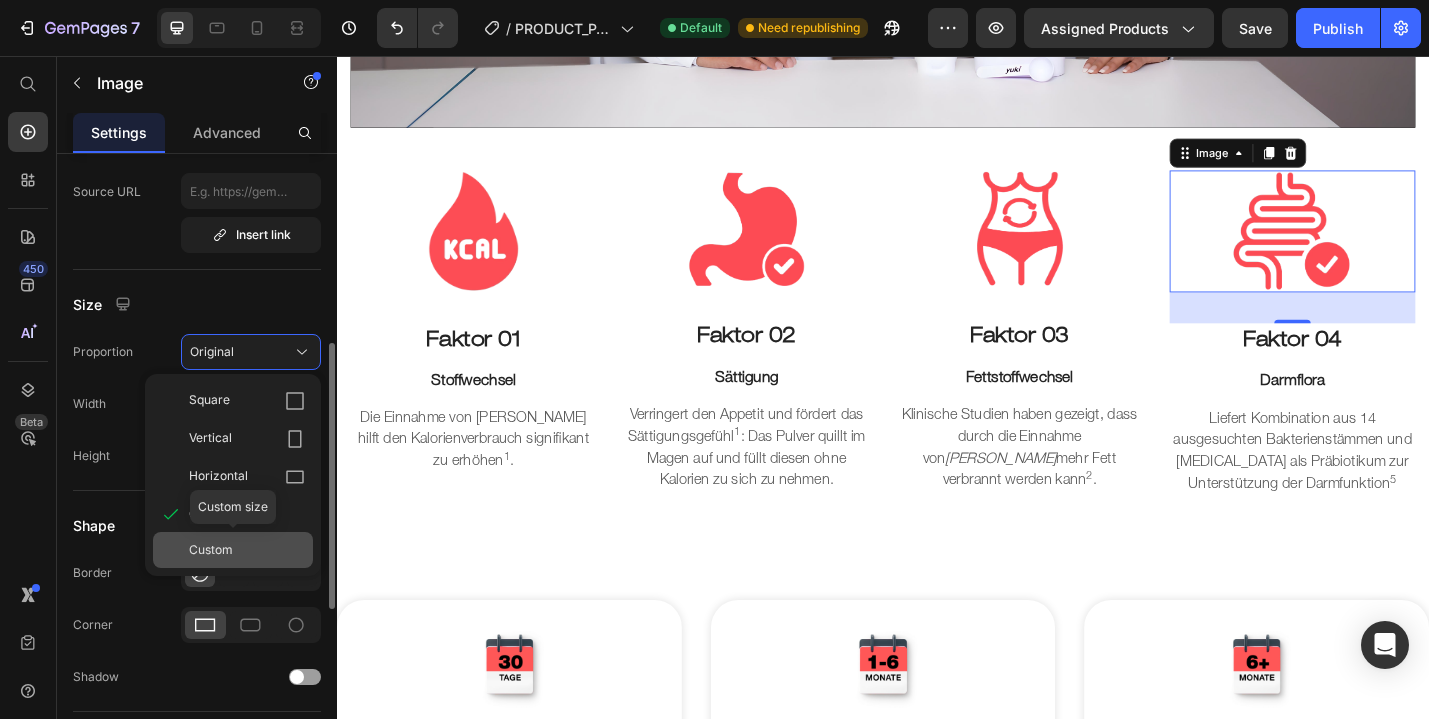 click on "Custom" 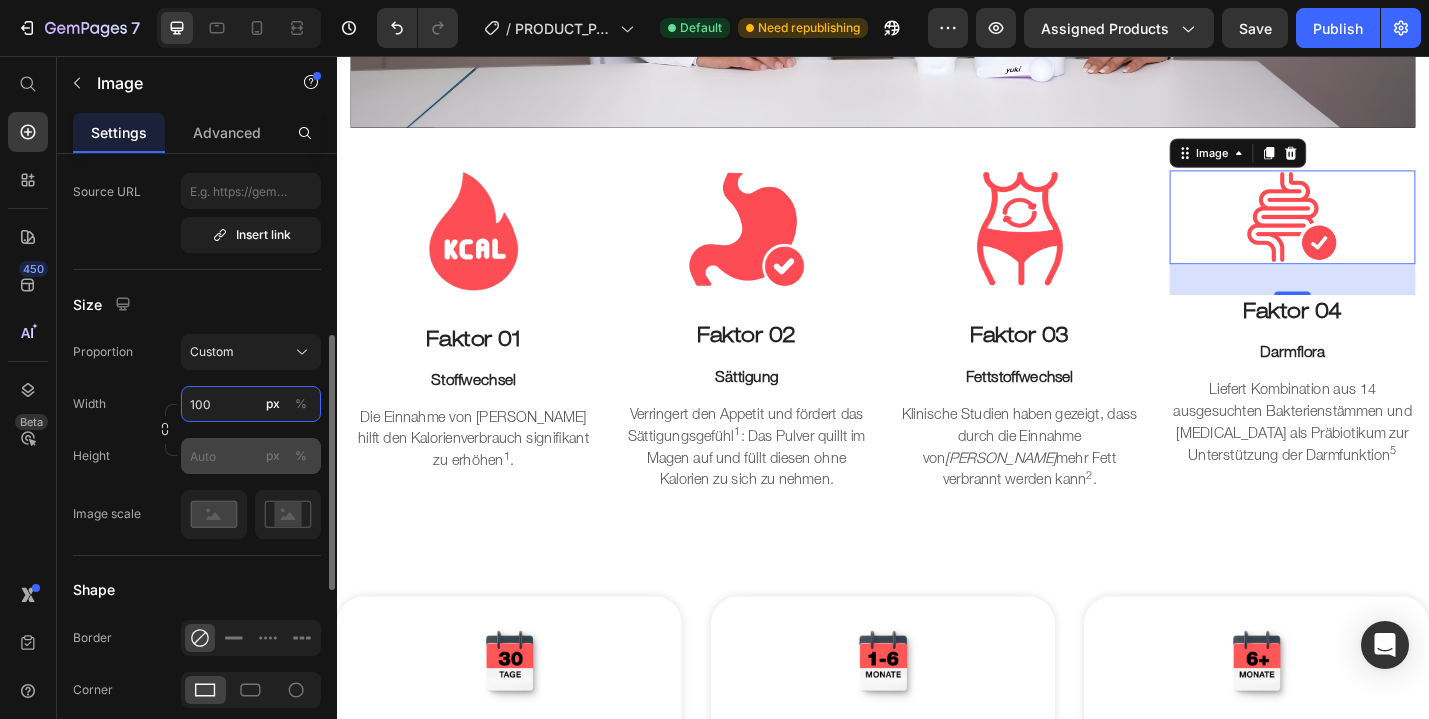 type on "100" 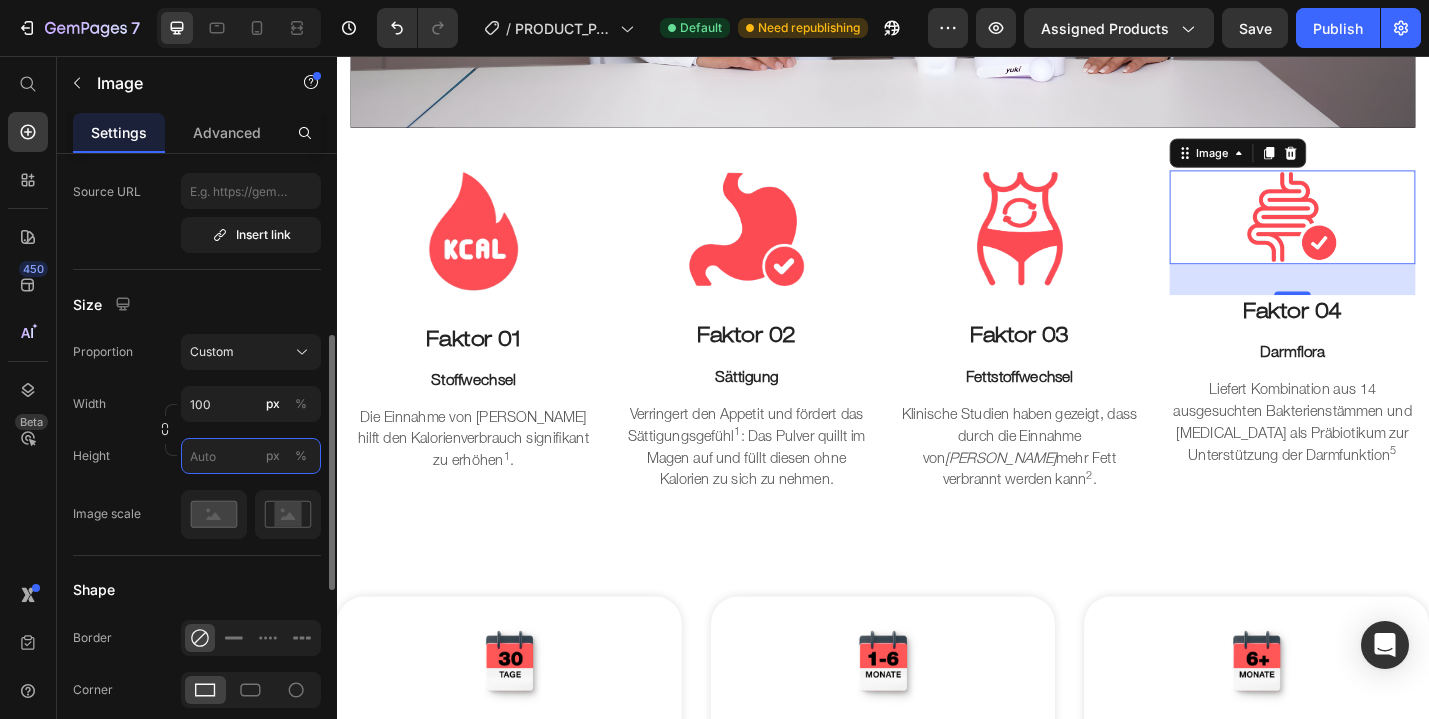click on "px %" at bounding box center (251, 456) 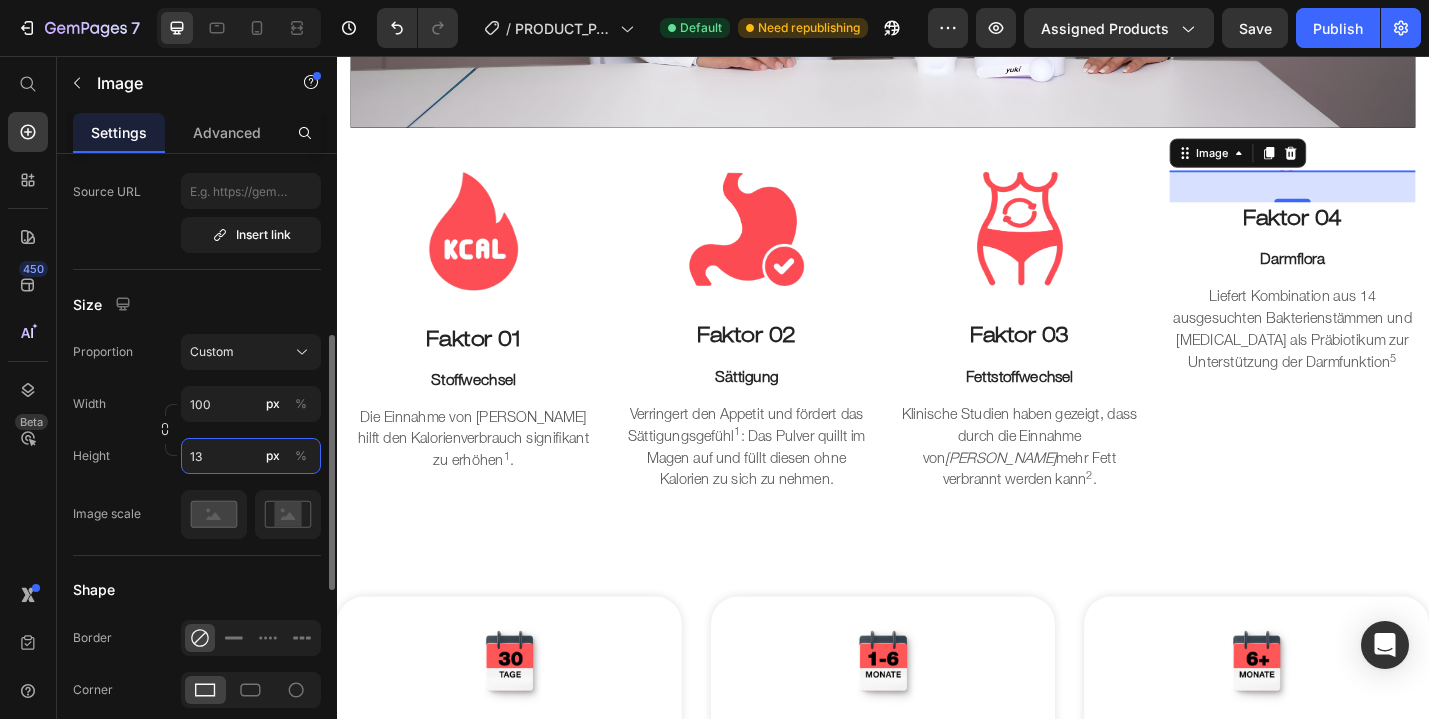 type on "130" 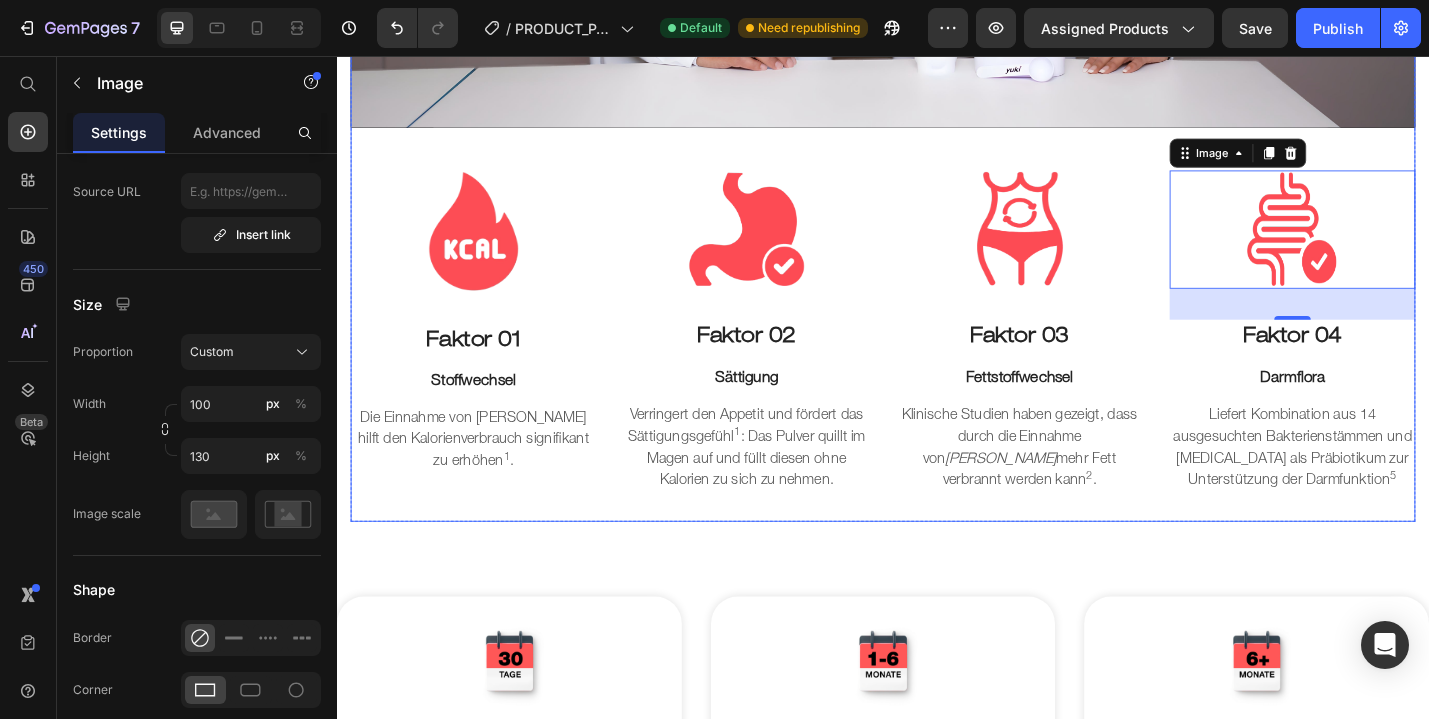 click on "Video                Title Line Video Image Faktor 01 Text block Stoffwechsel  Text block Die Einnahme von YUKI hilft den Kalorienverbrauch signifikant zu erhöhen 1 .   Text block Row Image Faktor 02 Text block Sättigung Text block Verringert den Appetit und fördert das Sättigungsgefühl 1 :   Das Pulver quillt im Magen auf und füllt diesen ohne Kalorien zu sich zu nehmen.  Text block Image Faktor 03 Text block Fettstoffwechsel Text block Klinische Studien haben gezeigt, dass durch die Einnahme von  yuki  mehr Fett verbrannt werden kann 2 .  Text block Row Image   34 Faktor 04 Text block Darmflora  Text block Liefert Kombination aus 14 ausgesuchten Bakterienstämmen und [MEDICAL_DATA] als Präbiotikum zur Unterstützung der Darmfunktion 5 Text block Row Row Row" at bounding box center (937, 2) 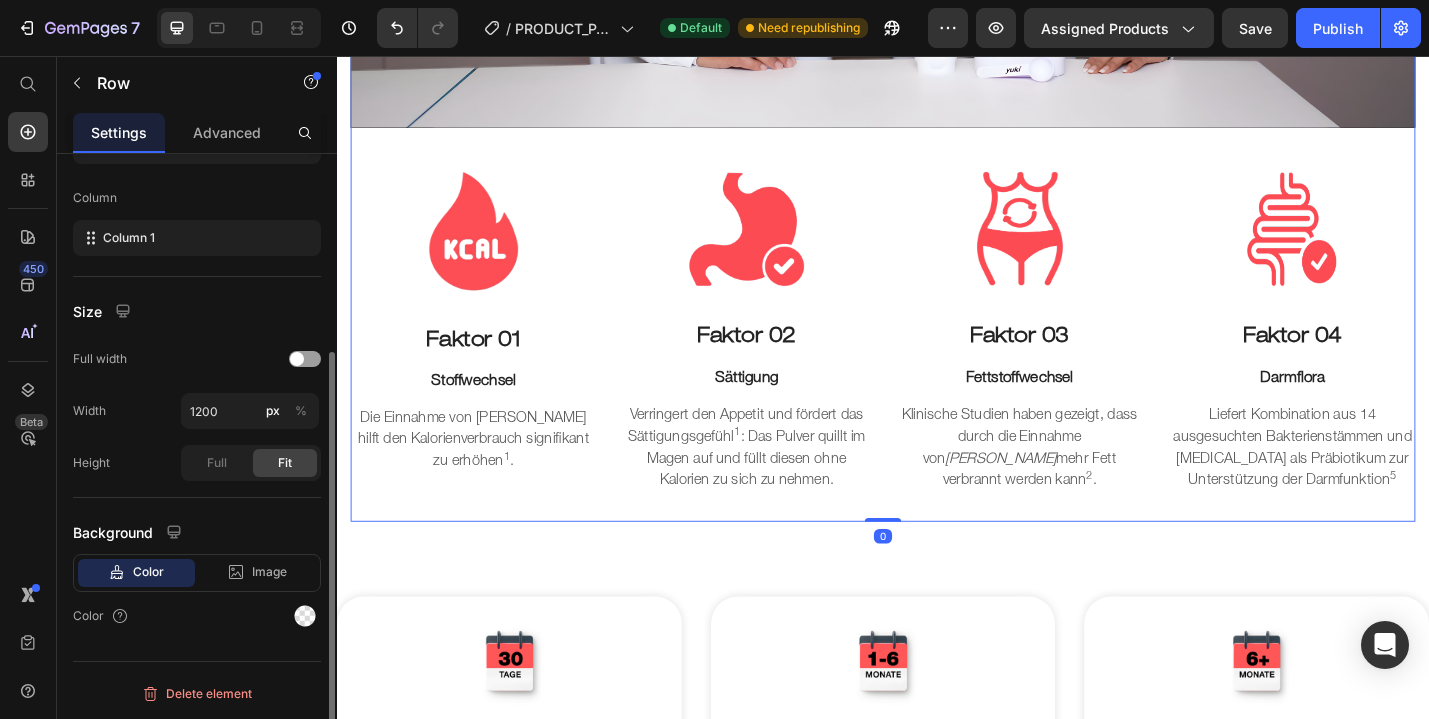 scroll, scrollTop: 0, scrollLeft: 0, axis: both 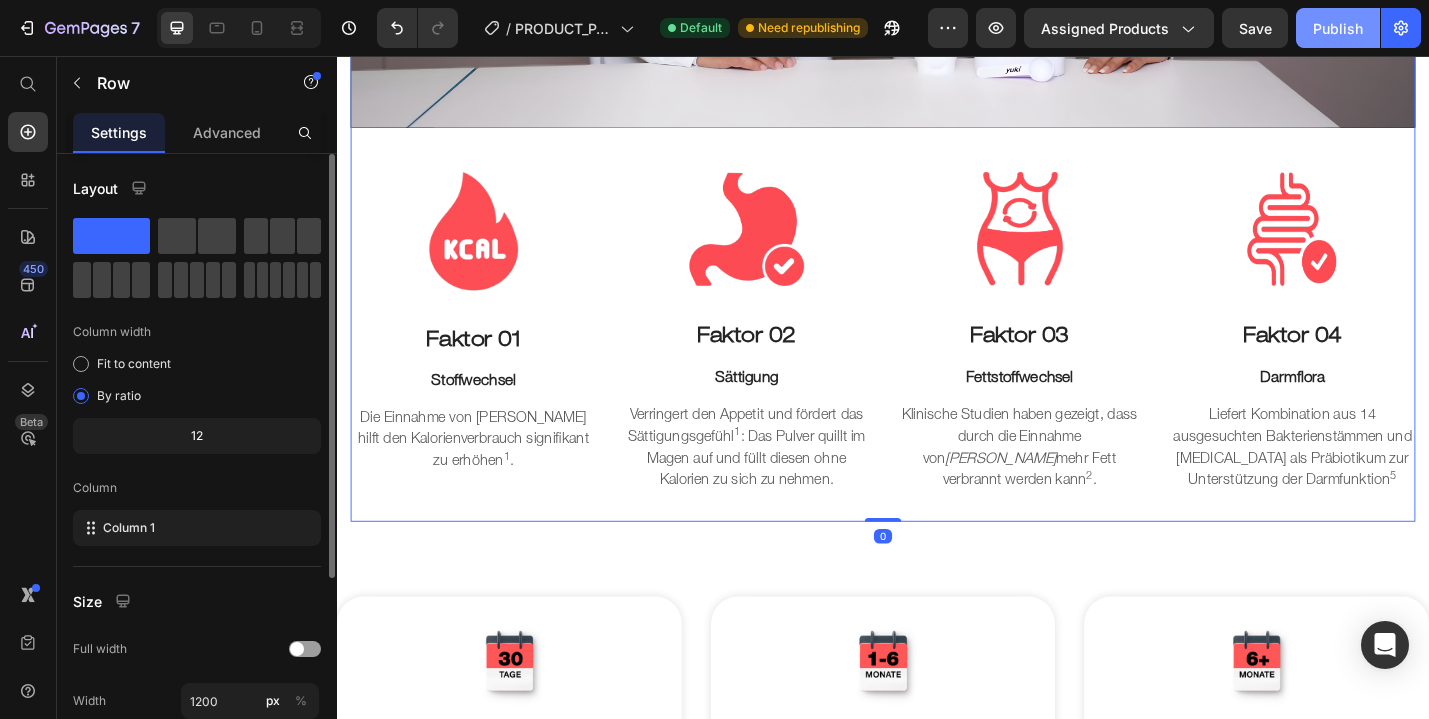 click on "Publish" 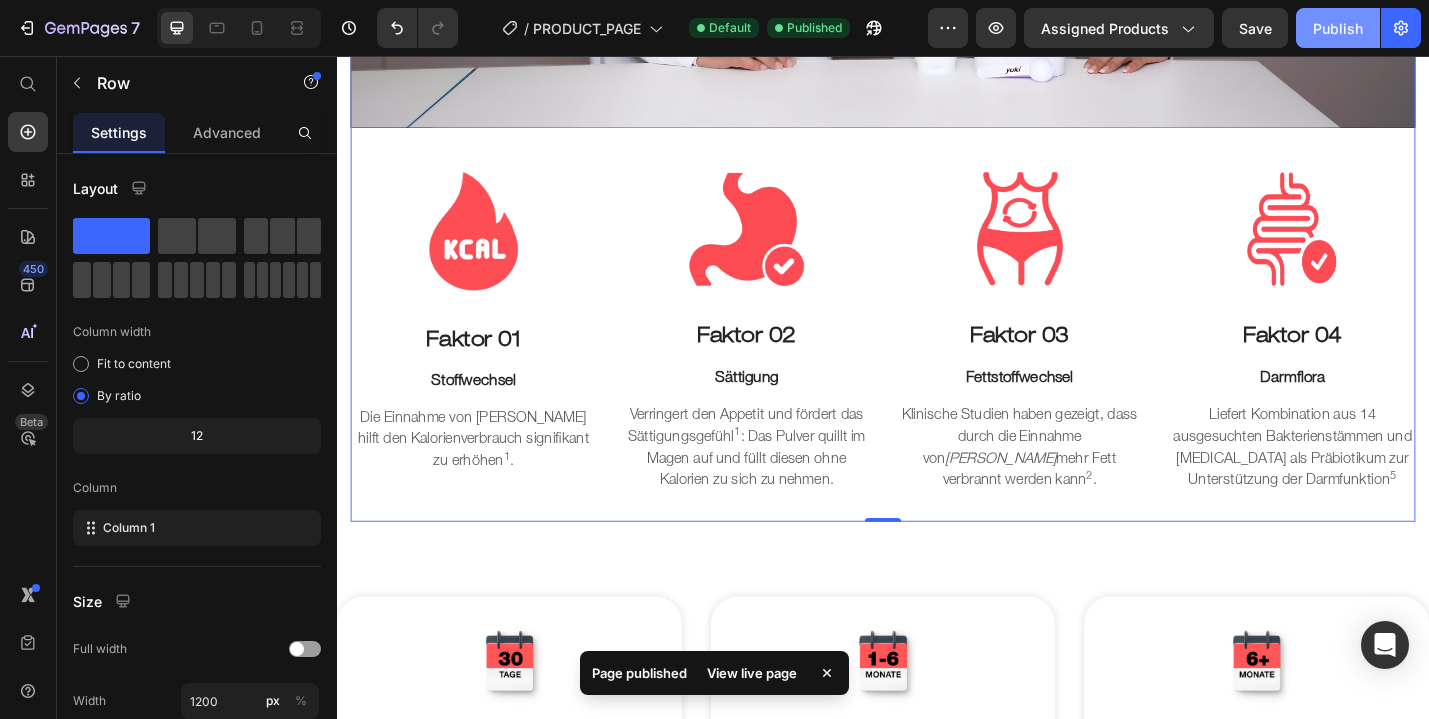click on "Publish" 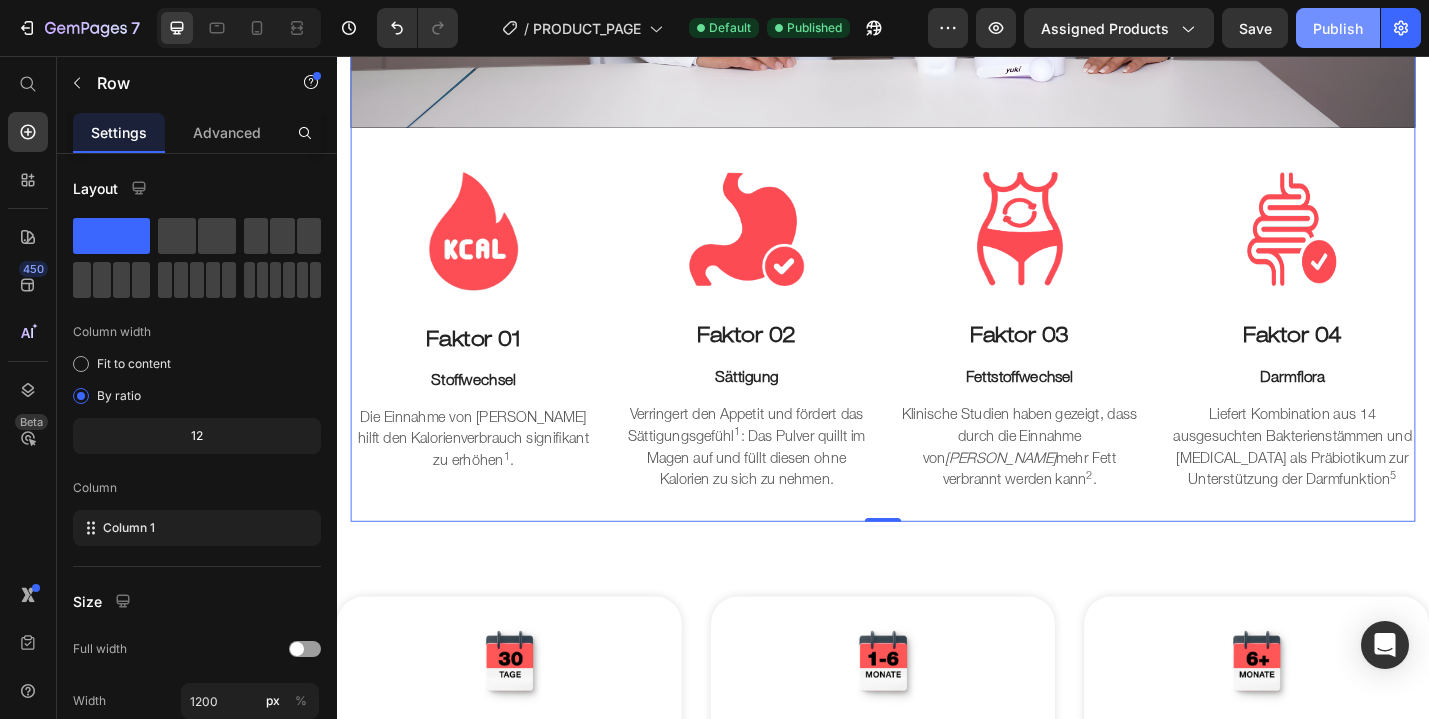 click on "Publish" 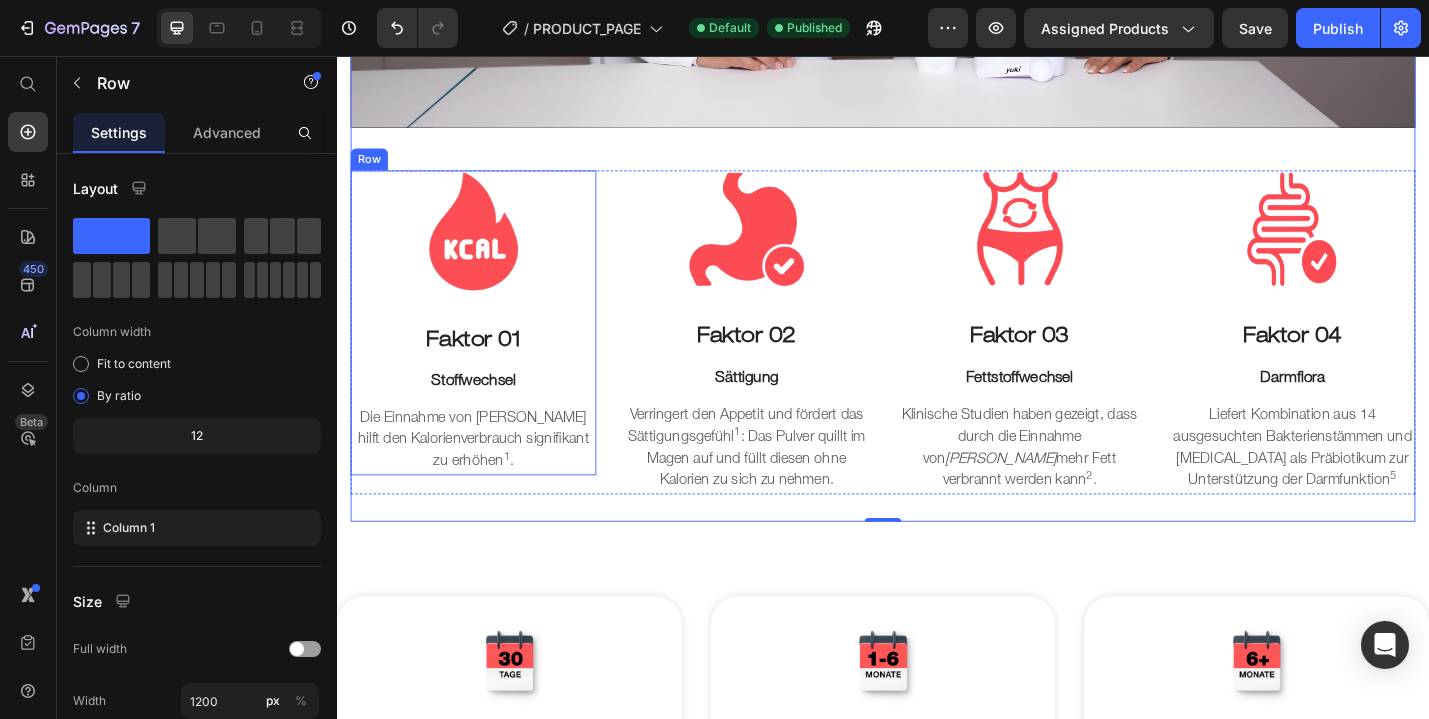 click at bounding box center (487, 248) 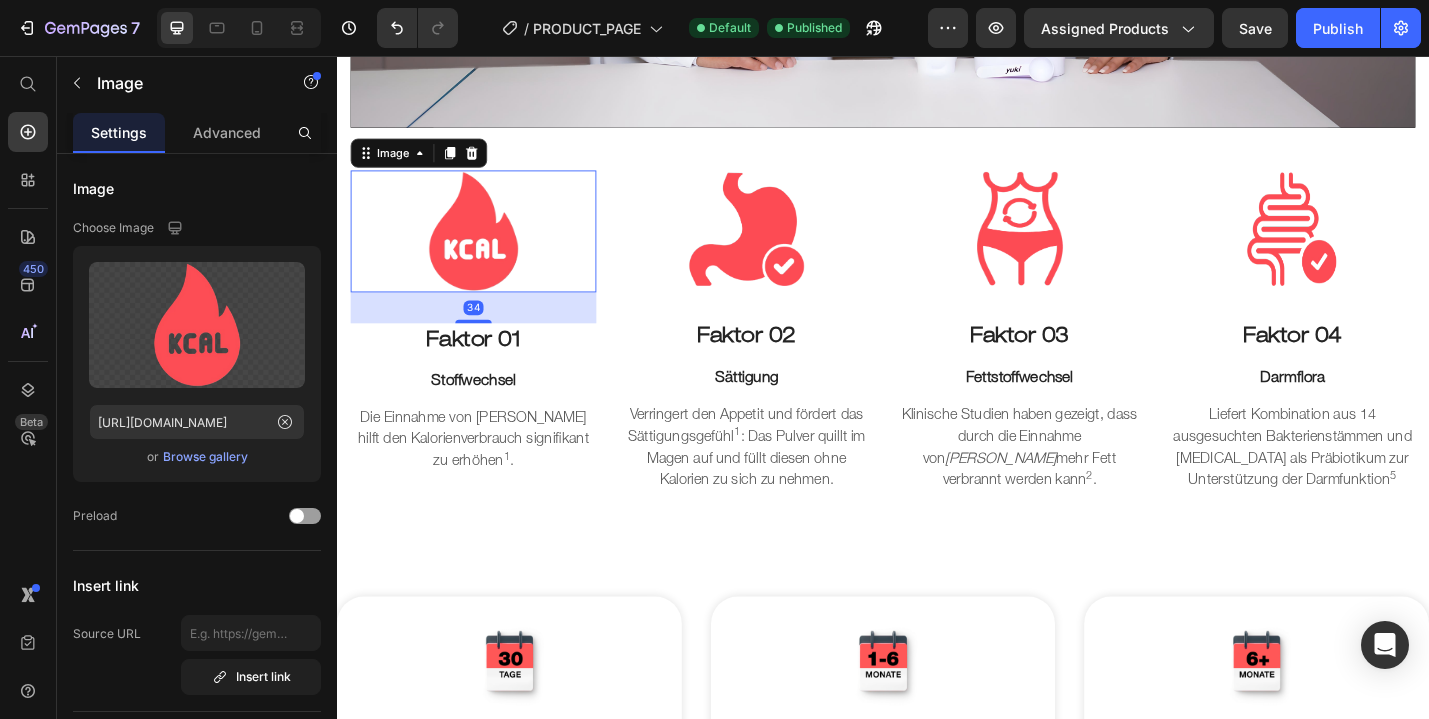 click at bounding box center (487, 248) 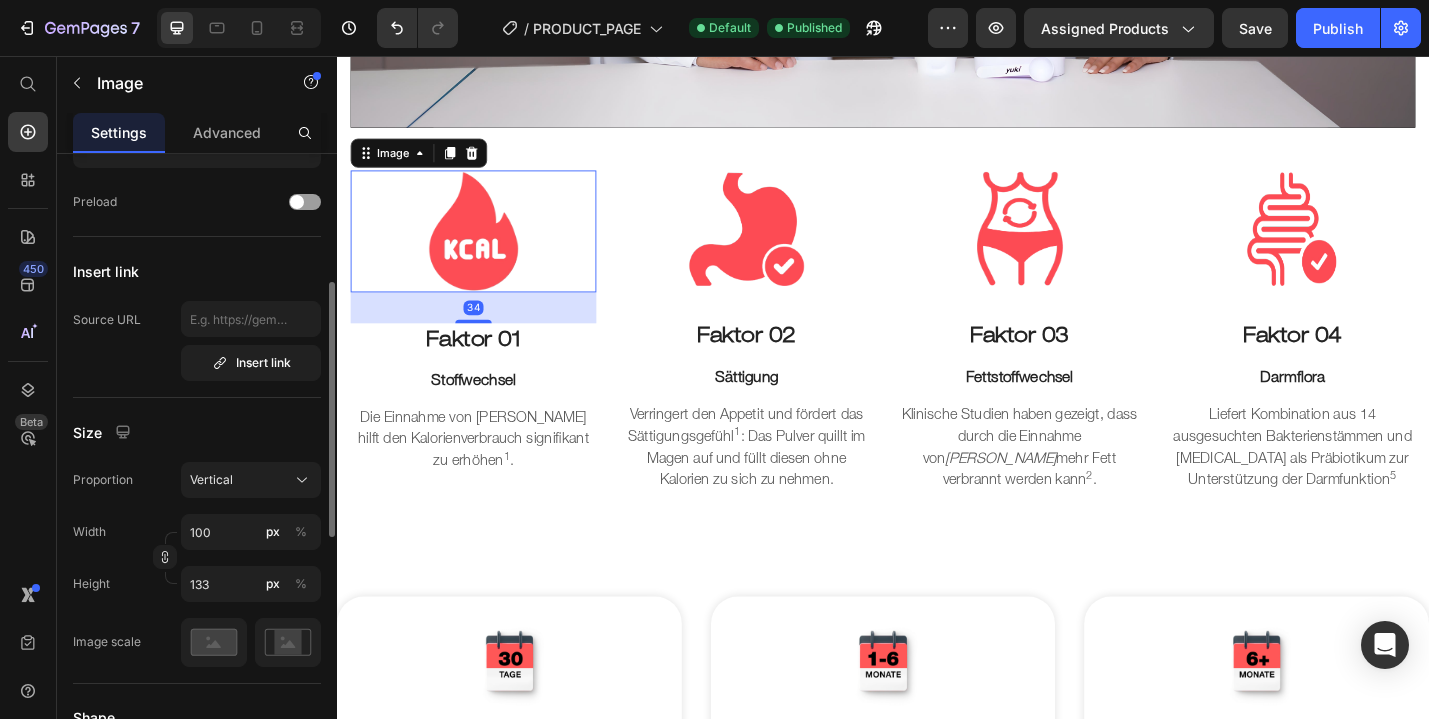 scroll, scrollTop: 336, scrollLeft: 0, axis: vertical 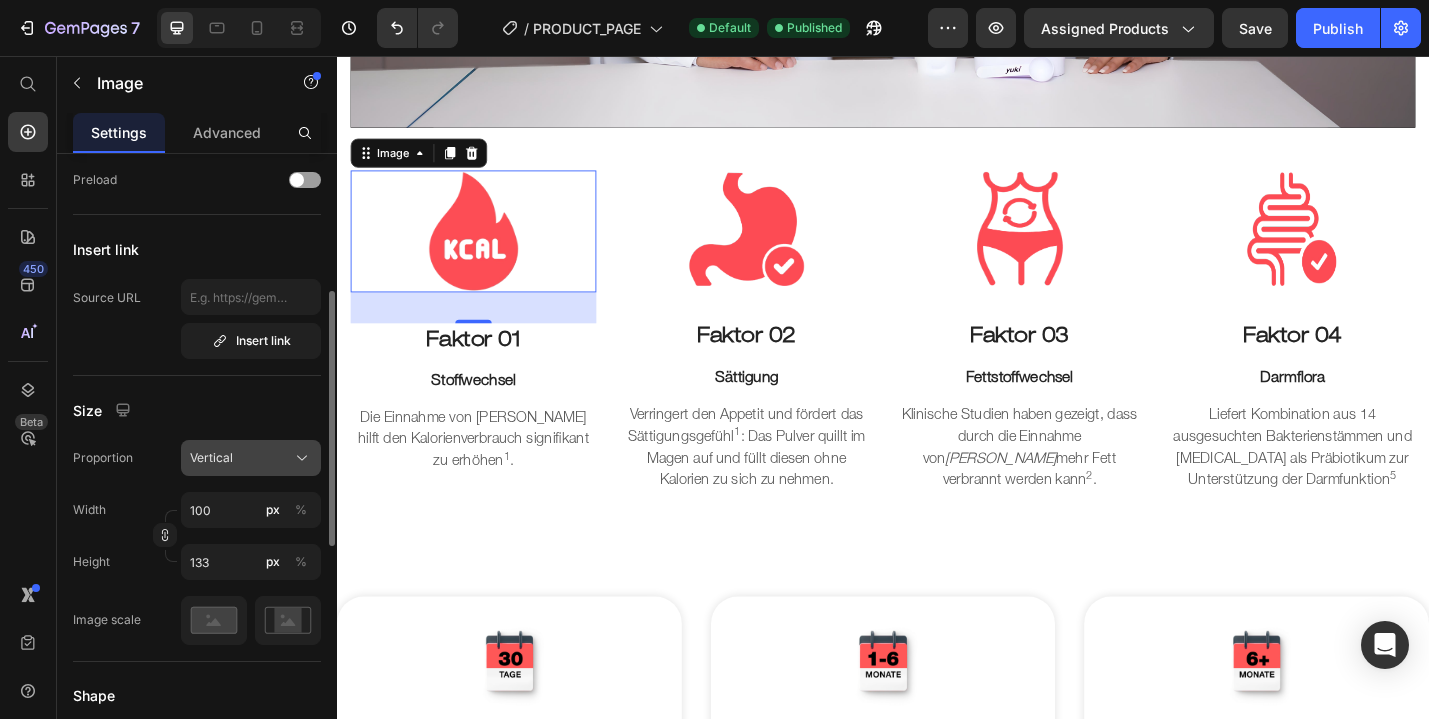 click on "Vertical" at bounding box center [251, 458] 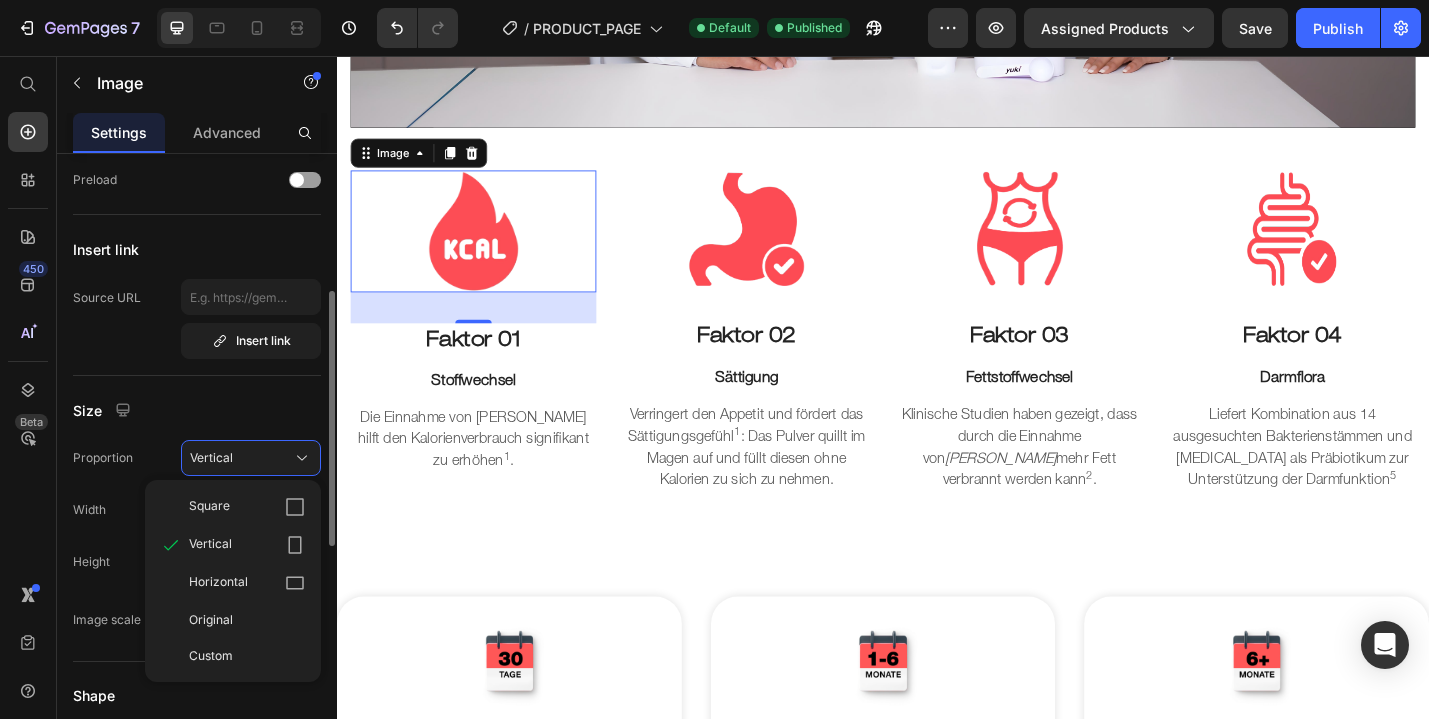 click on "Proportion Vertical Square Vertical Horizontal Original Custom" 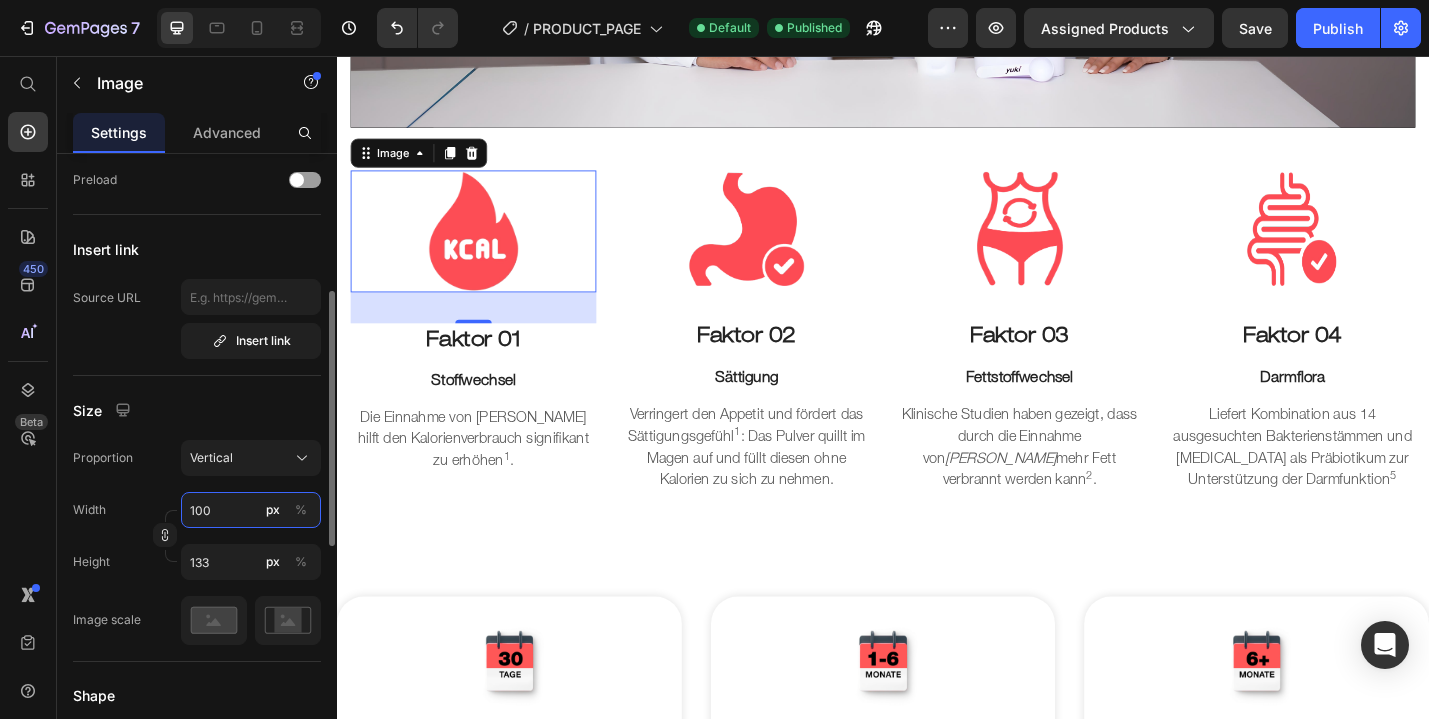 click on "100" at bounding box center (251, 510) 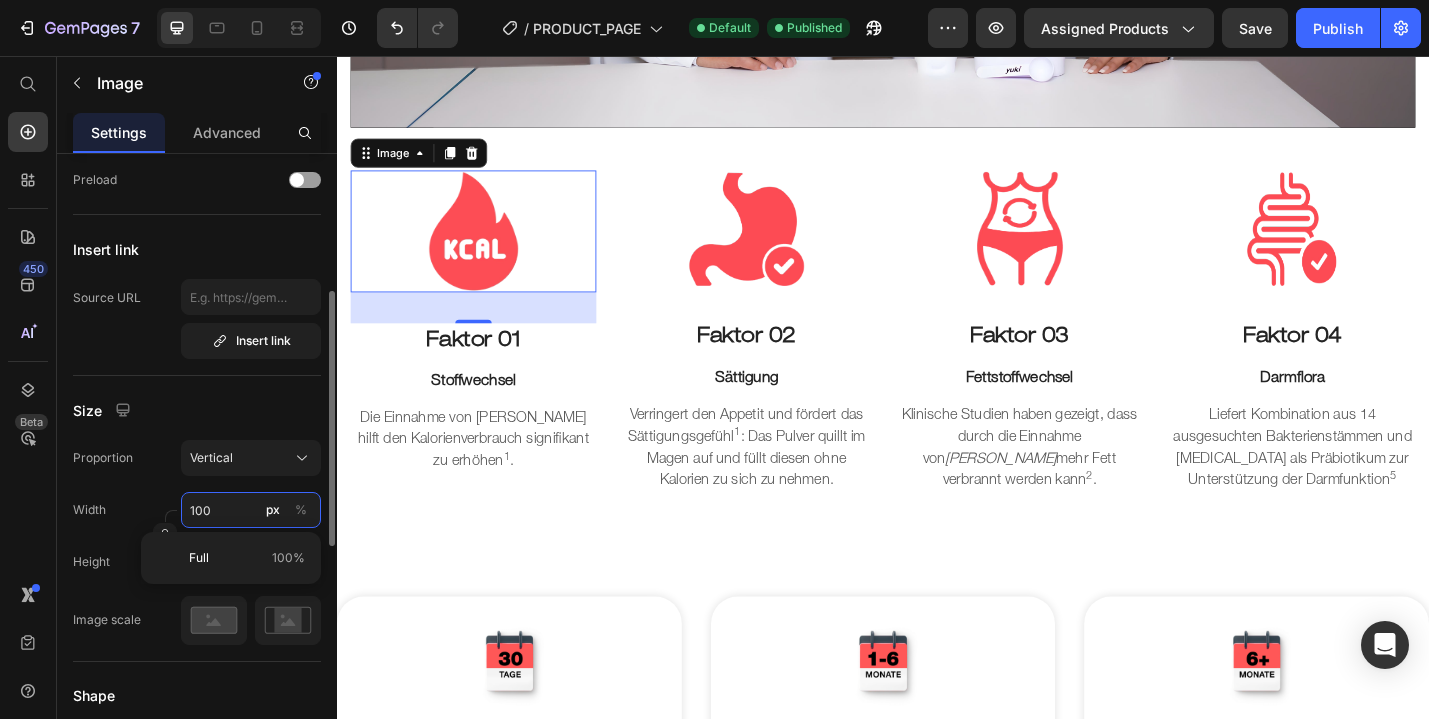 type on "1" 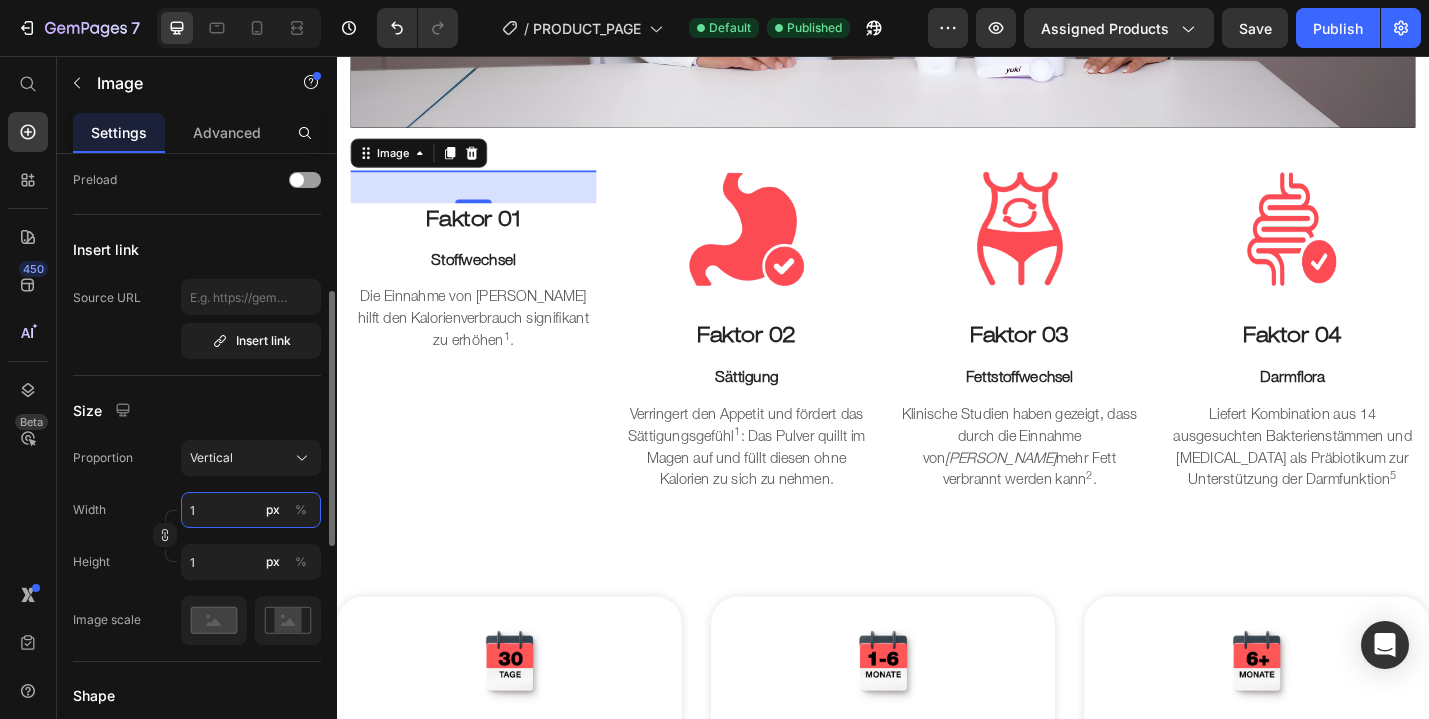 type on "13" 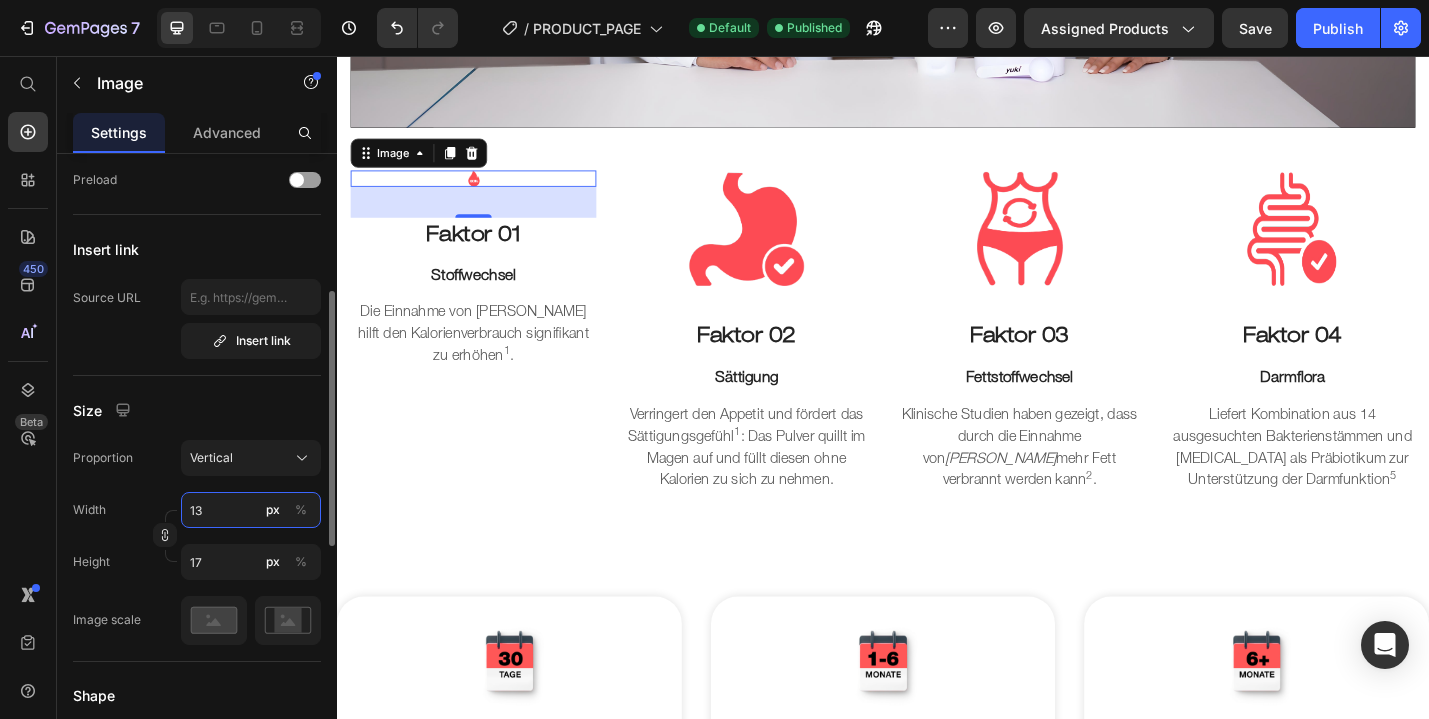 type on "130" 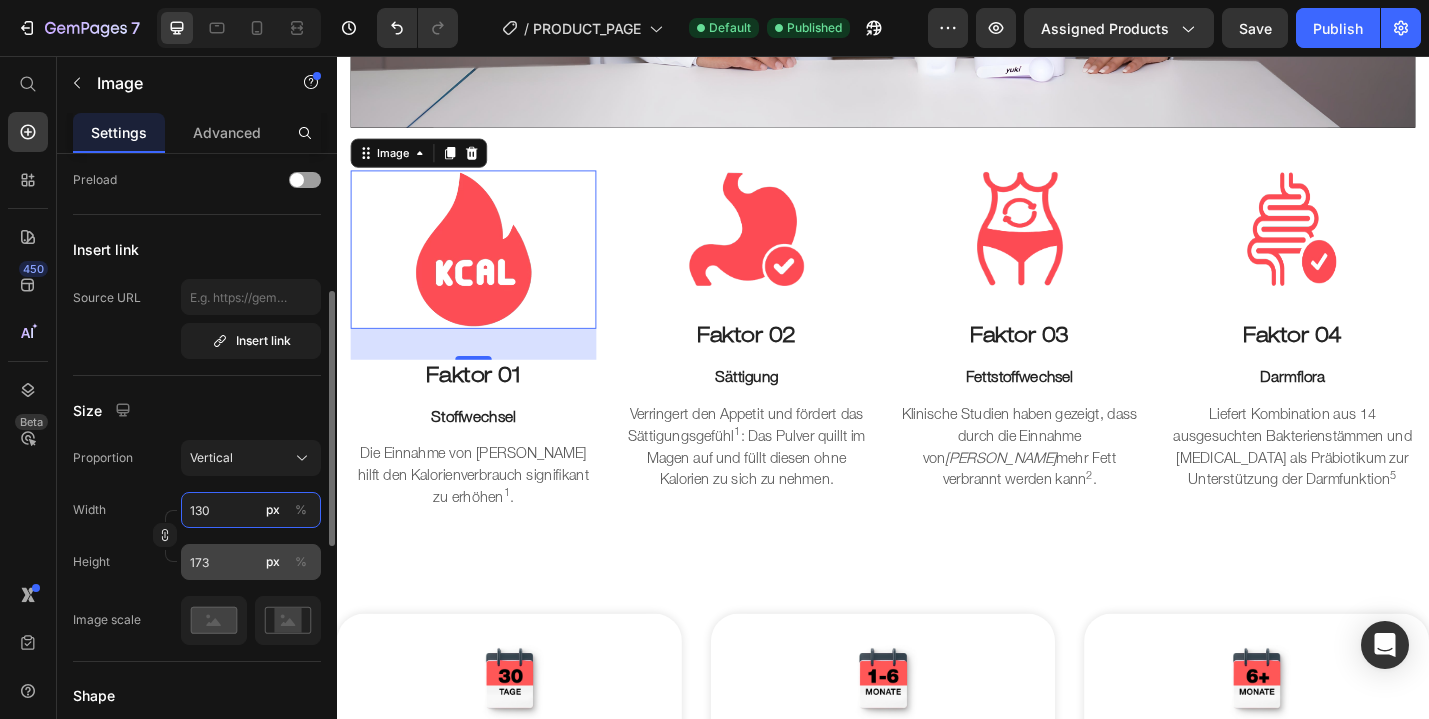 type on "13" 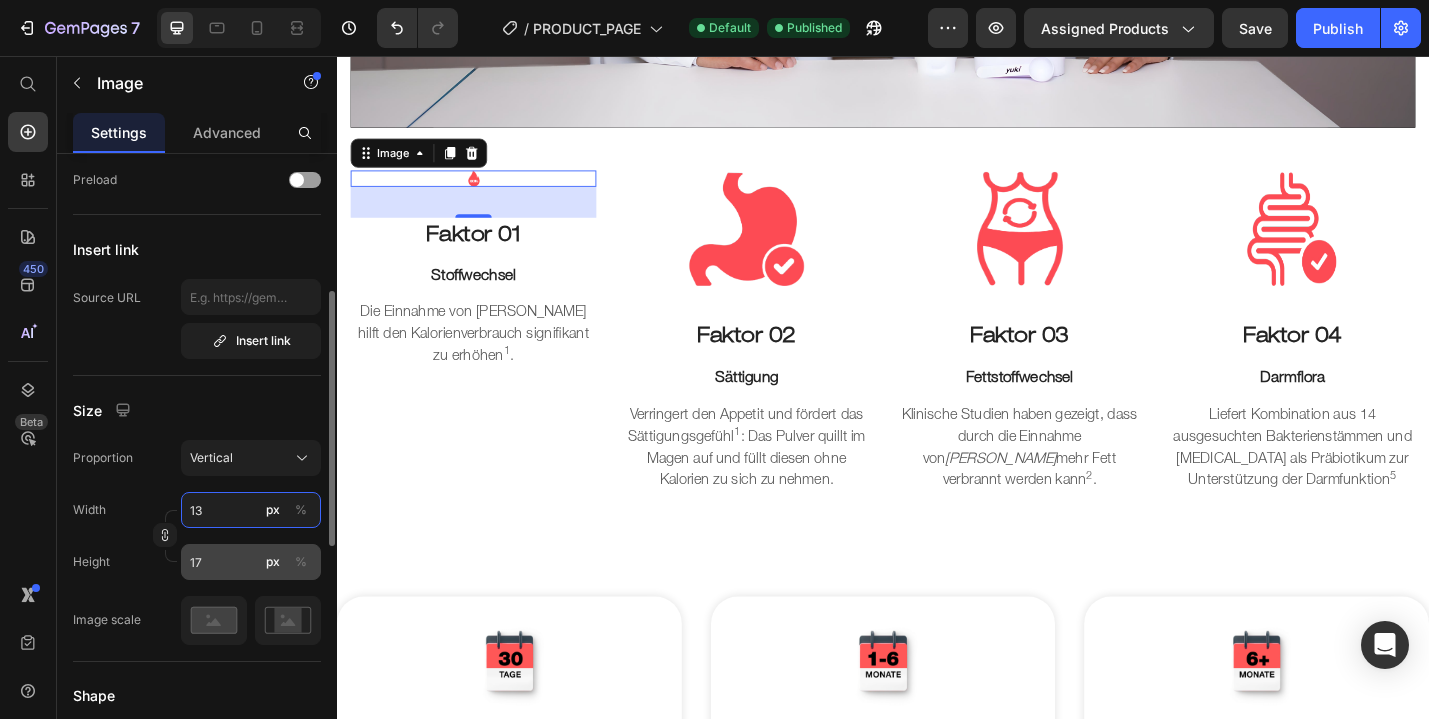 type on "1" 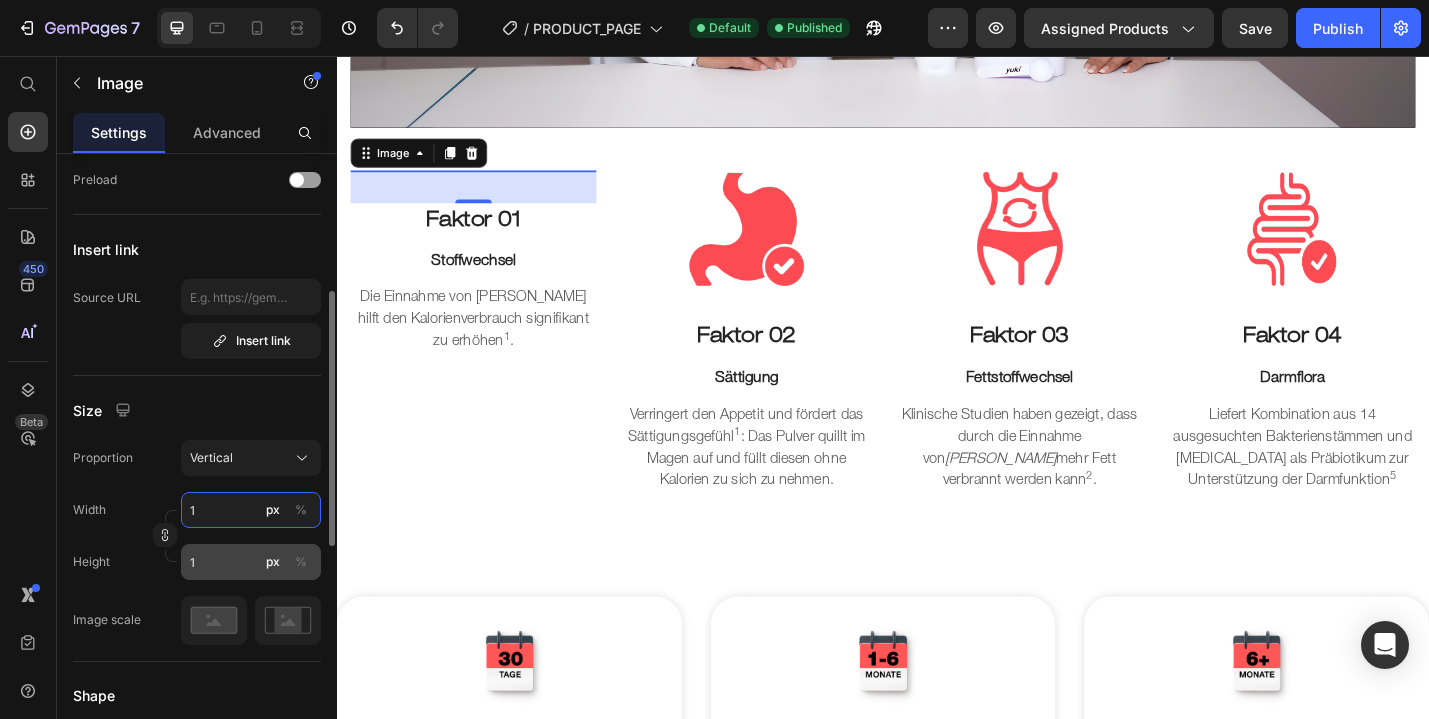 type on "15" 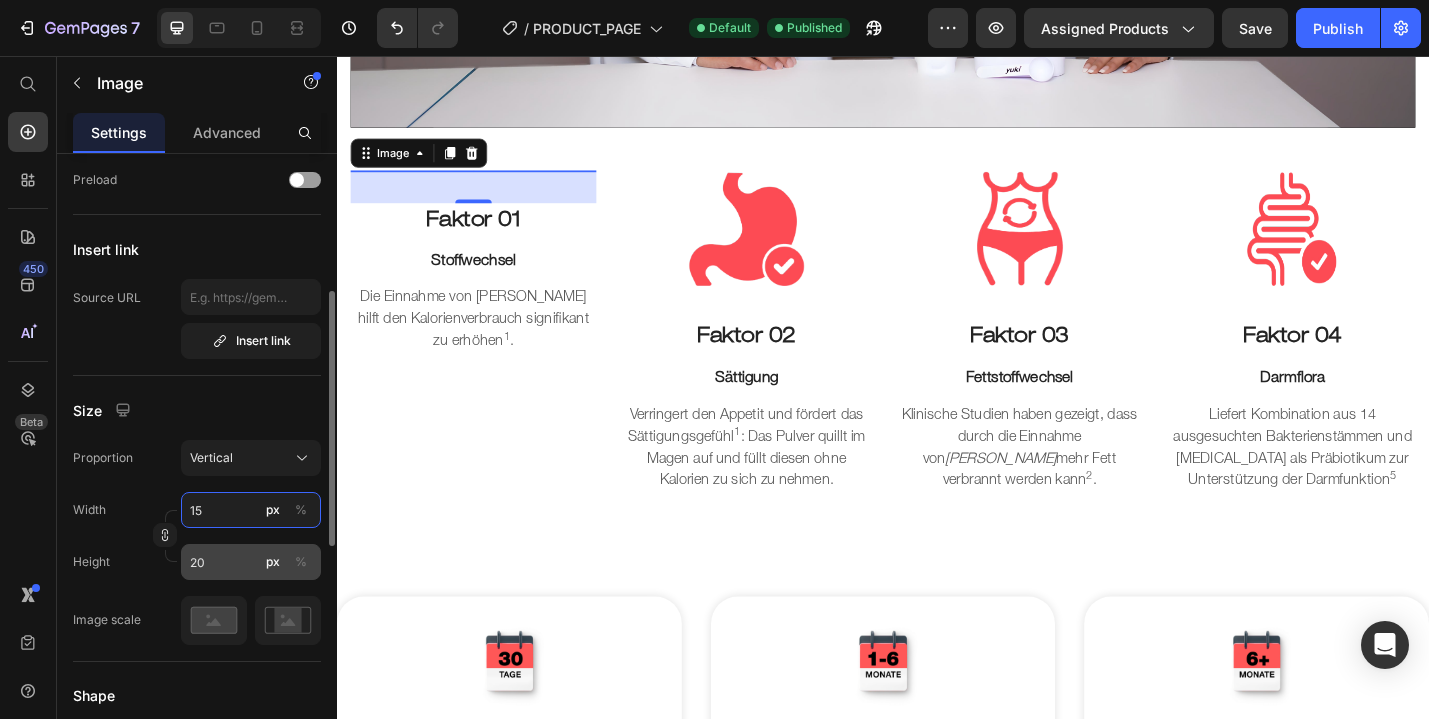 type on "150" 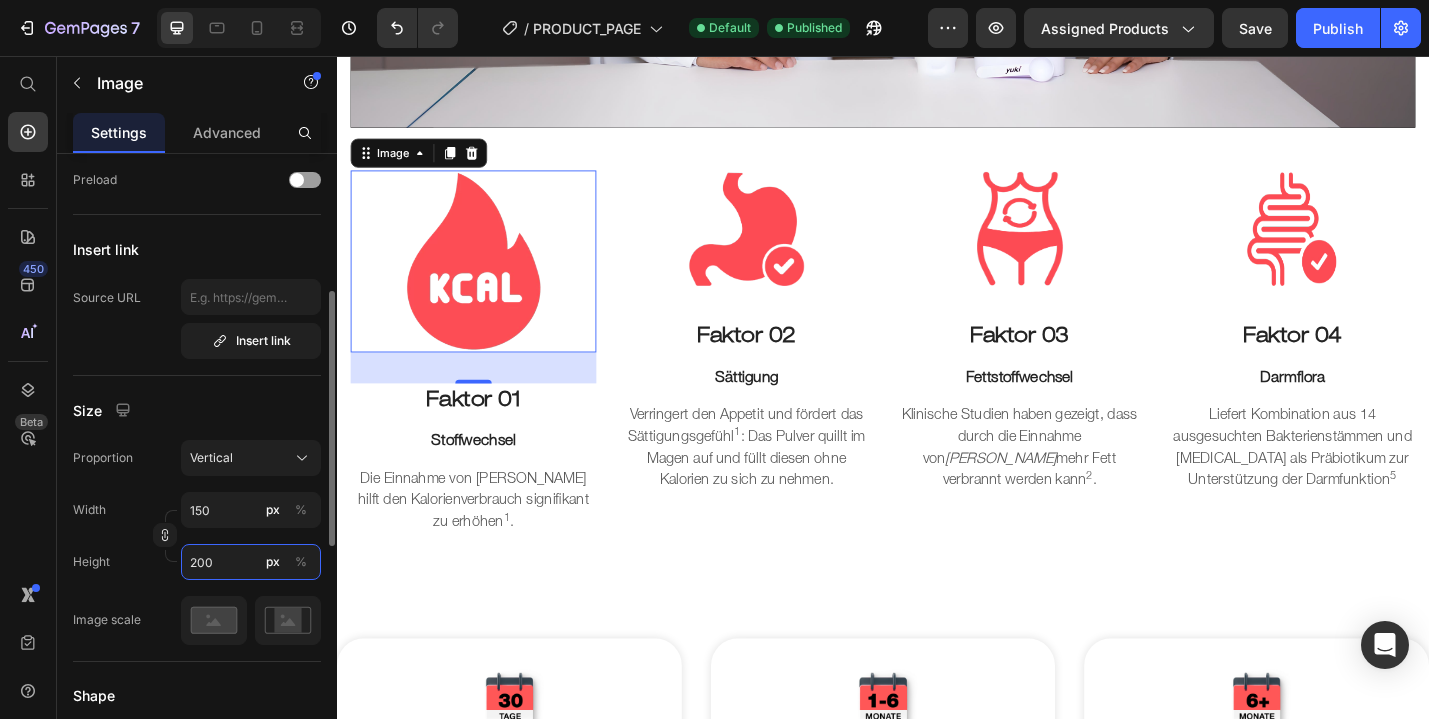 click on "200" at bounding box center [251, 562] 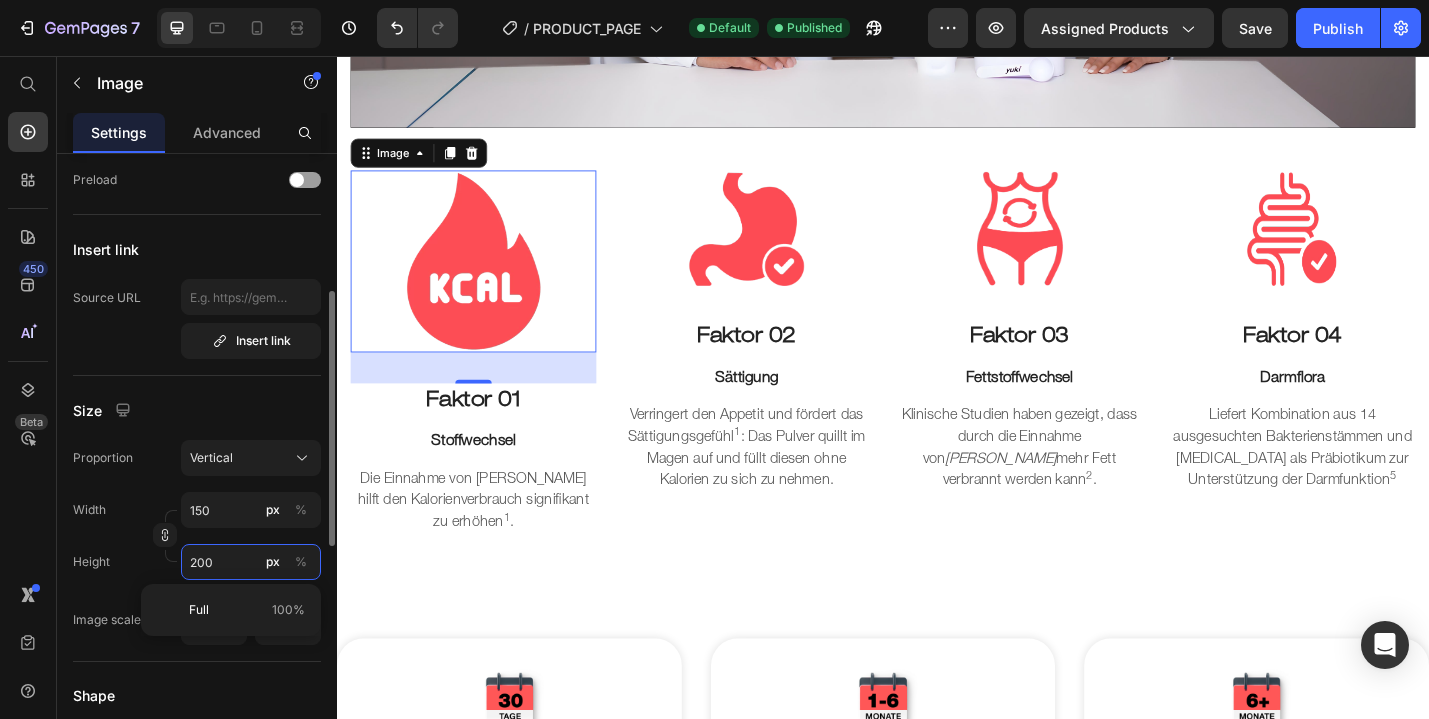 type on "1" 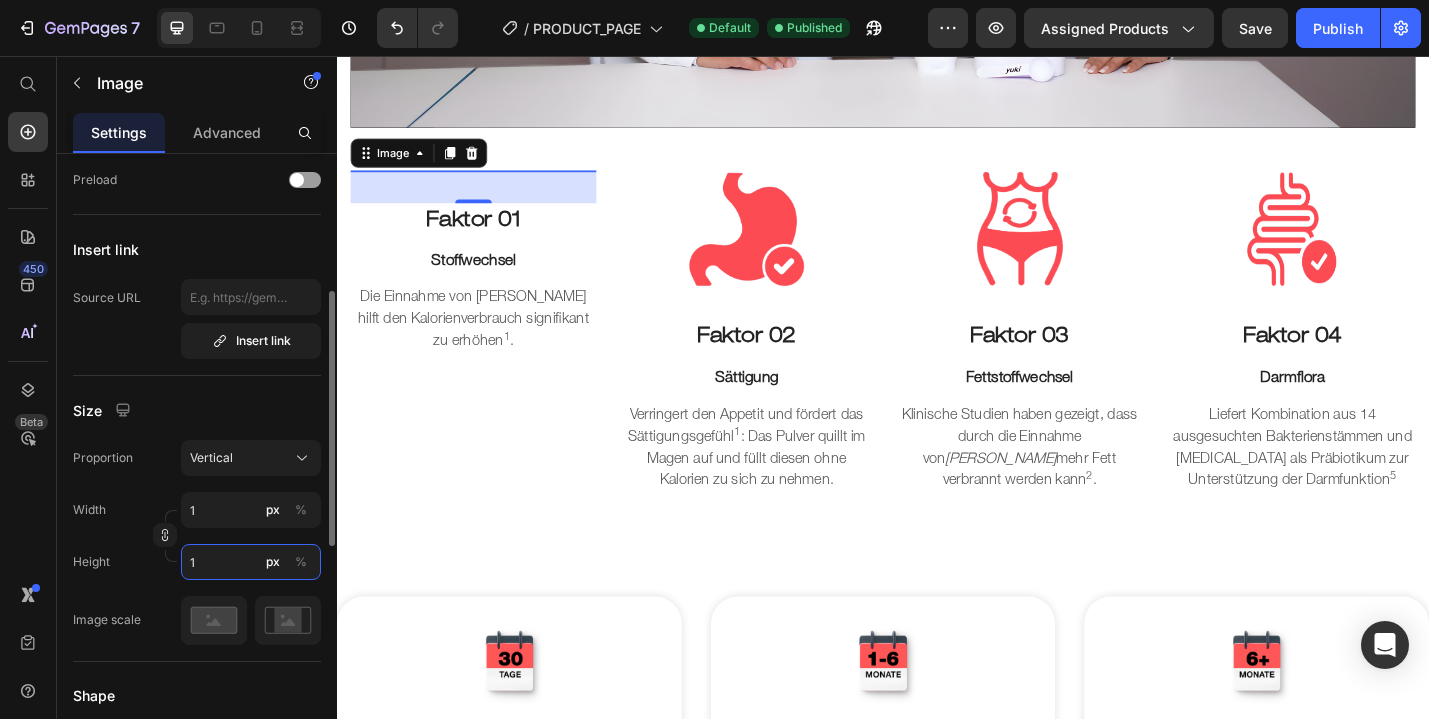 type on "8" 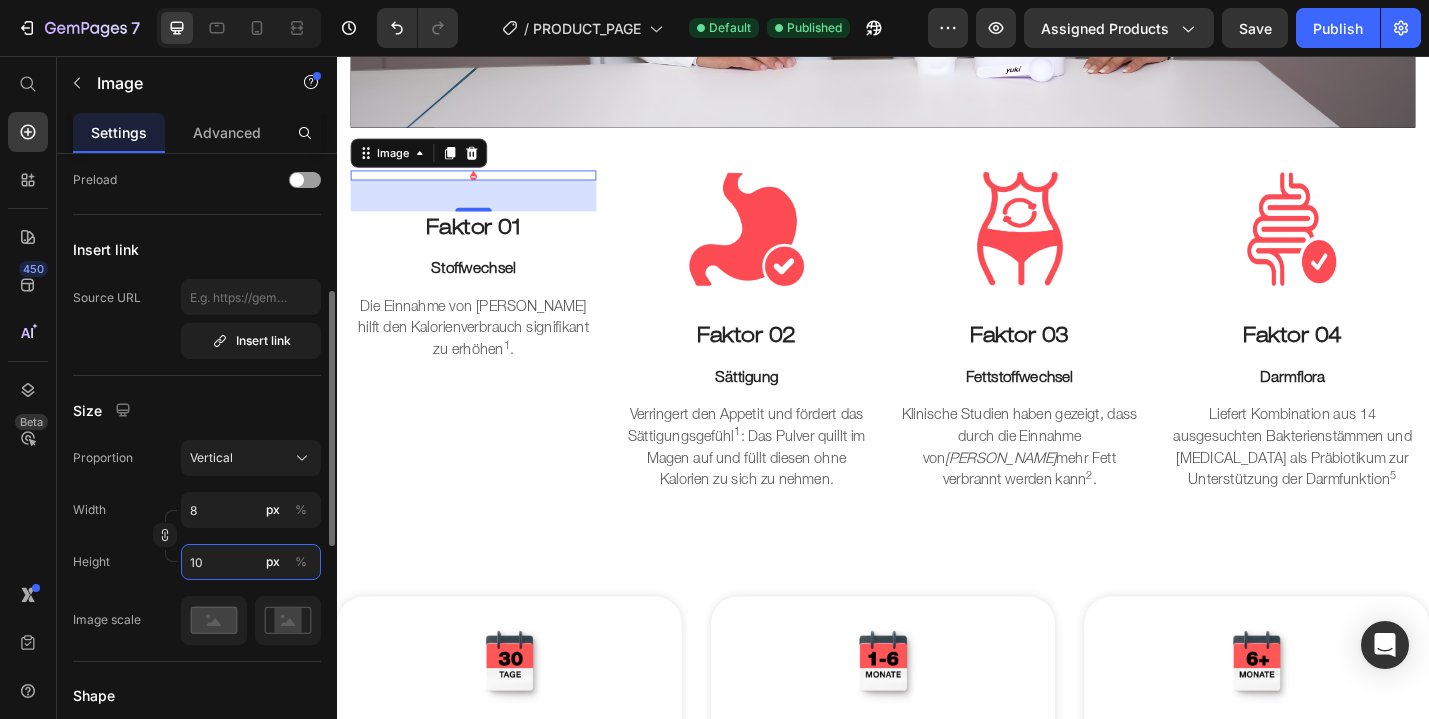 type on "75" 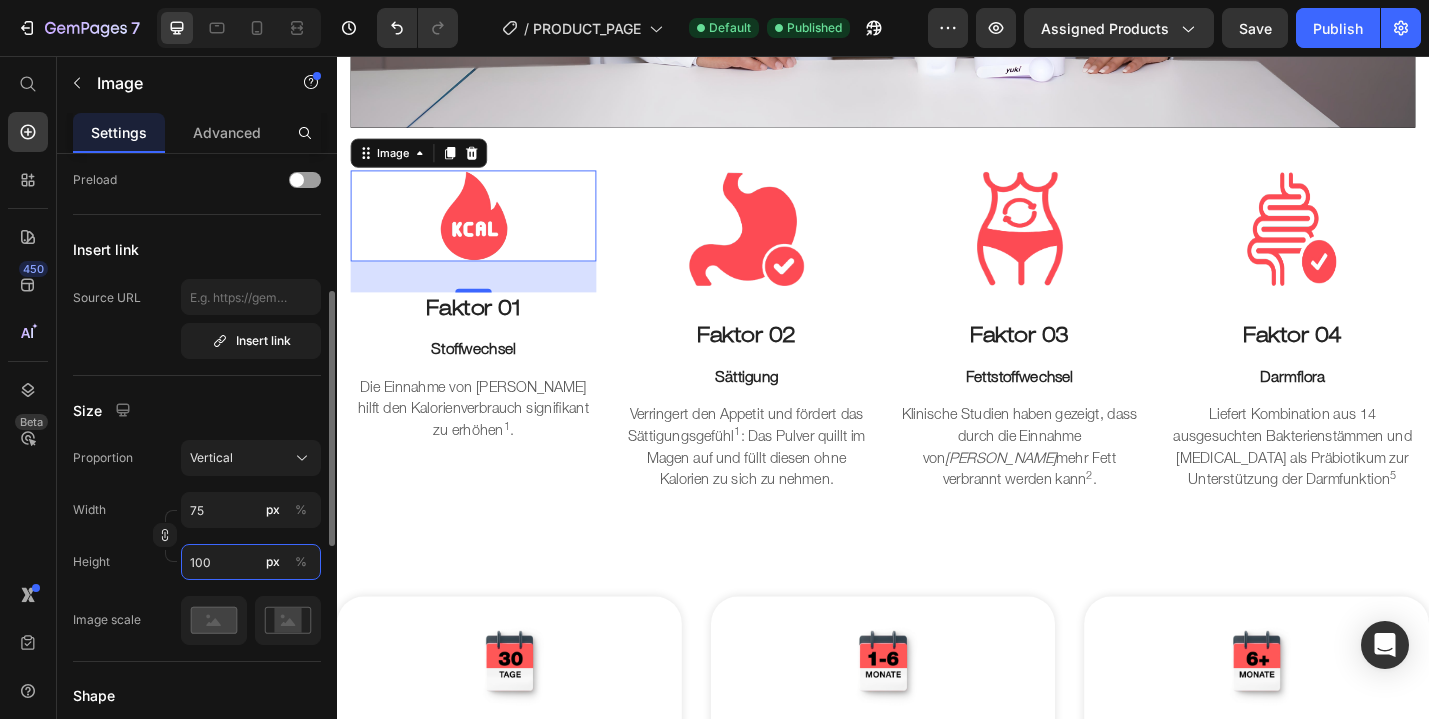 type on "8" 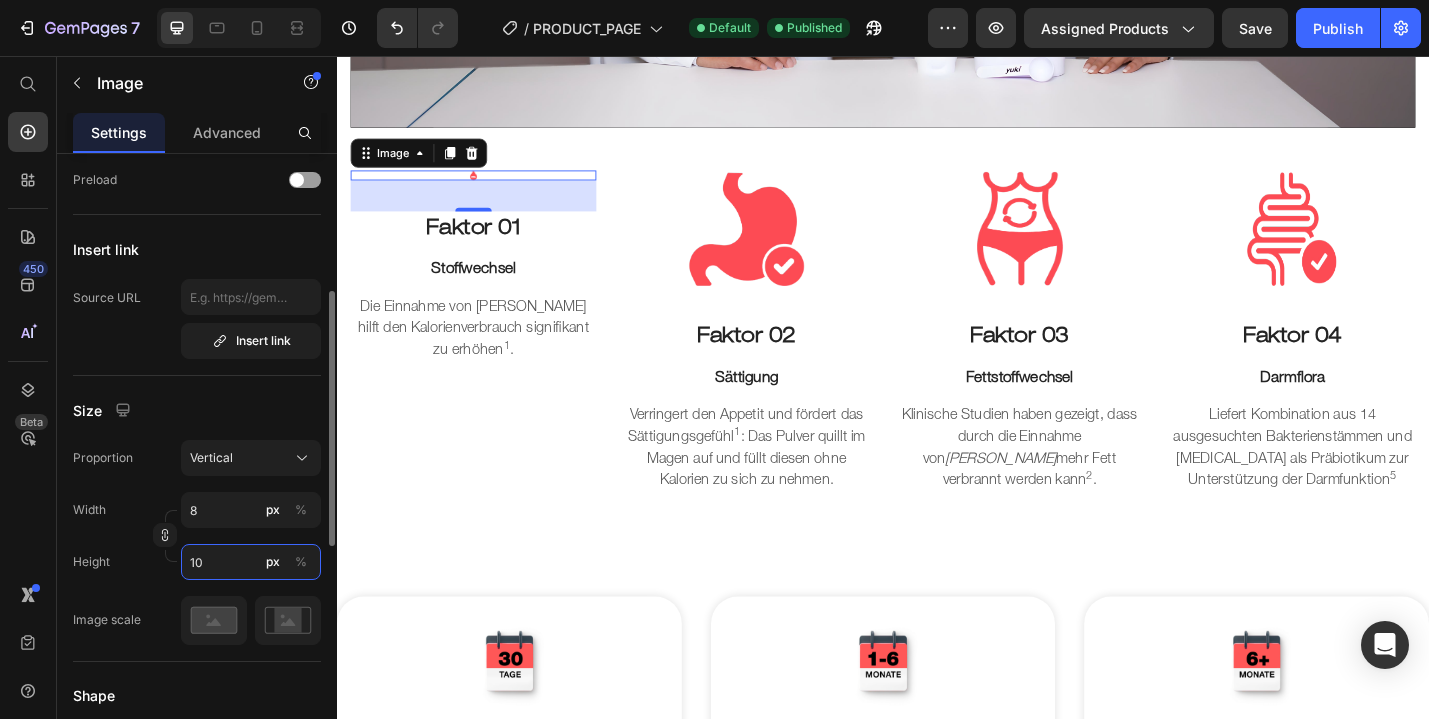 type on "1" 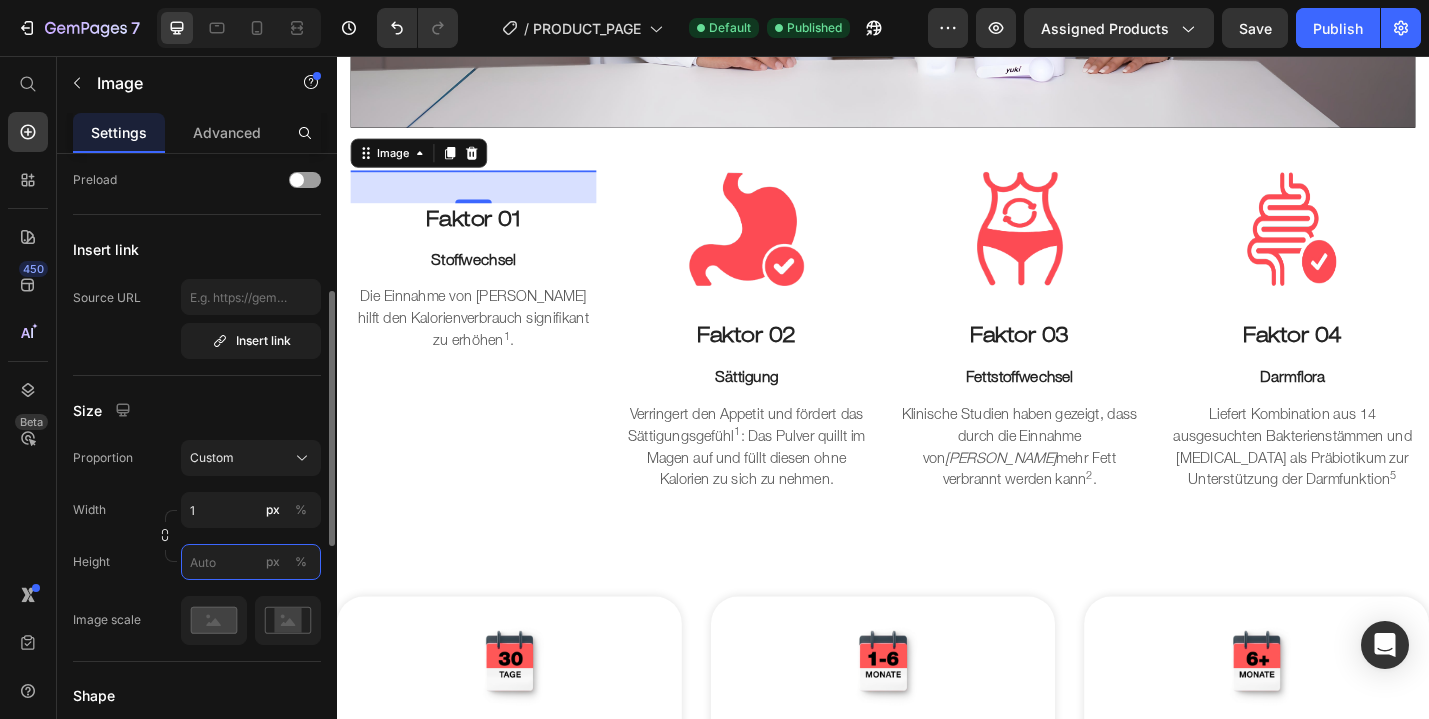 type on "1" 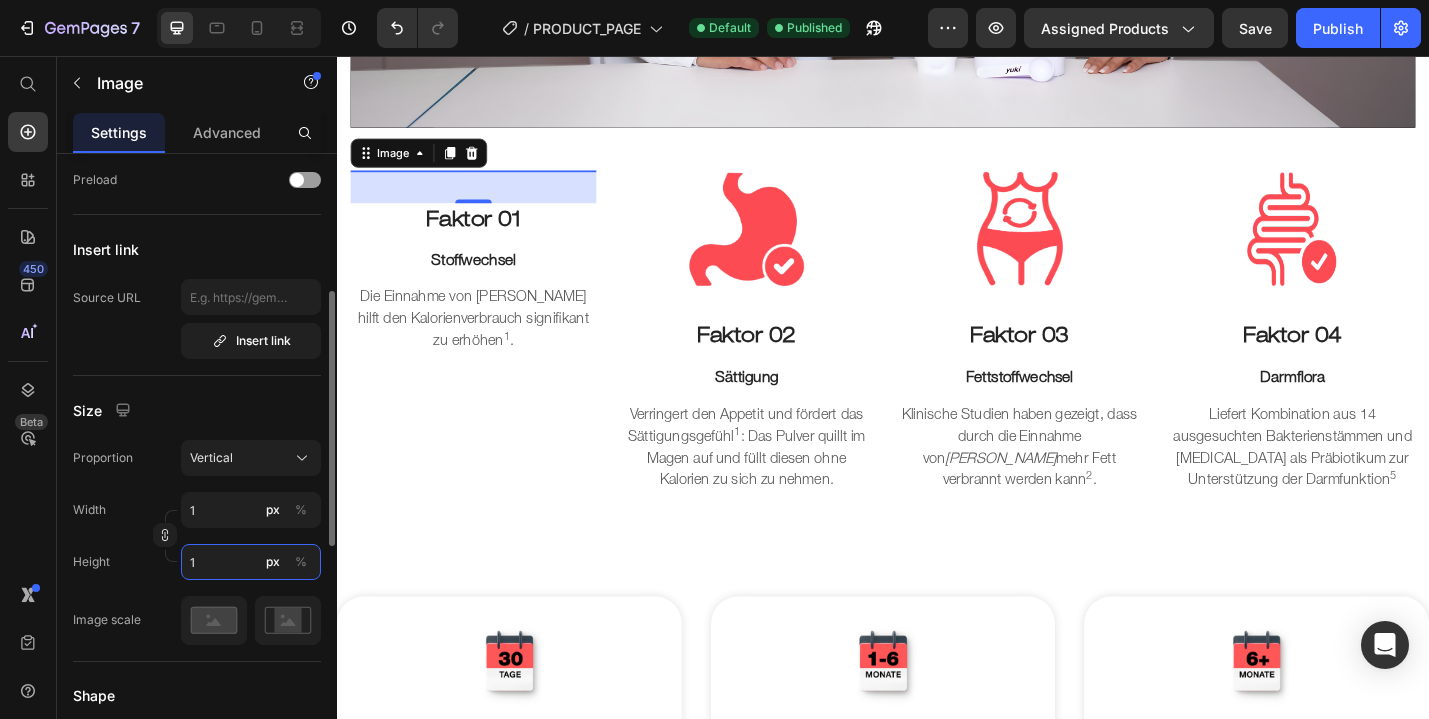 type on "8" 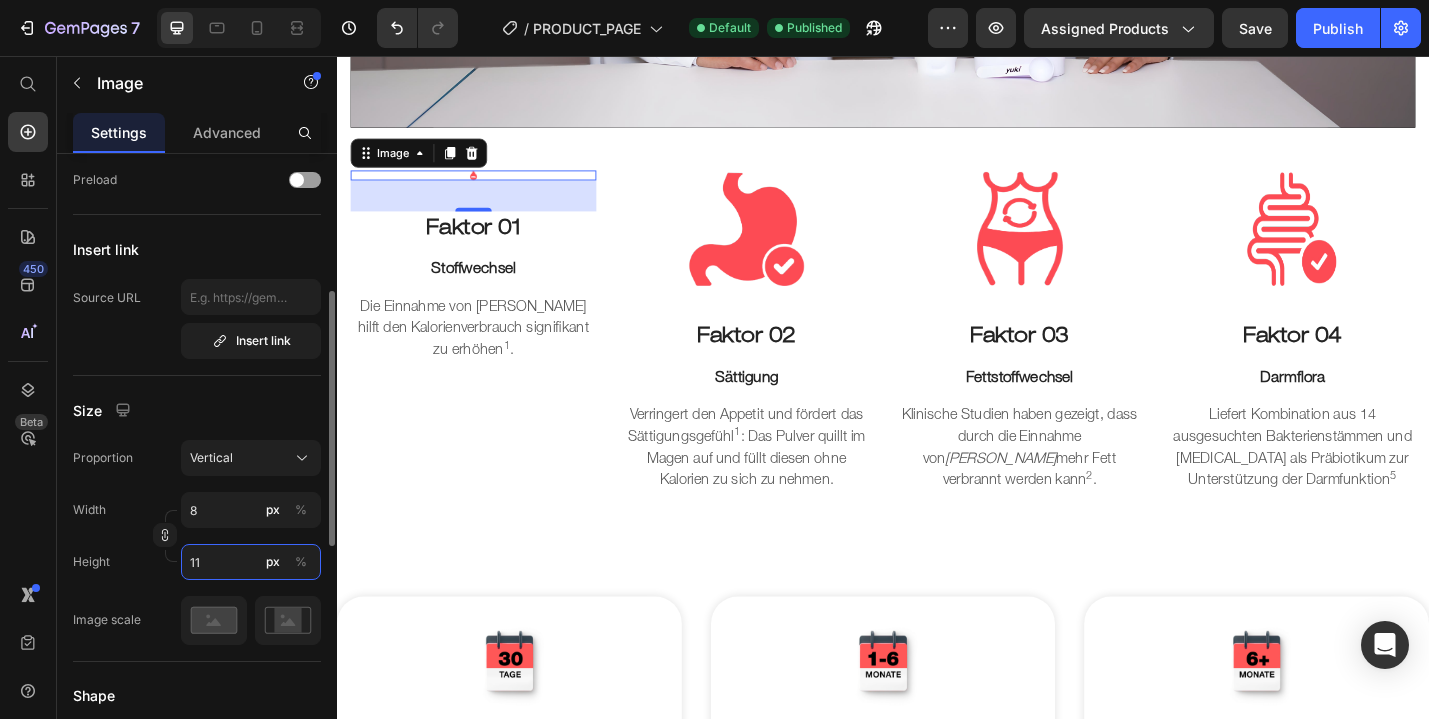 type on "84" 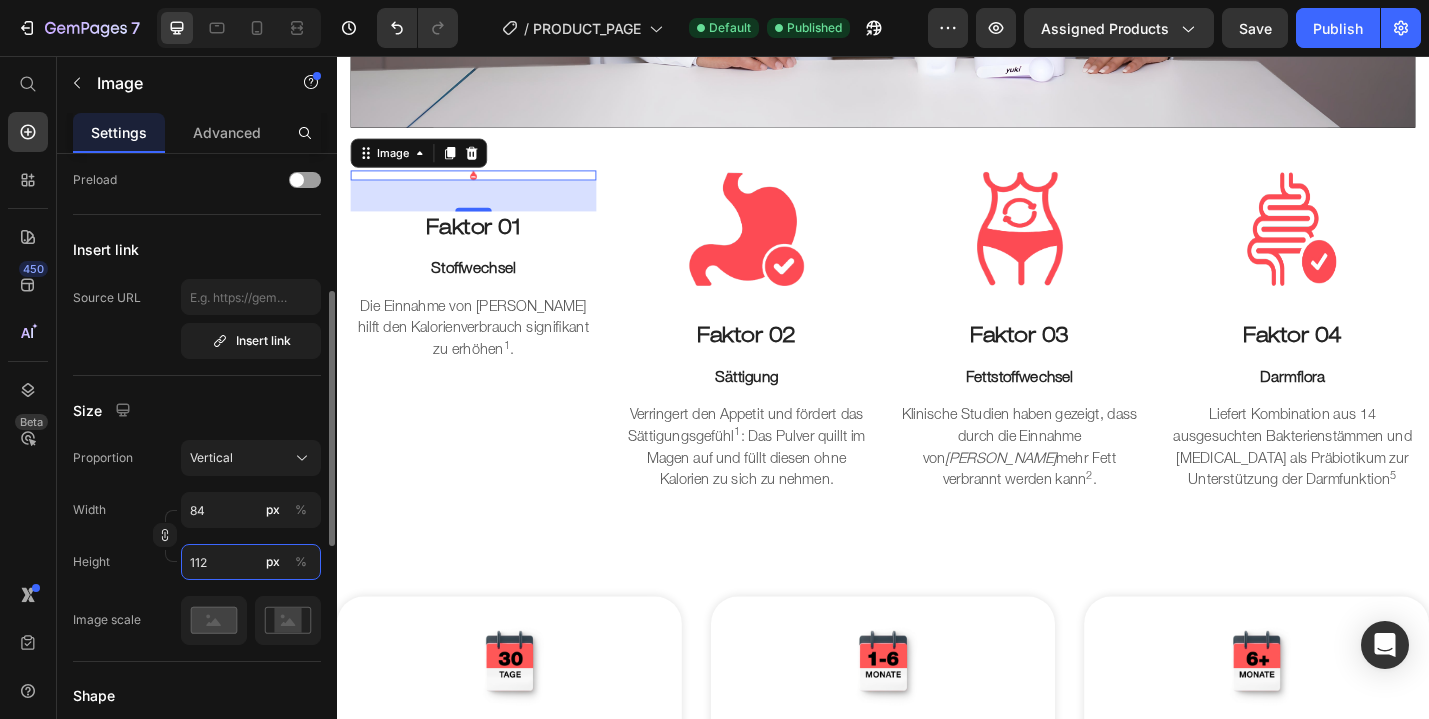 type on "840" 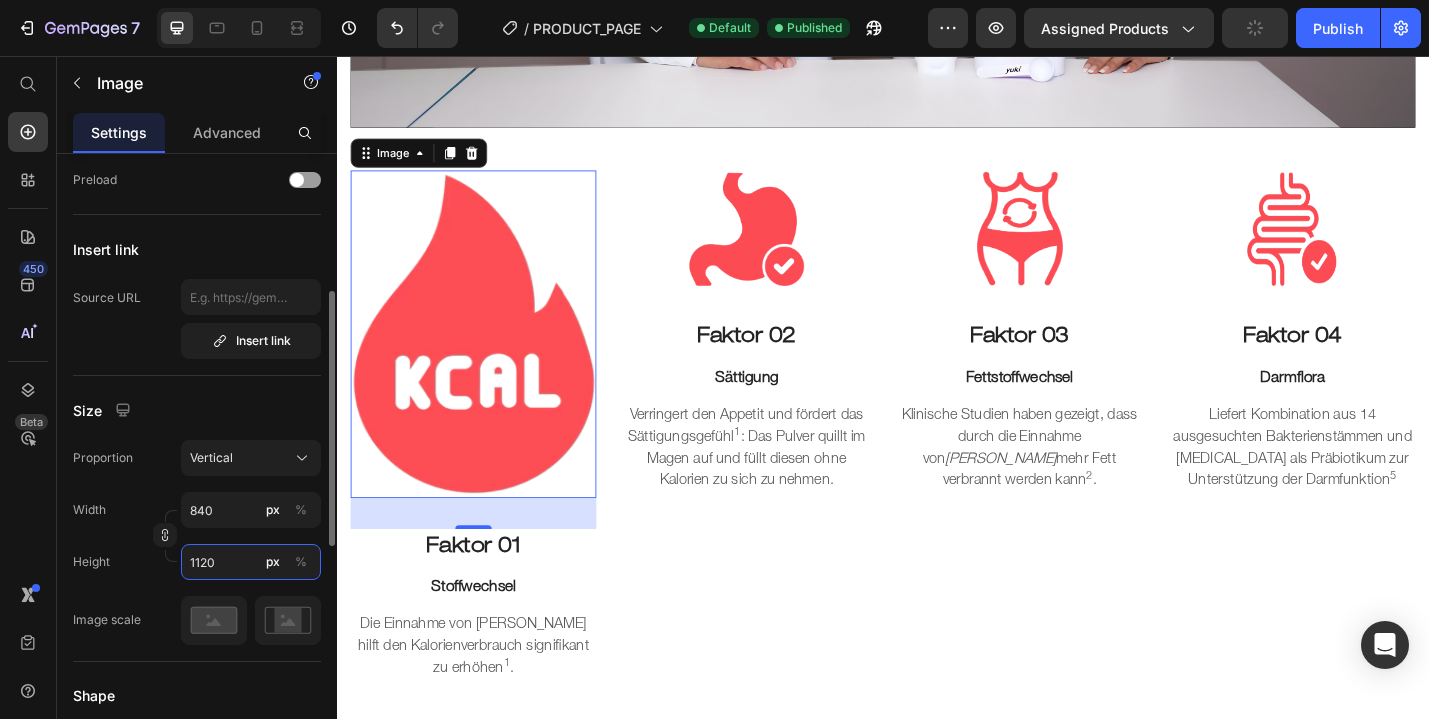 type on "84" 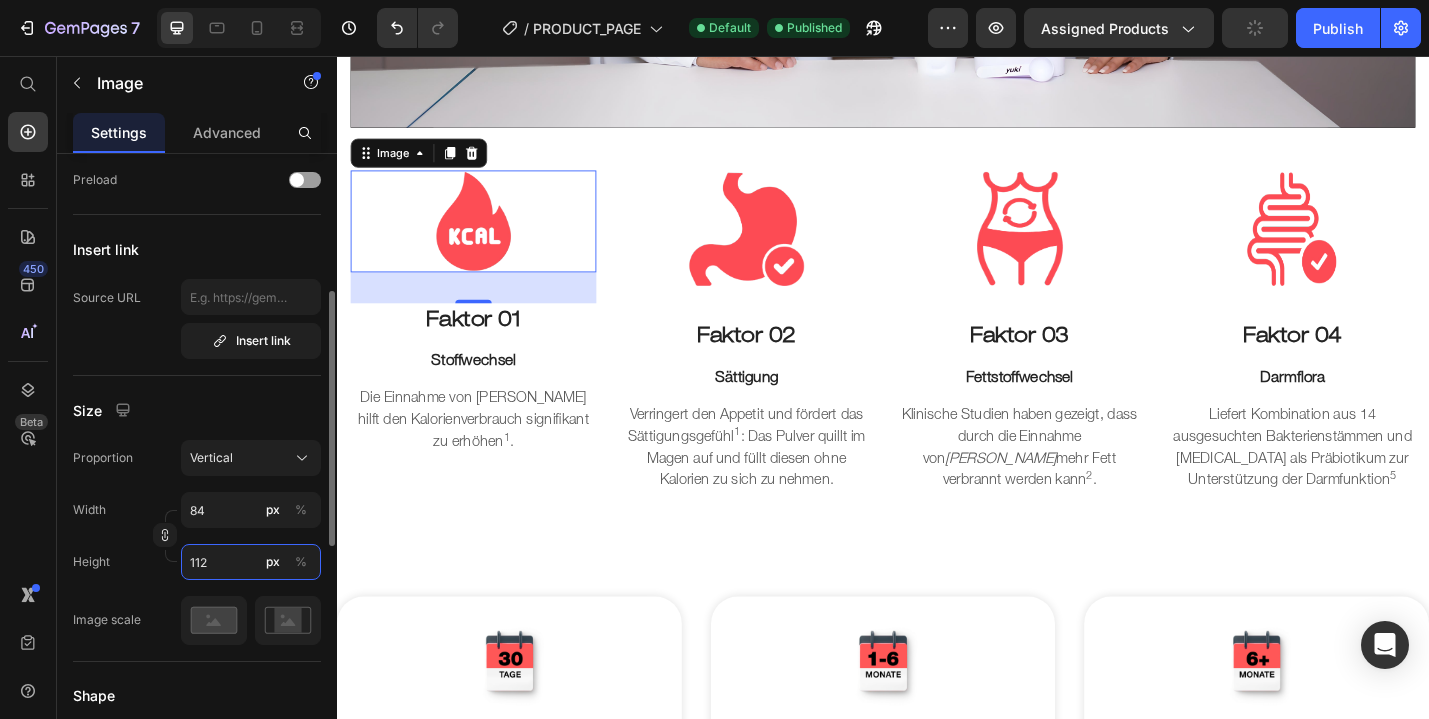 type on "8" 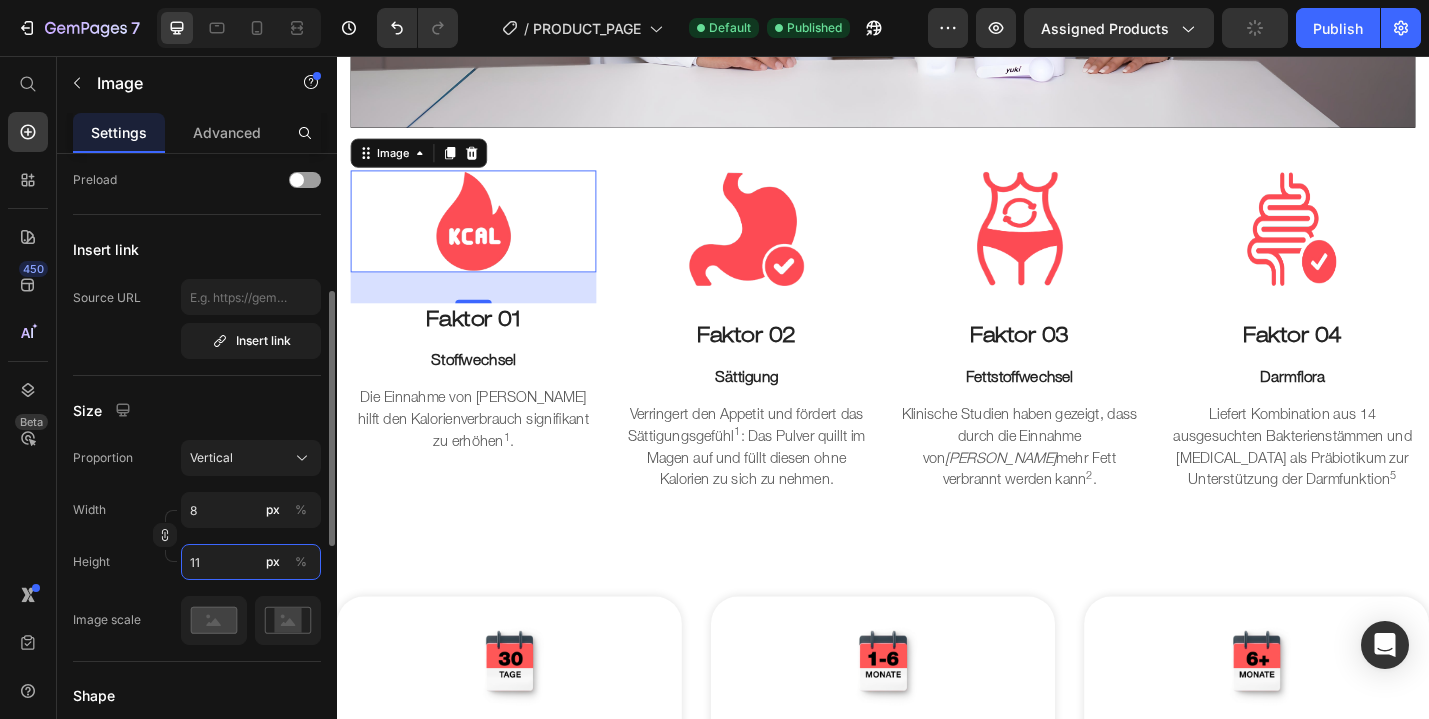 type on "1" 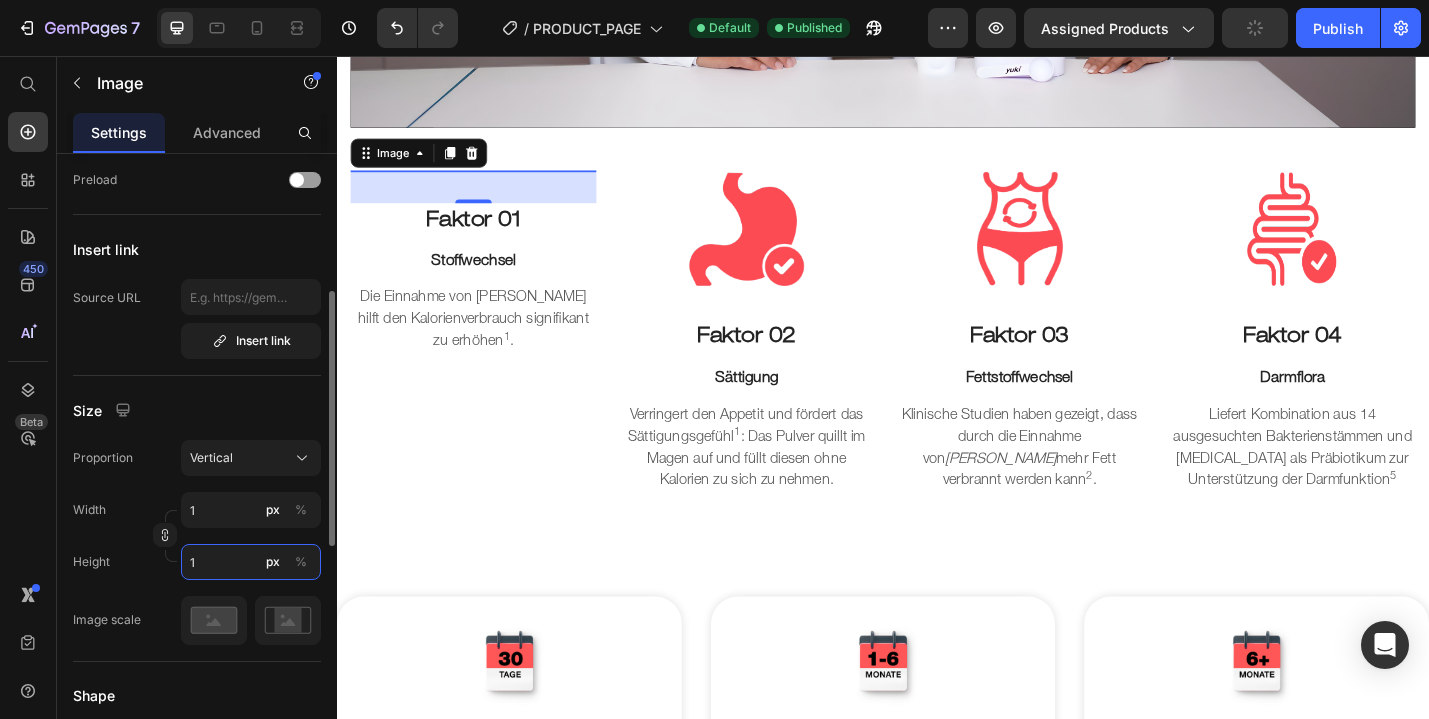 type on "9" 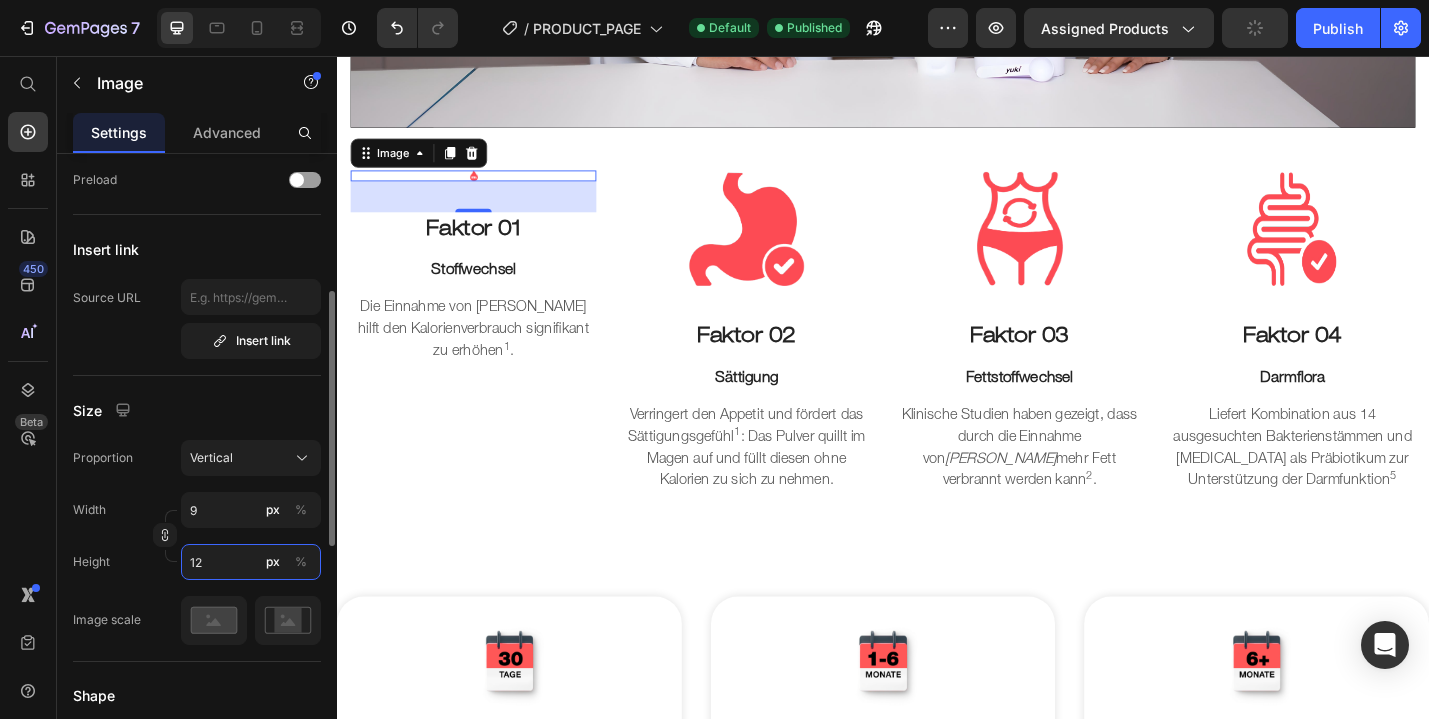 type on "90" 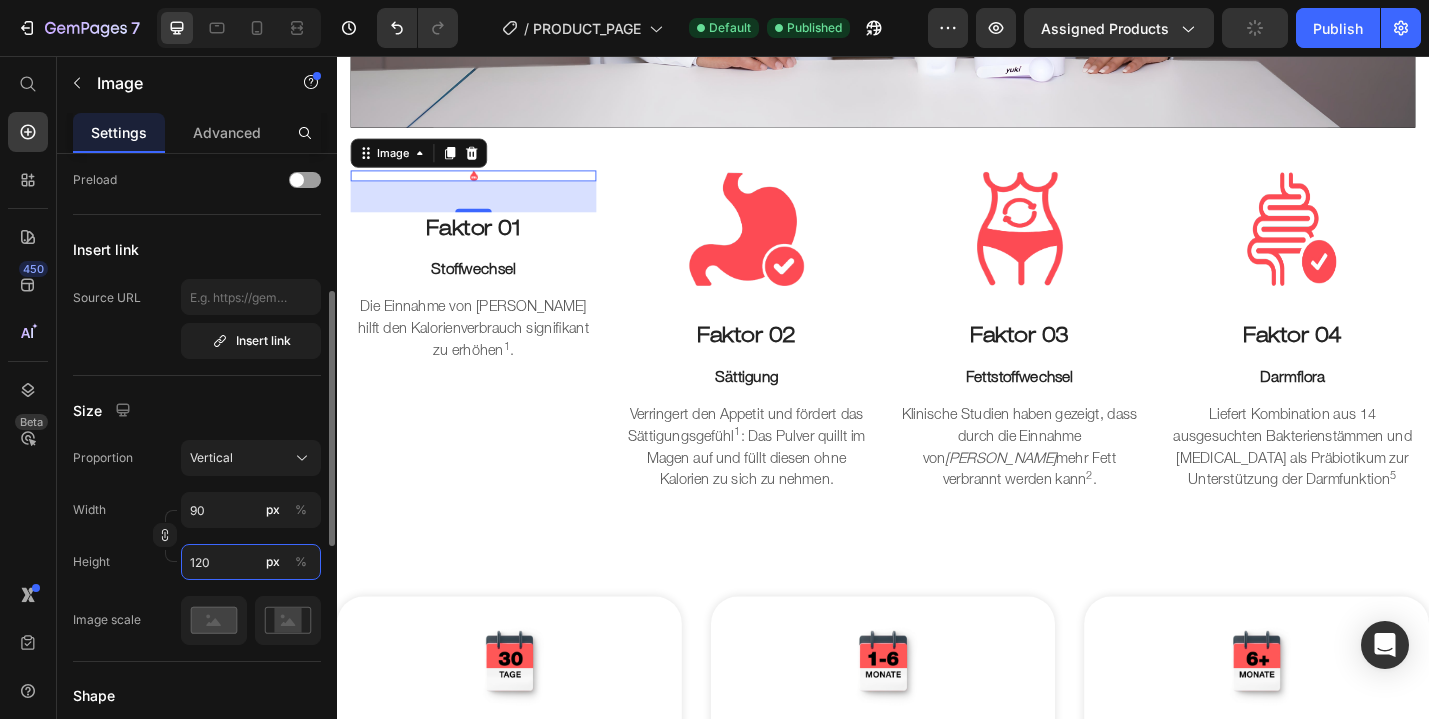 type on "1" 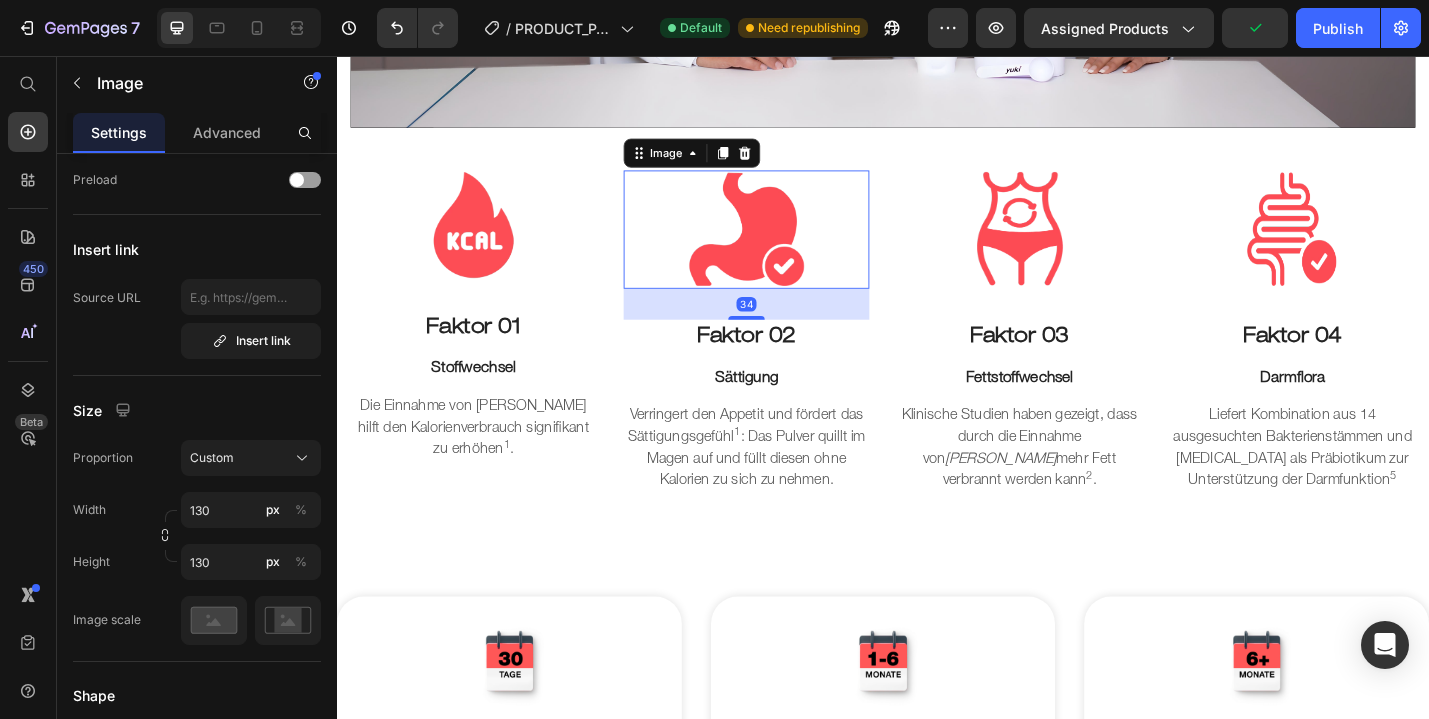 click at bounding box center [787, 247] 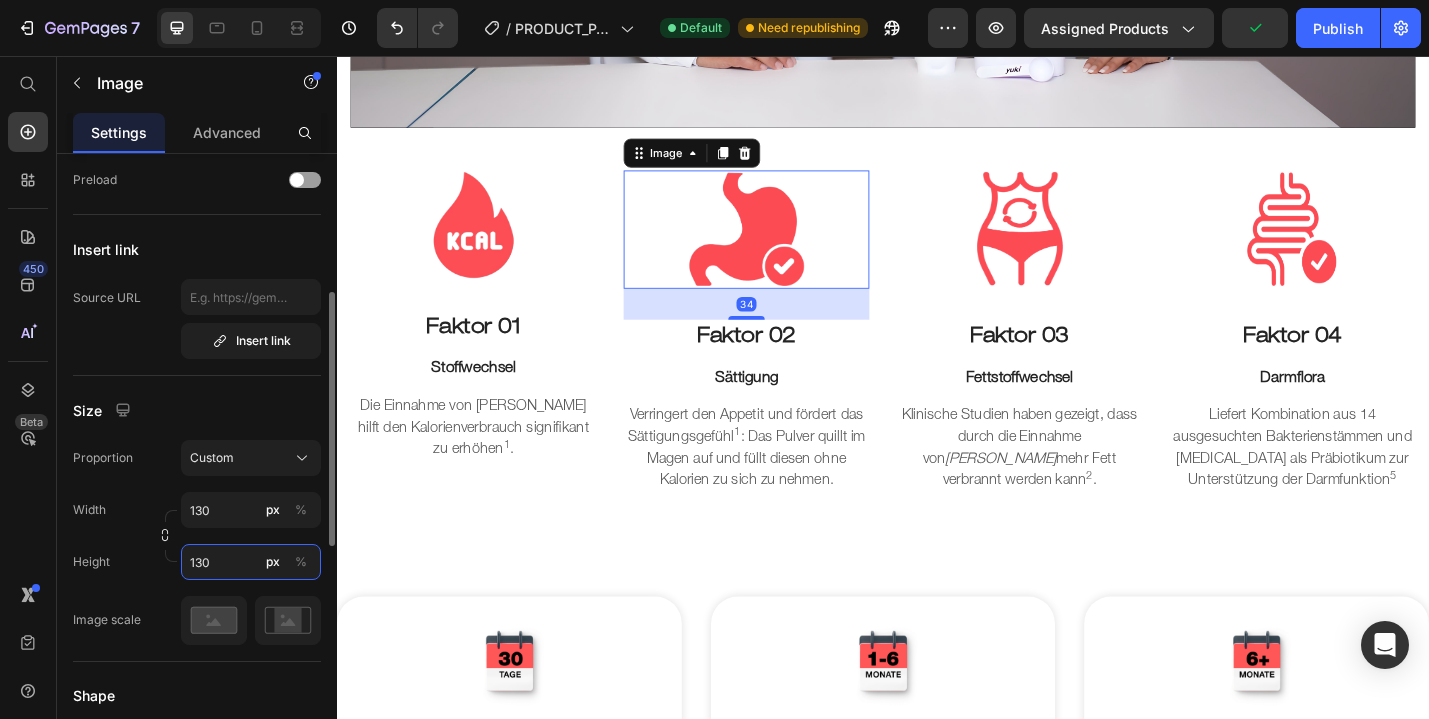 click on "130" at bounding box center [251, 562] 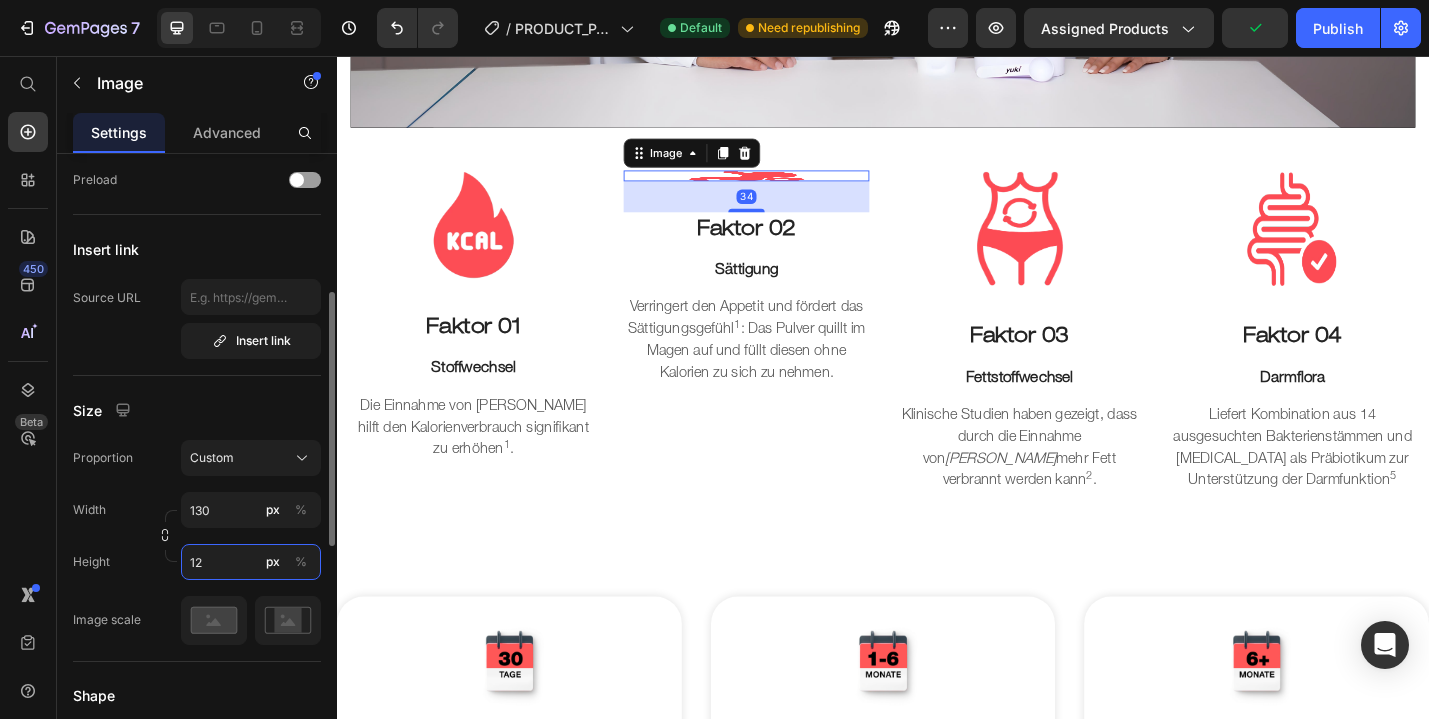 type on "120" 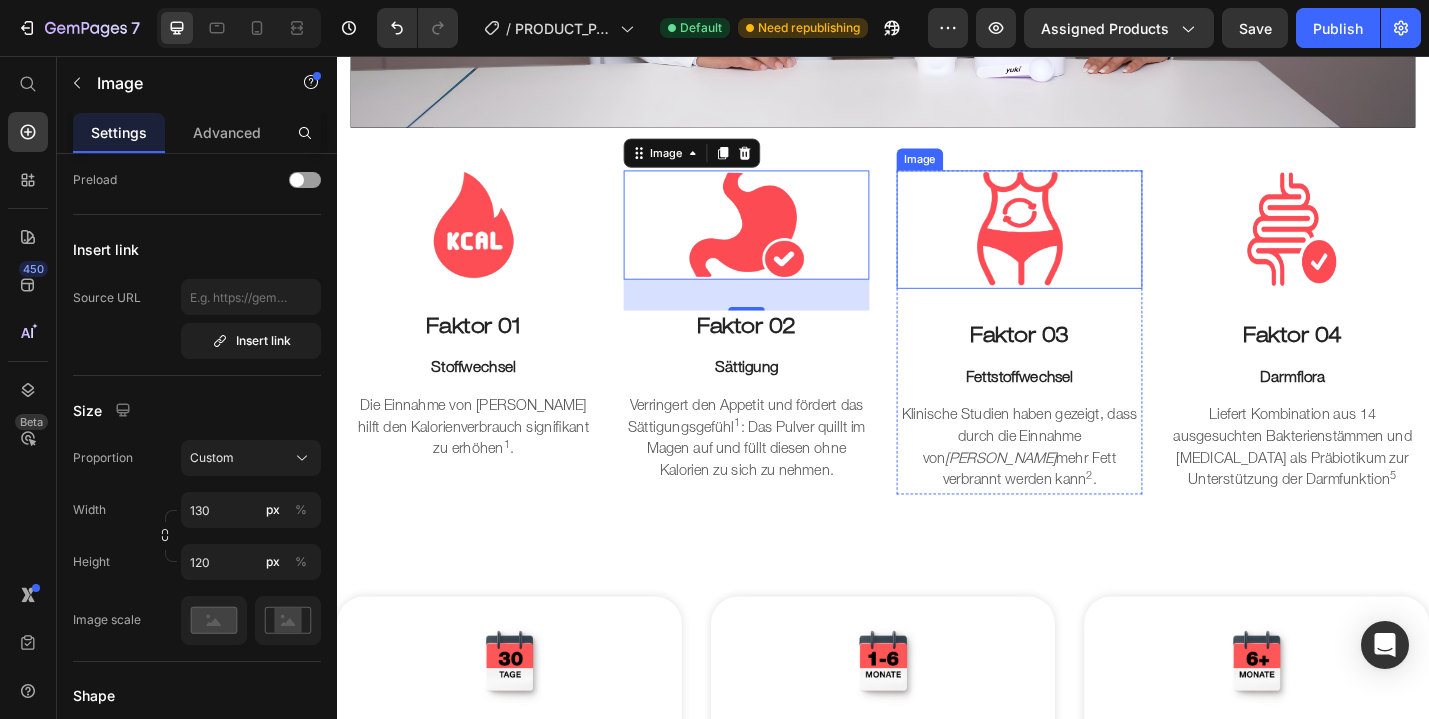 click at bounding box center [1087, 247] 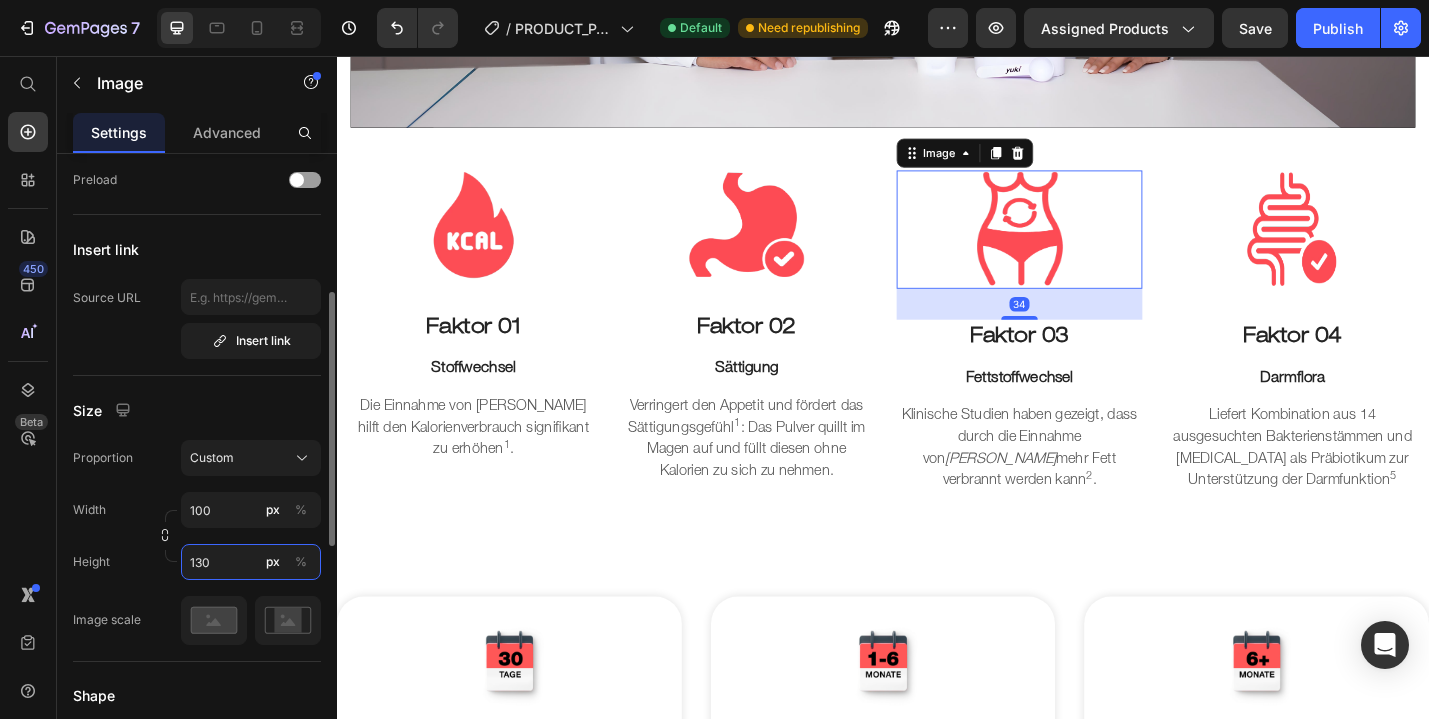 click on "130" at bounding box center [251, 562] 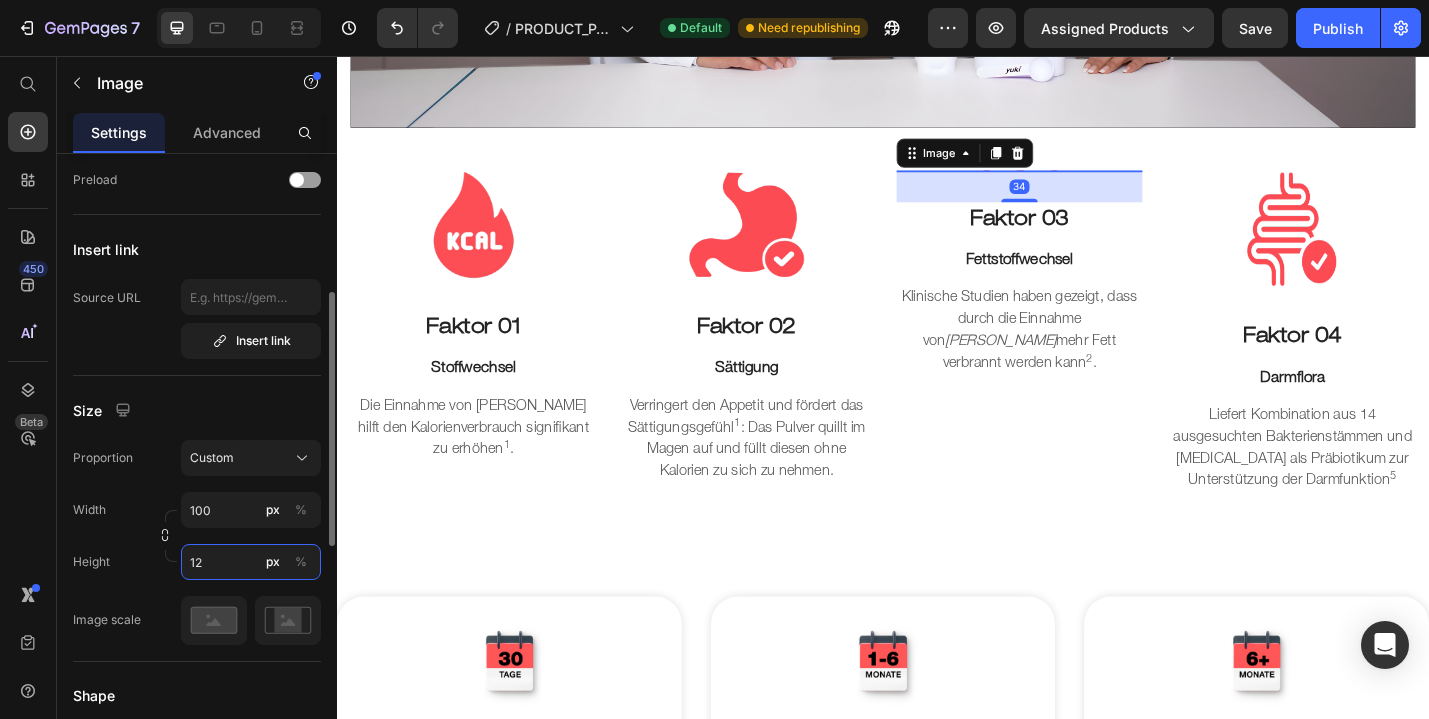 type on "120" 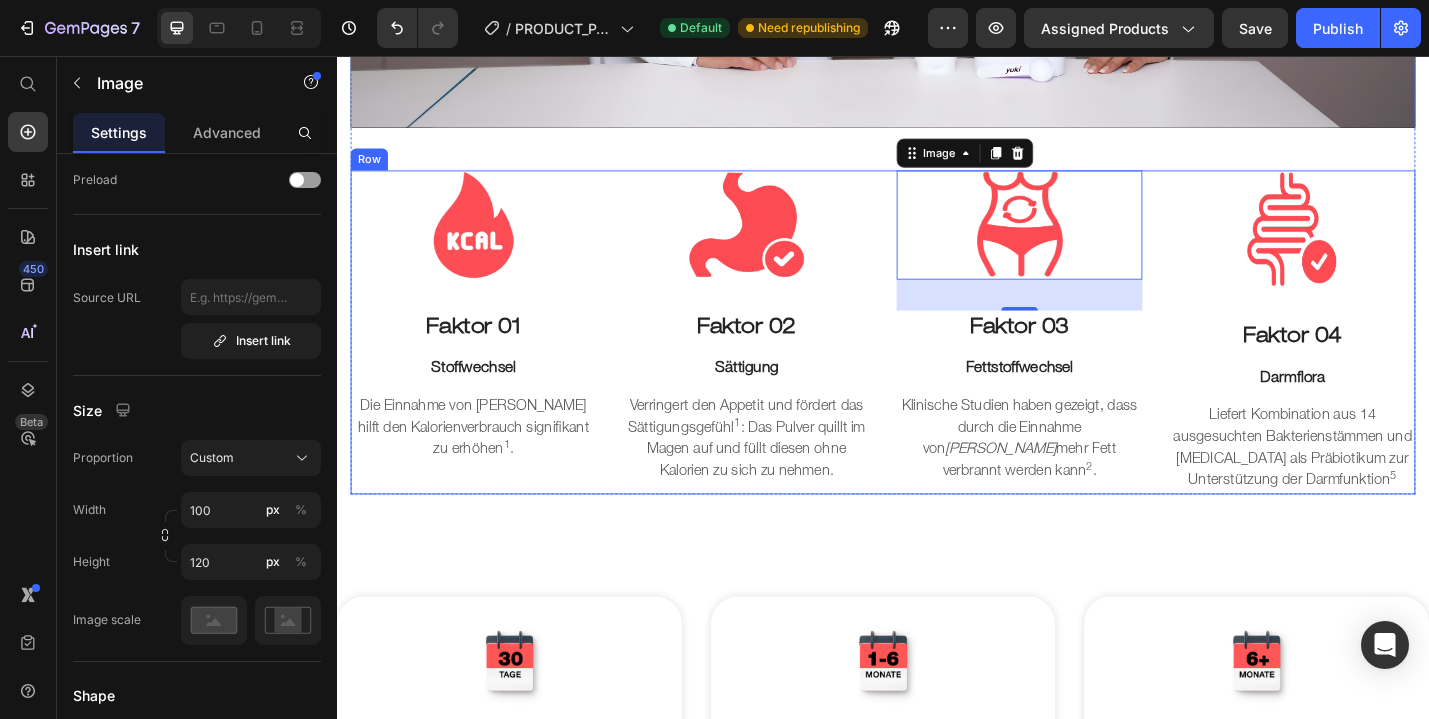 click at bounding box center [1387, 247] 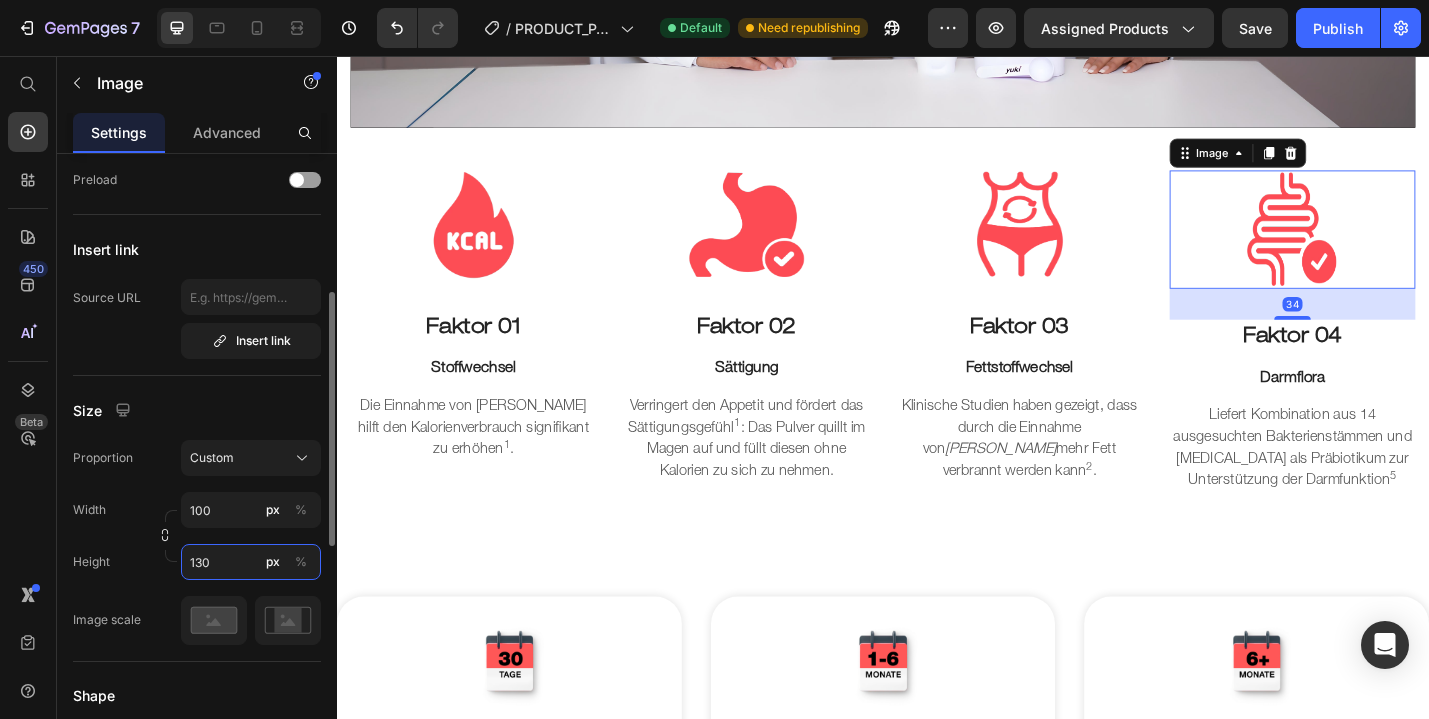 click on "130" at bounding box center (251, 562) 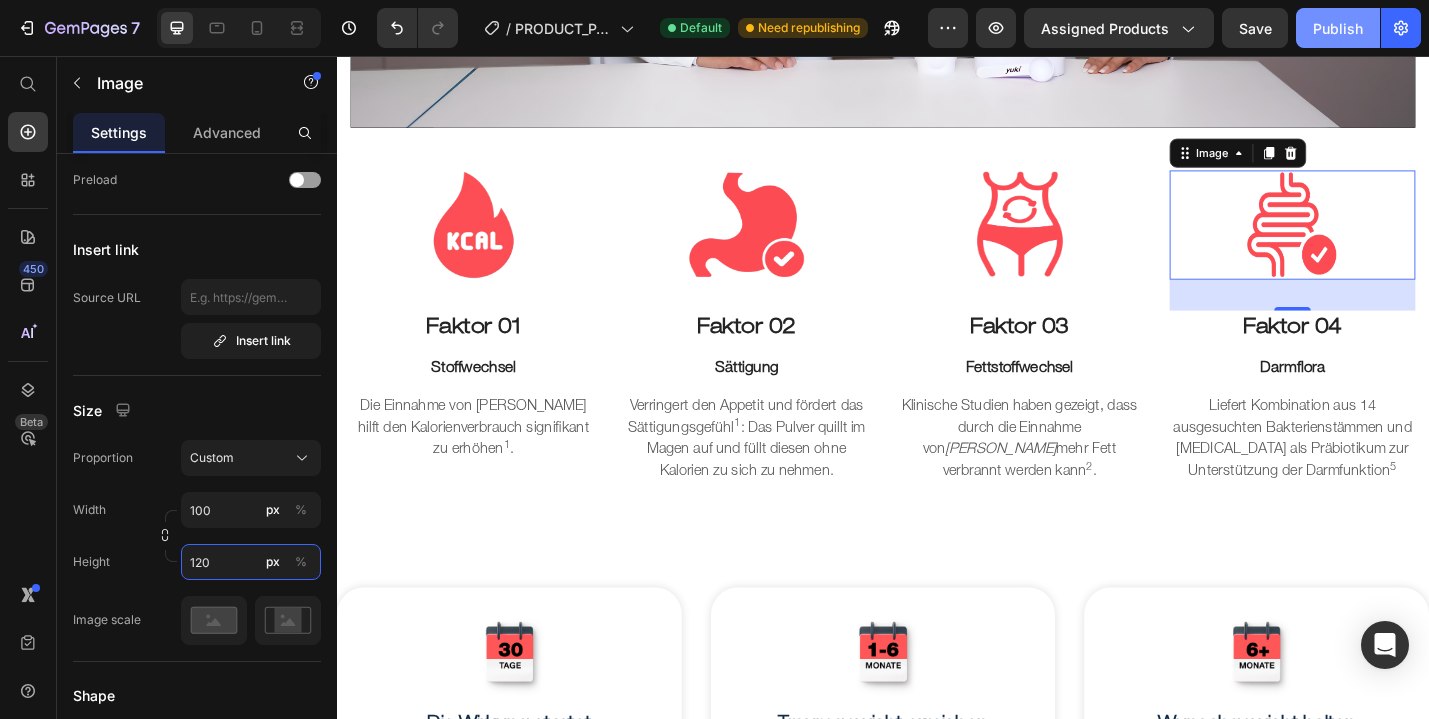 type on "120" 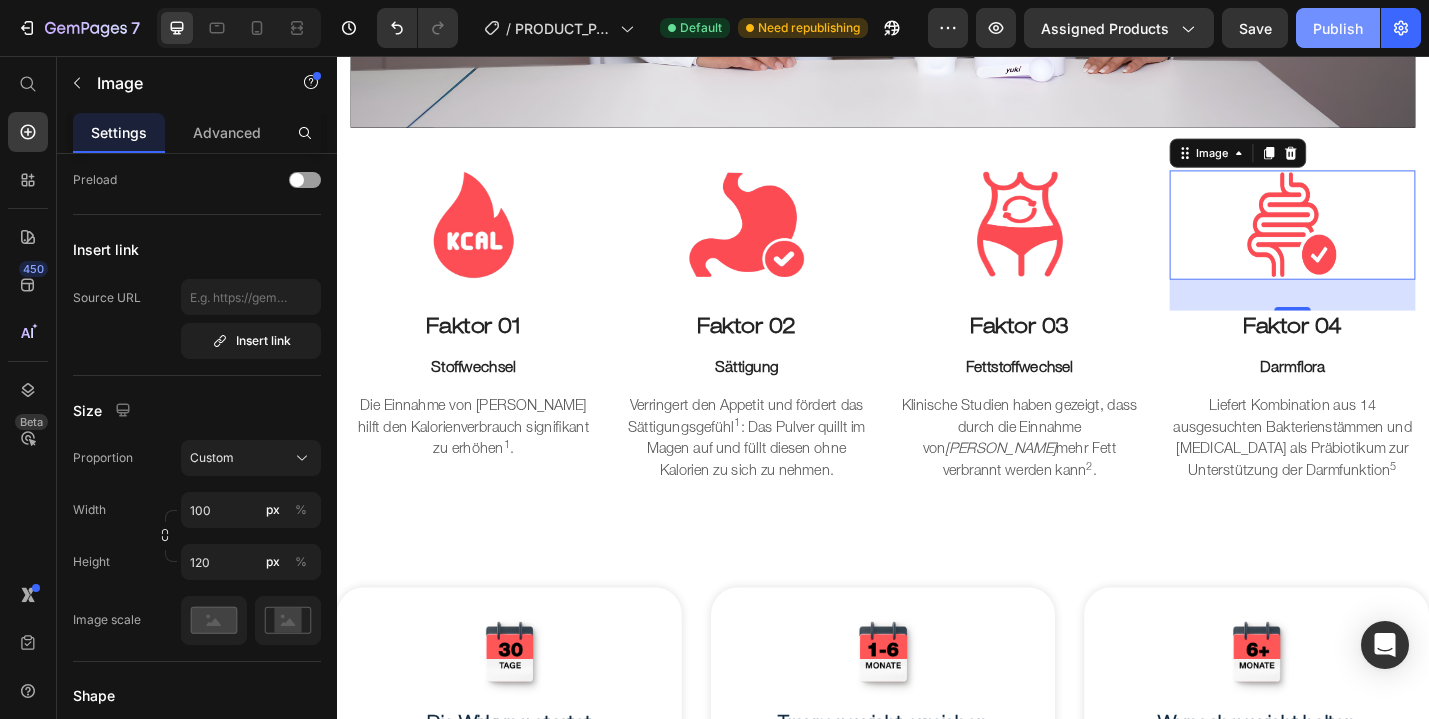 click on "Publish" at bounding box center [1338, 28] 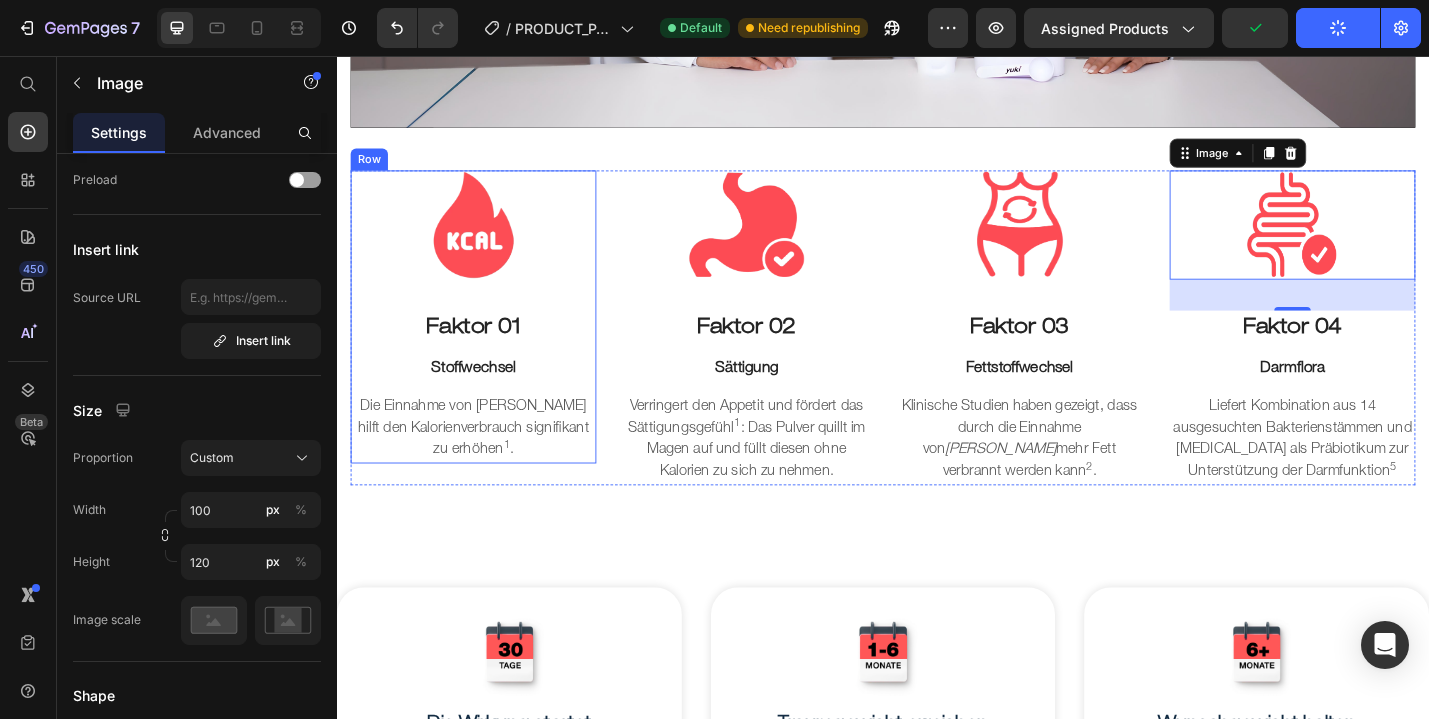 click at bounding box center [487, 242] 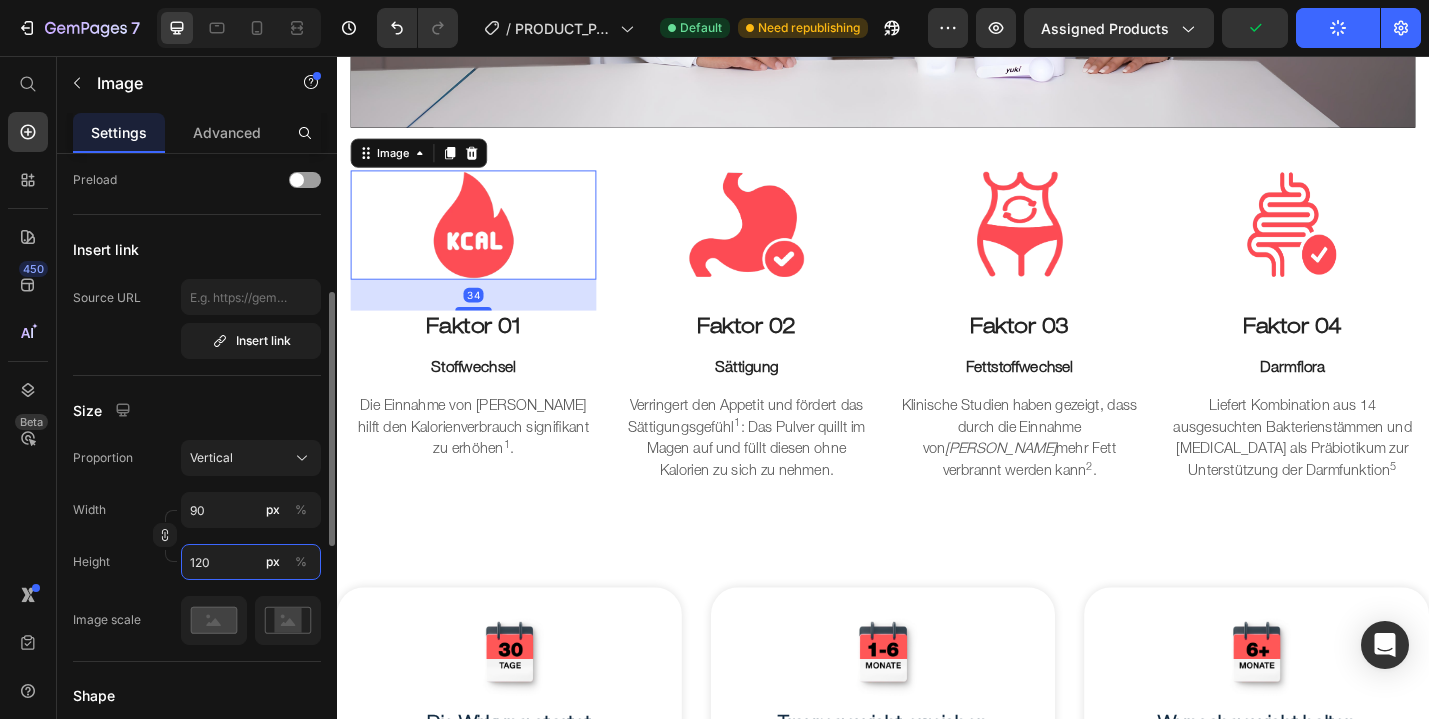 click on "120" at bounding box center (251, 562) 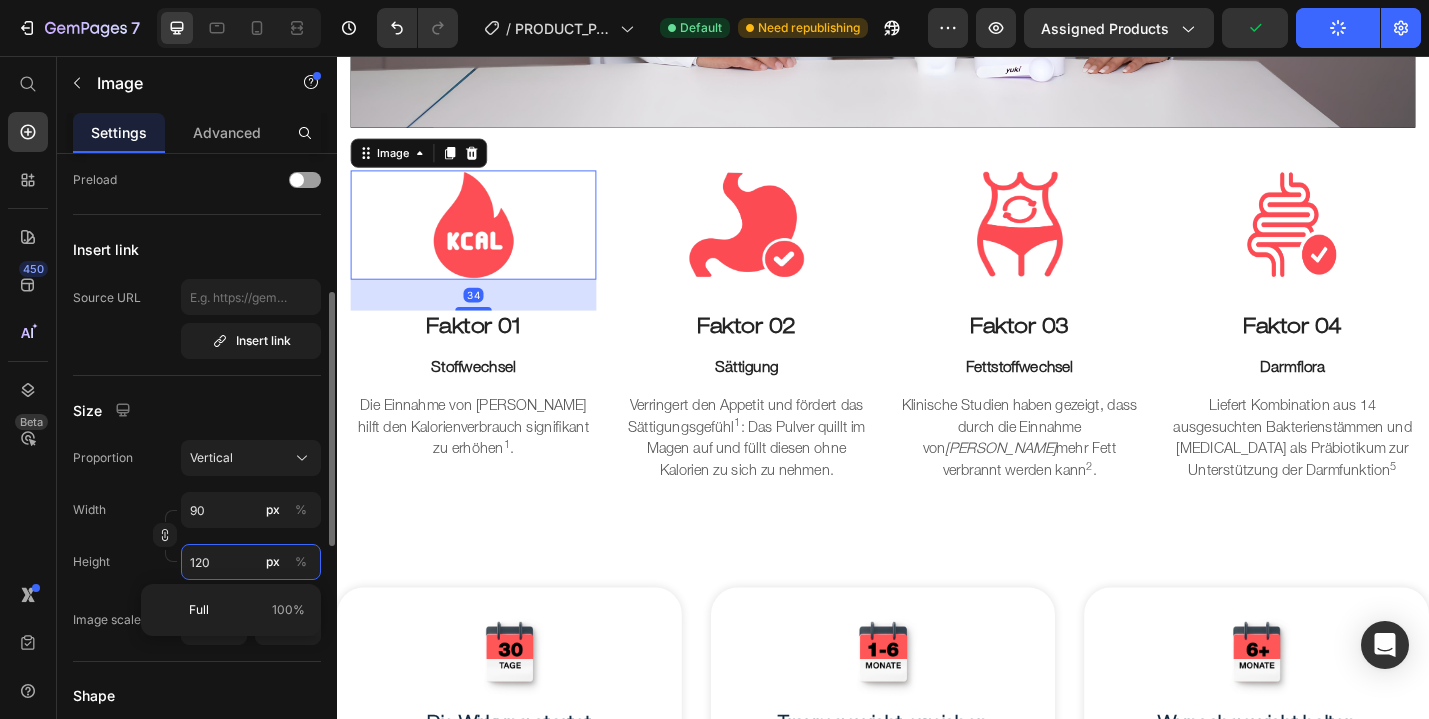 type on "1" 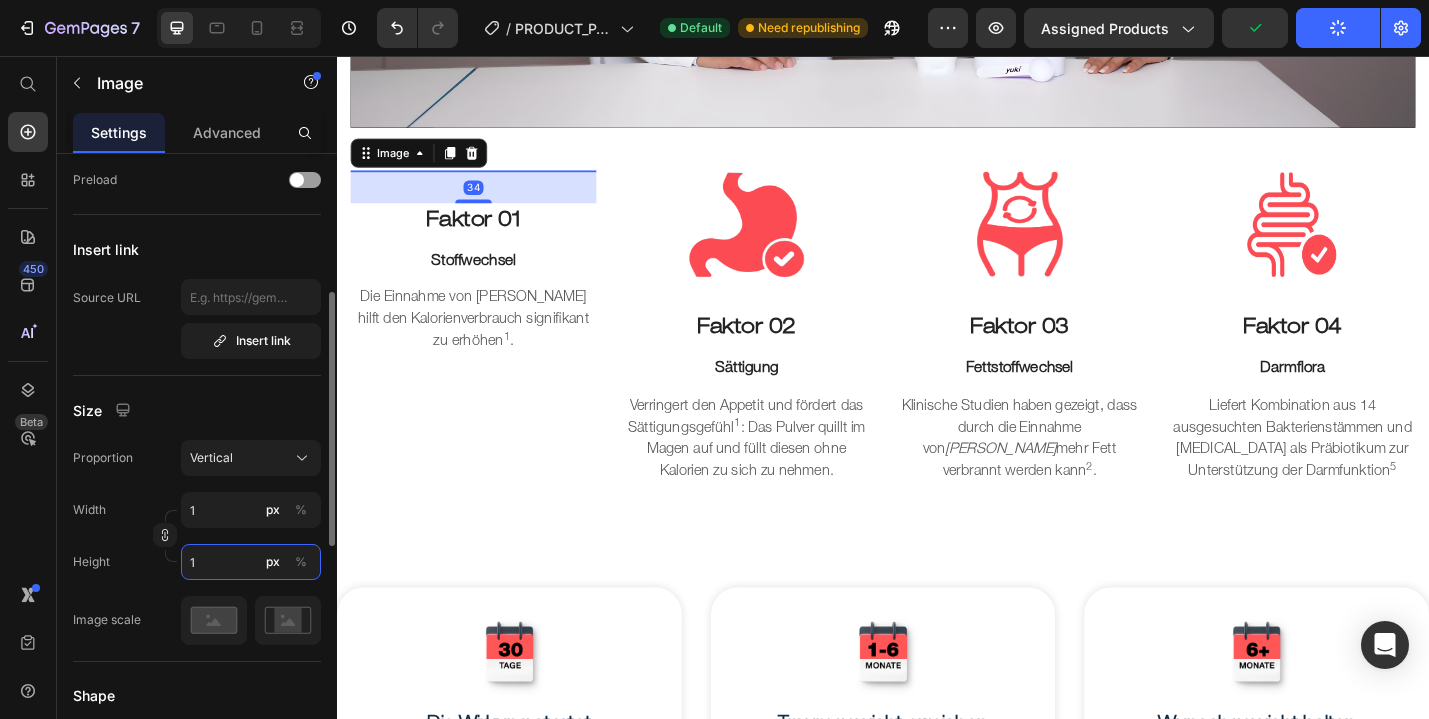 type on "11" 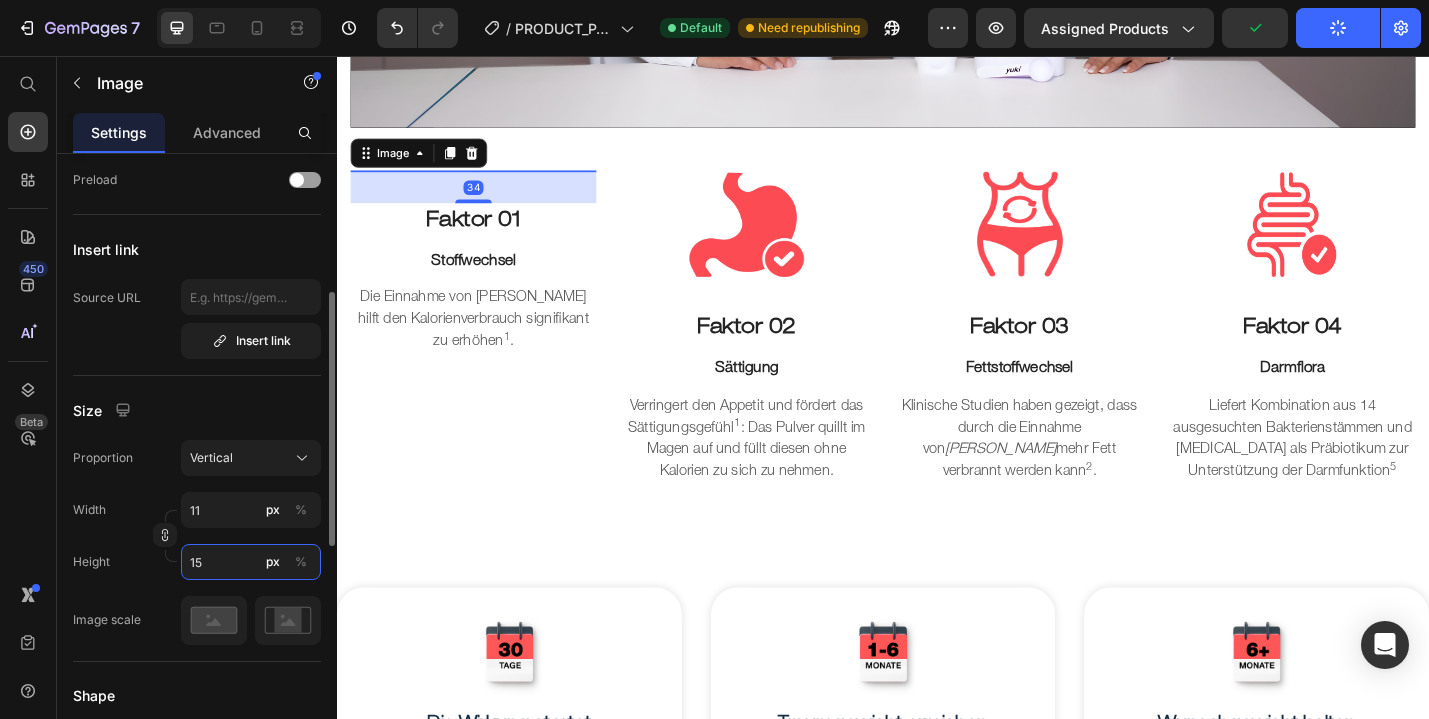 type on "113" 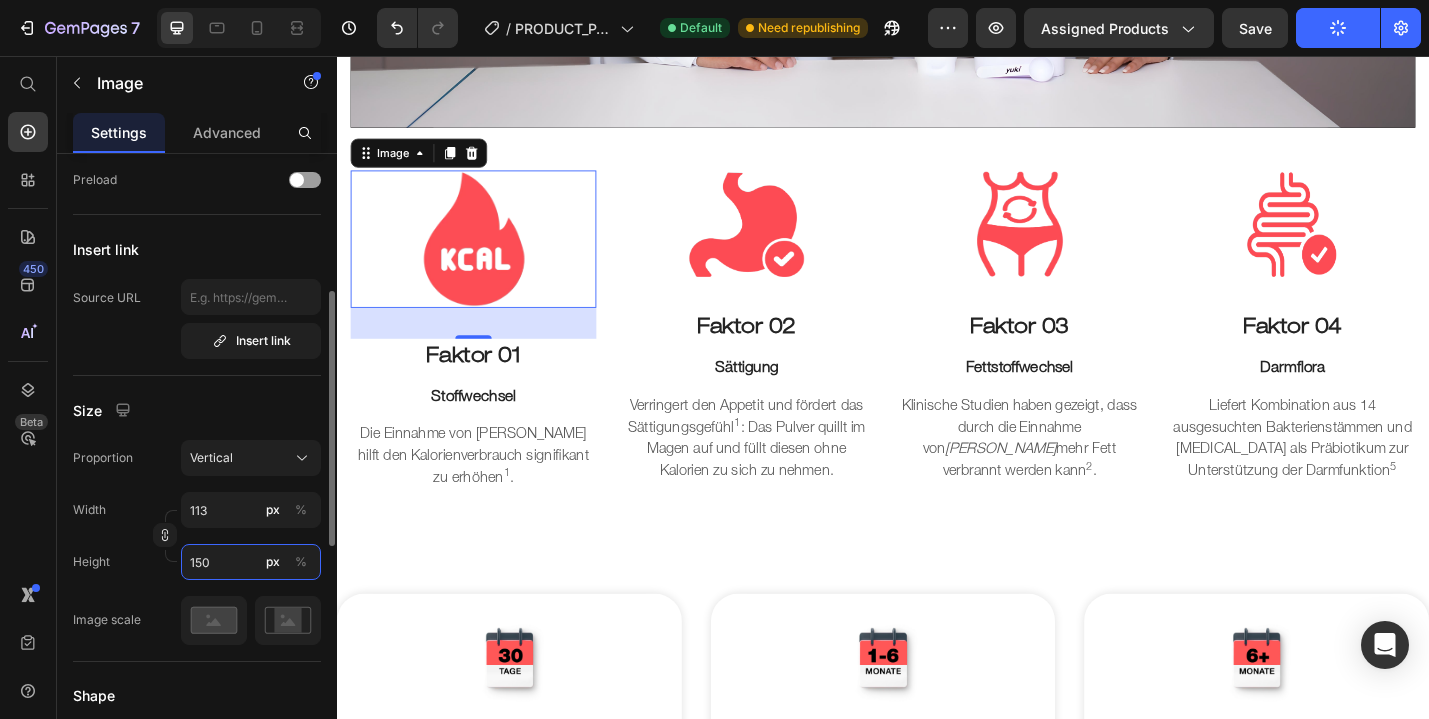 type on "11" 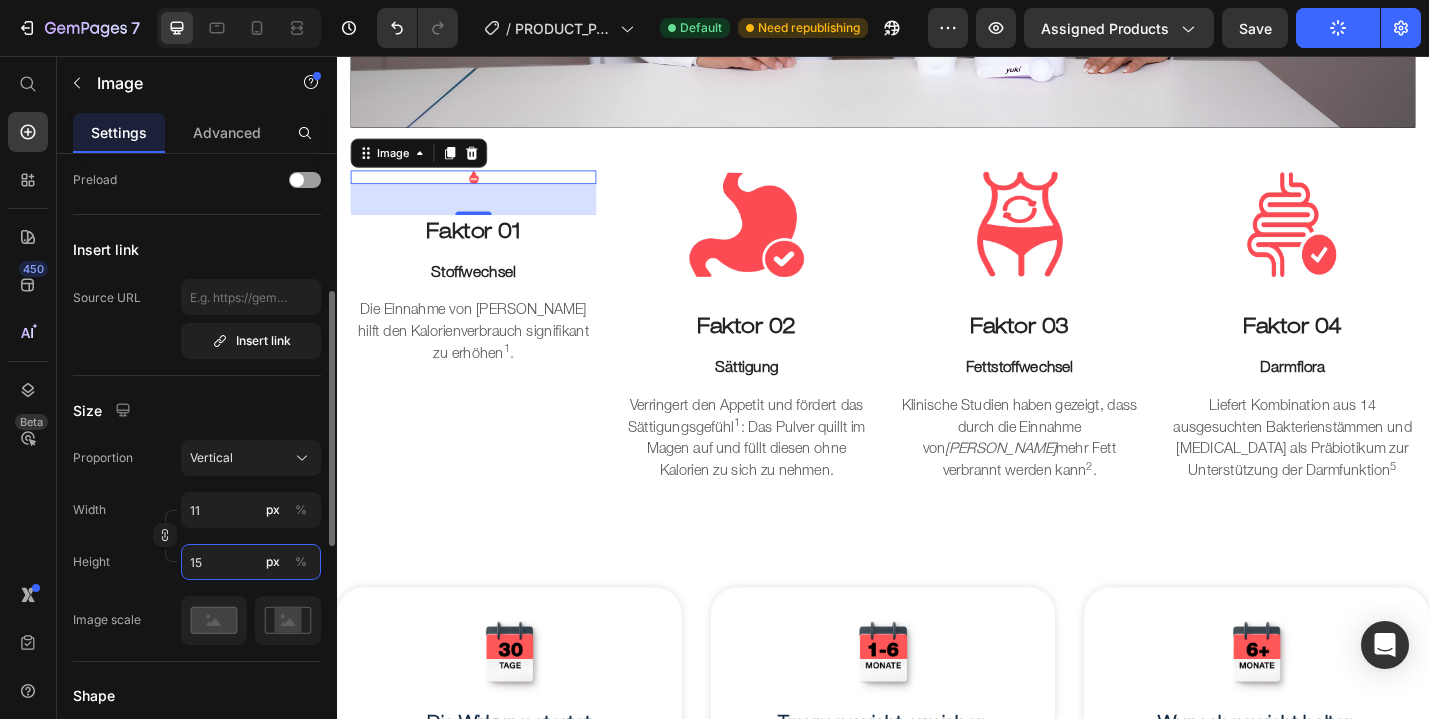 type on "1" 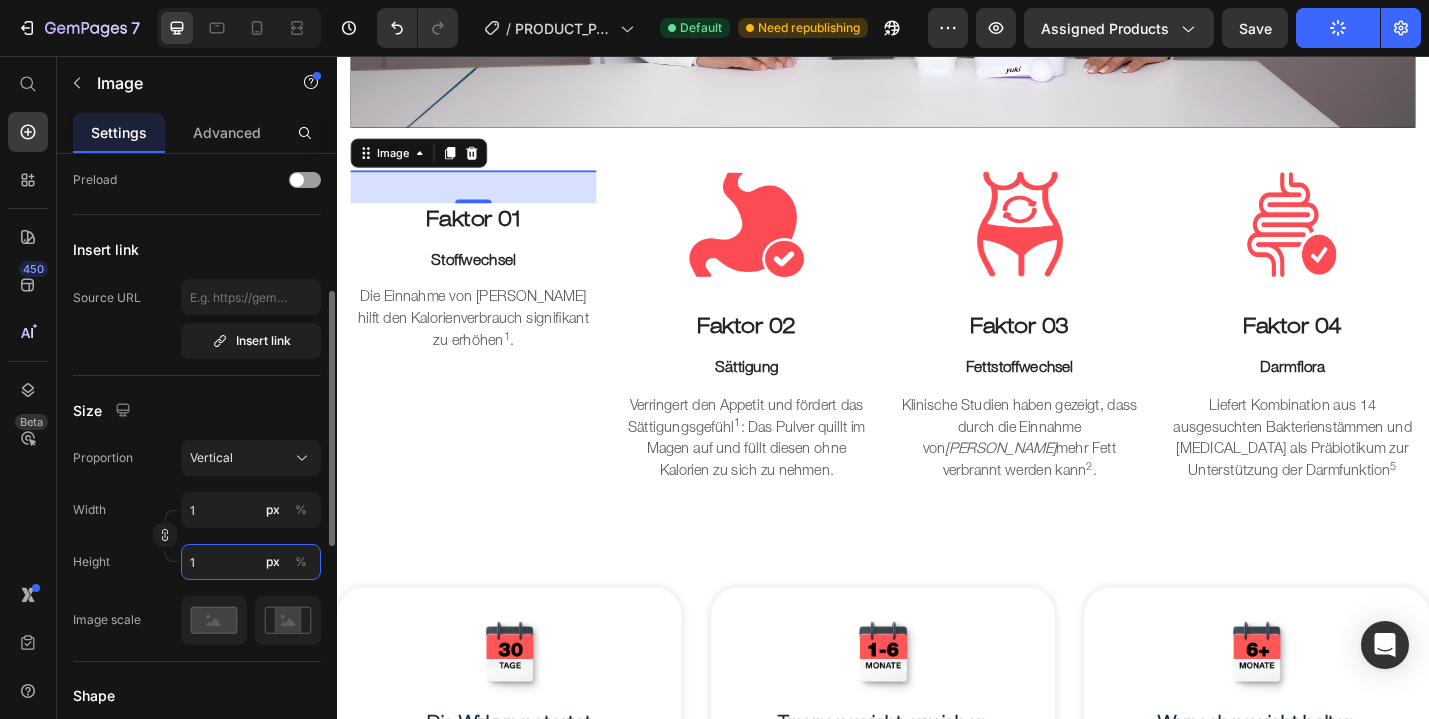 type on "8" 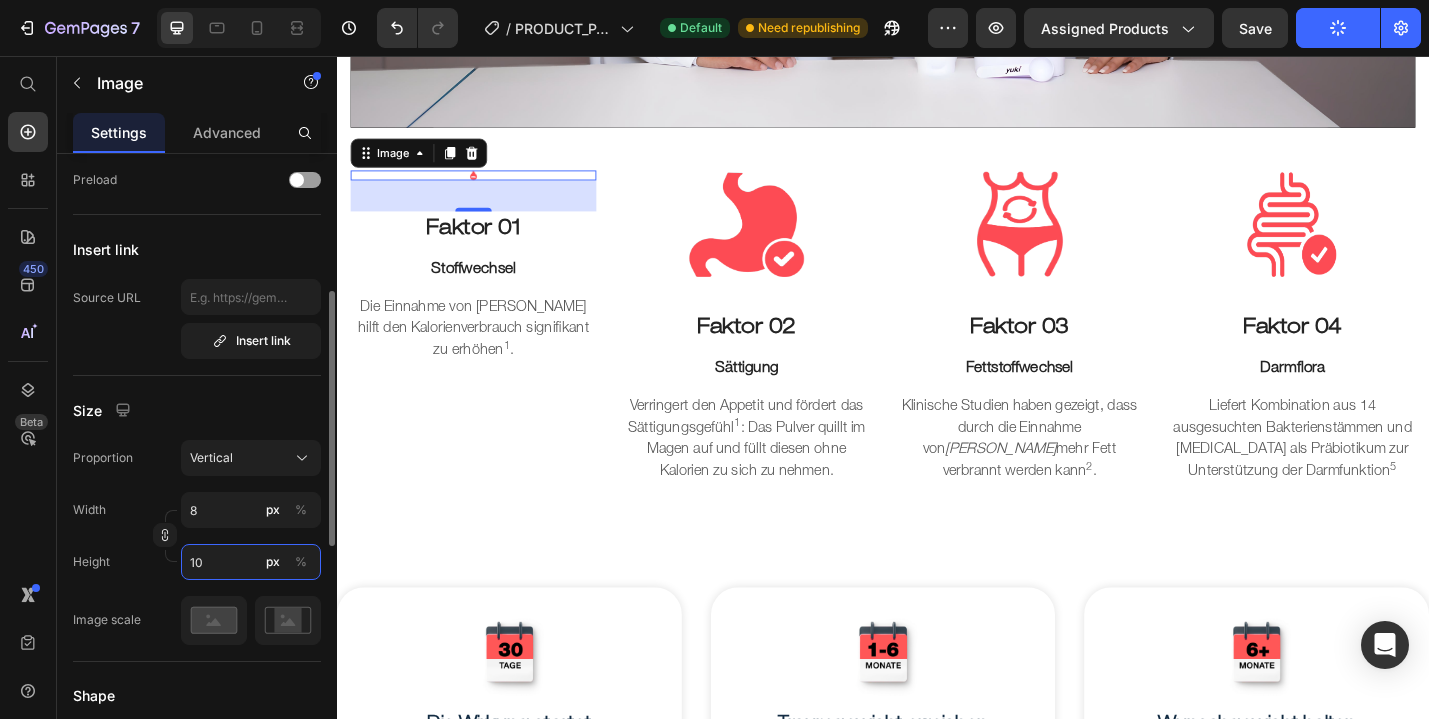 type on "75" 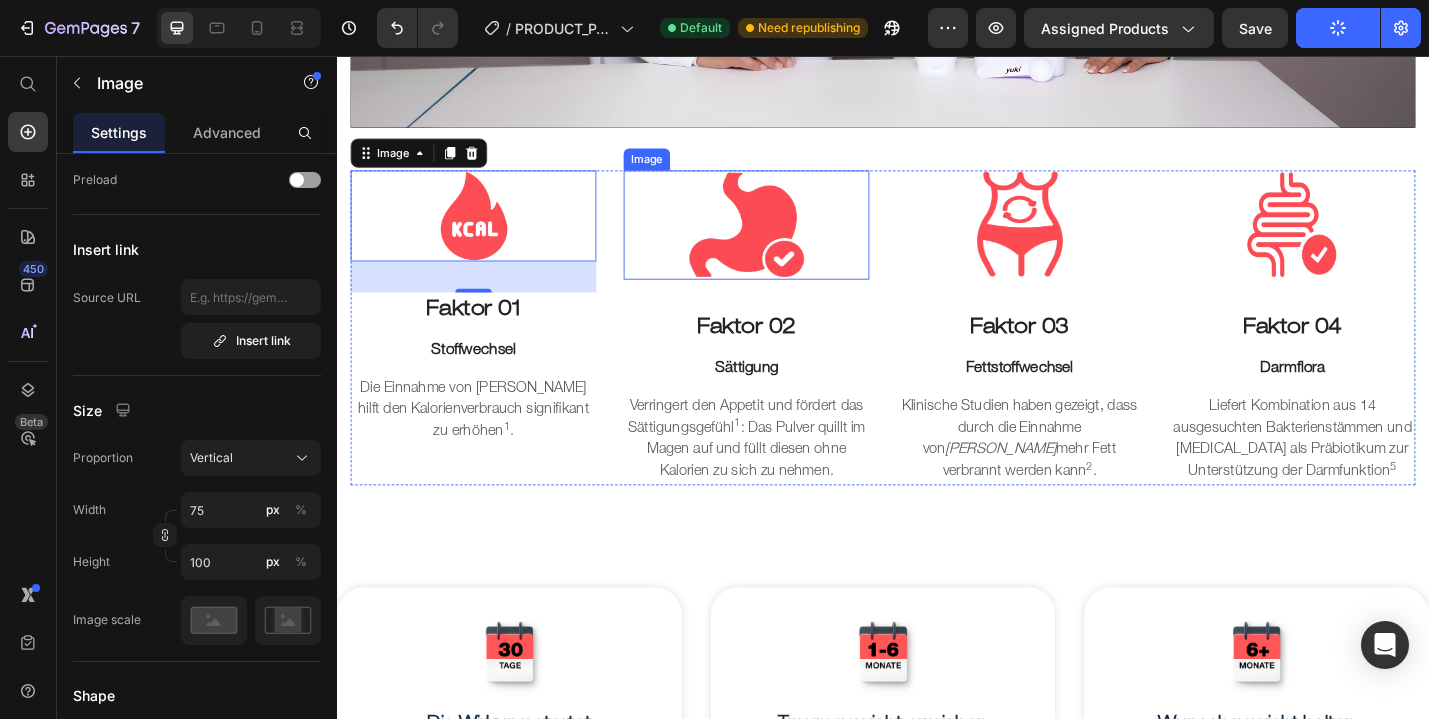 click at bounding box center [787, 242] 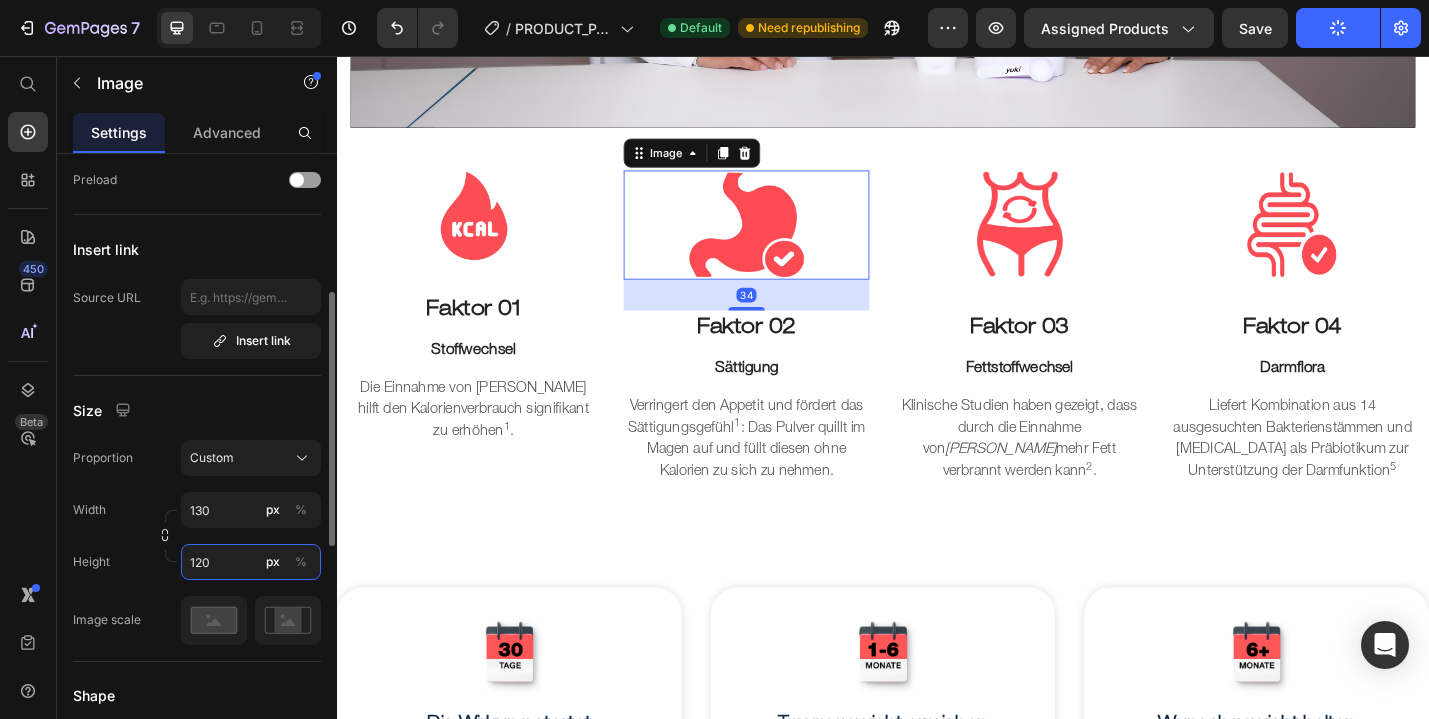 click on "120" at bounding box center (251, 562) 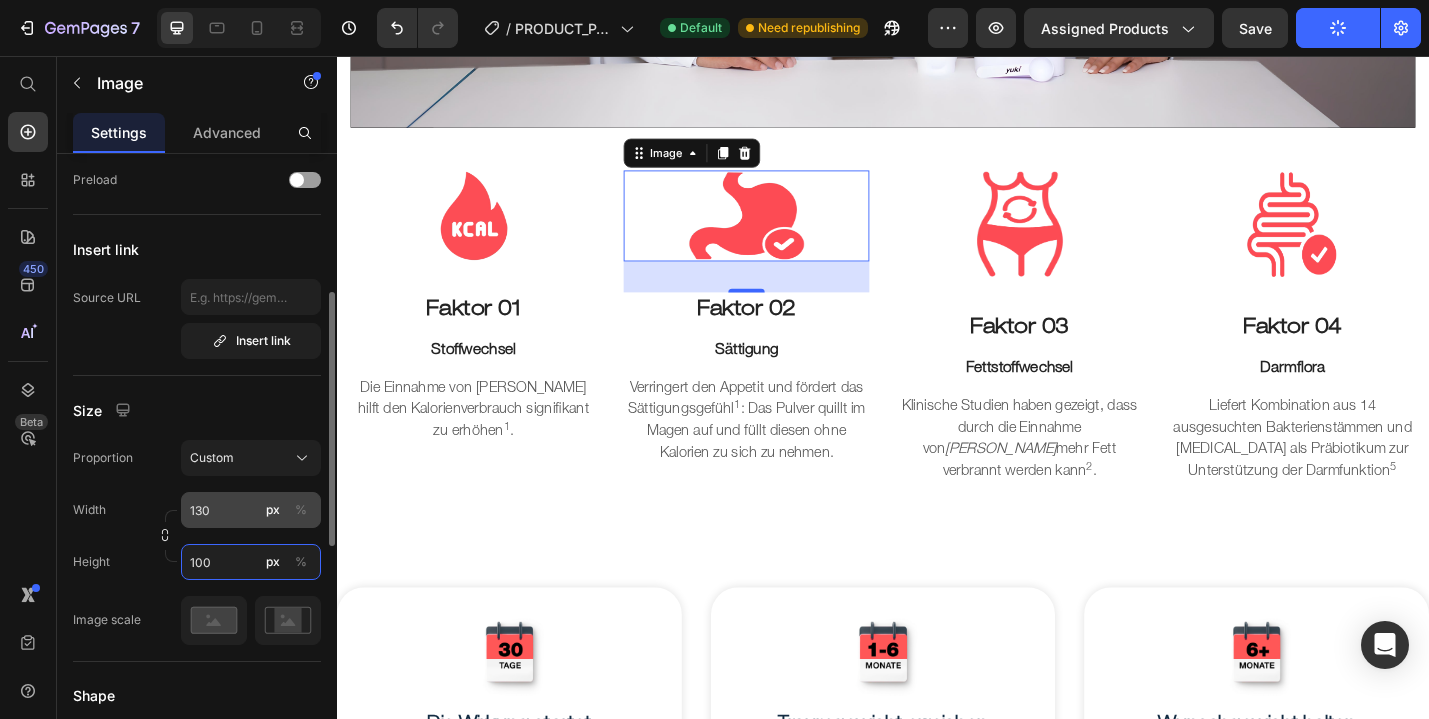 type on "100" 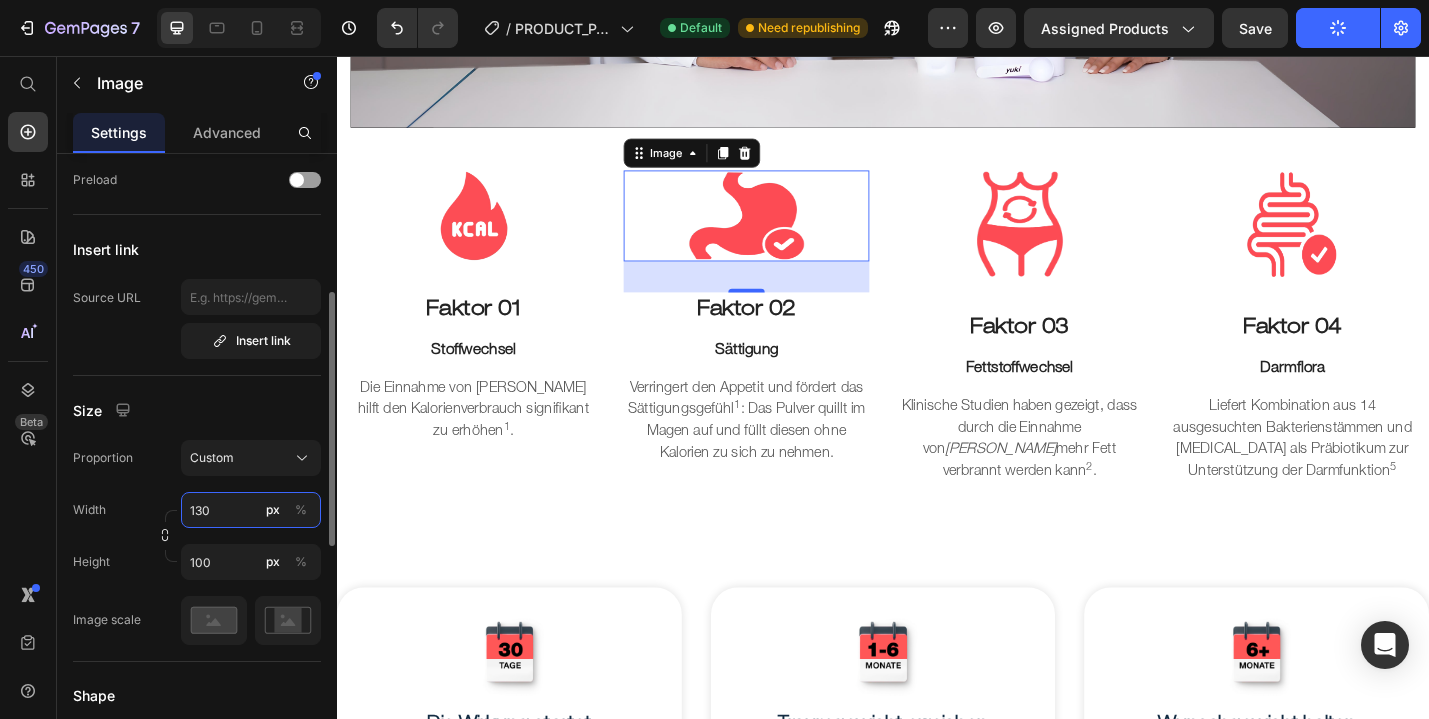 click on "130" at bounding box center [251, 510] 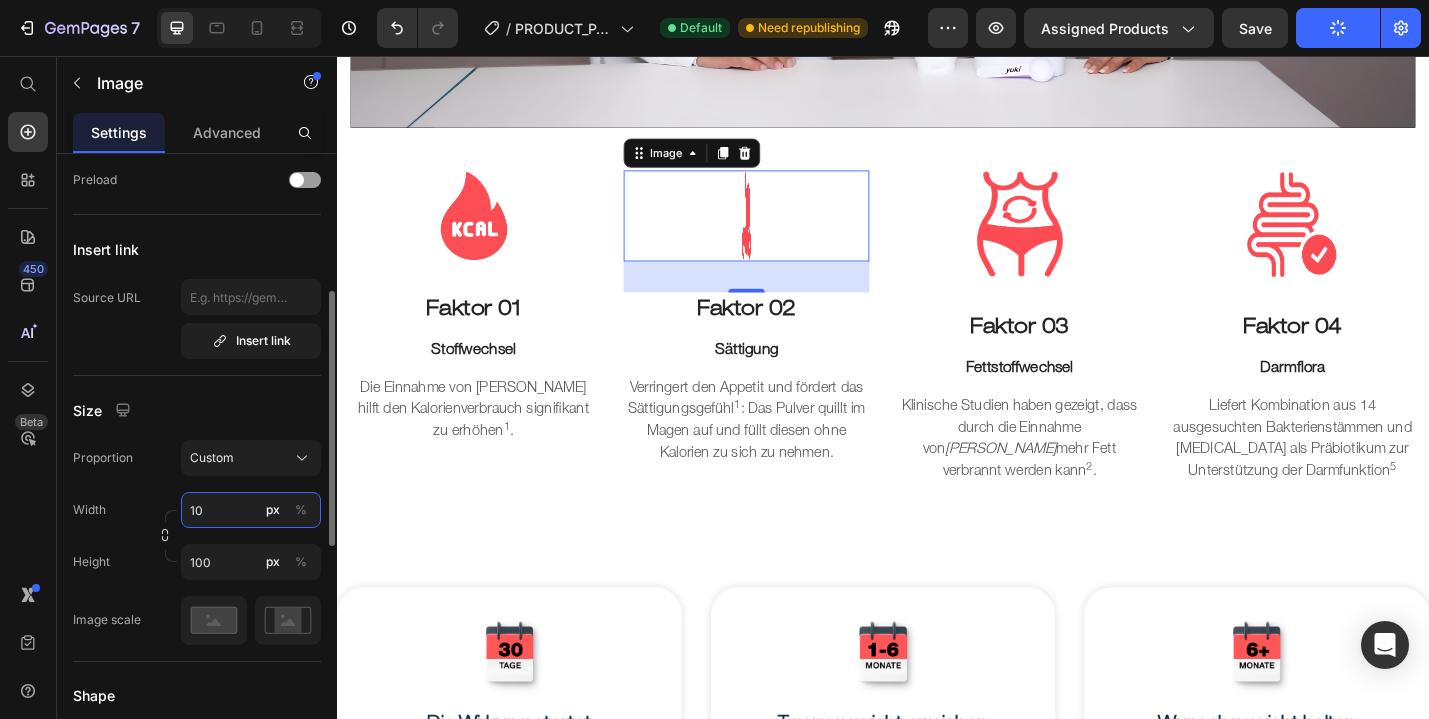 type on "100" 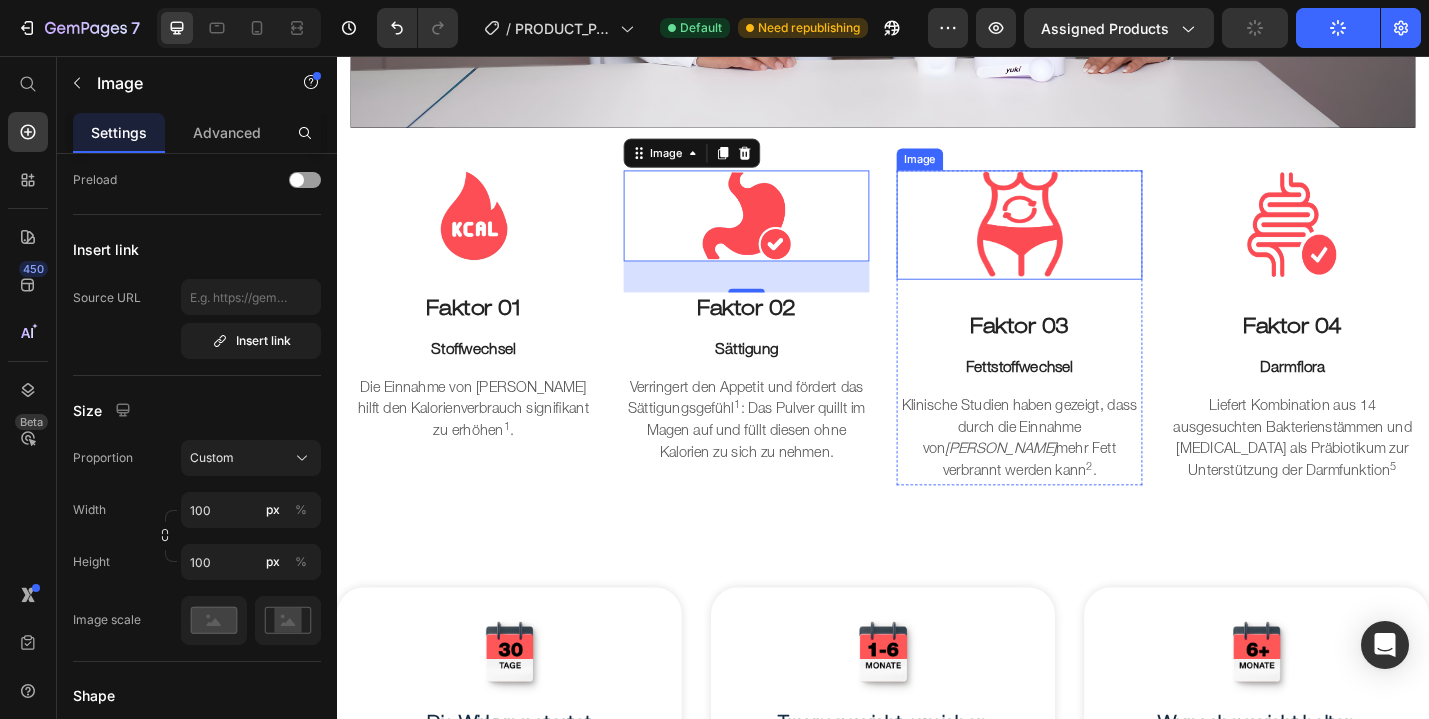 click at bounding box center [1087, 242] 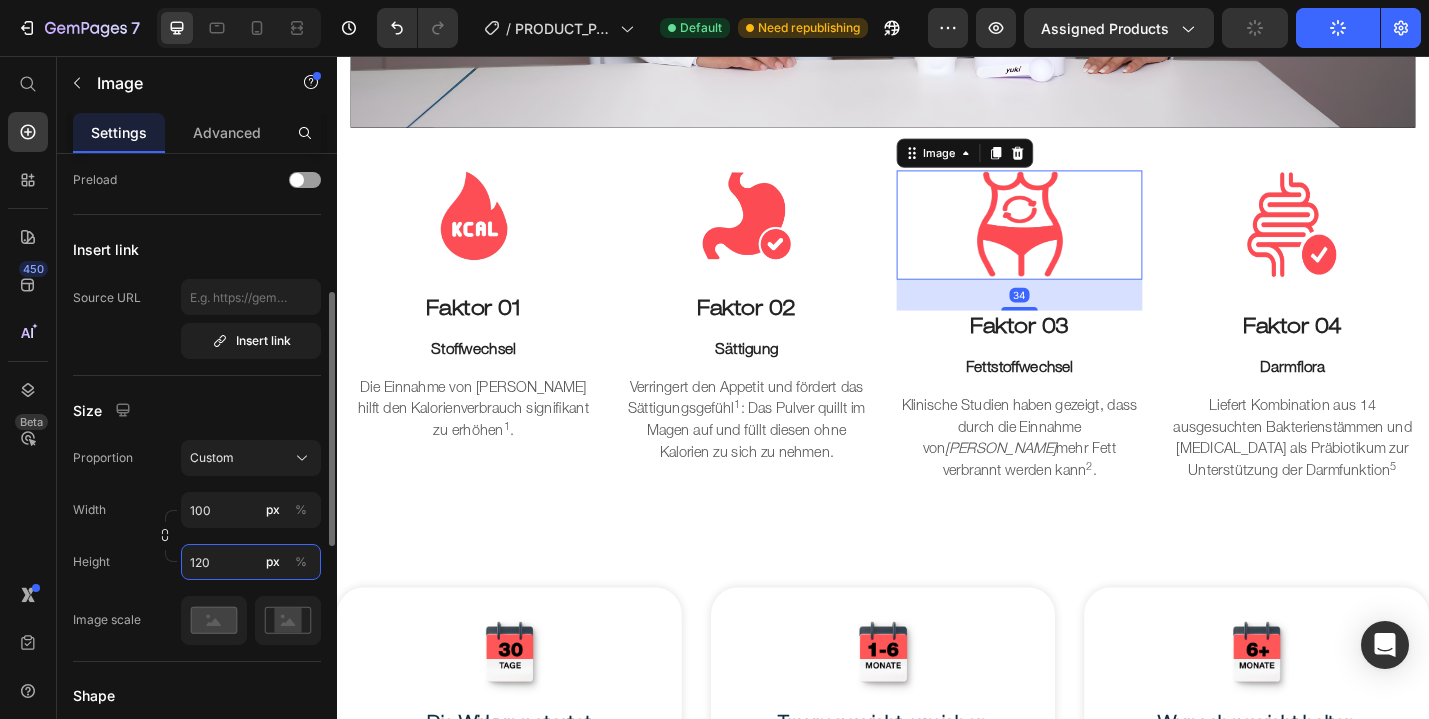 click on "120" at bounding box center [251, 562] 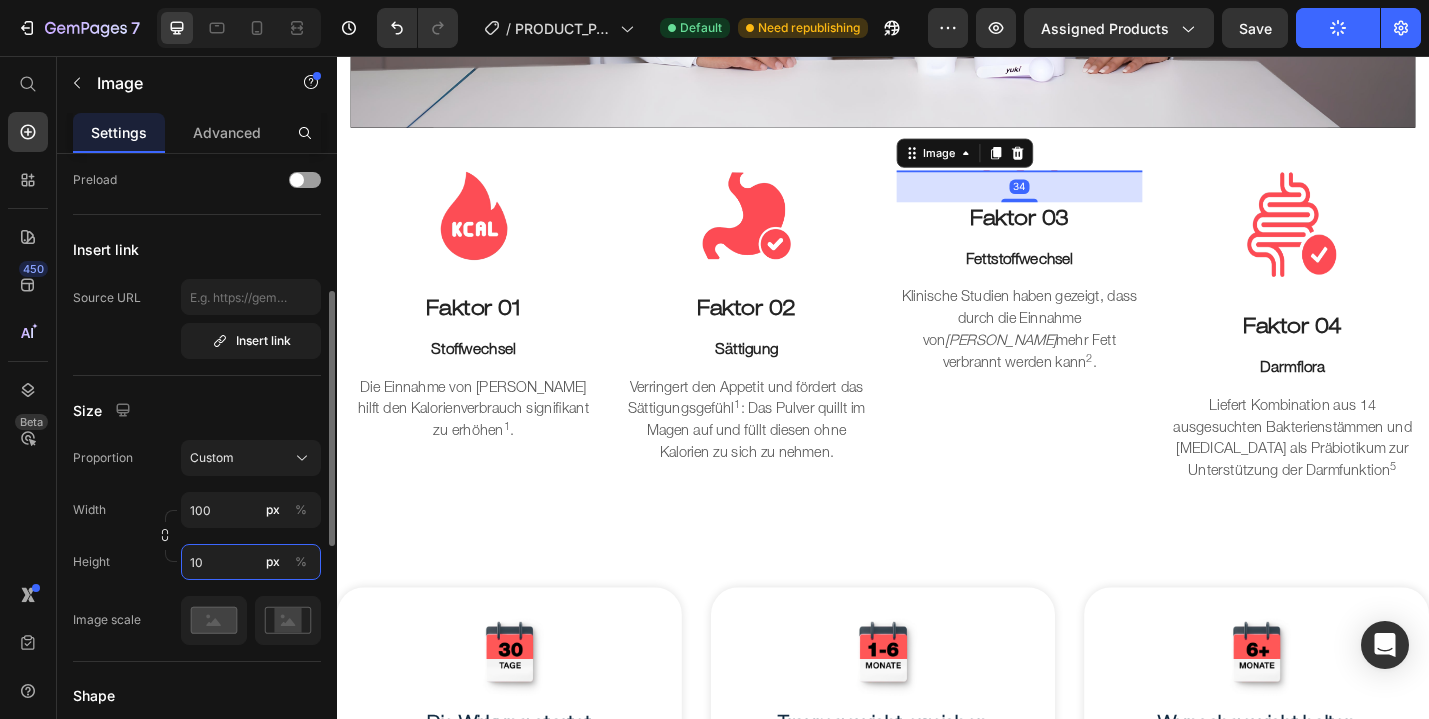 type on "100" 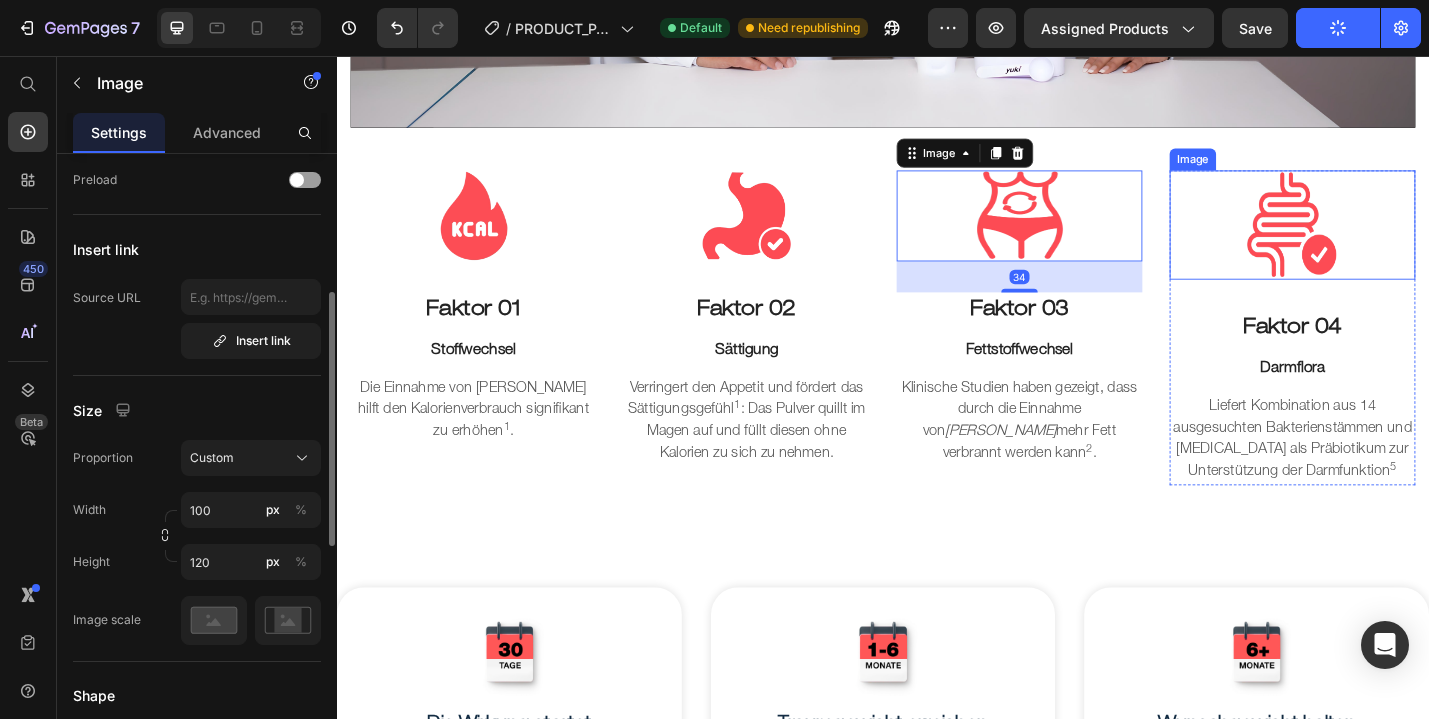 click at bounding box center (1387, 242) 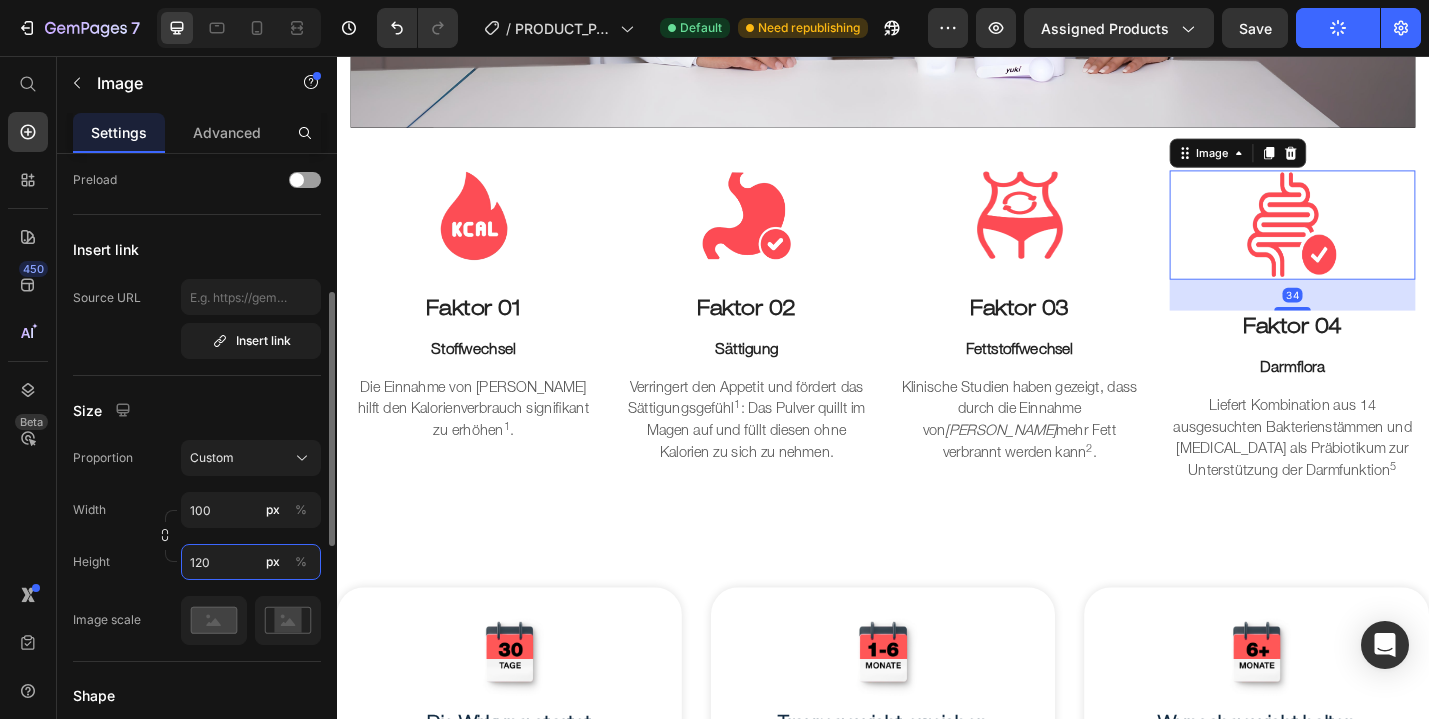 click on "120" at bounding box center [251, 562] 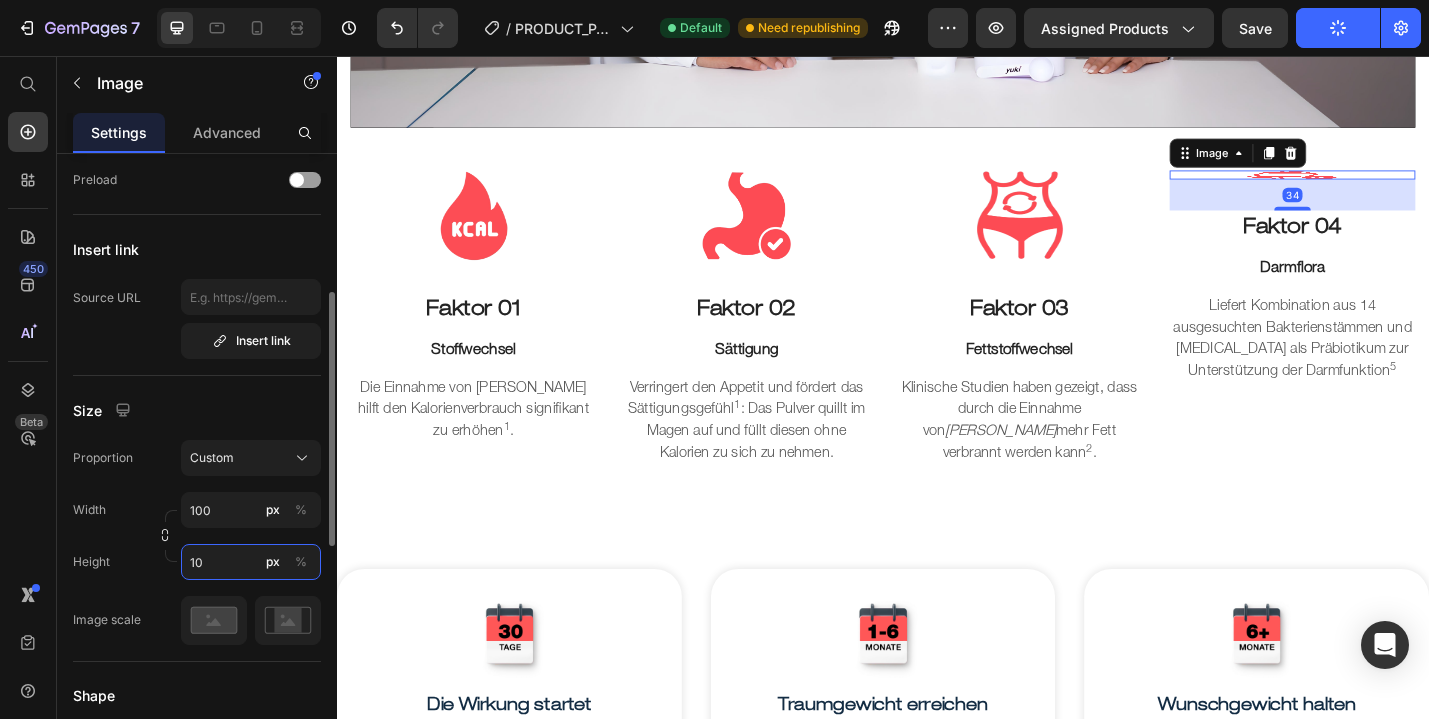 type on "100" 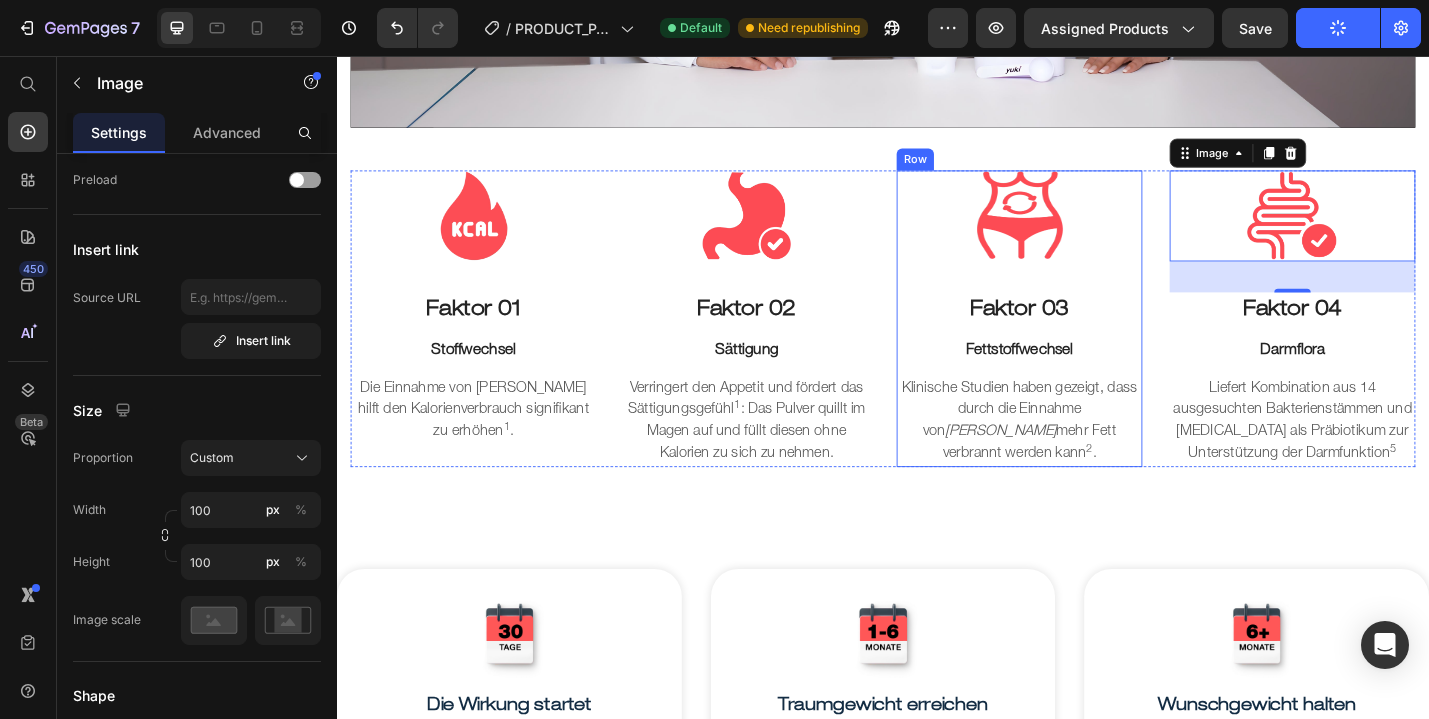 click at bounding box center (1087, 232) 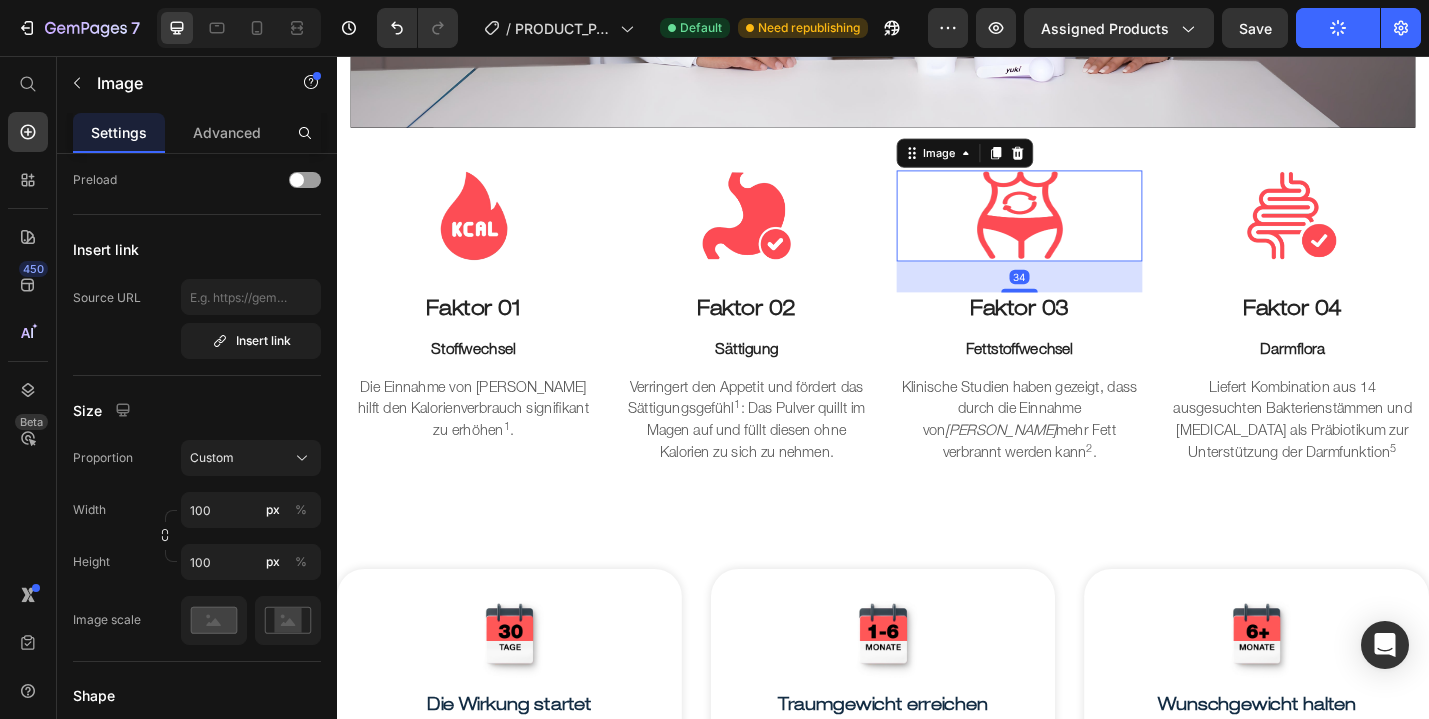 click at bounding box center [1087, 232] 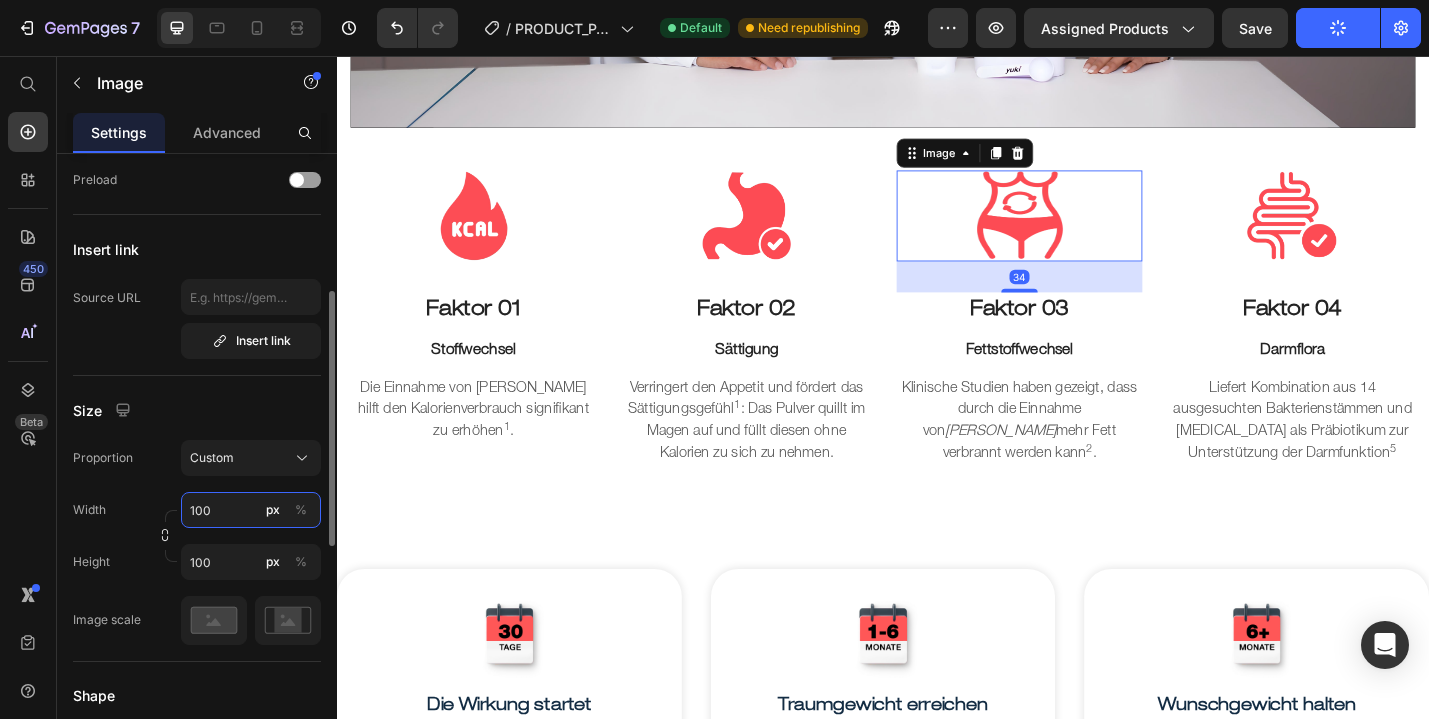 click on "100" at bounding box center [251, 510] 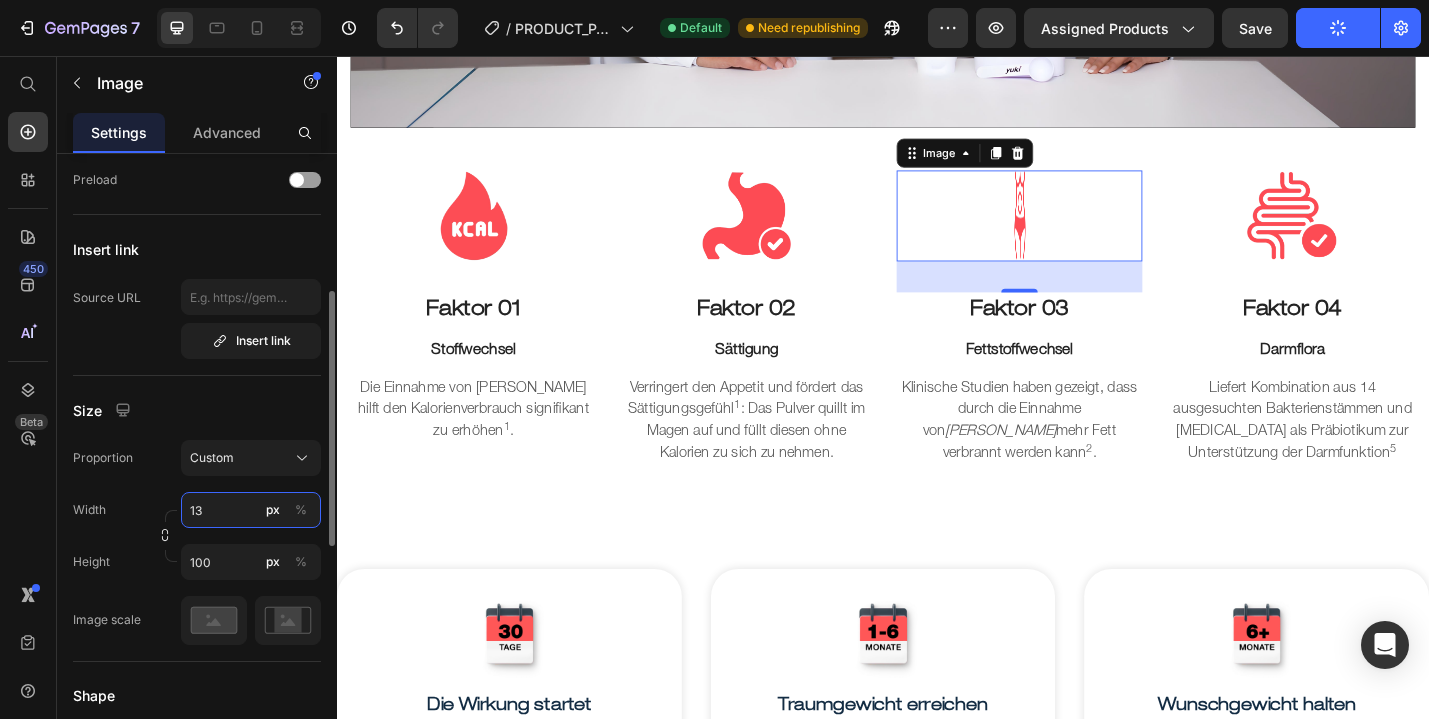 type on "1" 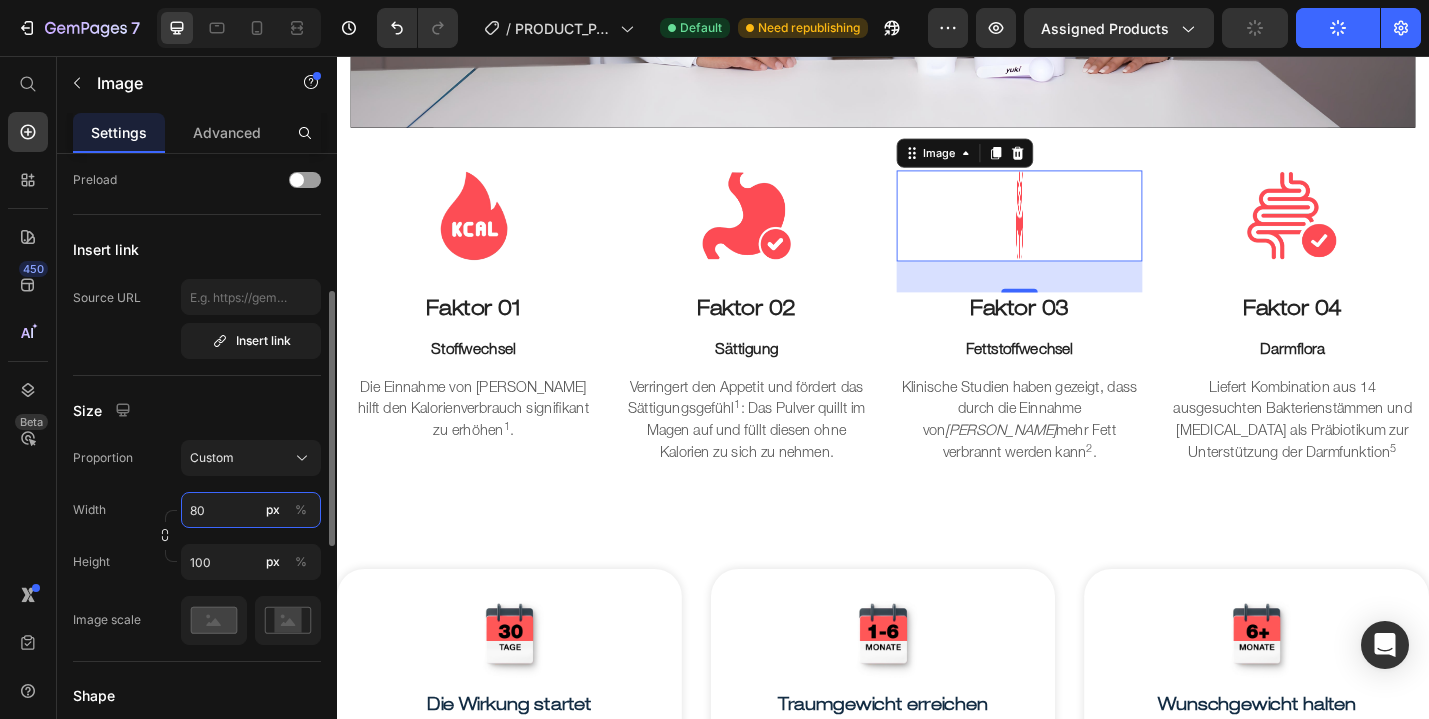 type on "100" 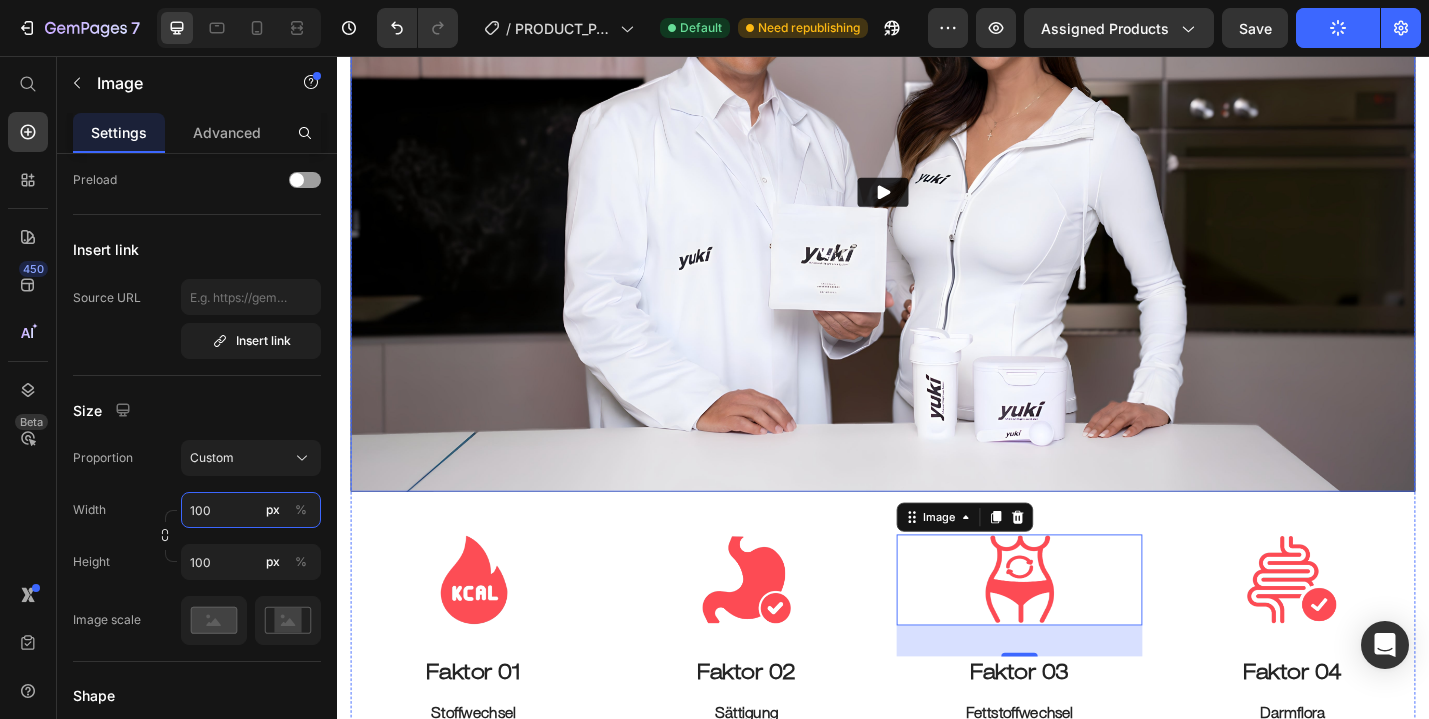 scroll, scrollTop: 0, scrollLeft: 0, axis: both 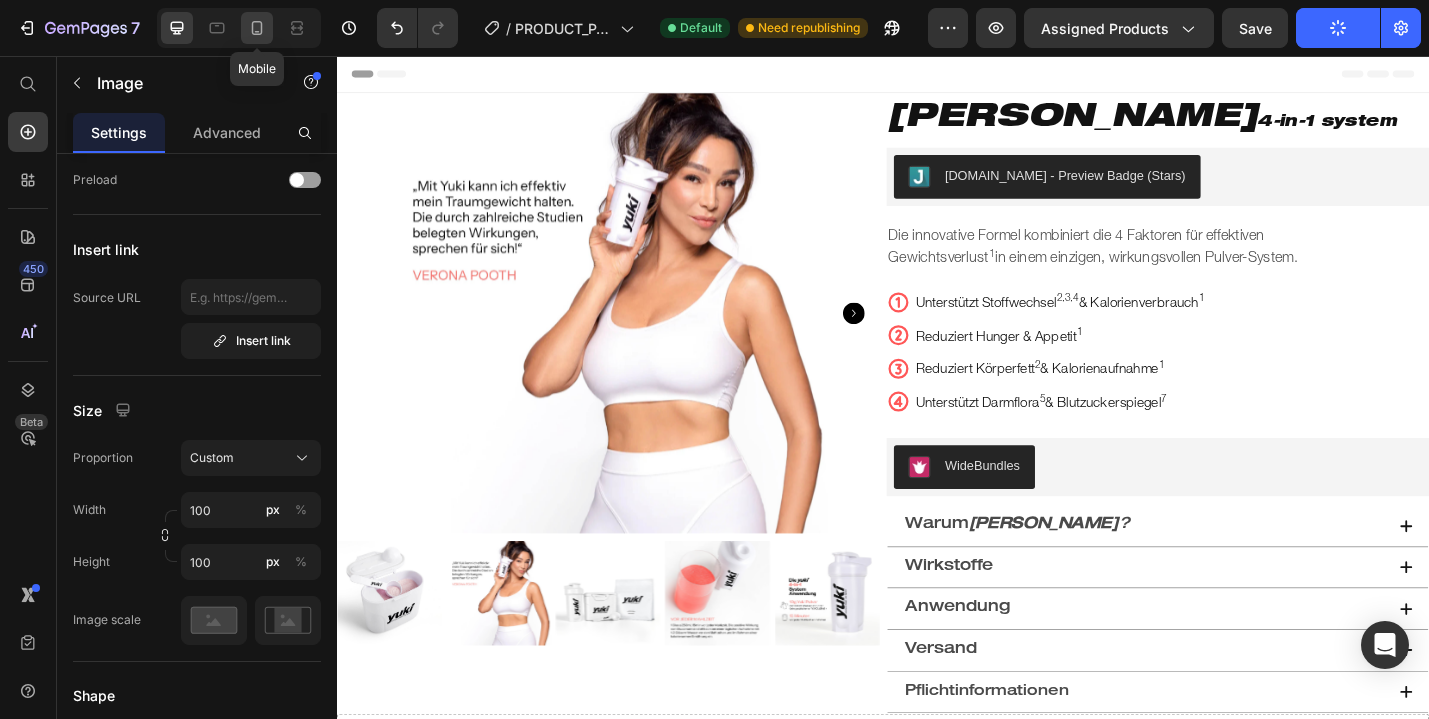 click 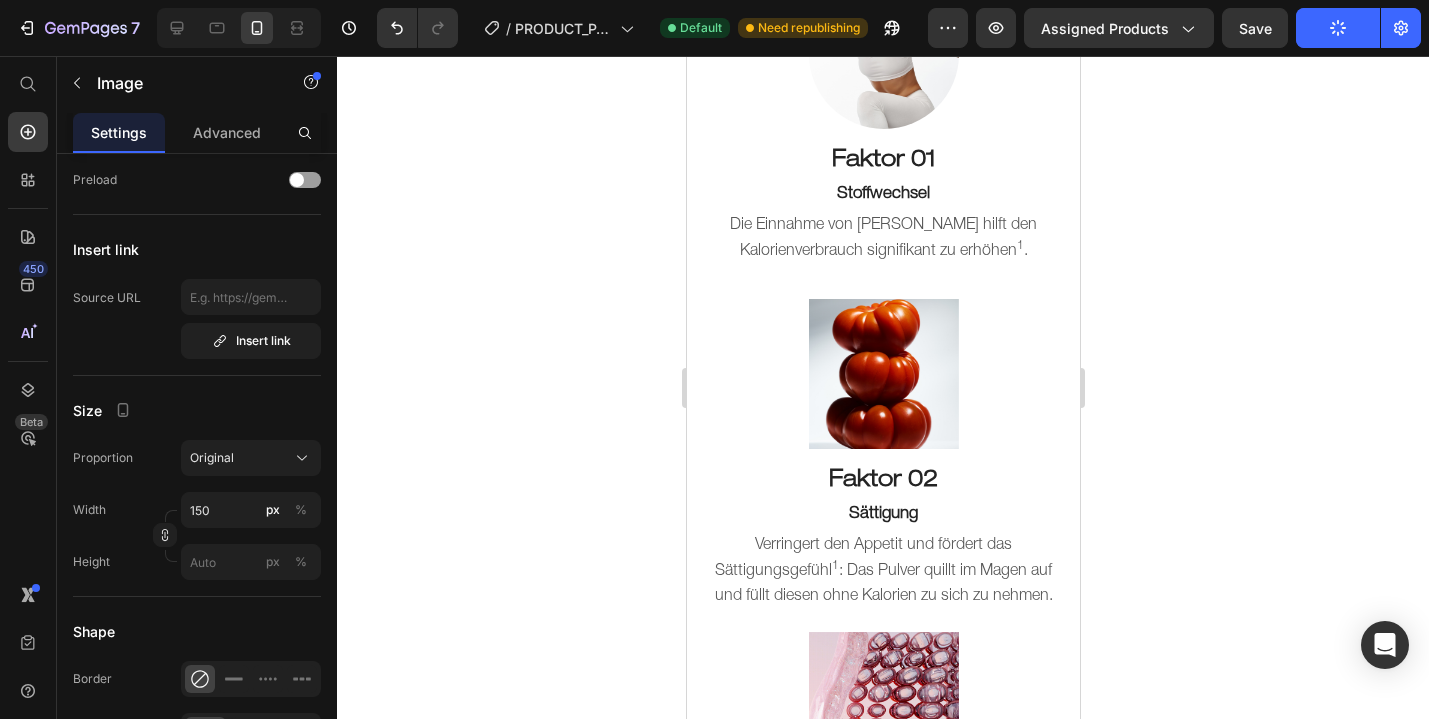 scroll, scrollTop: 1948, scrollLeft: 0, axis: vertical 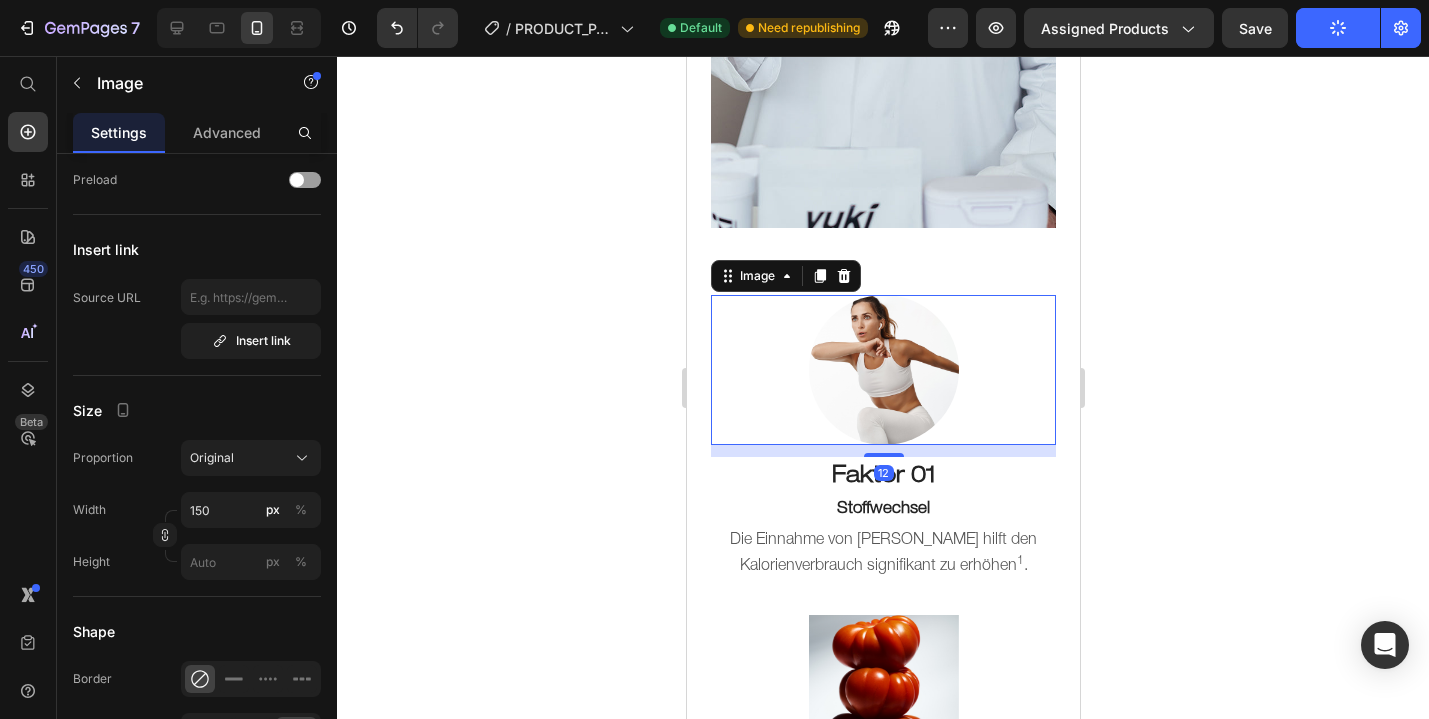 click at bounding box center [882, 370] 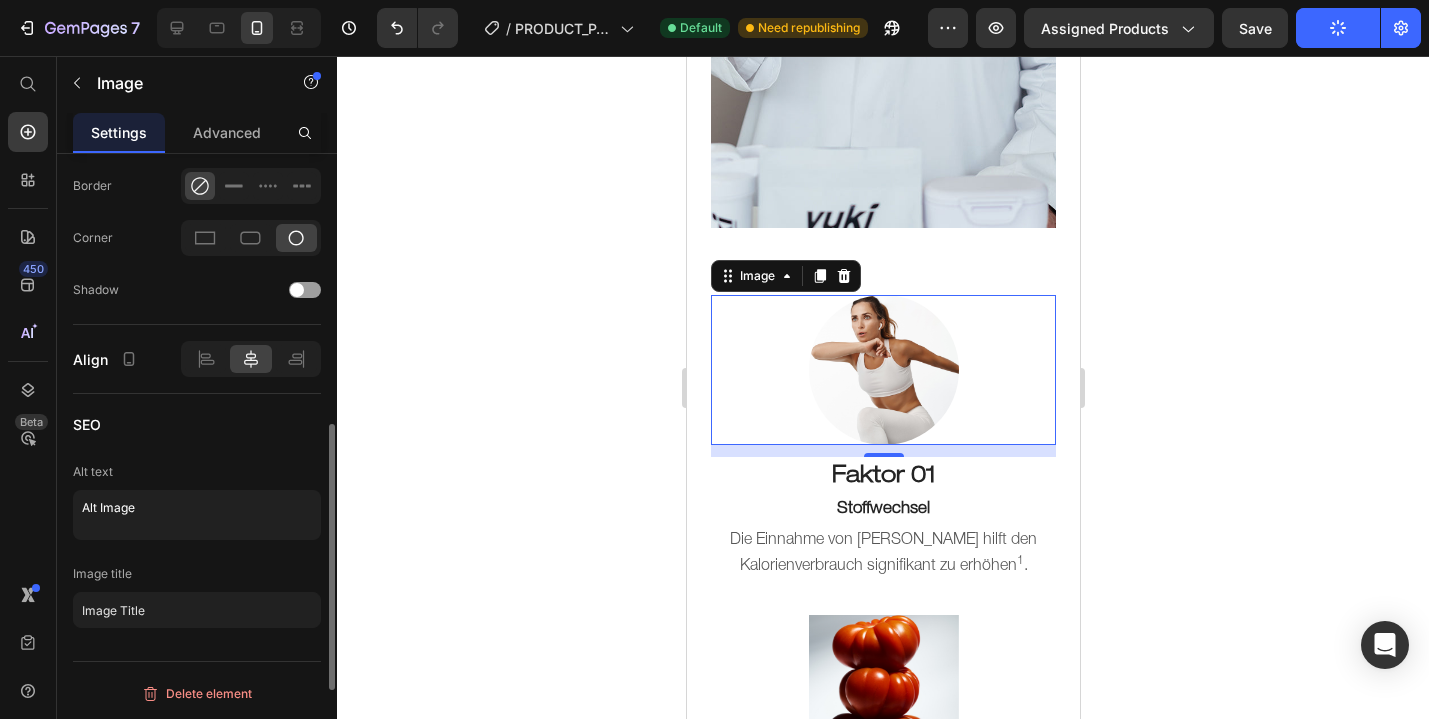 scroll, scrollTop: 0, scrollLeft: 0, axis: both 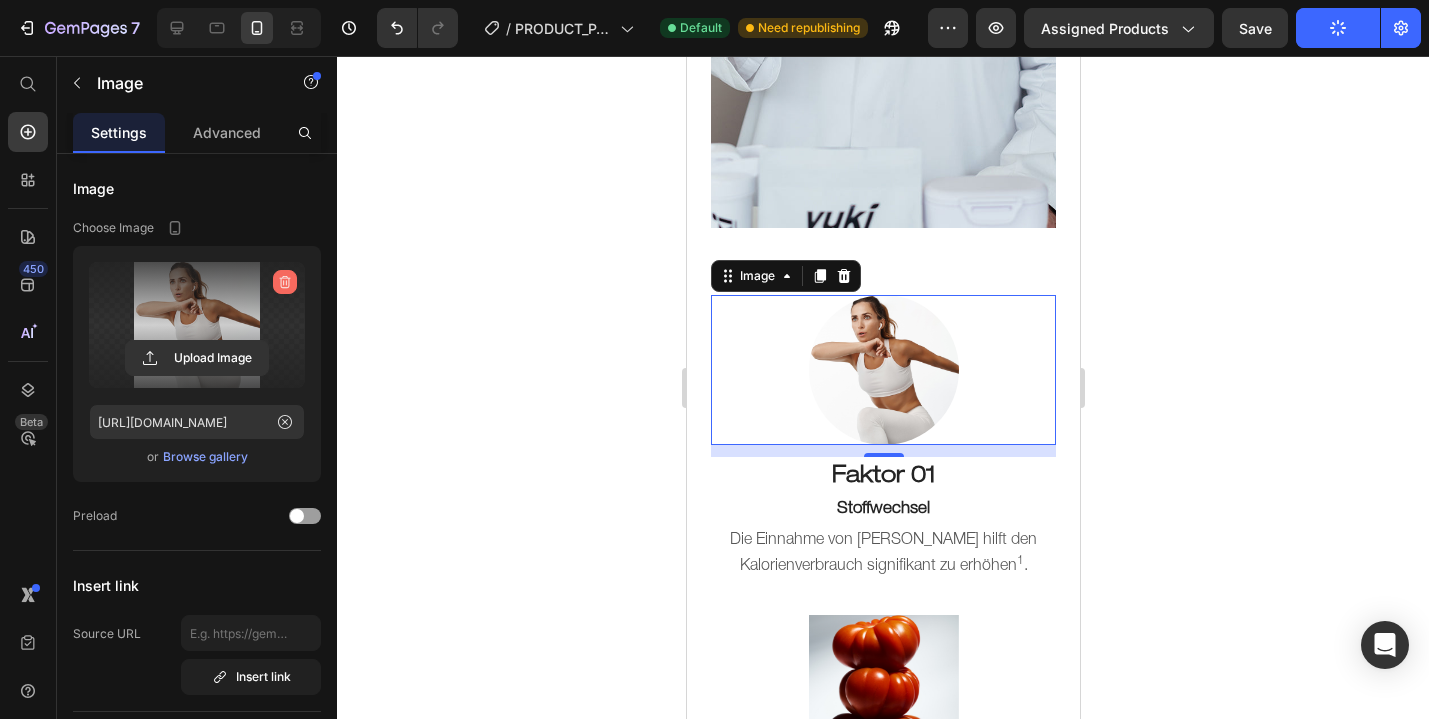 click 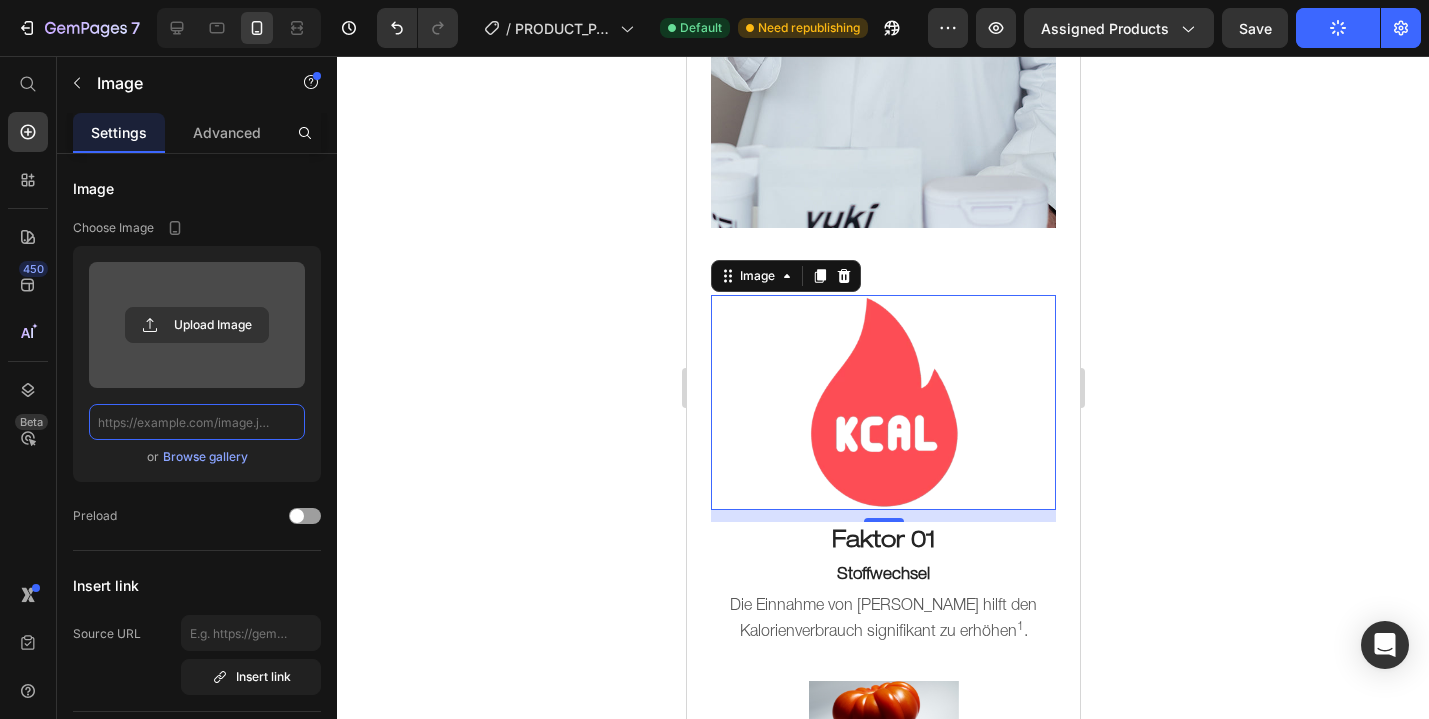 scroll, scrollTop: 0, scrollLeft: 0, axis: both 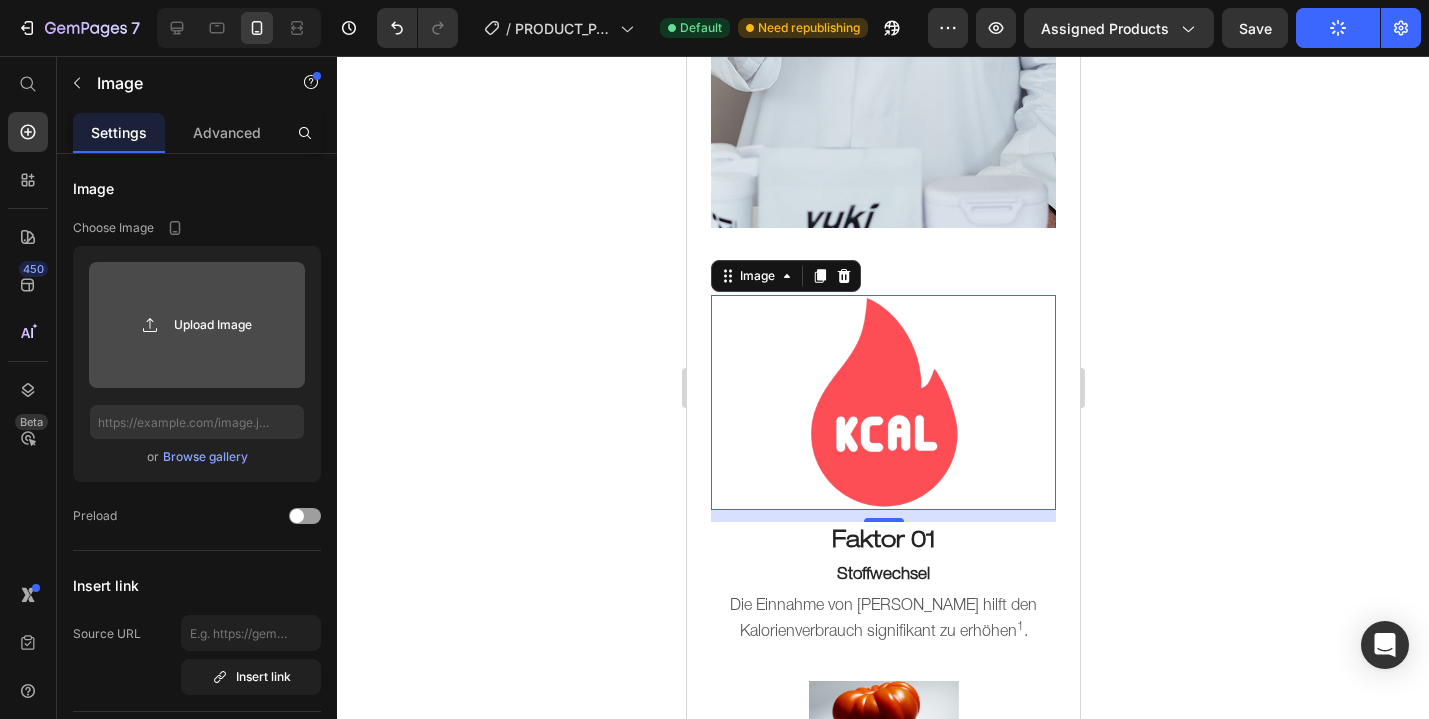 click 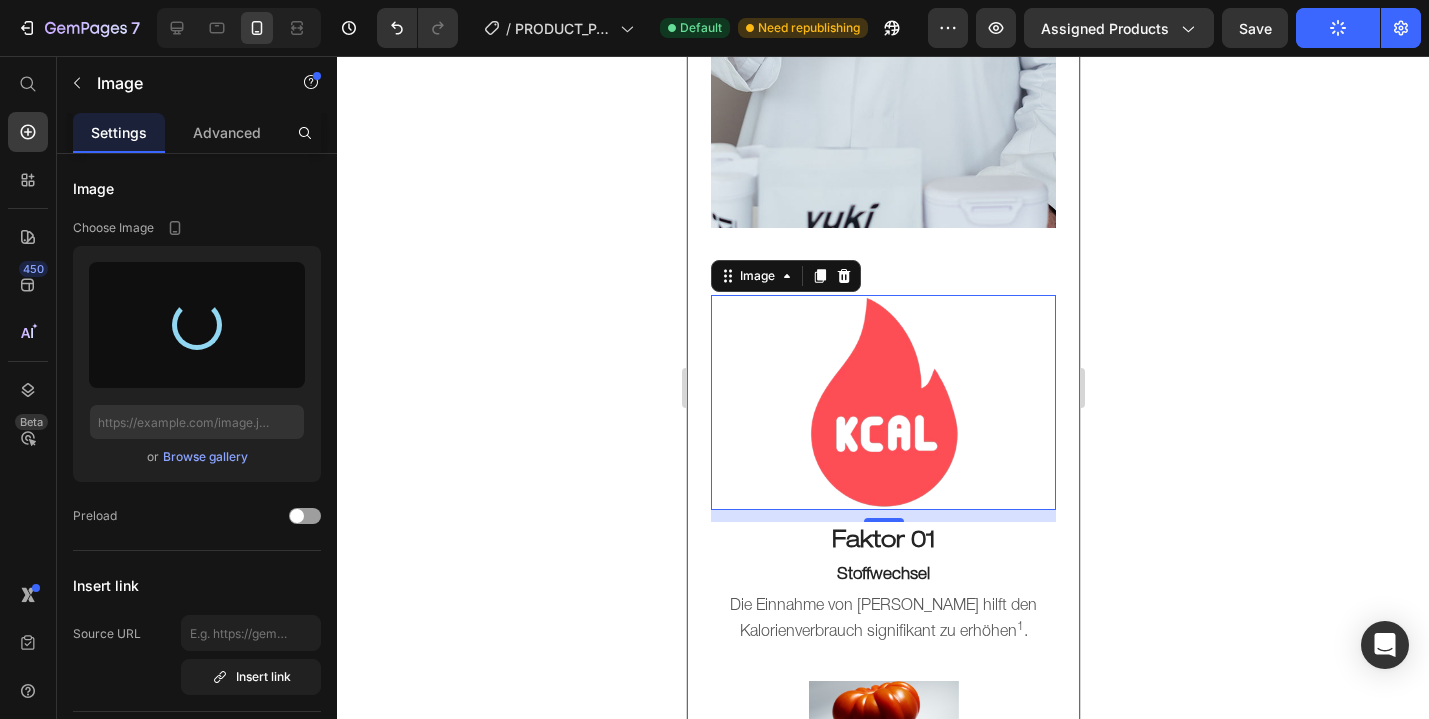 type on "[URL][DOMAIN_NAME]" 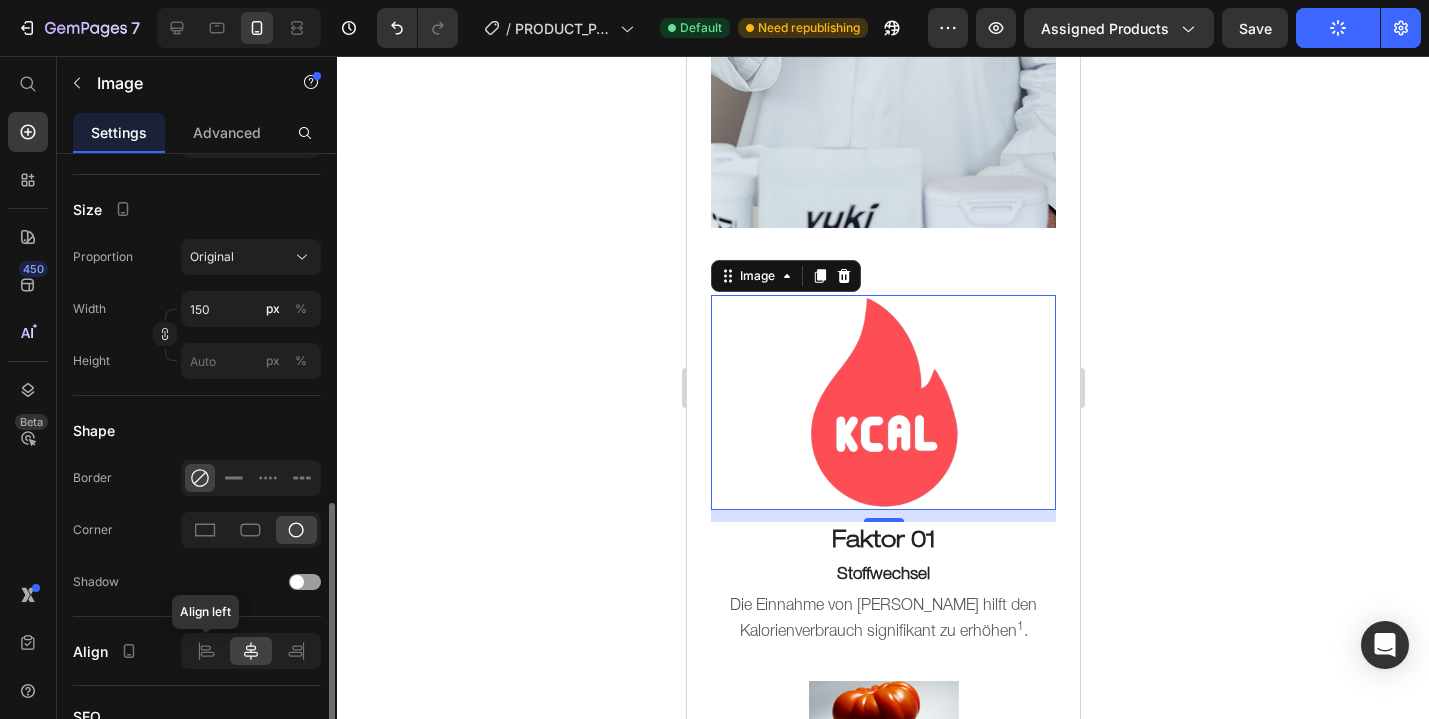 scroll, scrollTop: 620, scrollLeft: 0, axis: vertical 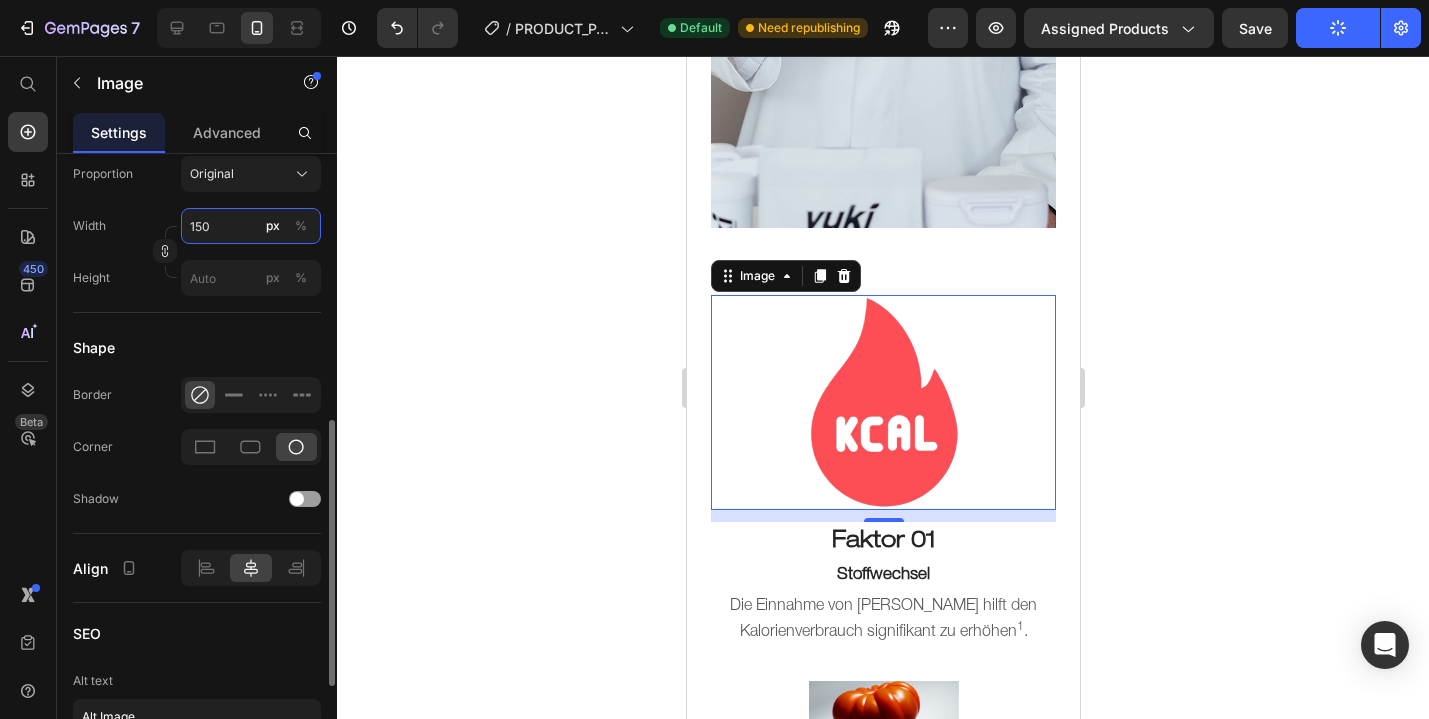 click on "150" at bounding box center (251, 226) 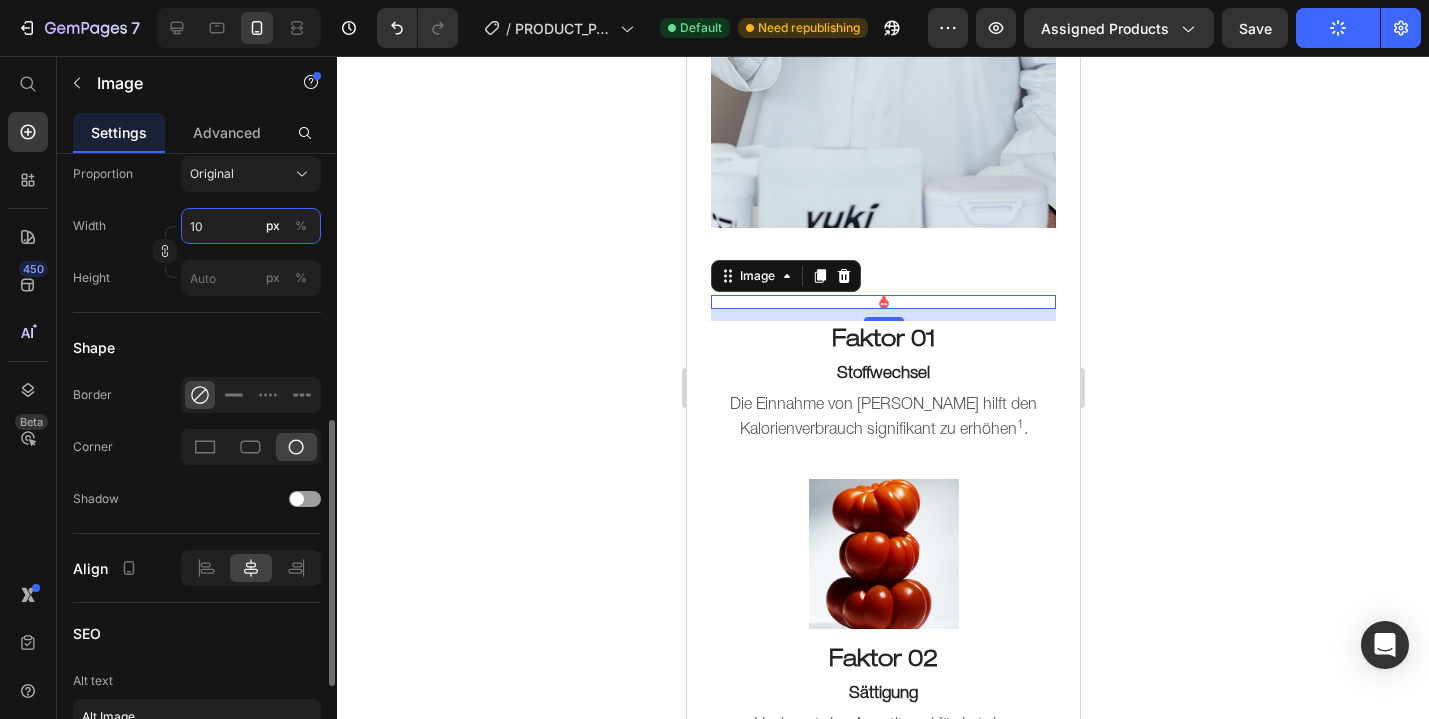 type on "1" 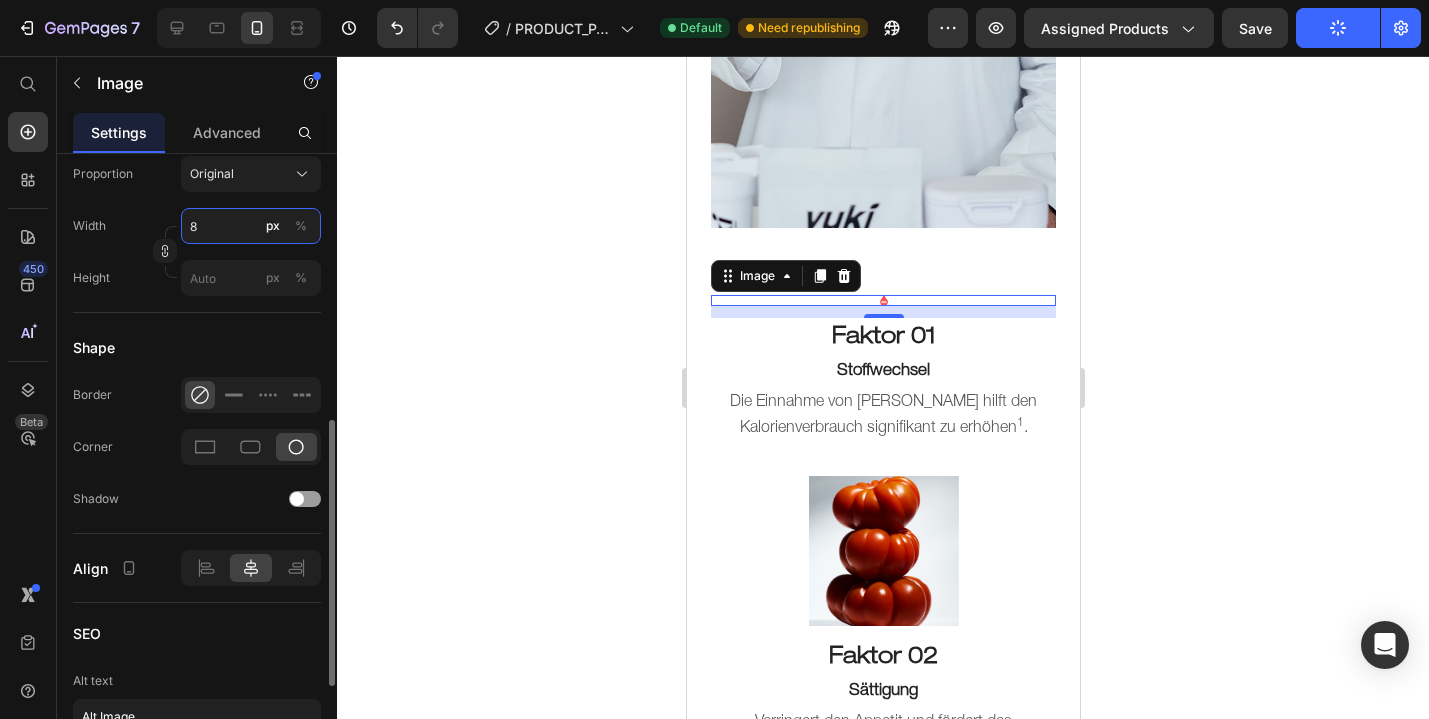 type on "80" 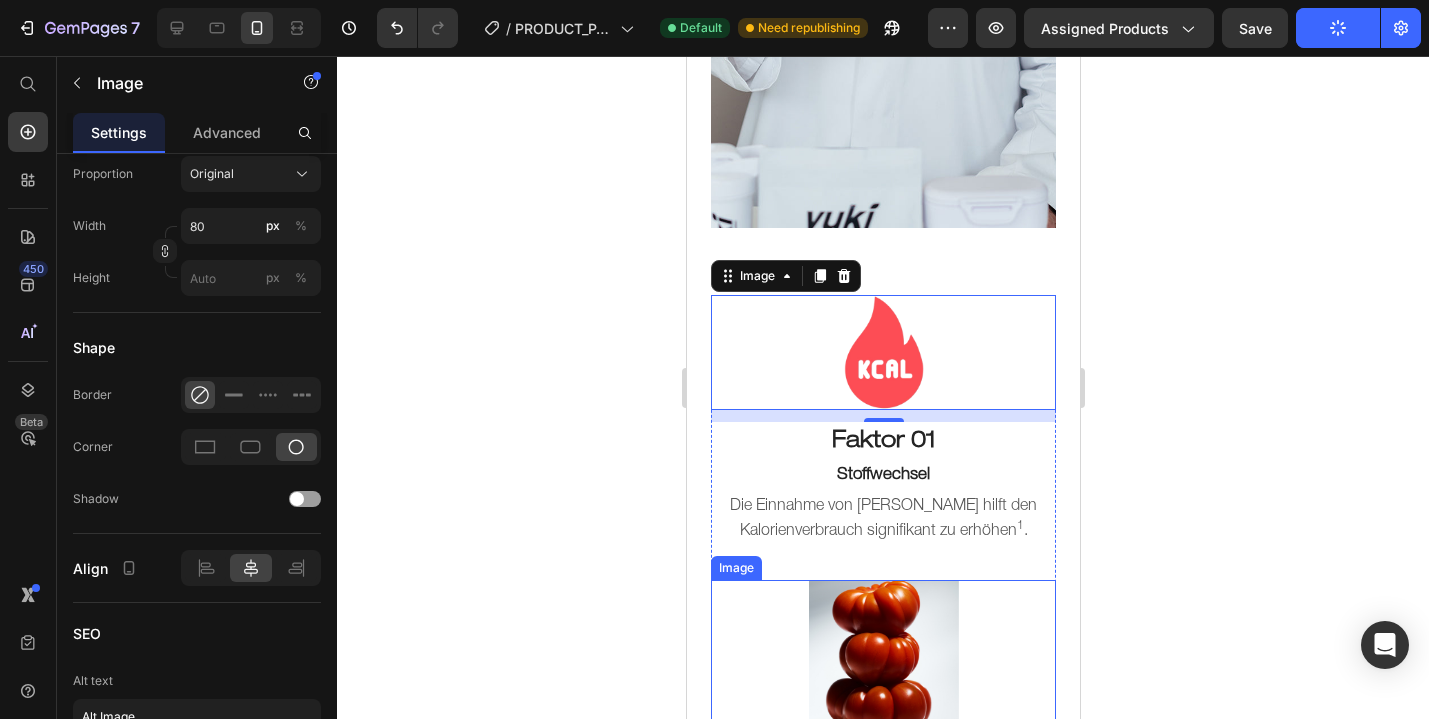 click at bounding box center [882, 655] 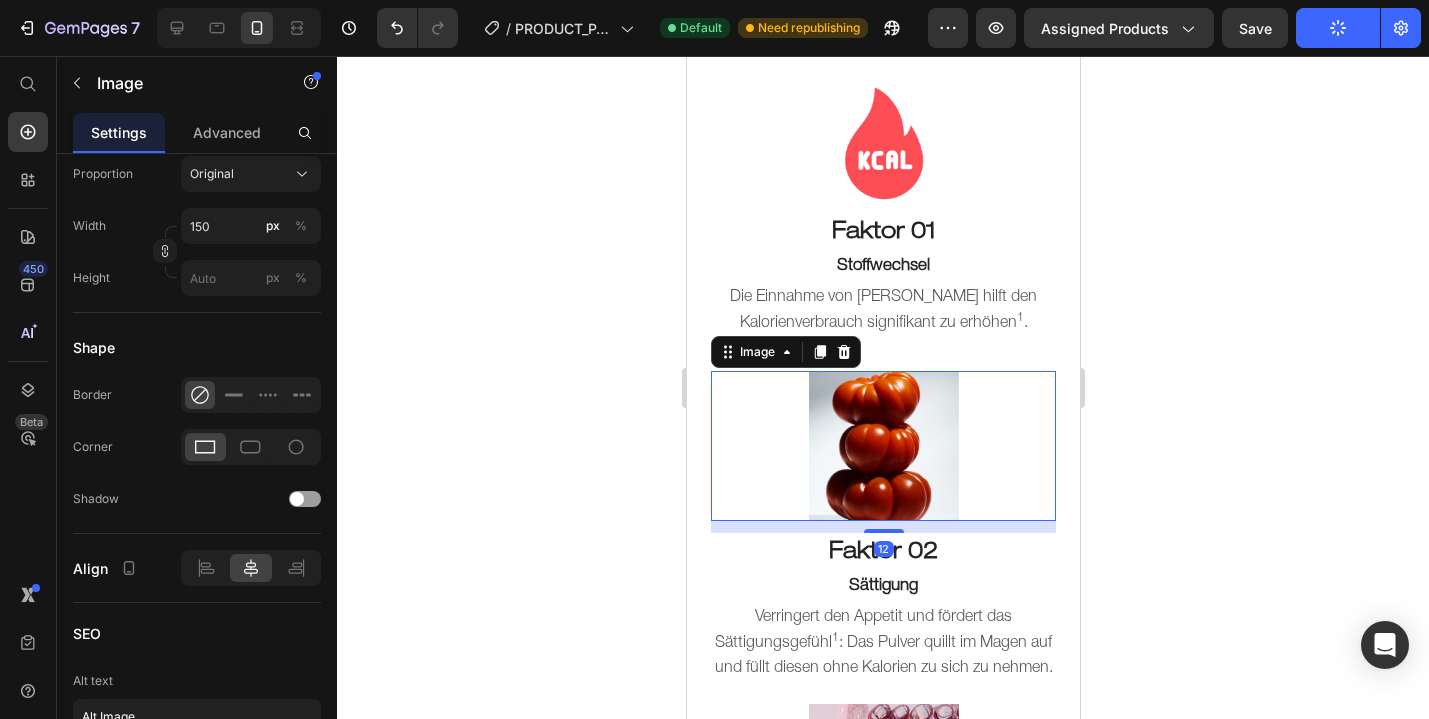 scroll, scrollTop: 2138, scrollLeft: 0, axis: vertical 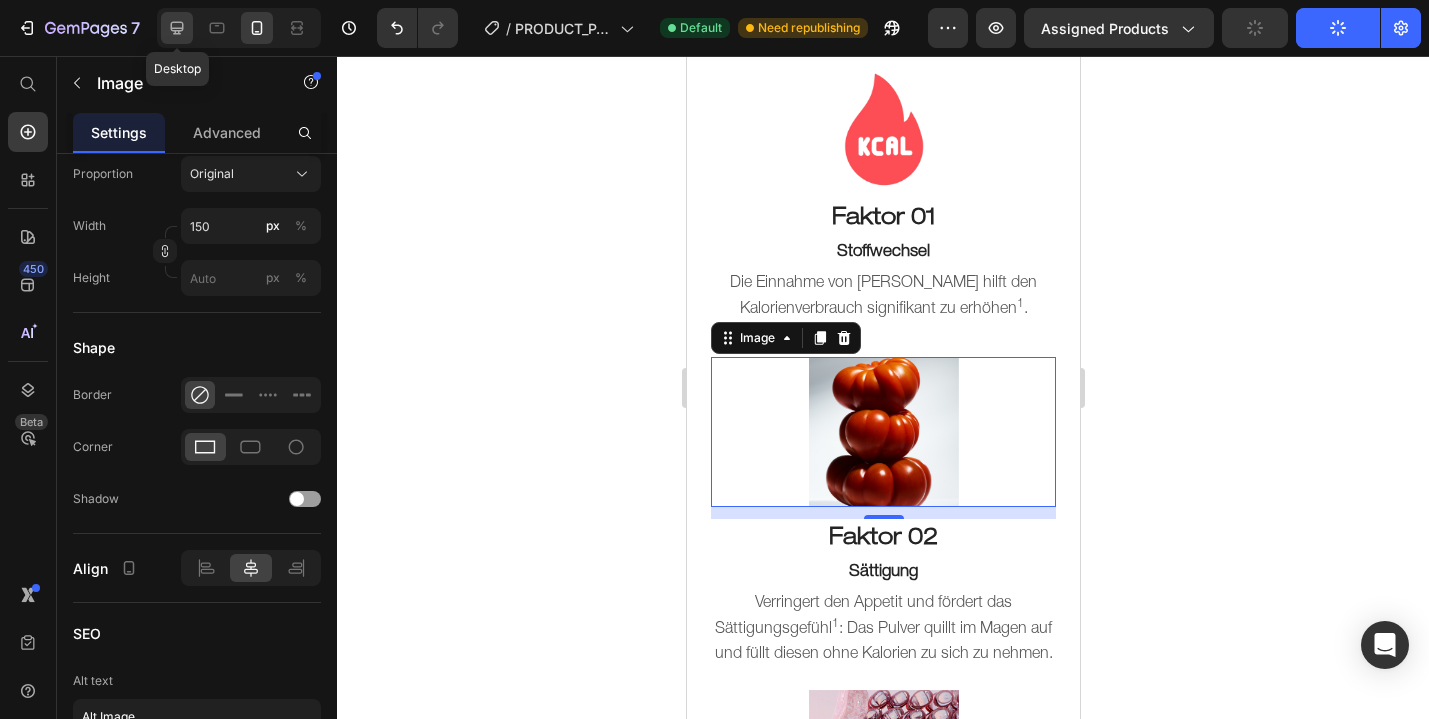 click 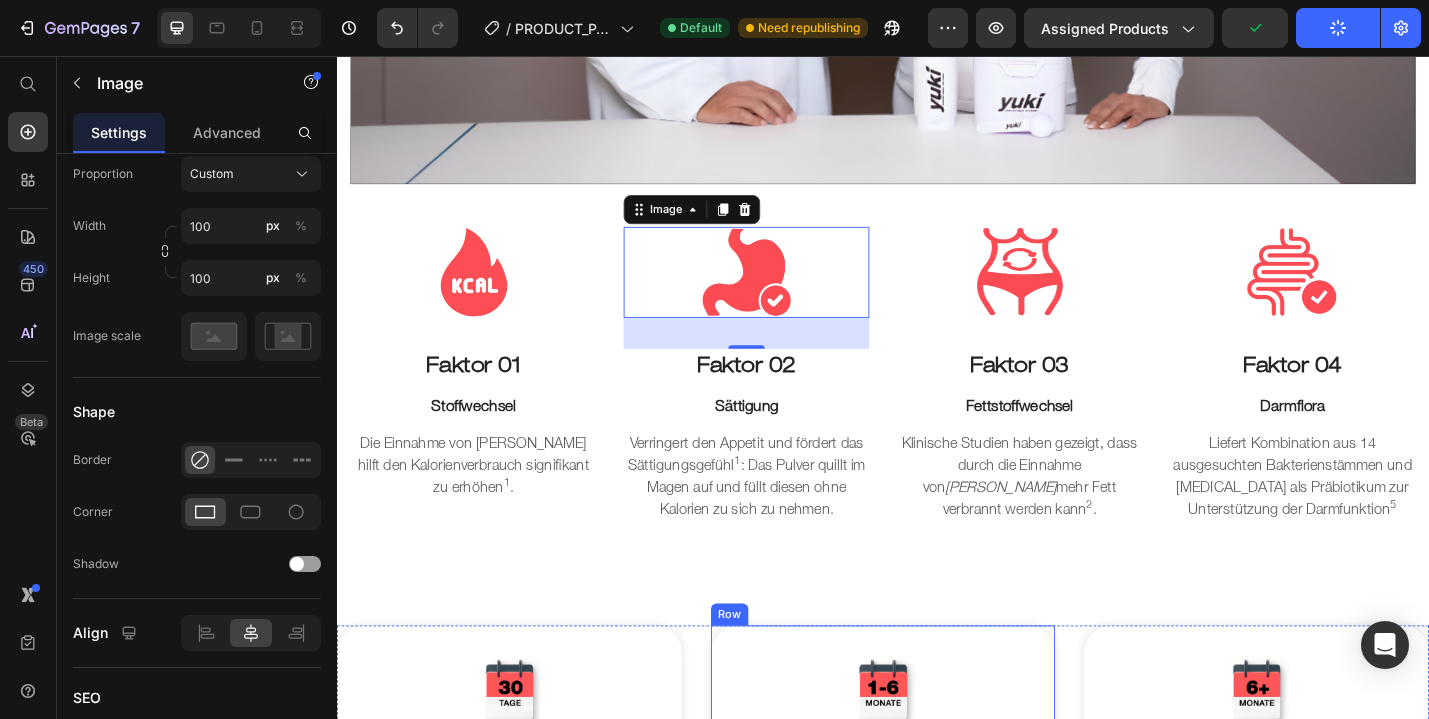 scroll, scrollTop: 2184, scrollLeft: 0, axis: vertical 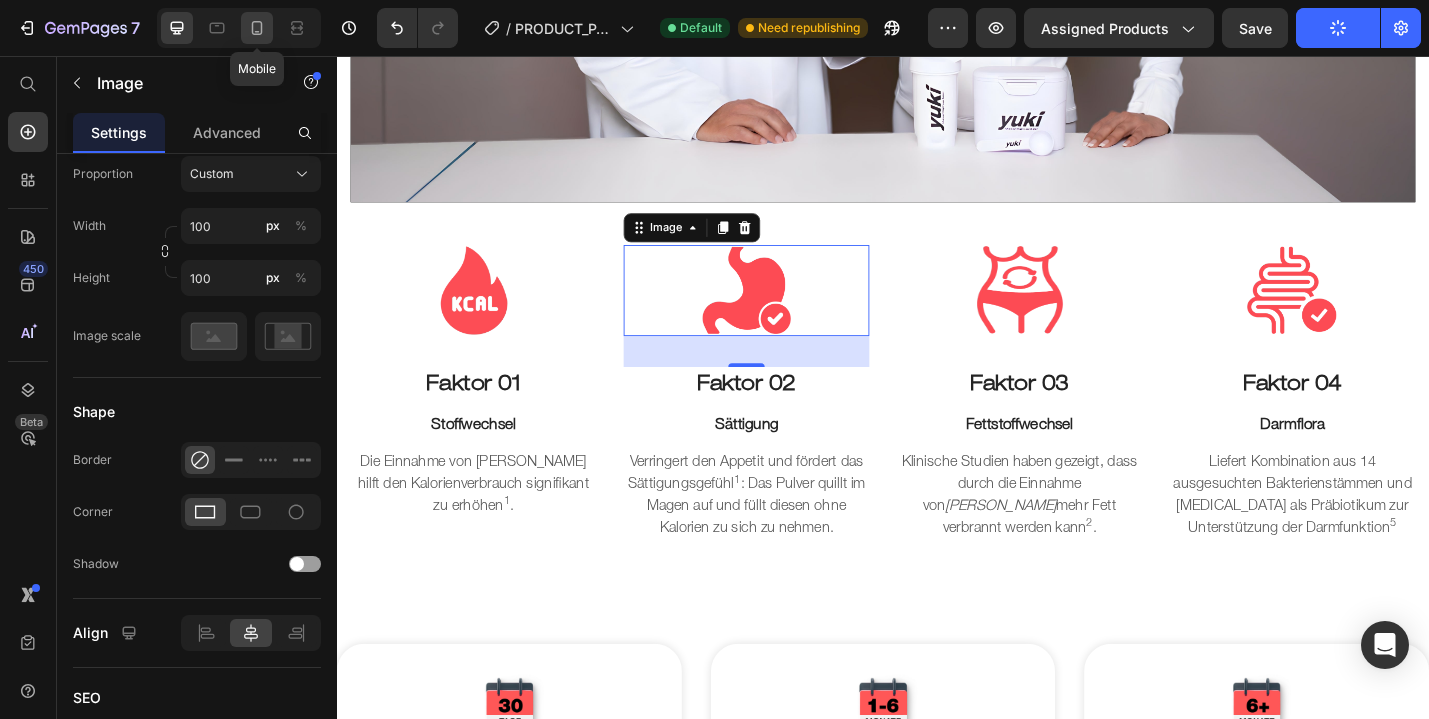 click 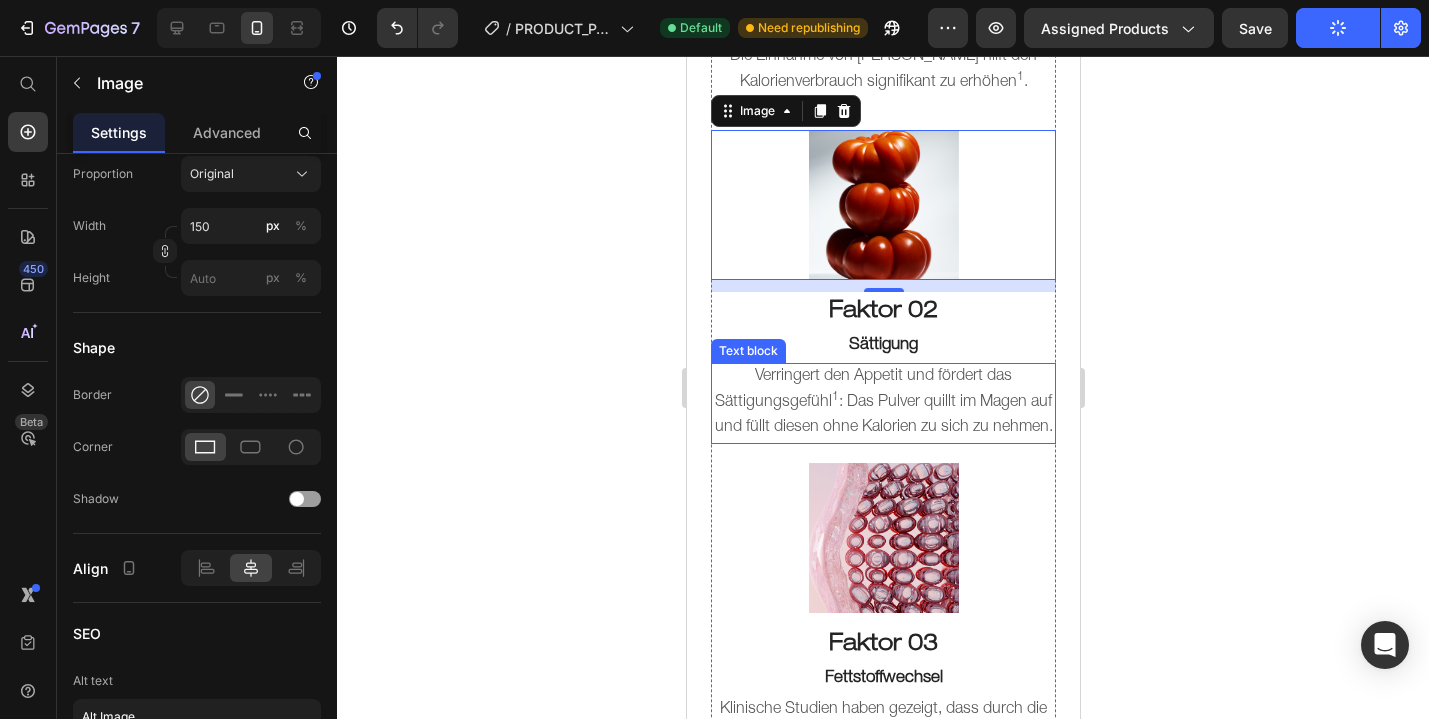scroll, scrollTop: 2370, scrollLeft: 0, axis: vertical 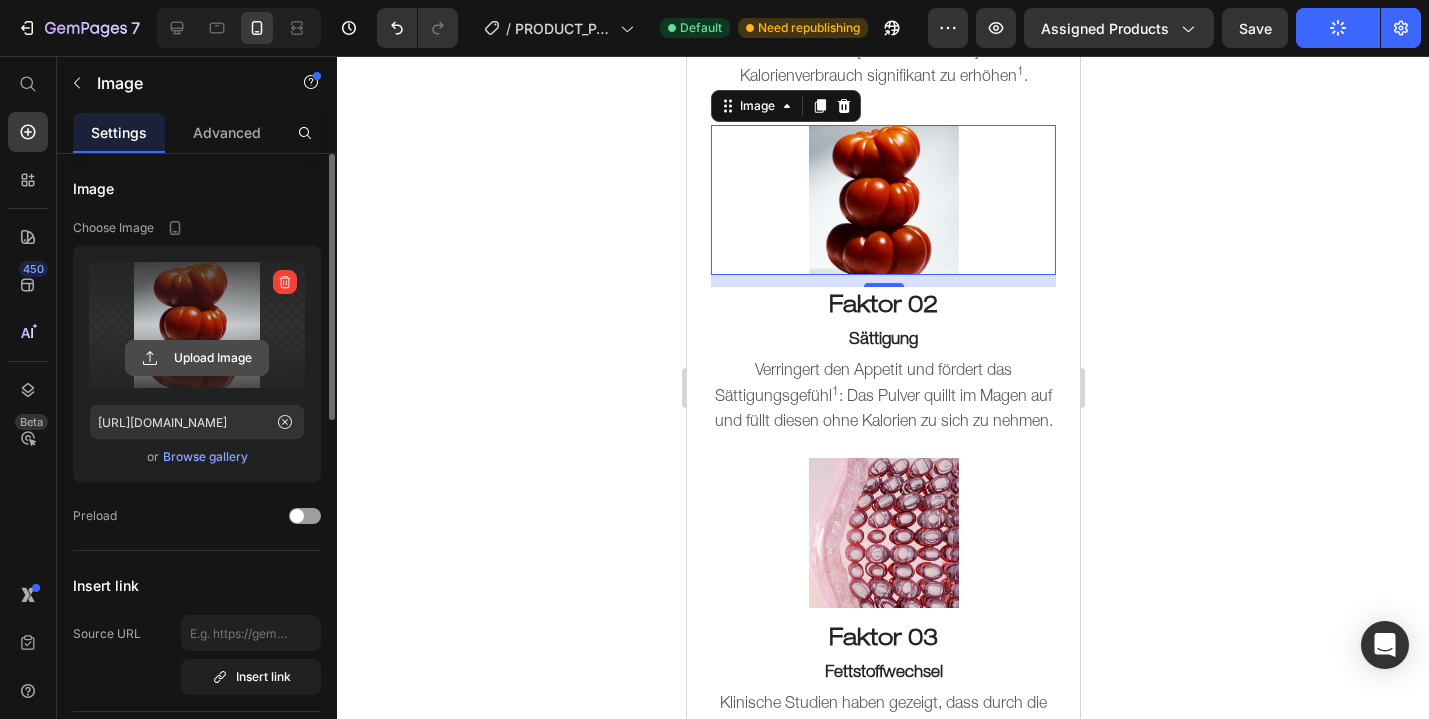 click 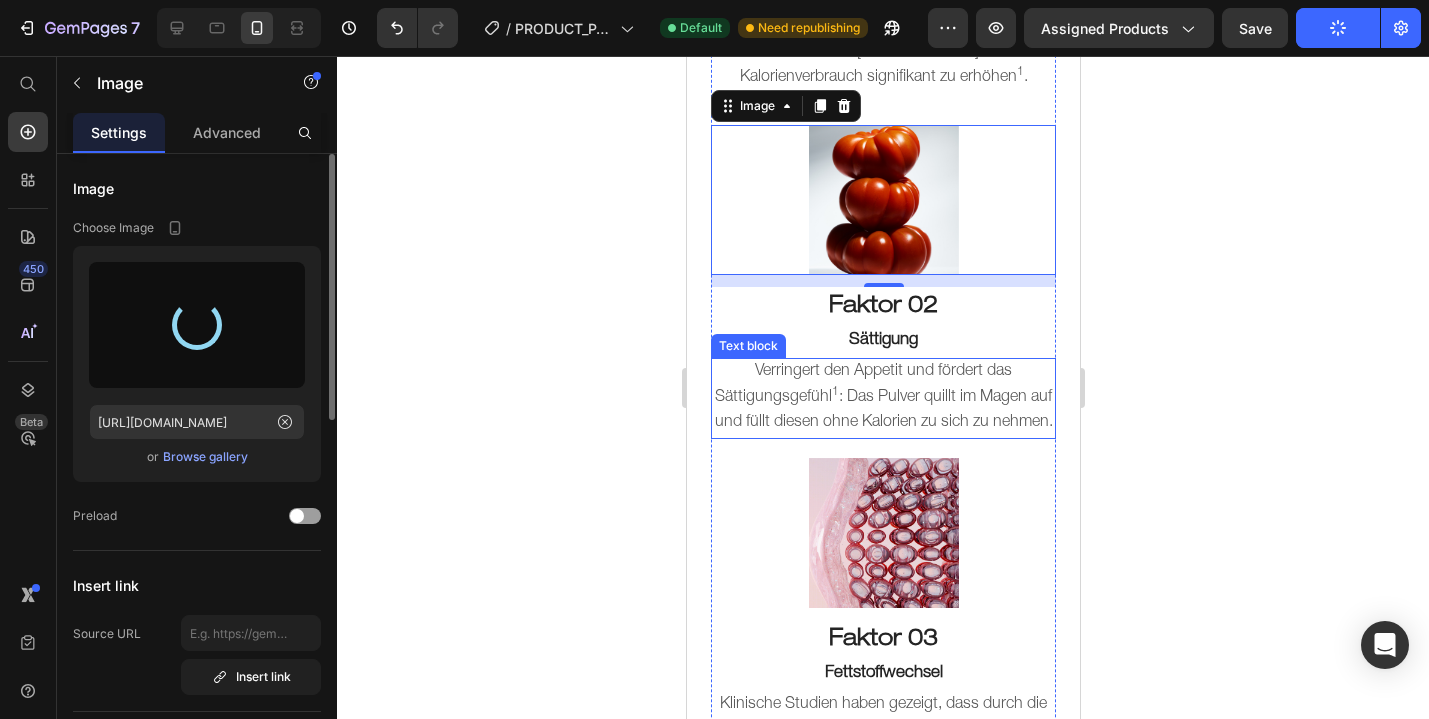 type on "[URL][DOMAIN_NAME]" 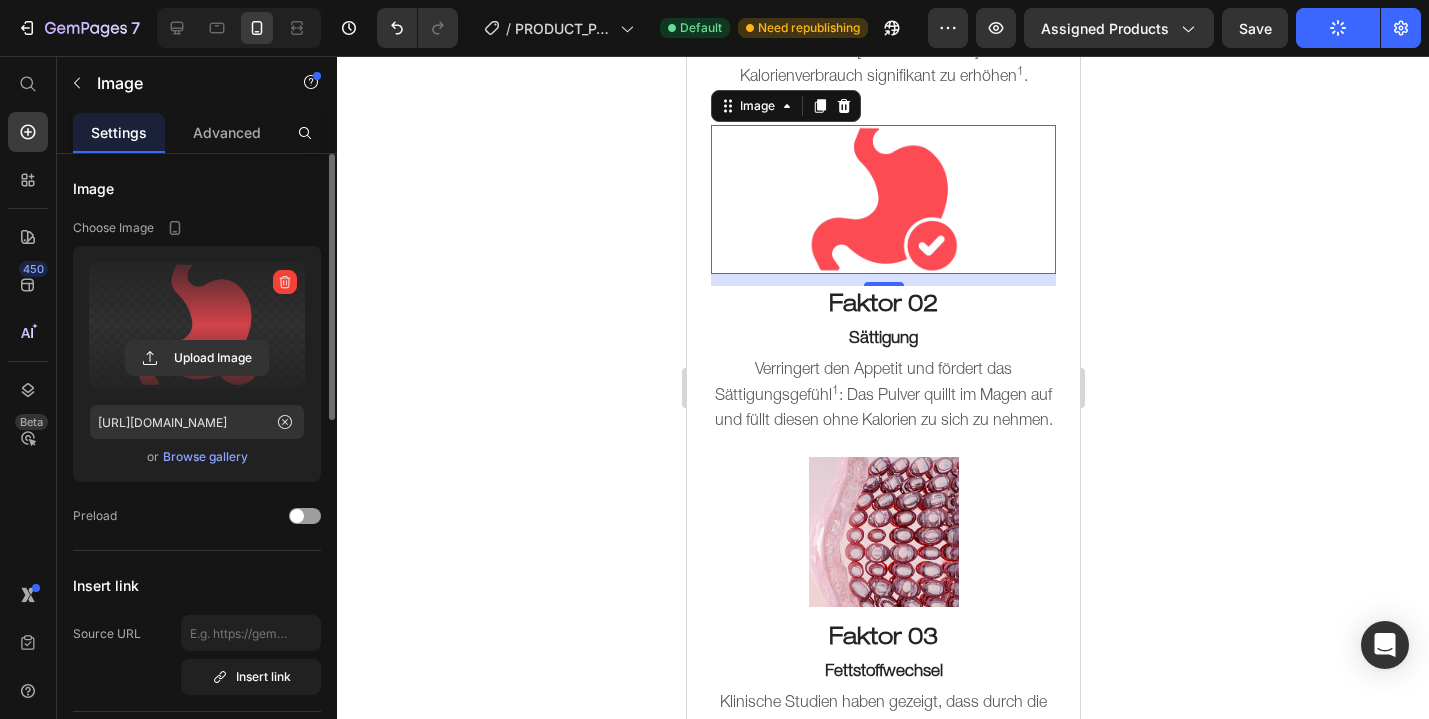 scroll, scrollTop: 2308, scrollLeft: 0, axis: vertical 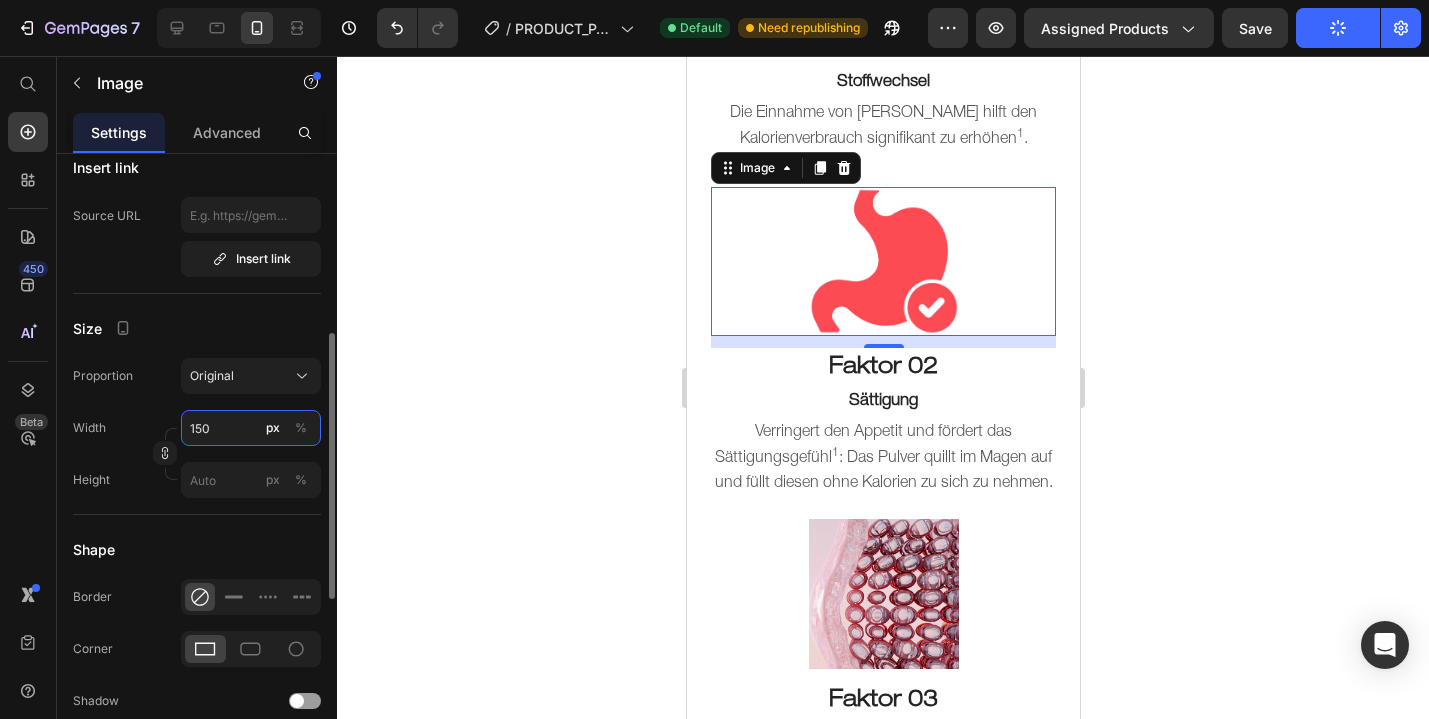click on "150" at bounding box center [251, 428] 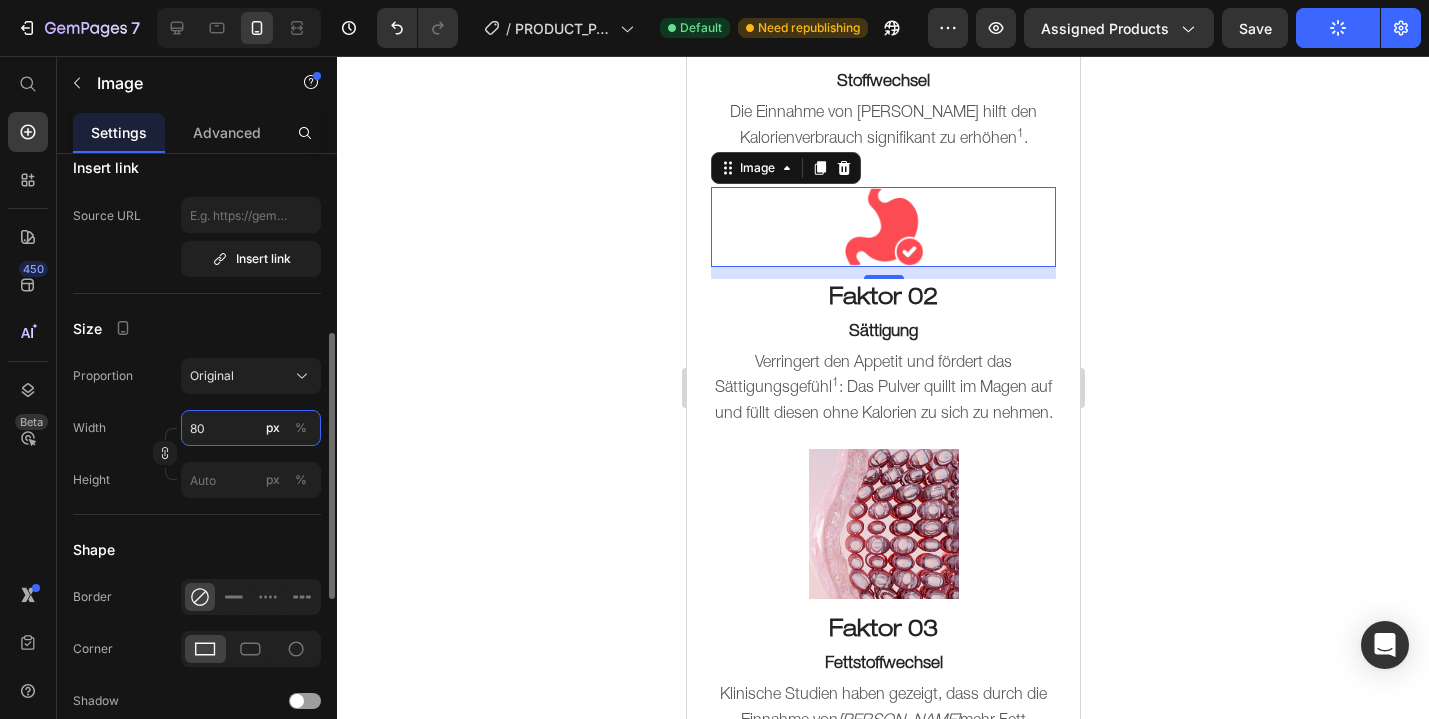 type on "80" 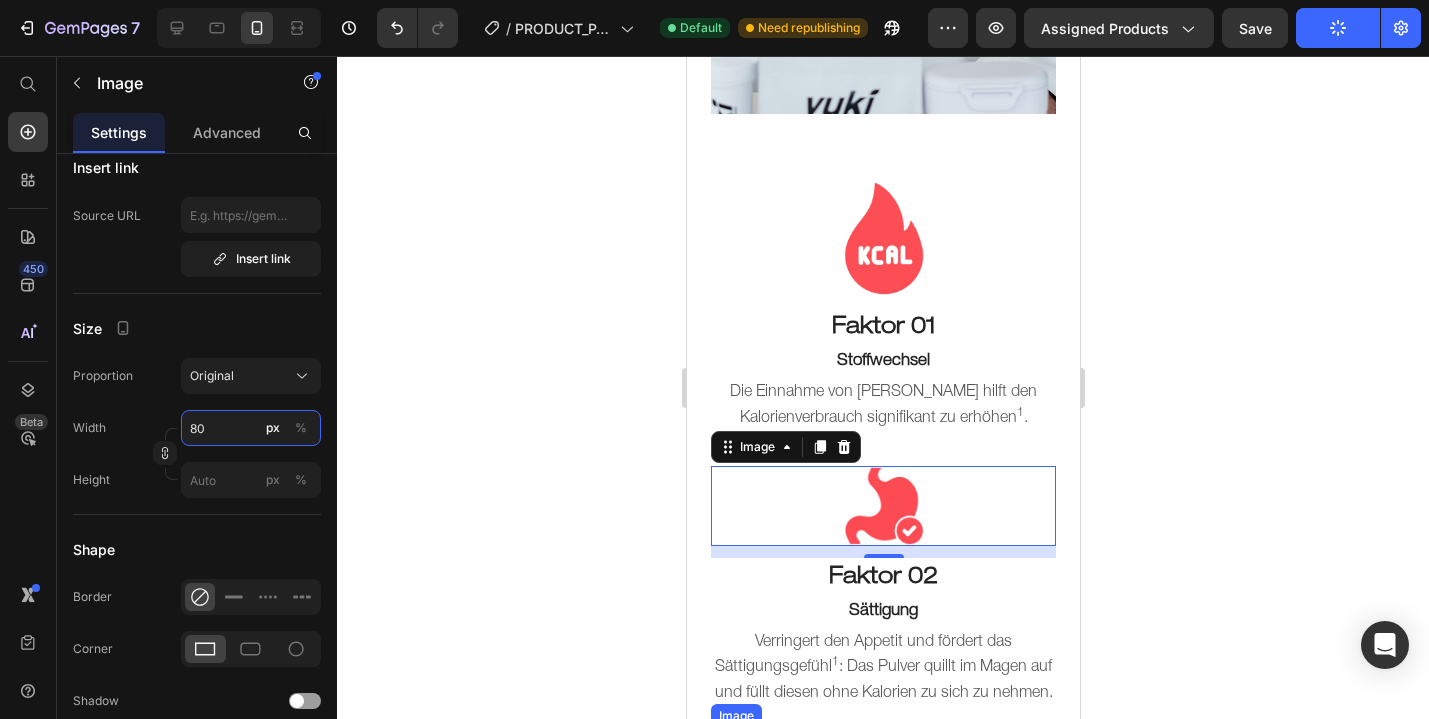 scroll, scrollTop: 2032, scrollLeft: 0, axis: vertical 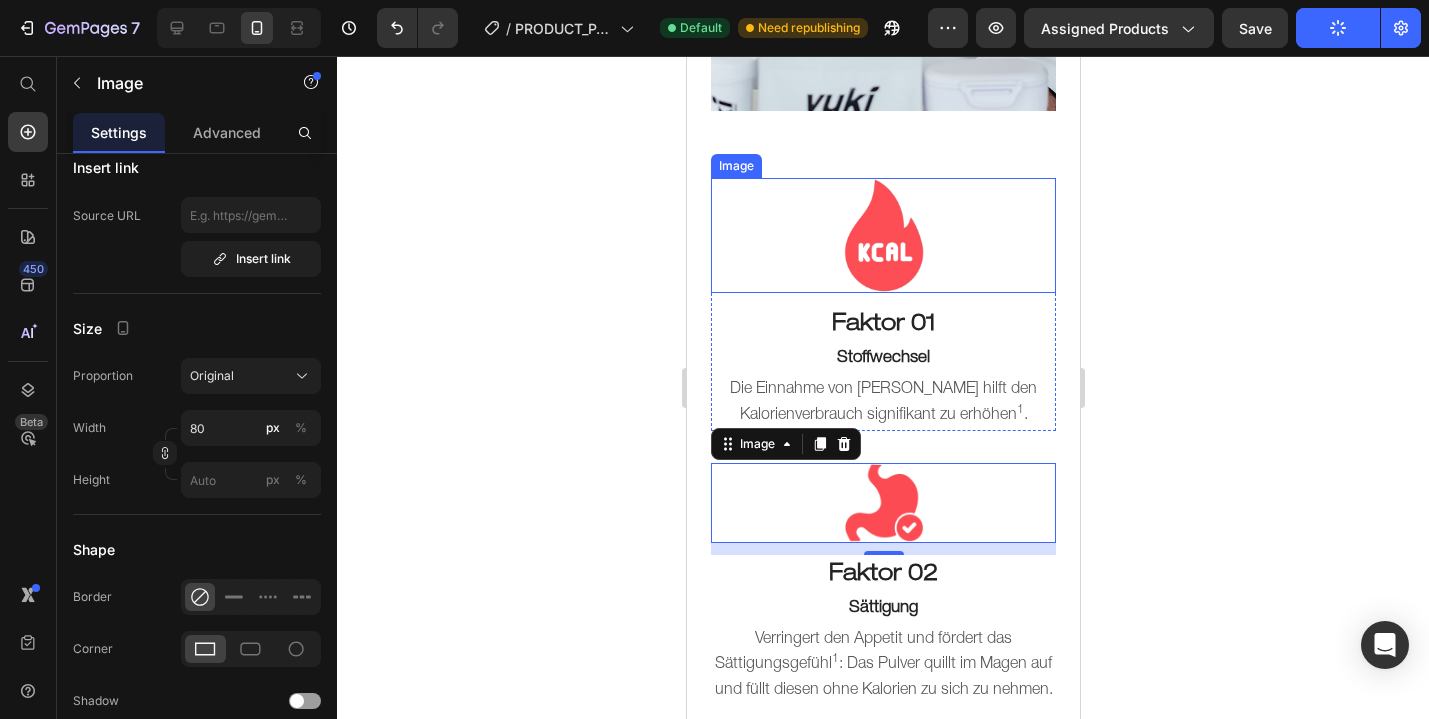 click at bounding box center [882, 235] 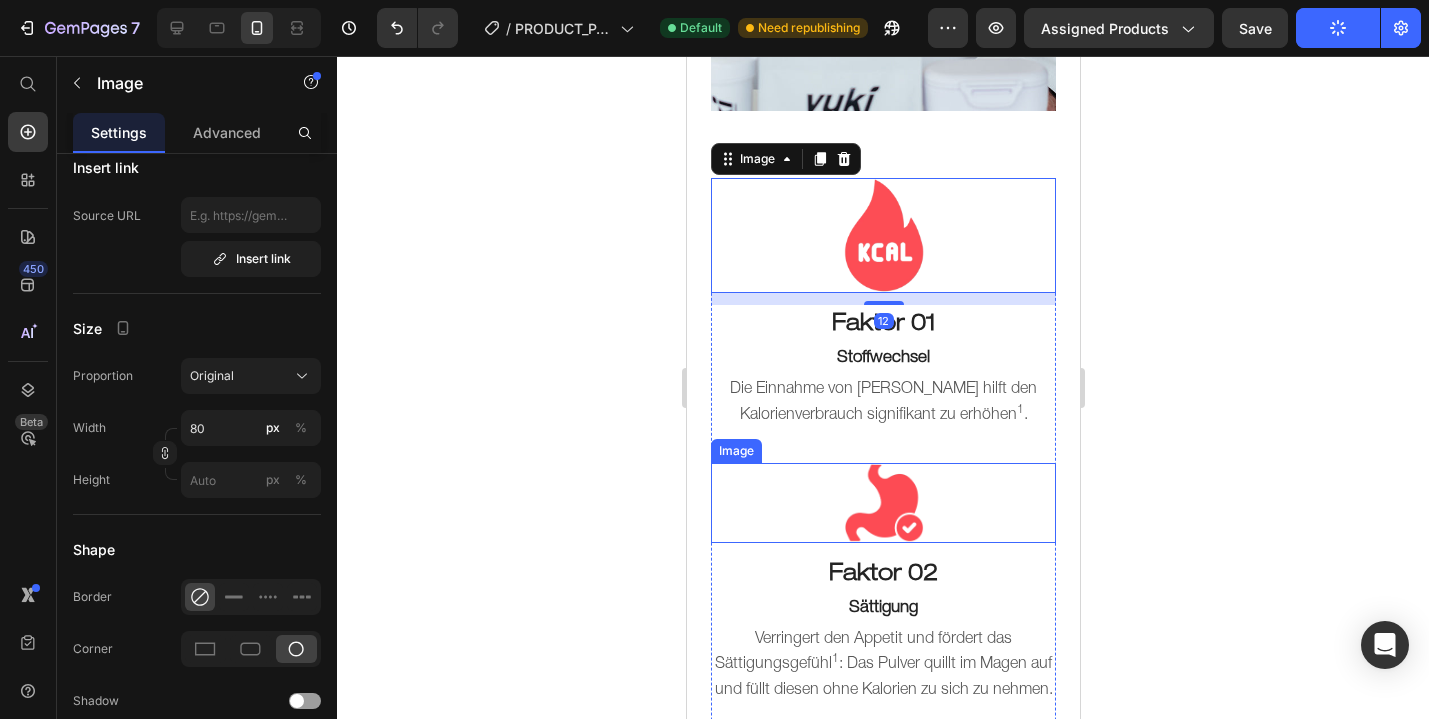 click at bounding box center [882, 502] 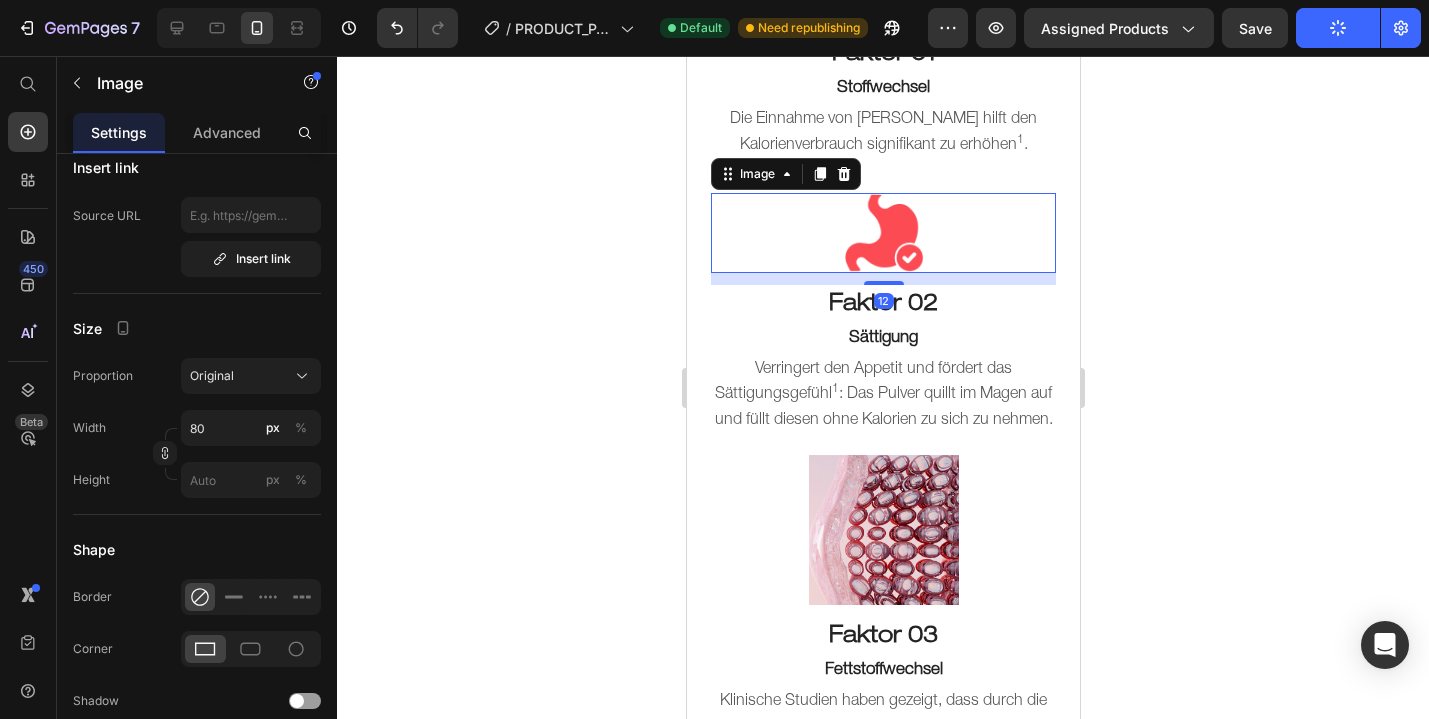 scroll, scrollTop: 2322, scrollLeft: 0, axis: vertical 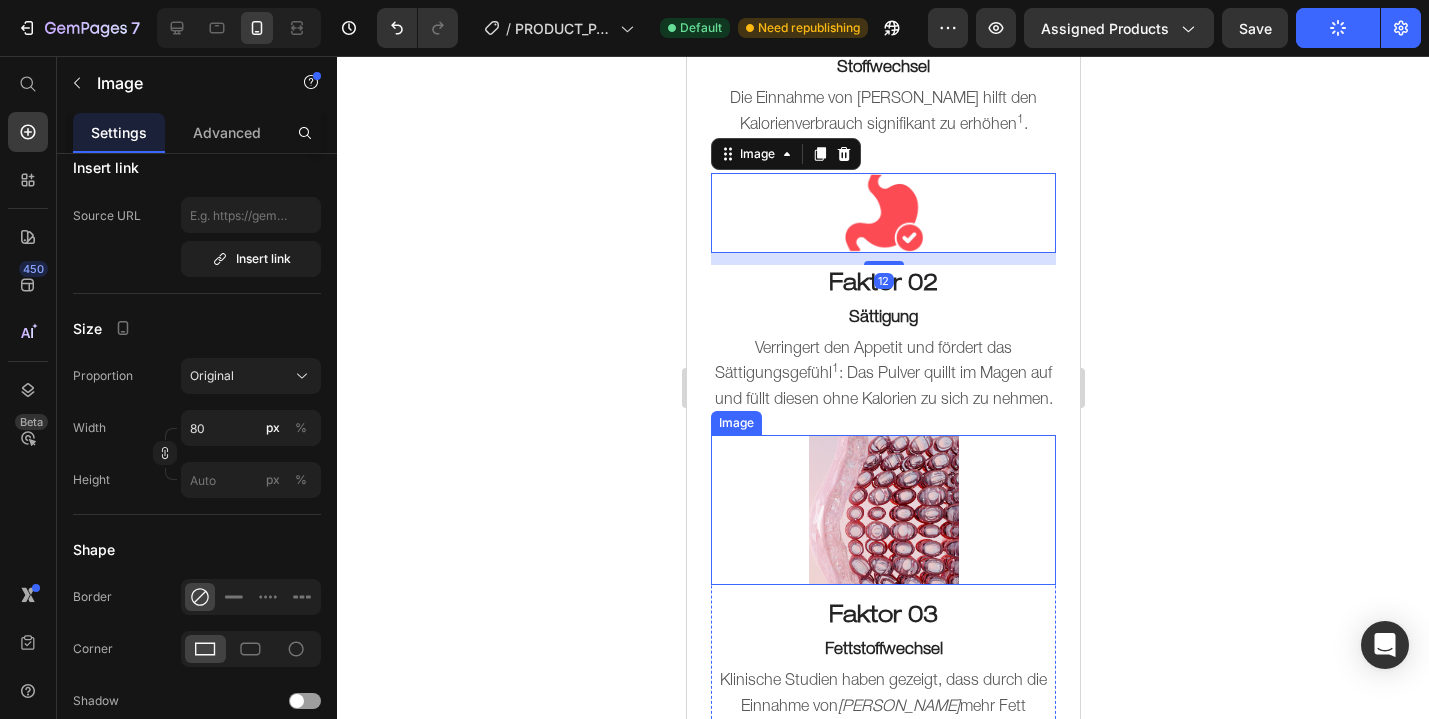 click at bounding box center [882, 510] 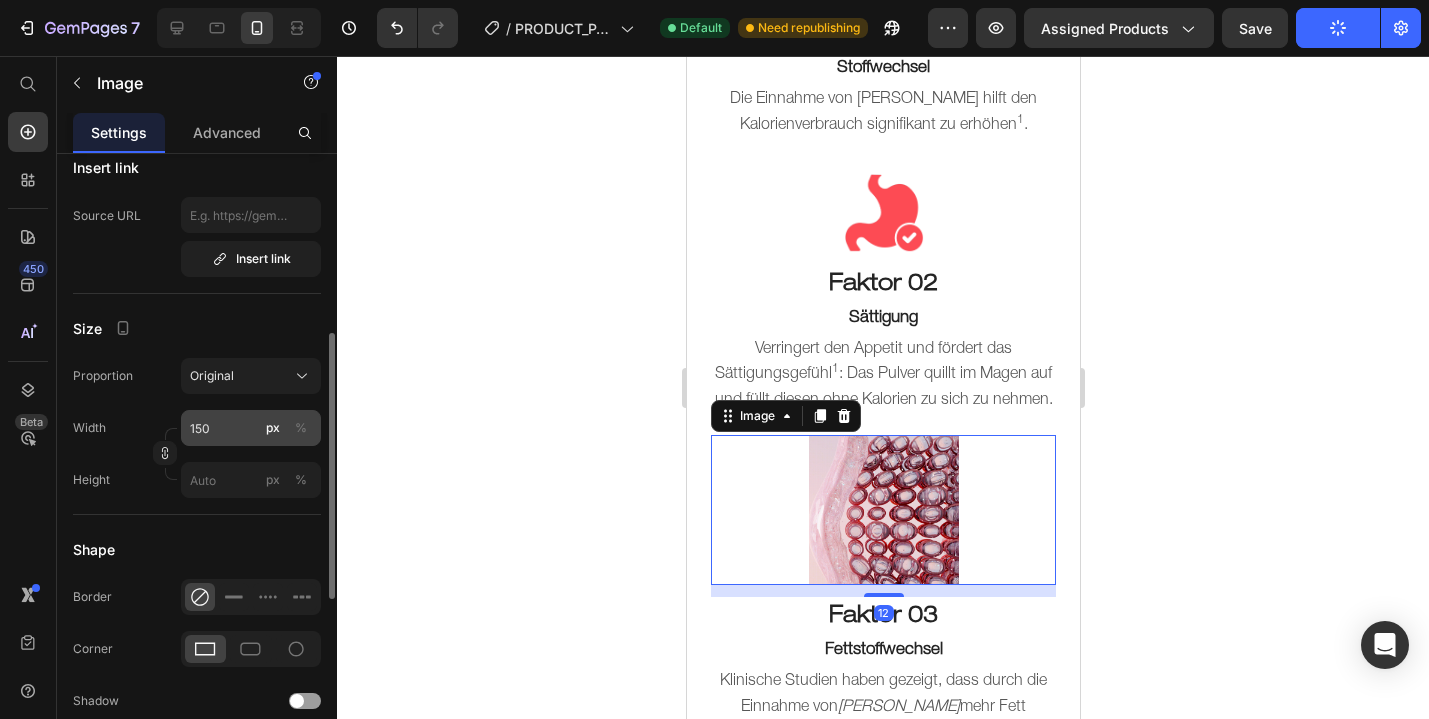 scroll, scrollTop: 0, scrollLeft: 0, axis: both 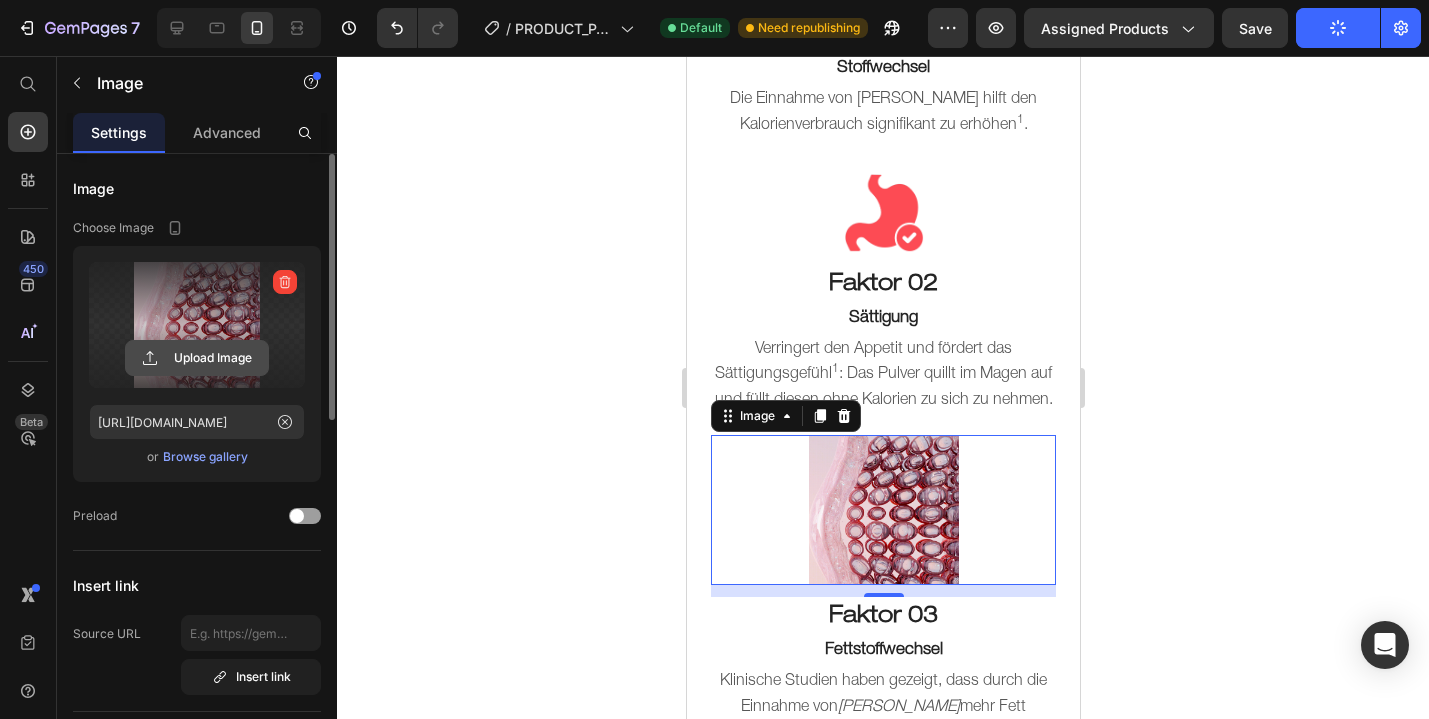 click 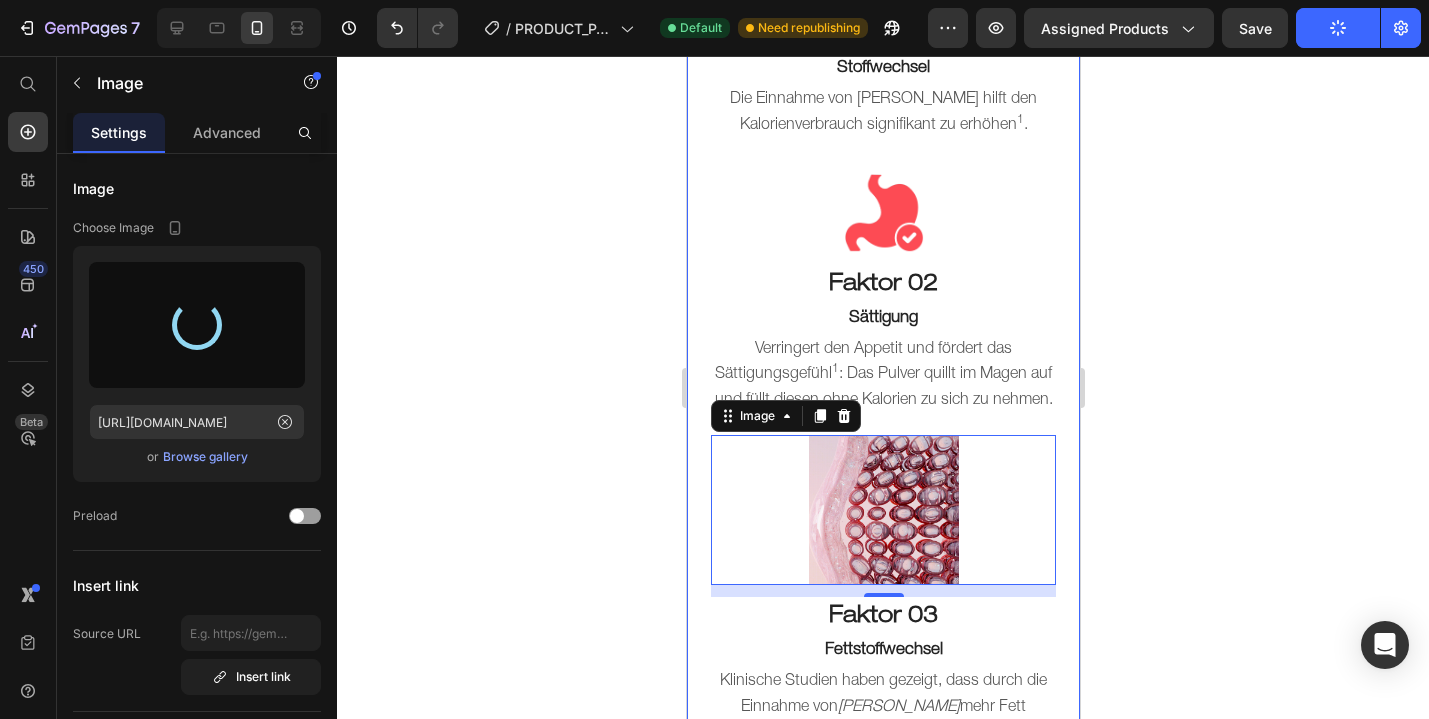 type on "[URL][DOMAIN_NAME]" 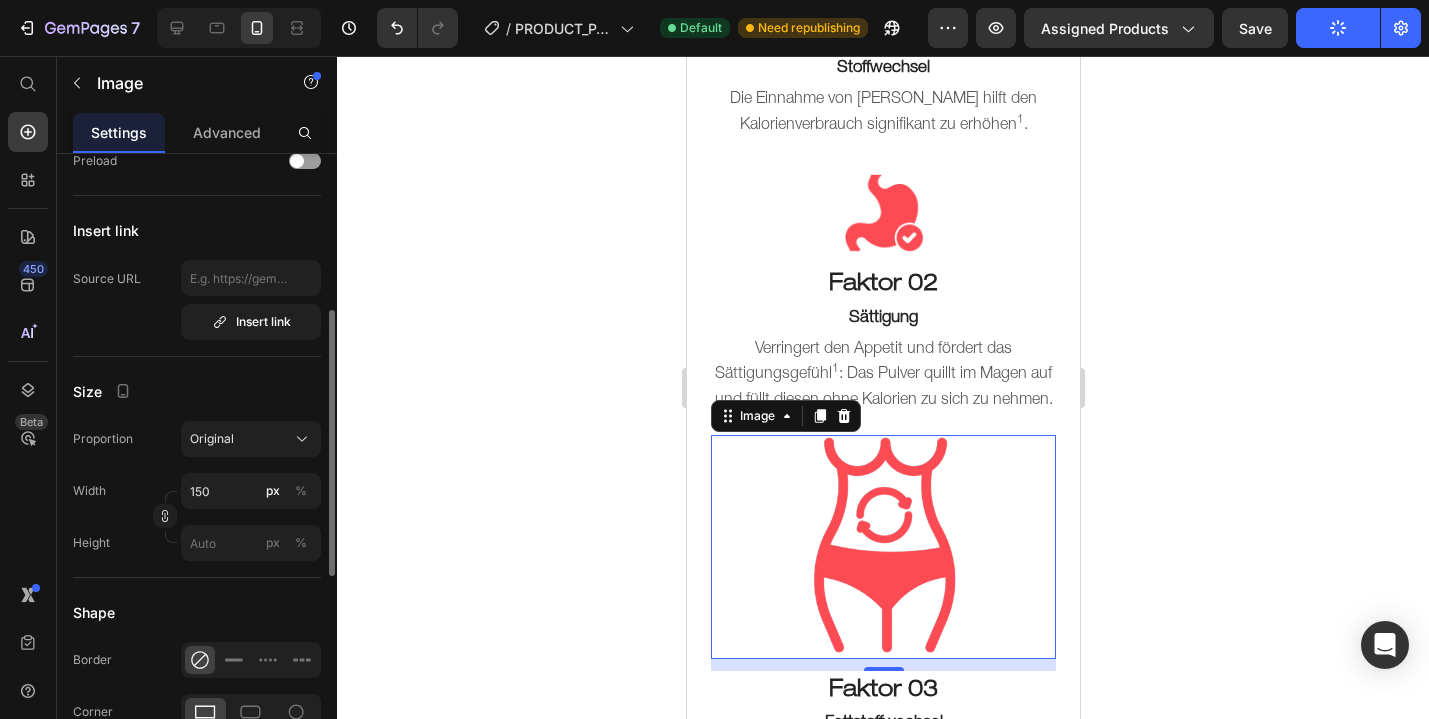 scroll, scrollTop: 358, scrollLeft: 0, axis: vertical 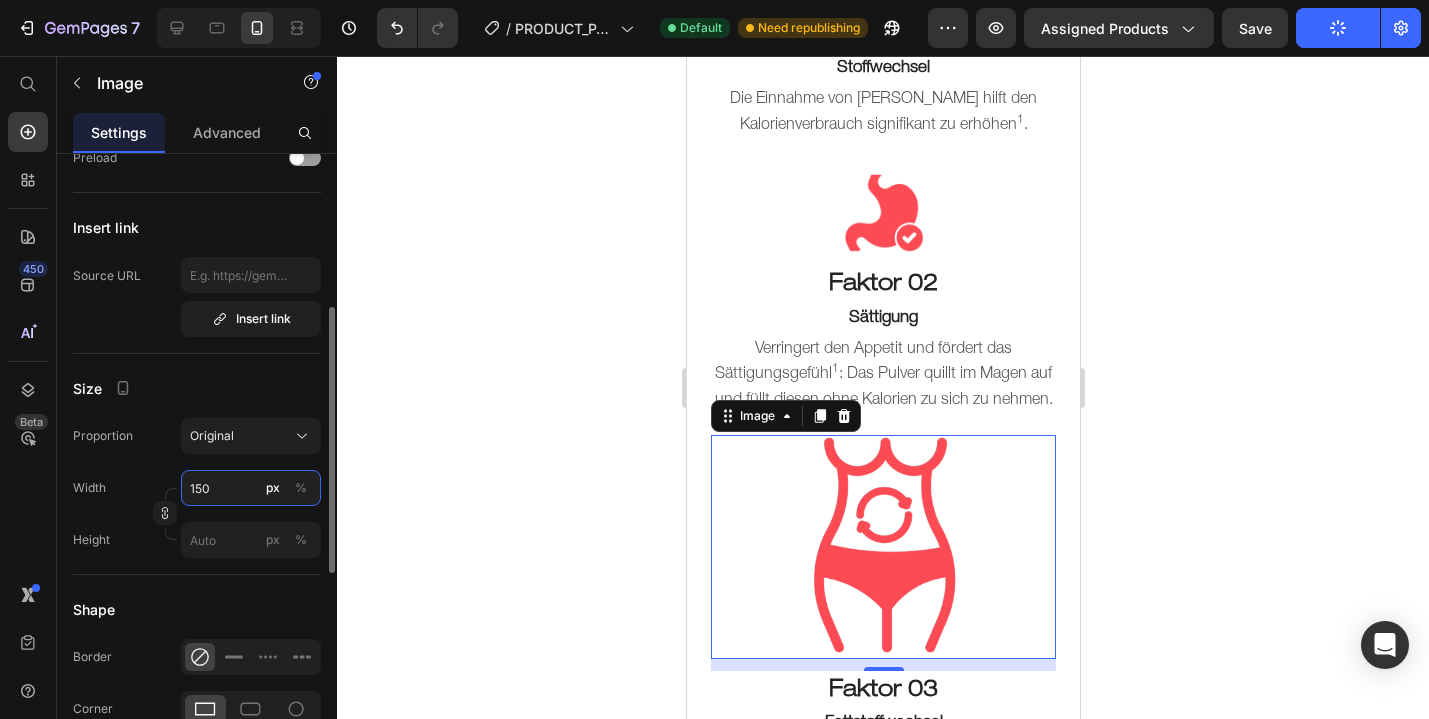 click on "150" at bounding box center (251, 488) 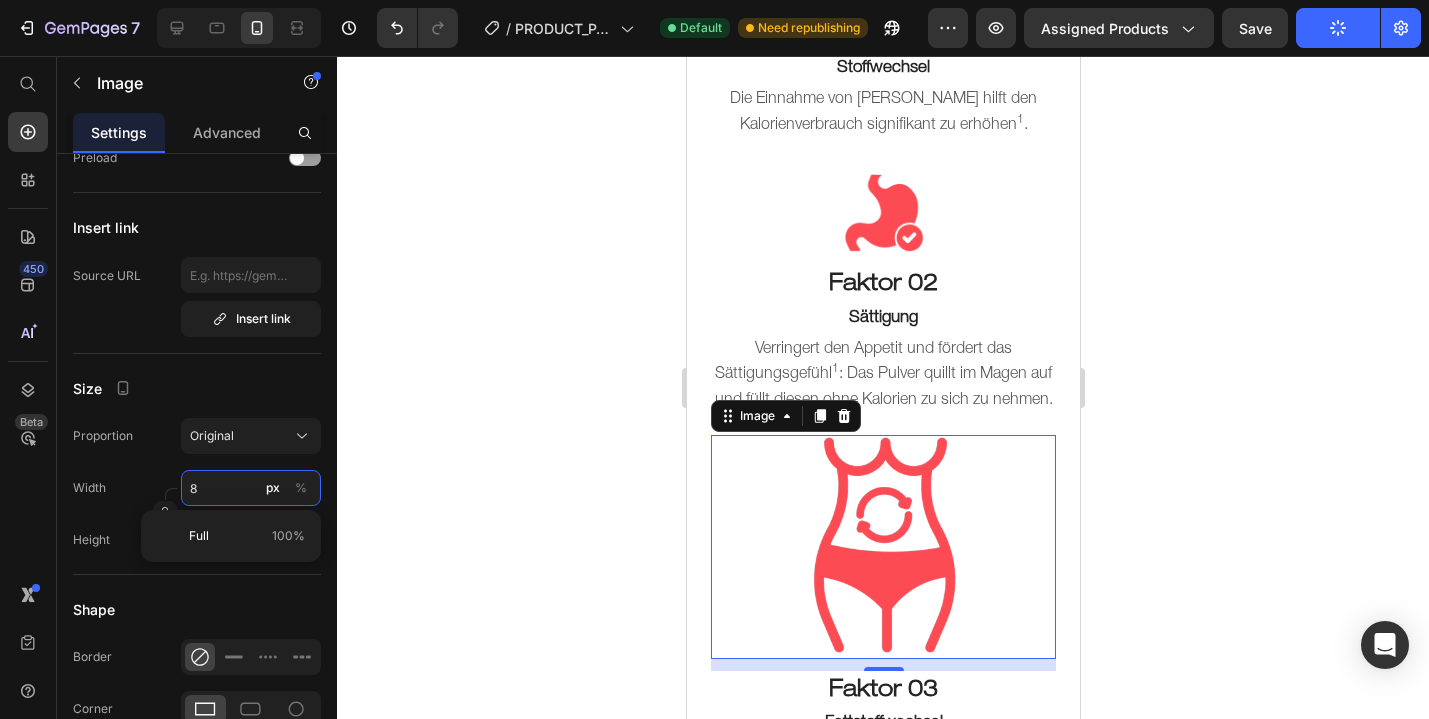 type on "80" 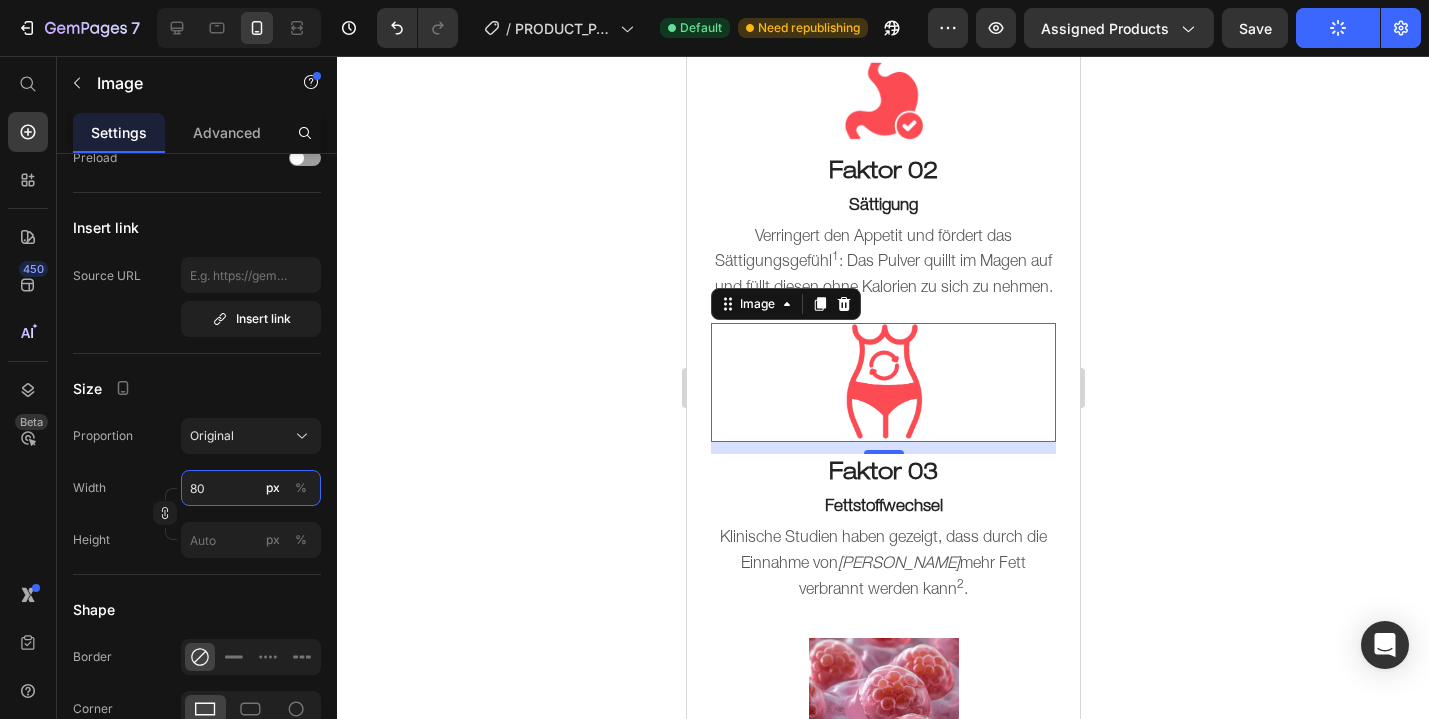 scroll, scrollTop: 2557, scrollLeft: 0, axis: vertical 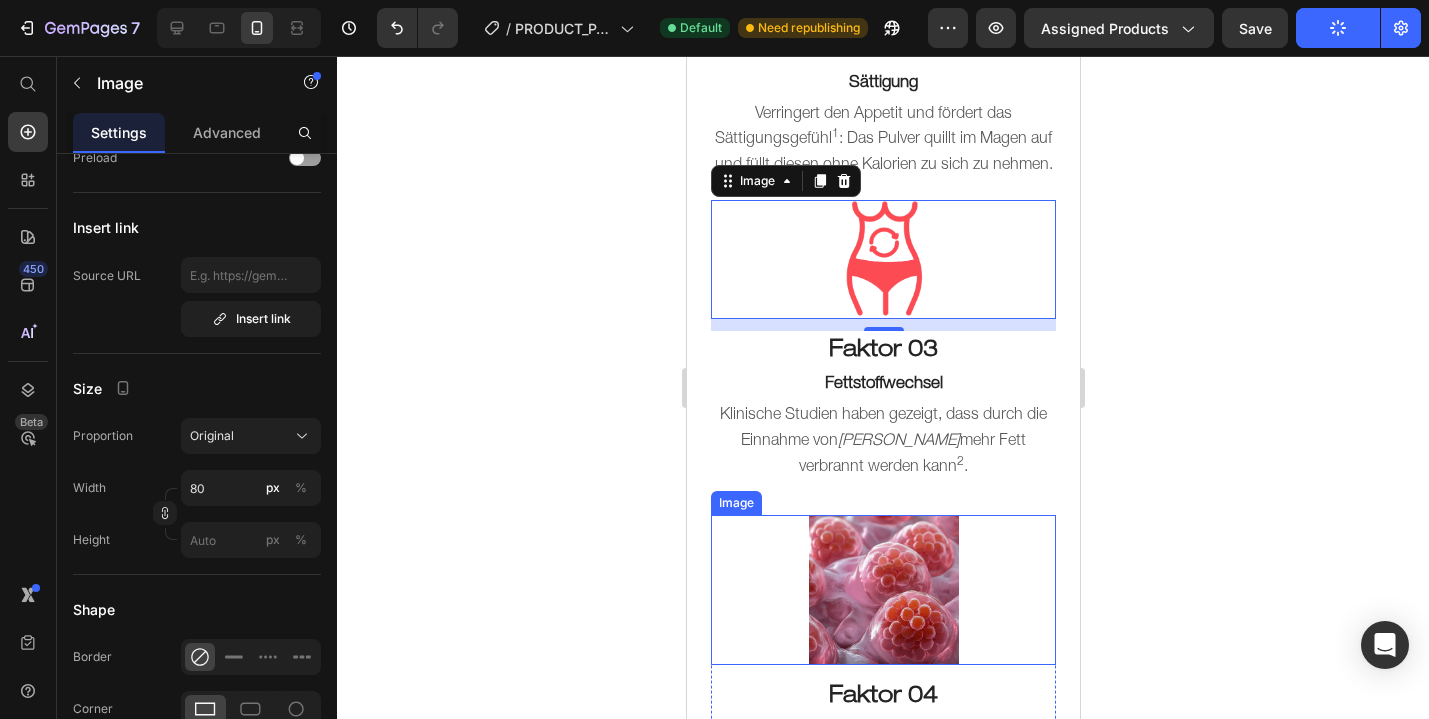 click at bounding box center (882, 590) 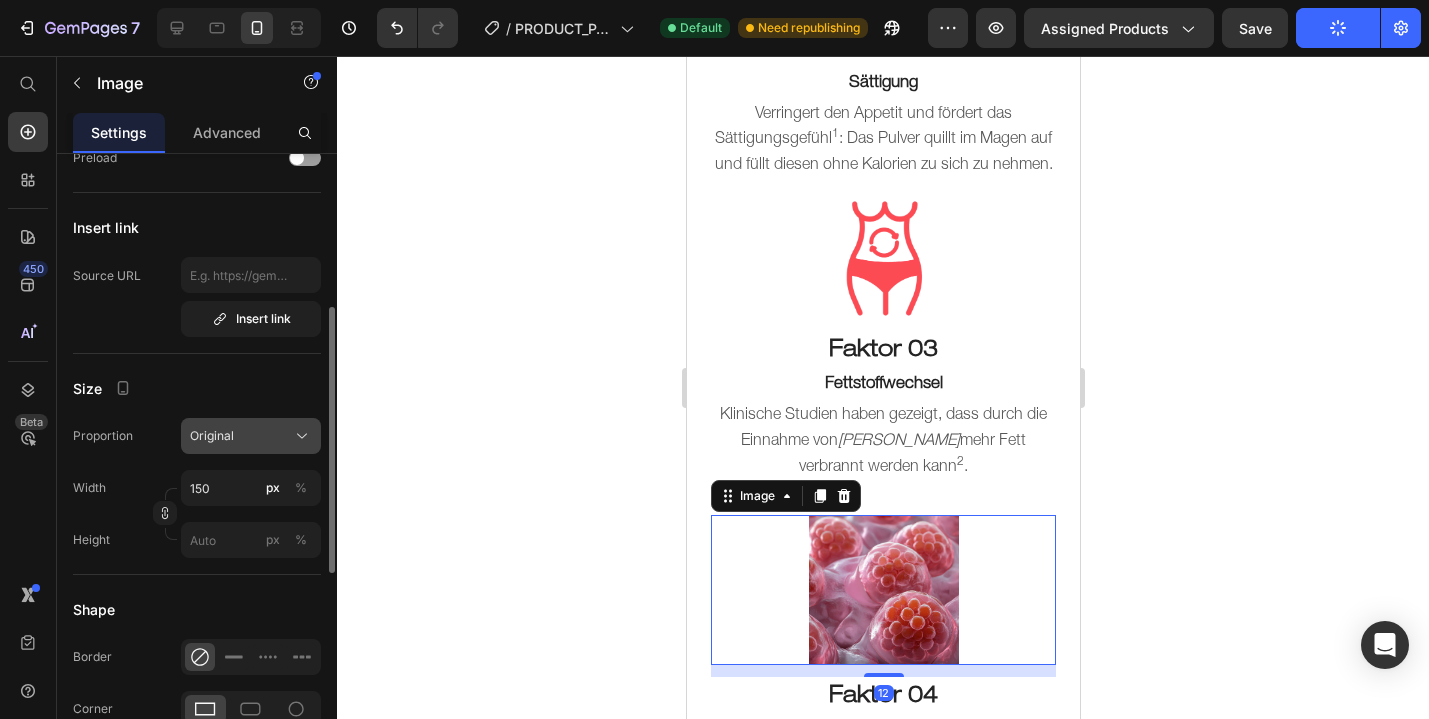 scroll, scrollTop: 0, scrollLeft: 0, axis: both 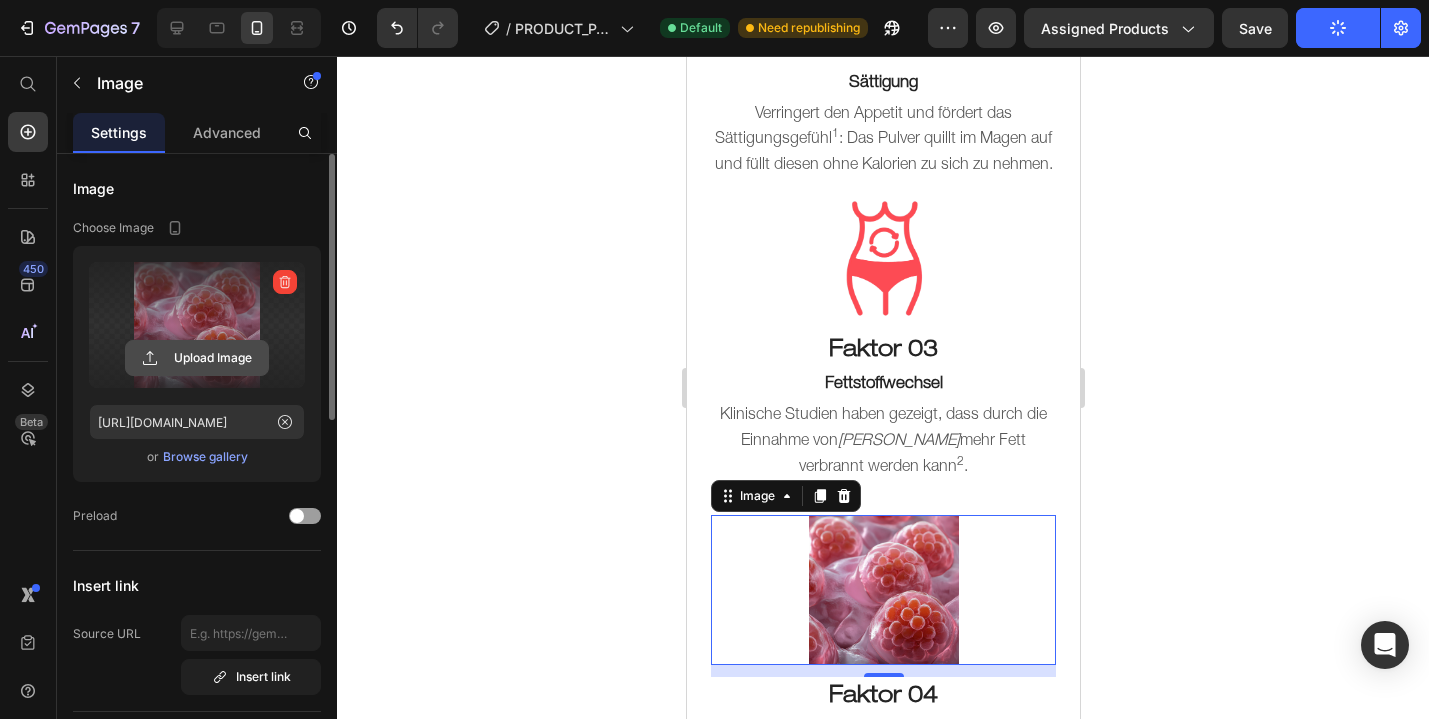 click 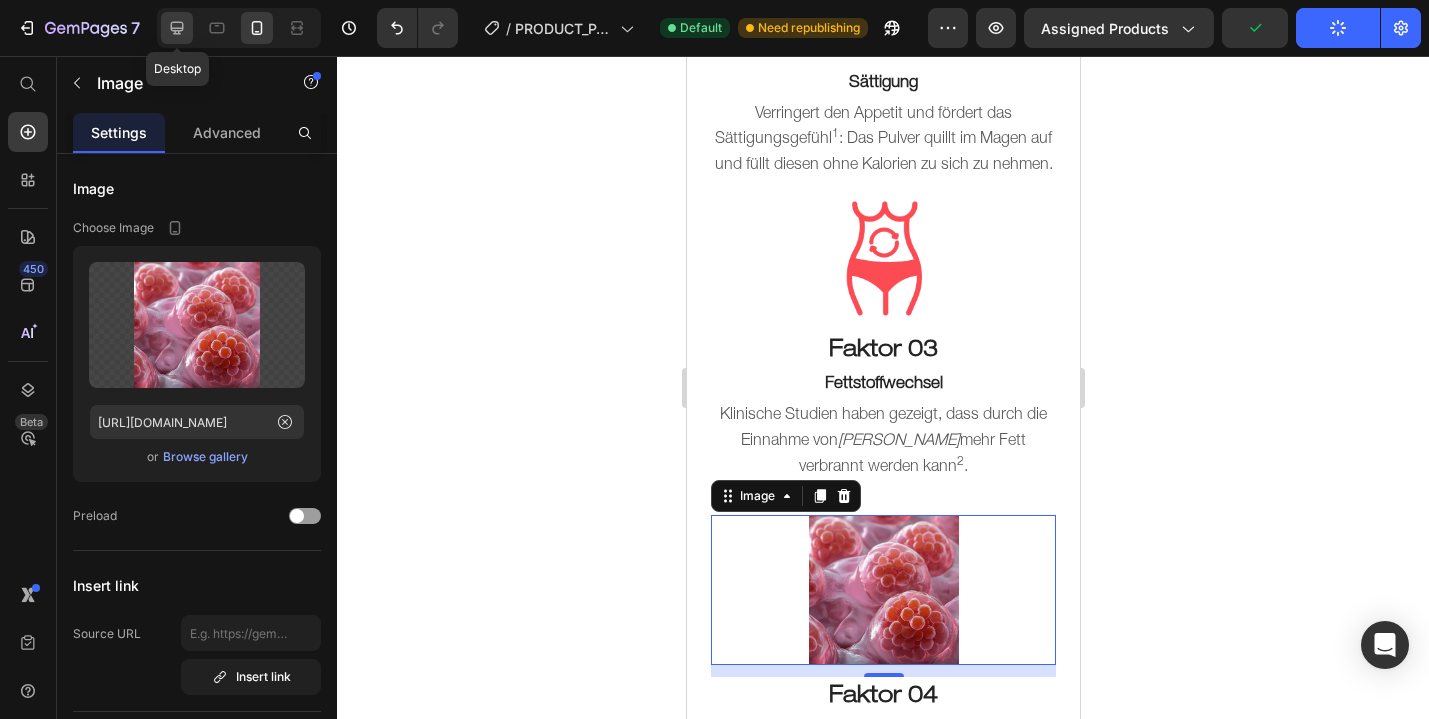 click 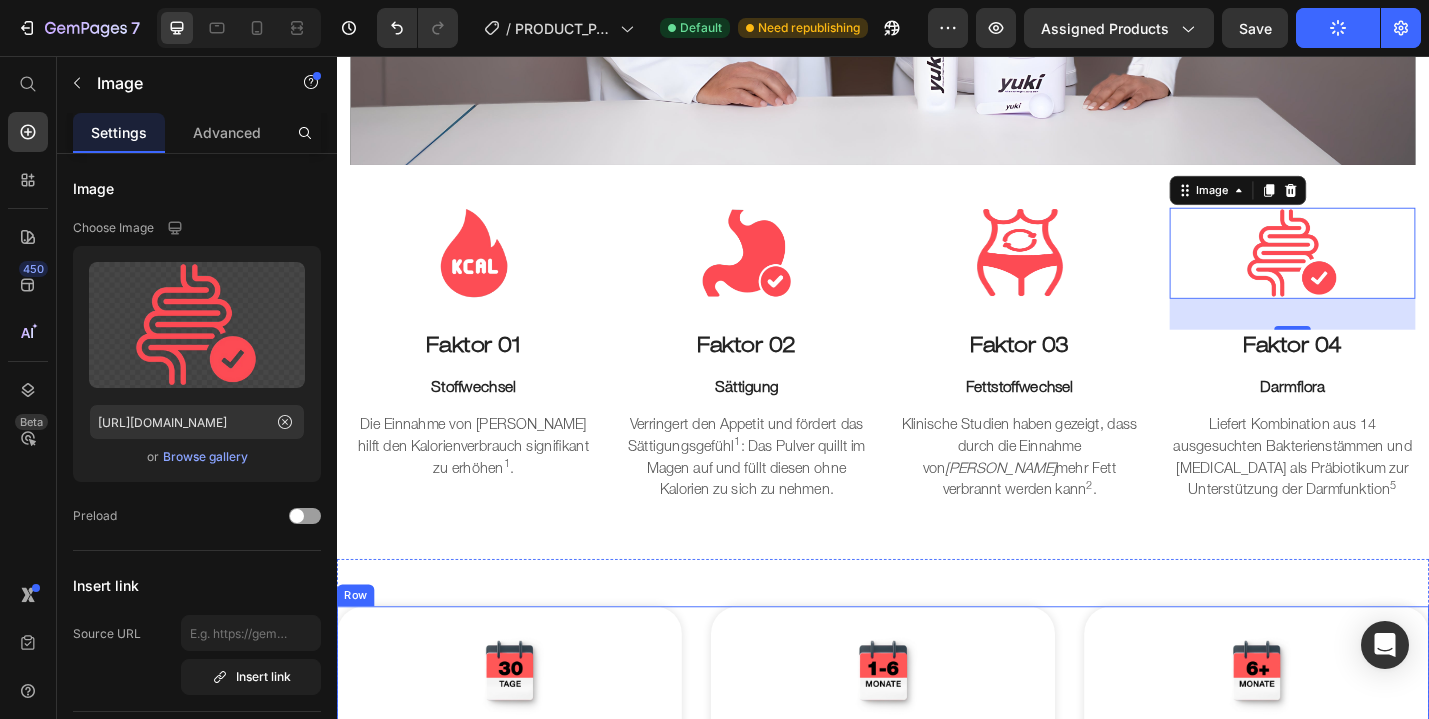 scroll, scrollTop: 2205, scrollLeft: 0, axis: vertical 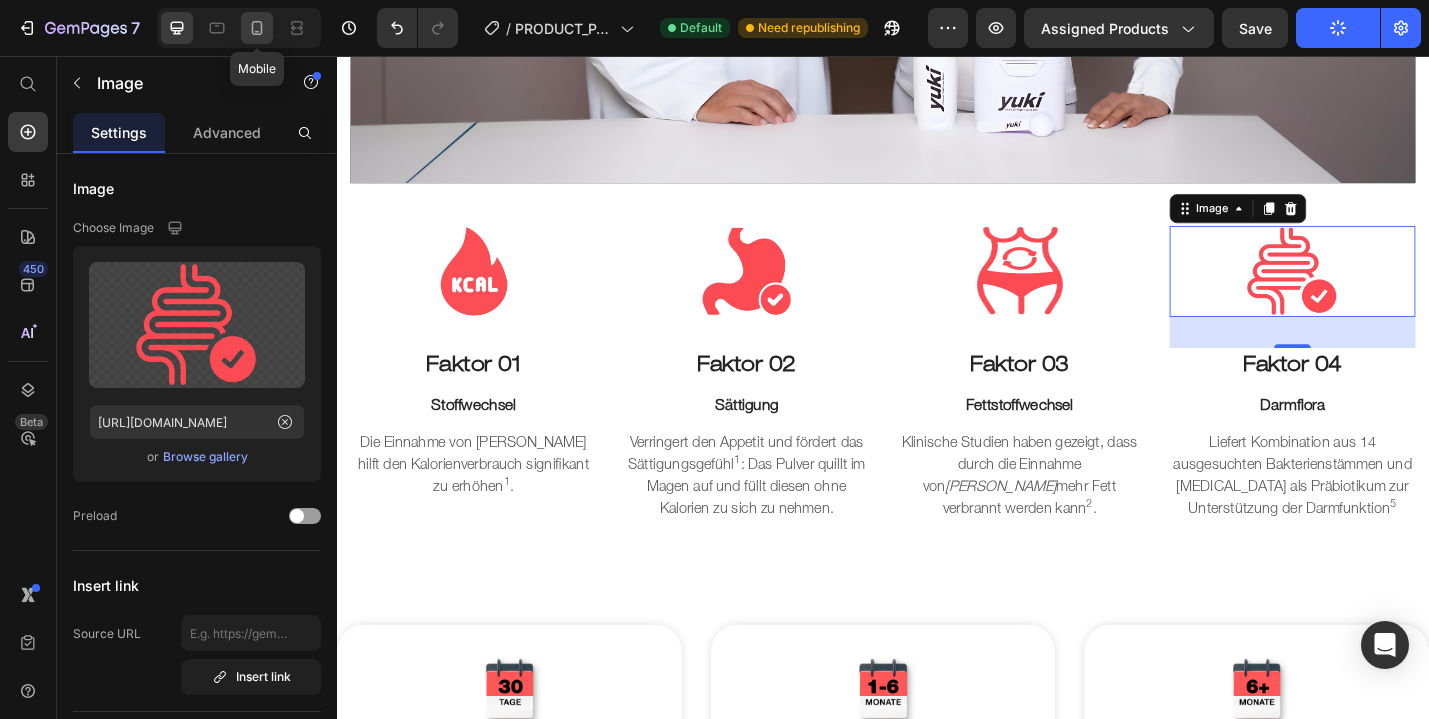 click 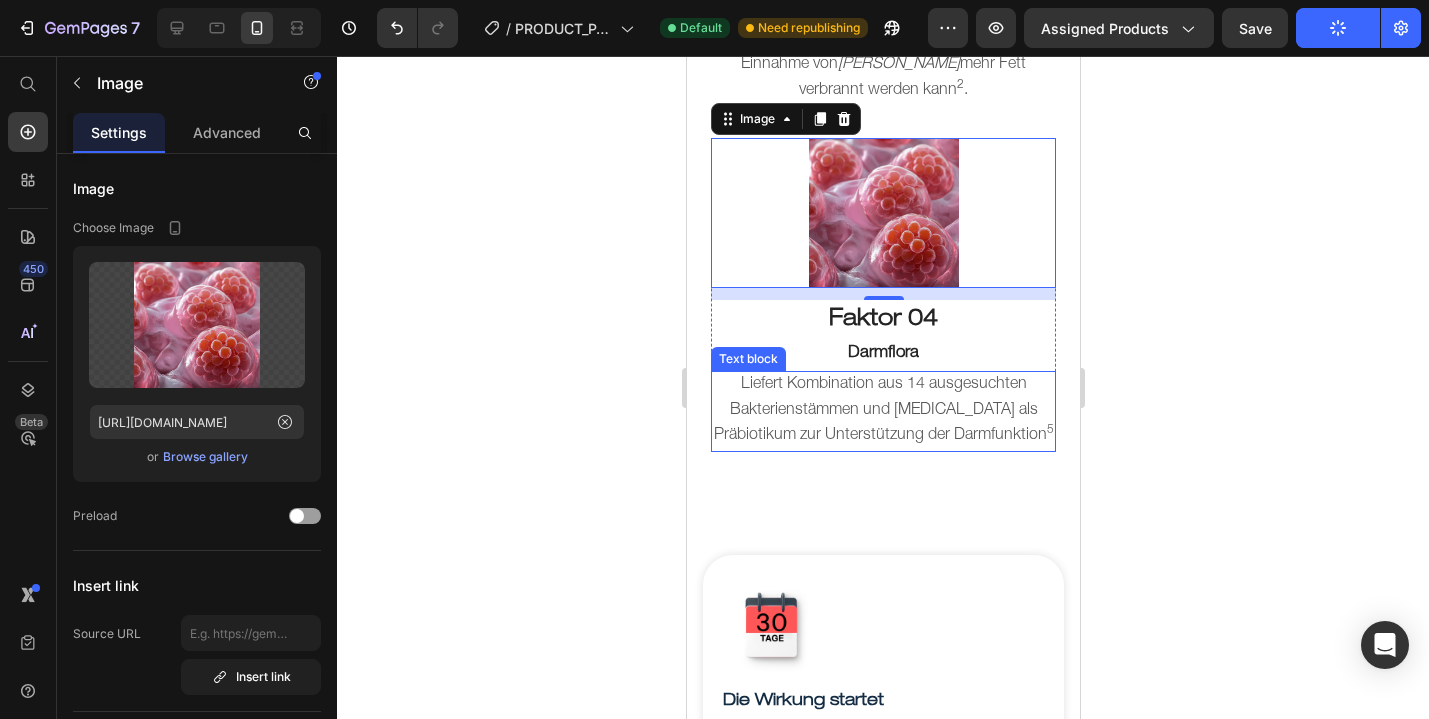 scroll, scrollTop: 2973, scrollLeft: 0, axis: vertical 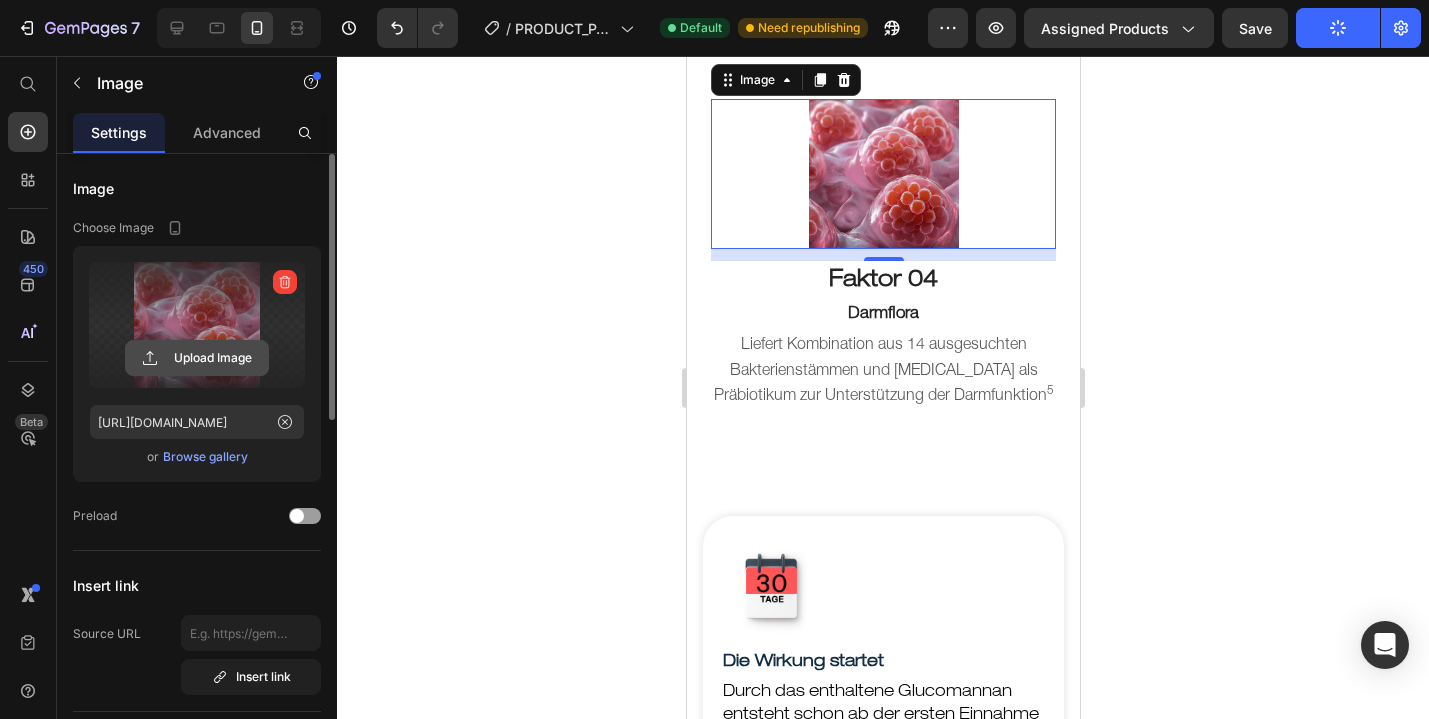 click 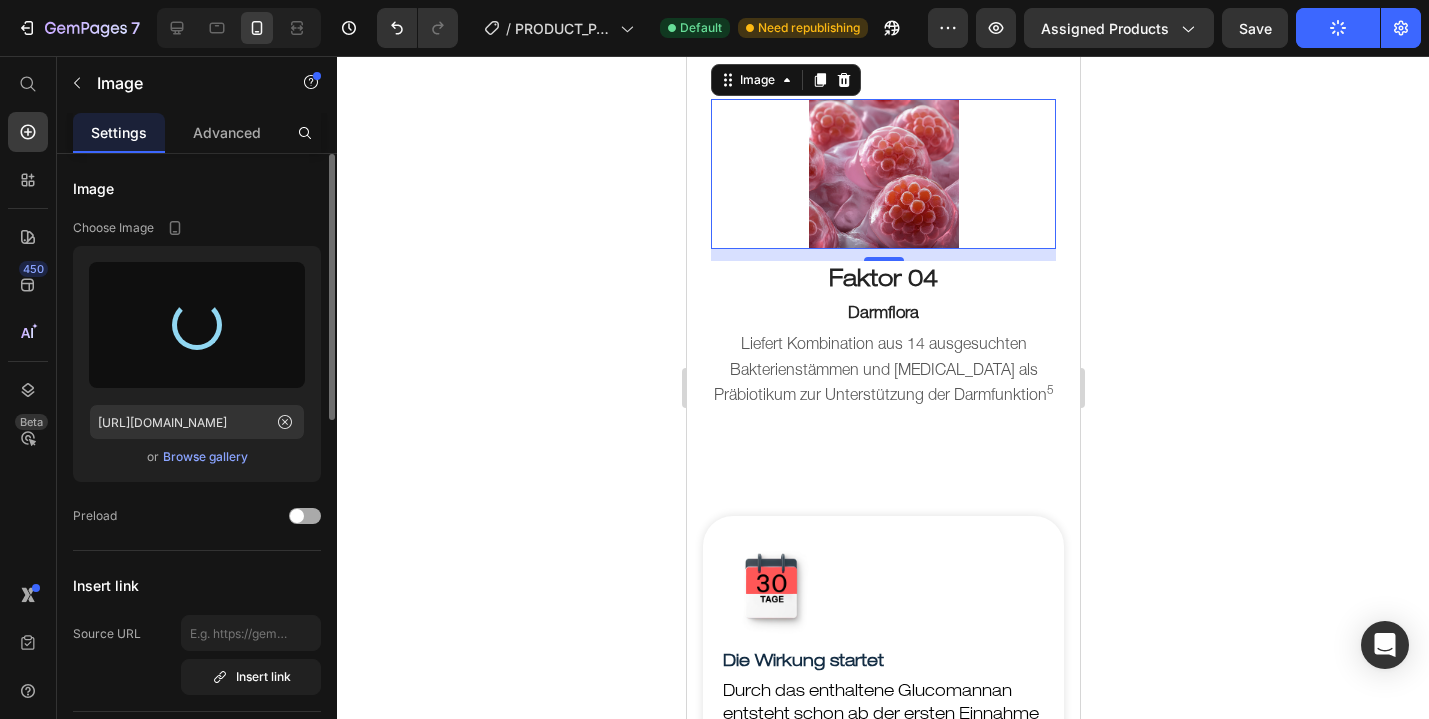 type on "[URL][DOMAIN_NAME]" 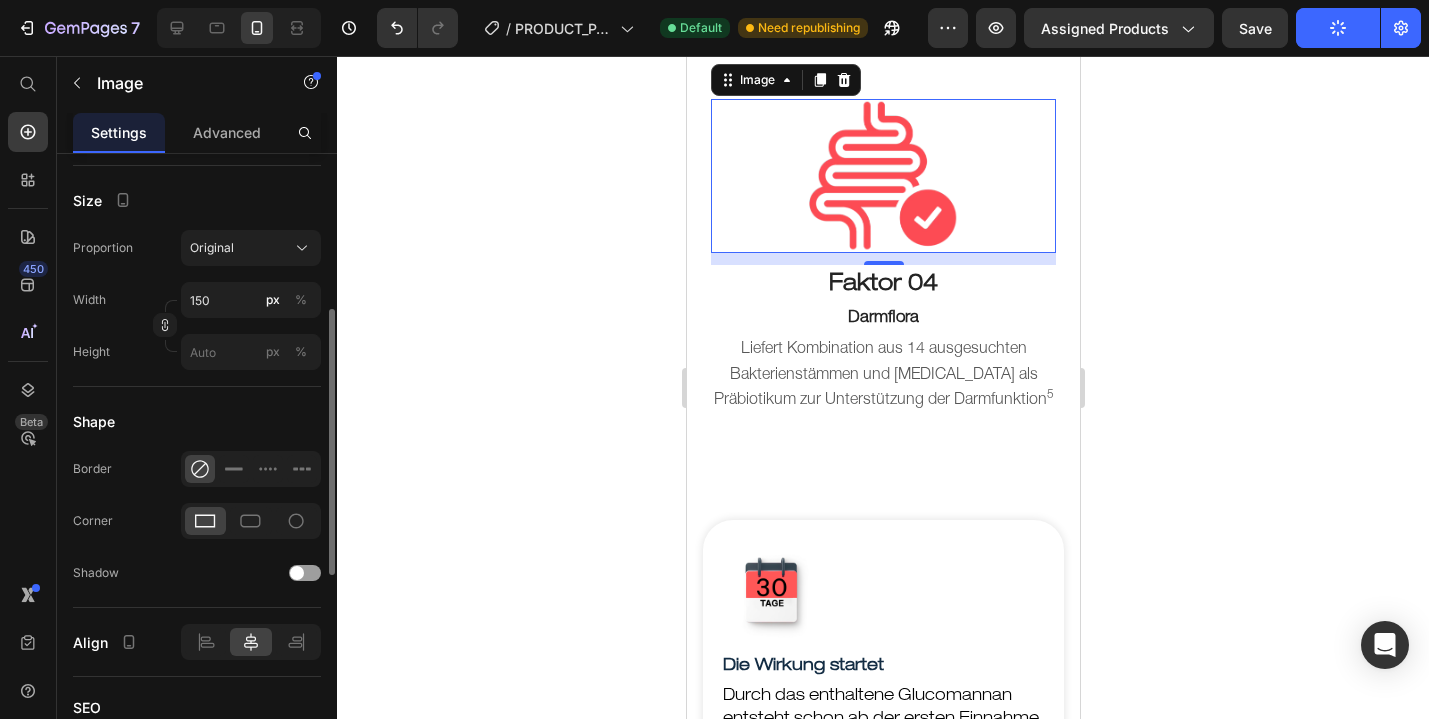 scroll, scrollTop: 623, scrollLeft: 0, axis: vertical 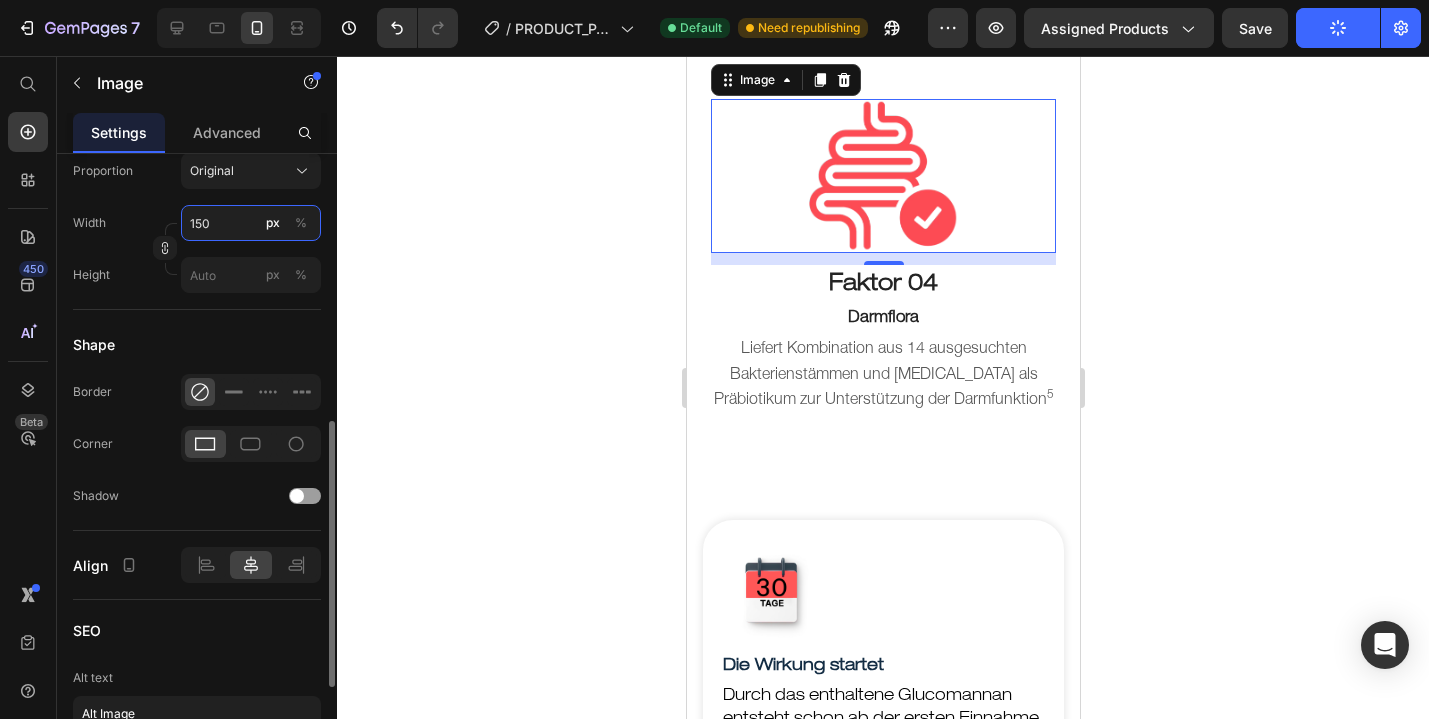 click on "150" at bounding box center (251, 223) 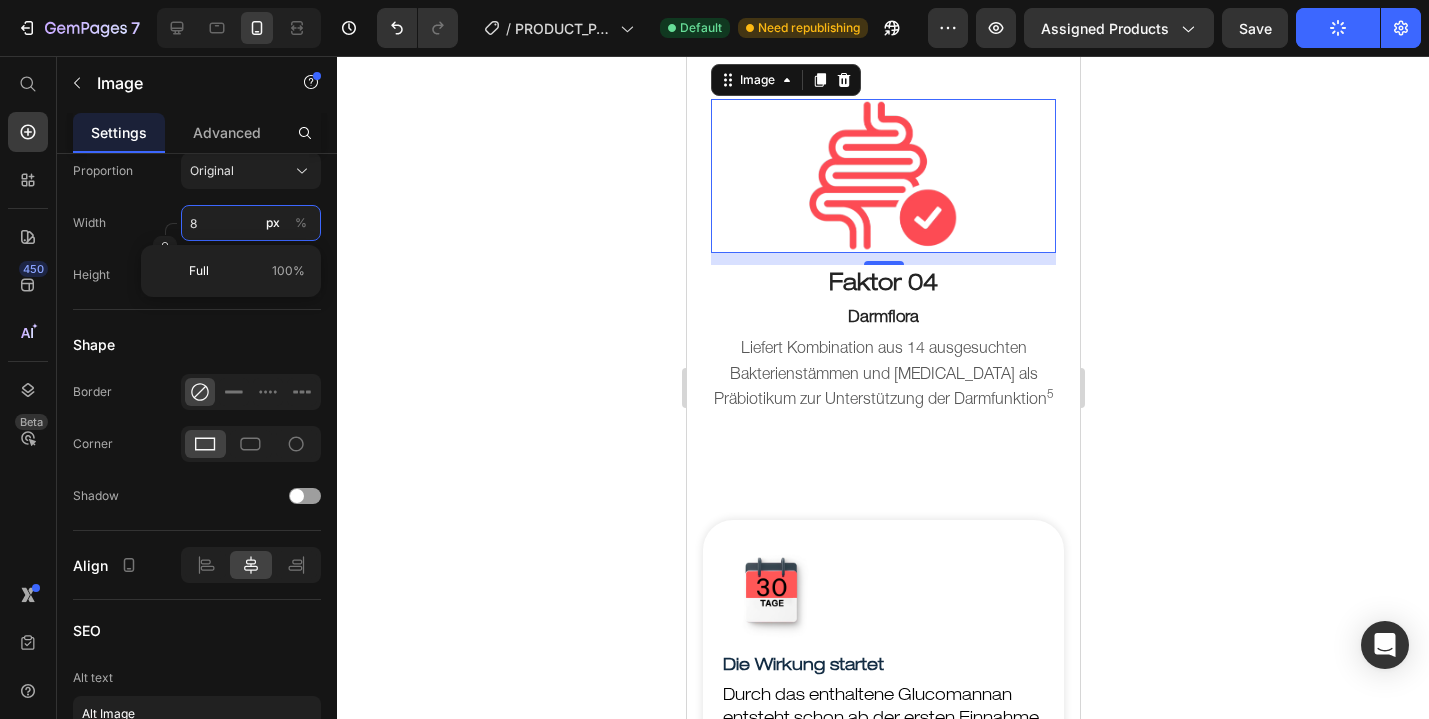 type on "80" 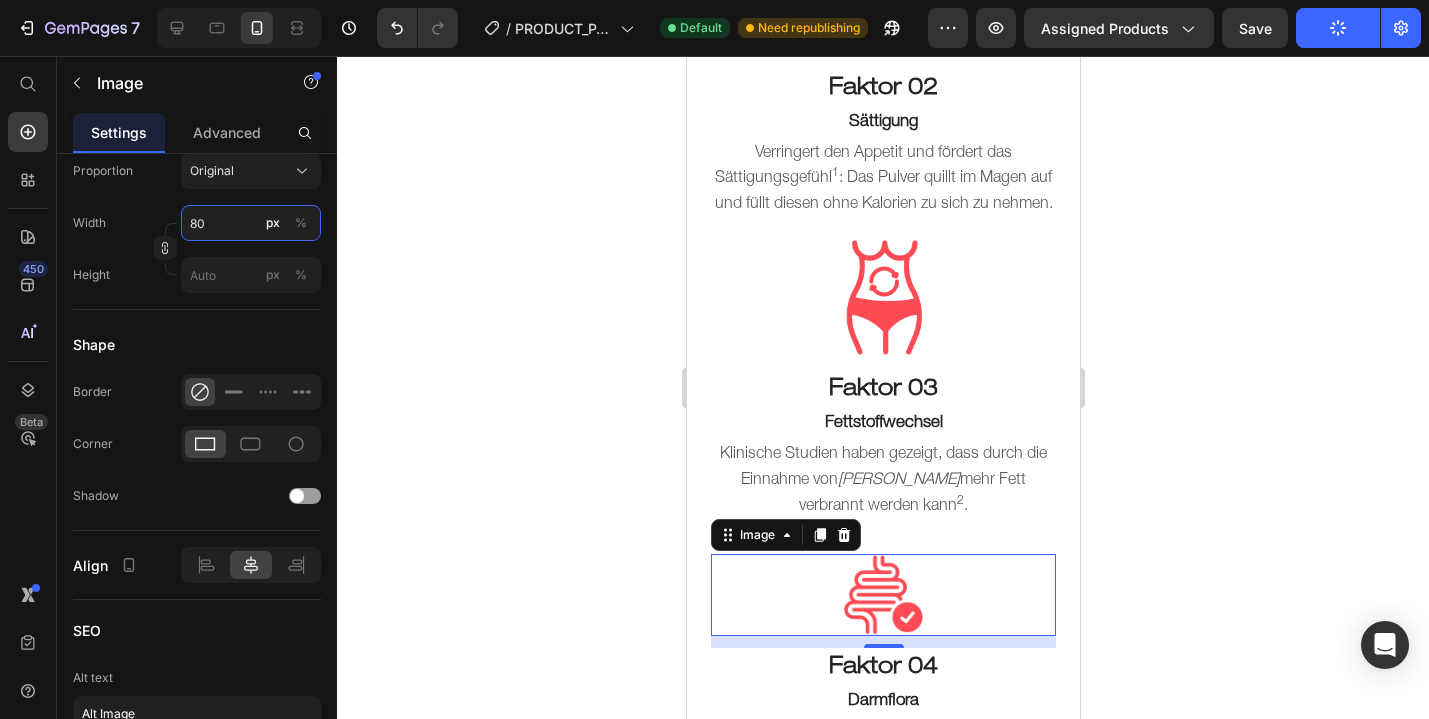scroll, scrollTop: 2564, scrollLeft: 0, axis: vertical 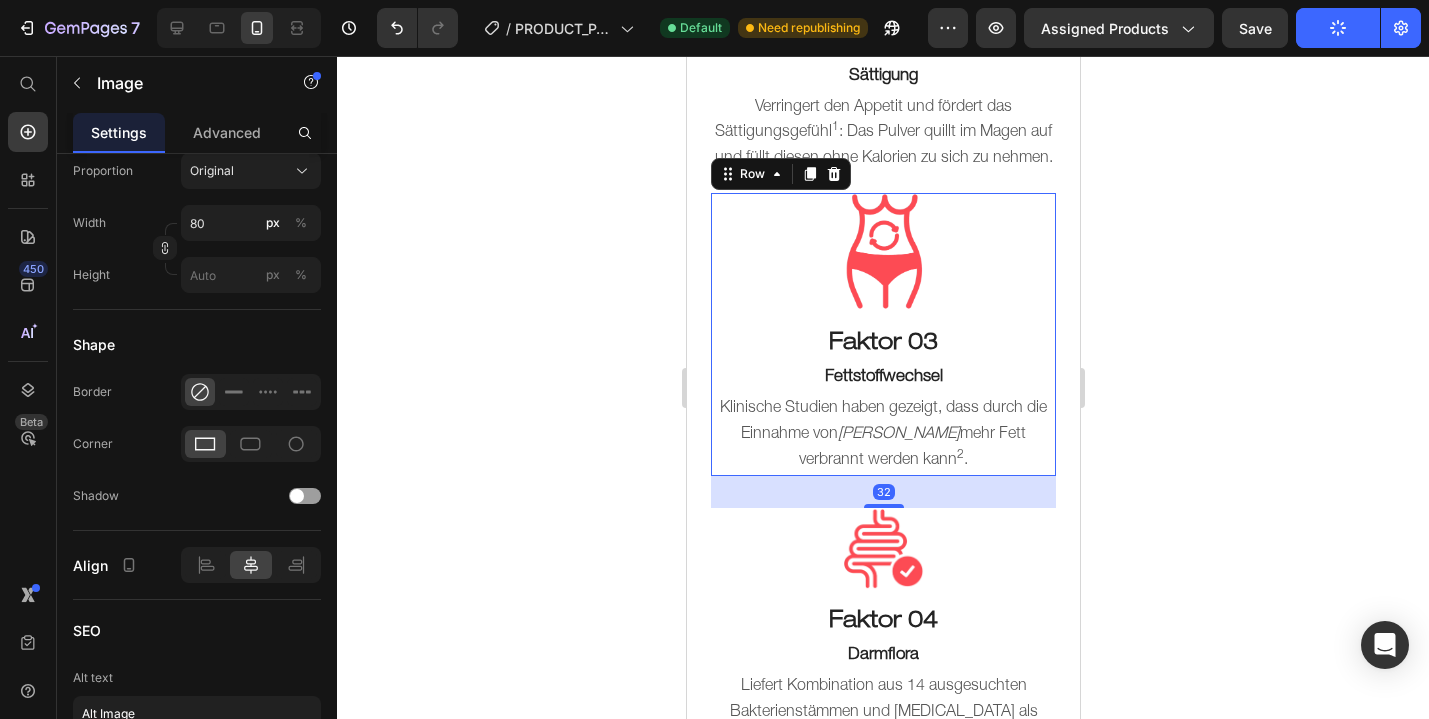 click on "Image Faktor 03 Text block Fettstoffwechsel Text block Klinische Studien haben gezeigt, dass durch die Einnahme von  yuki  mehr Fett verbrannt werden kann 2 .  Text block" at bounding box center (882, 334) 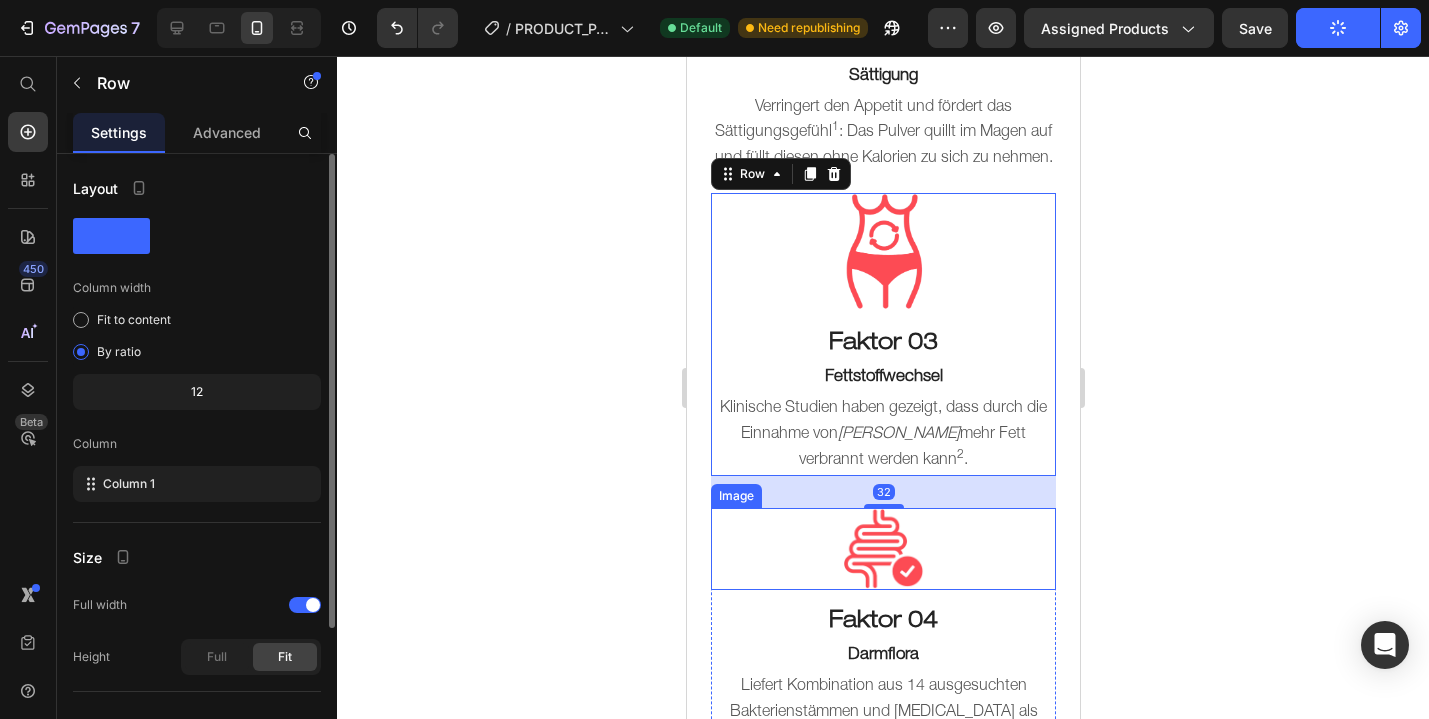 click at bounding box center (882, 549) 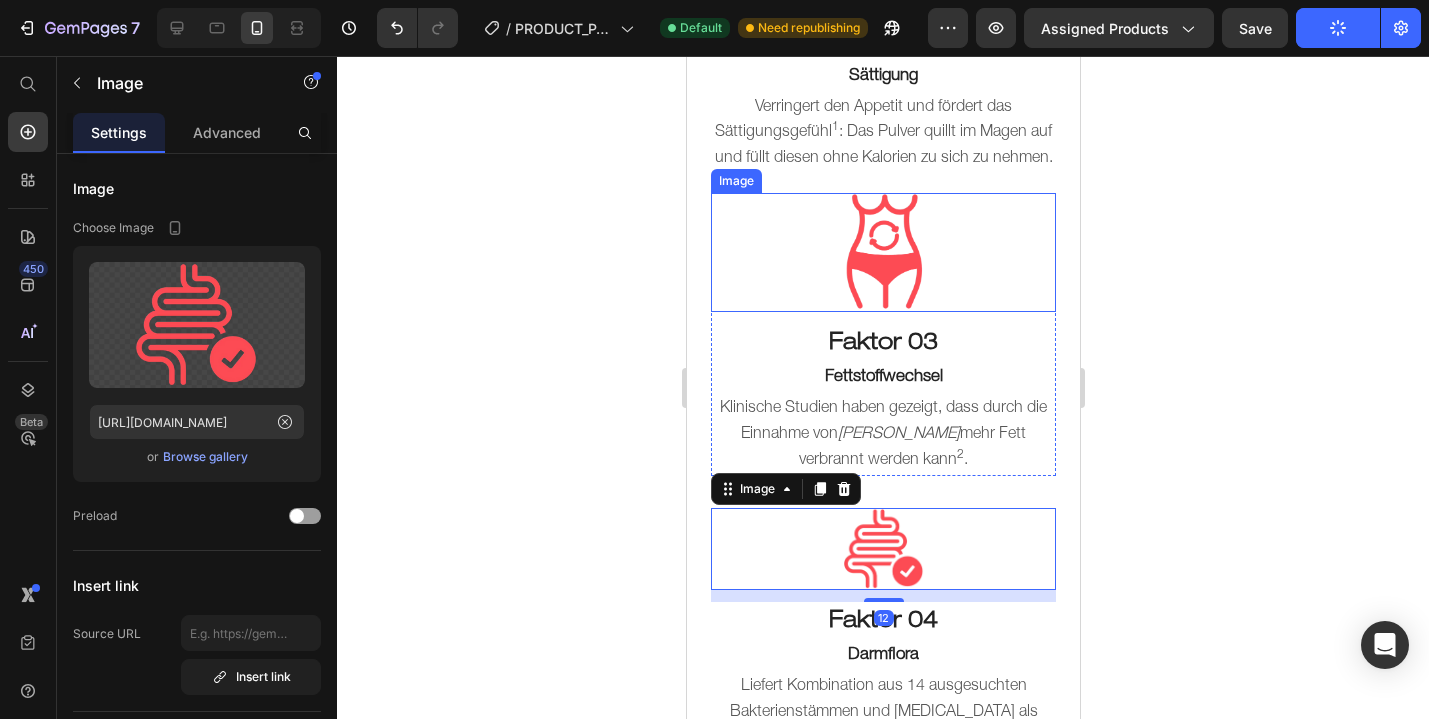 click at bounding box center [882, 252] 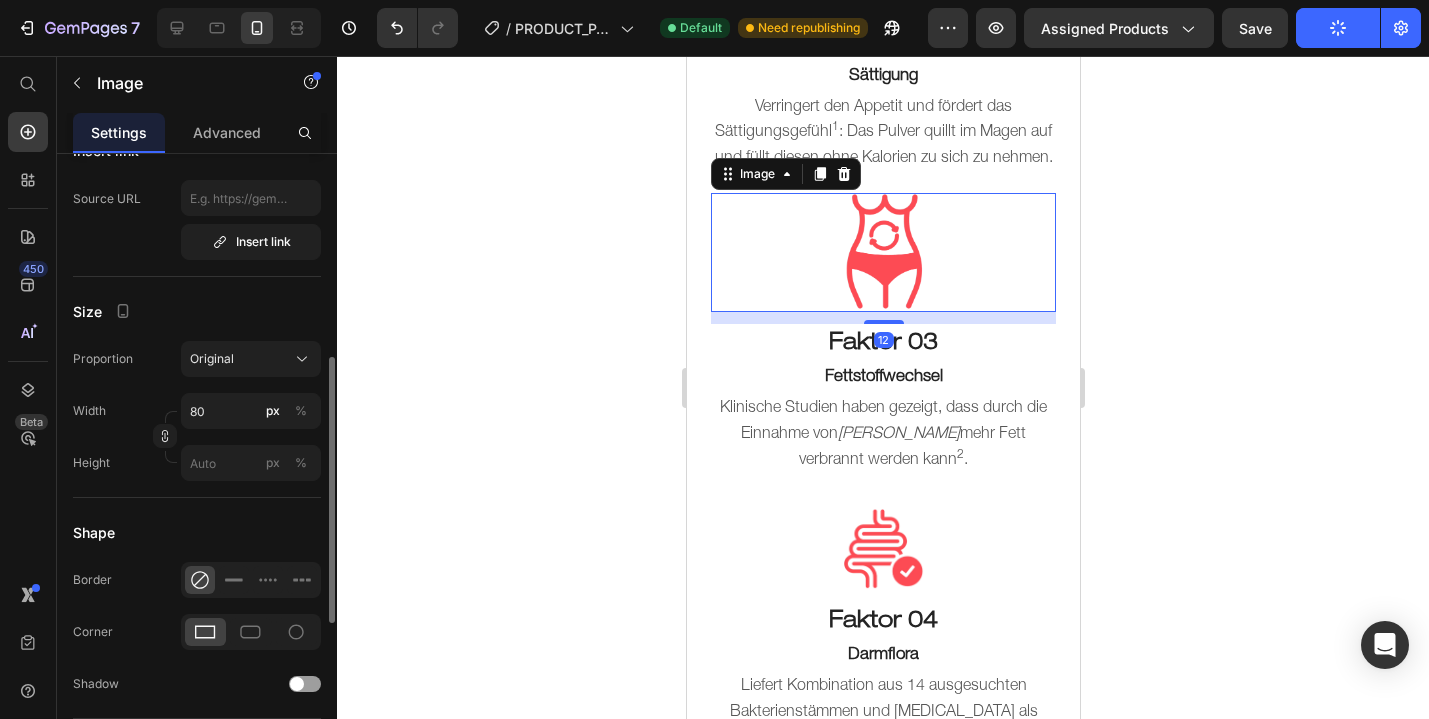 scroll, scrollTop: 451, scrollLeft: 0, axis: vertical 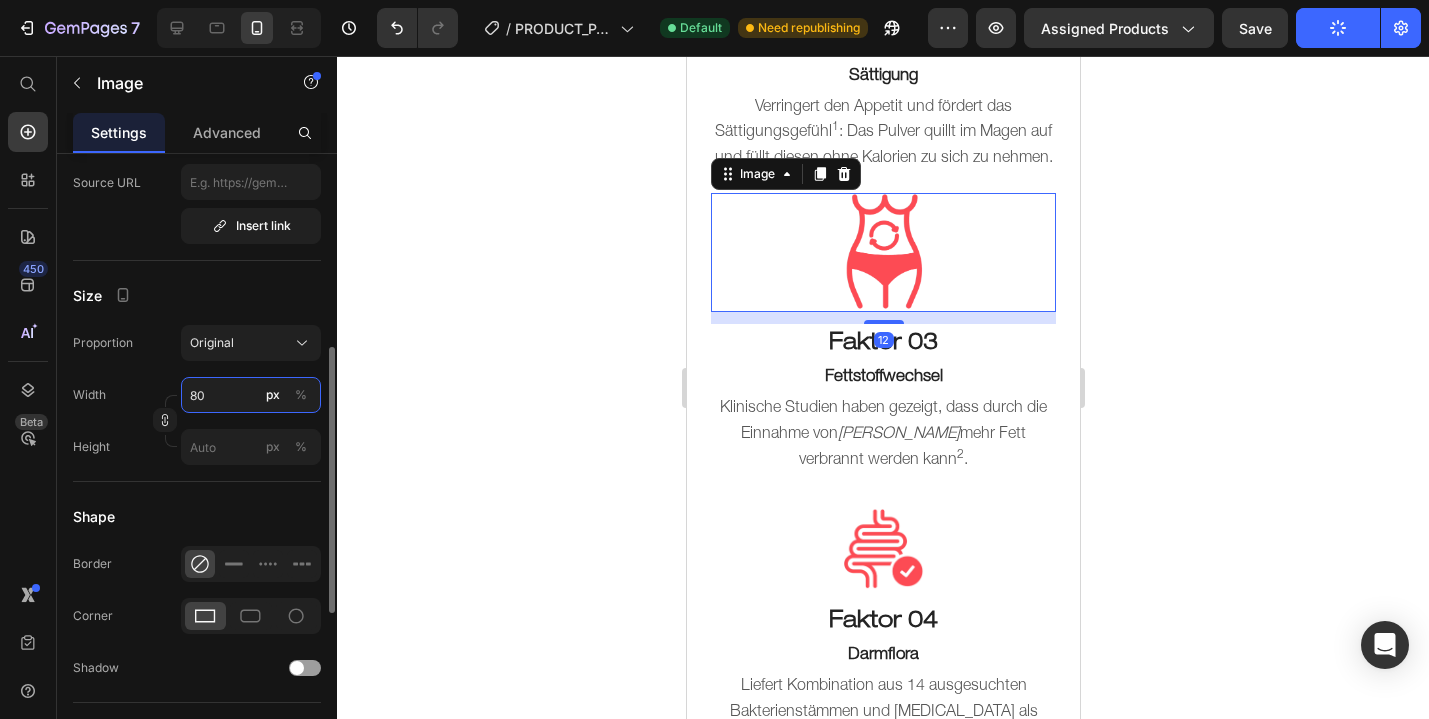 click on "80" at bounding box center (251, 395) 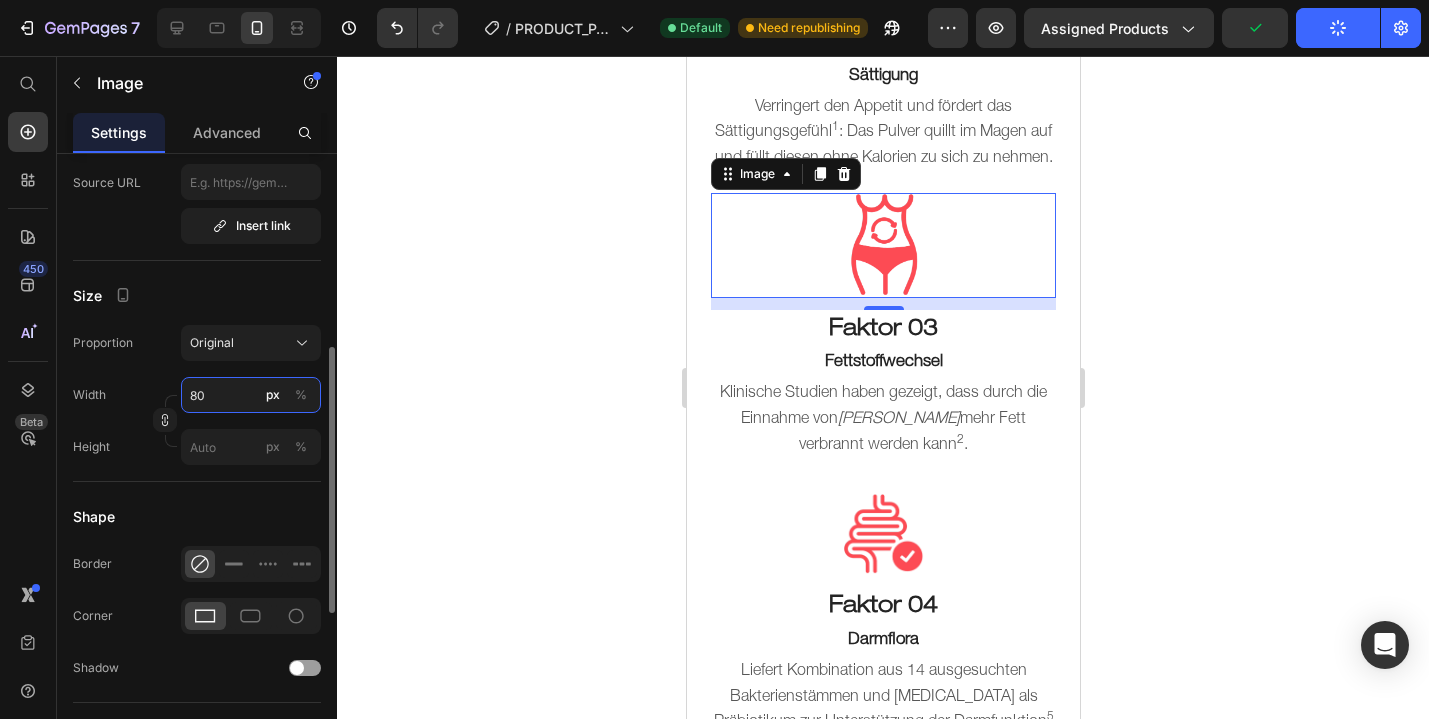 type on "8" 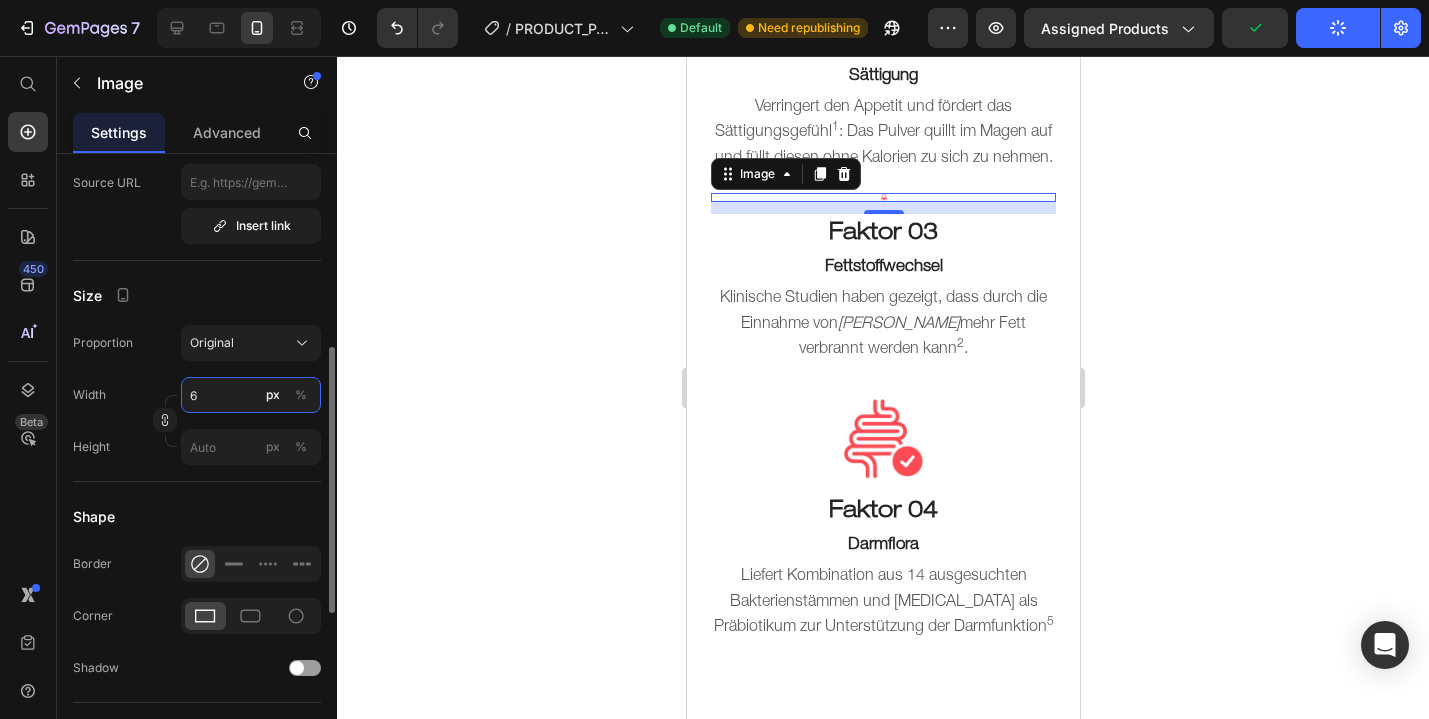 type on "60" 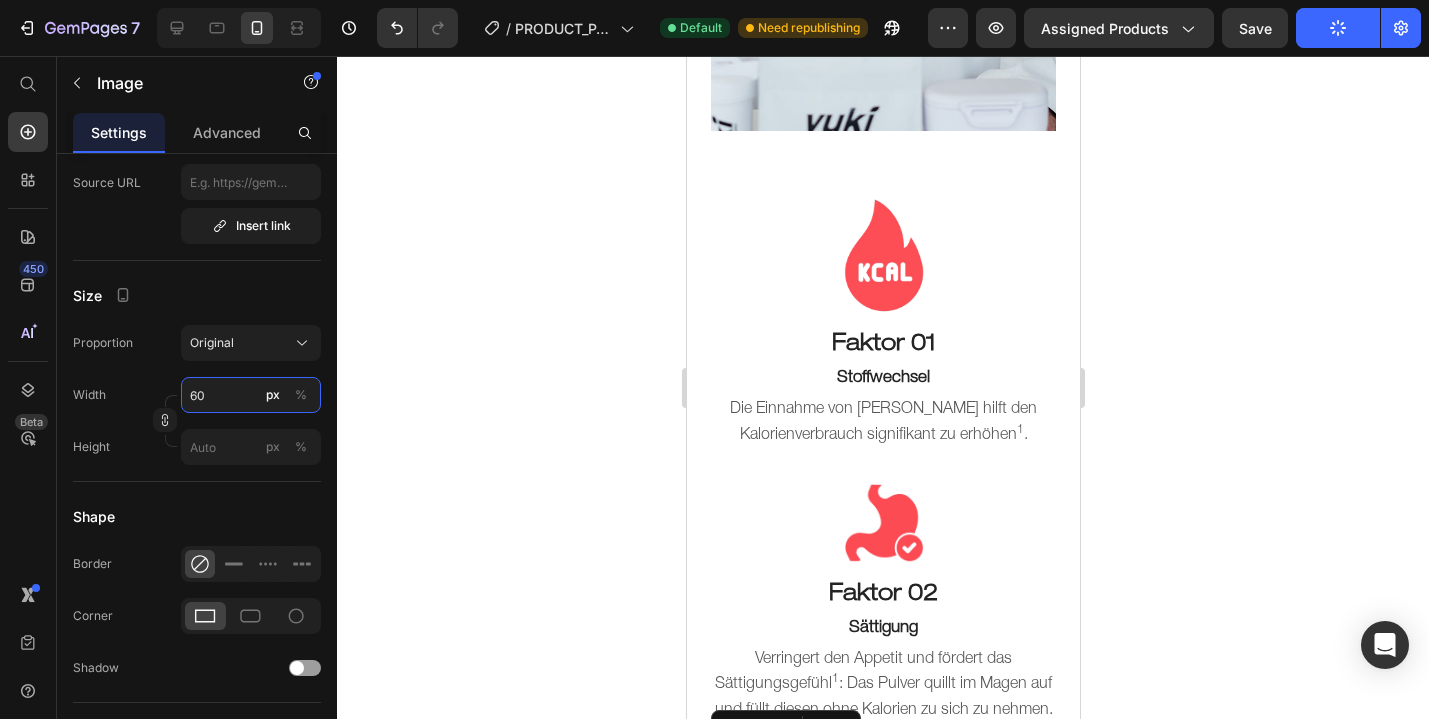scroll, scrollTop: 1985, scrollLeft: 0, axis: vertical 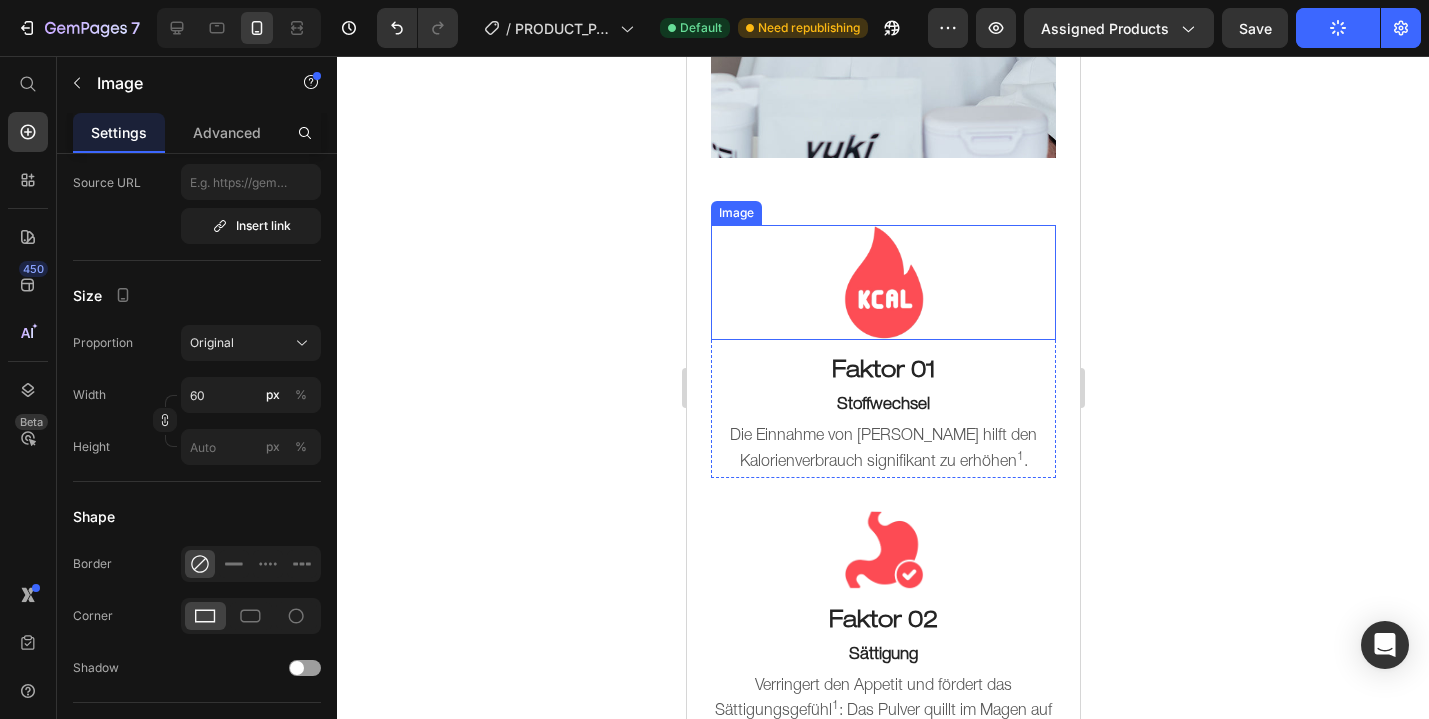 click at bounding box center [882, 282] 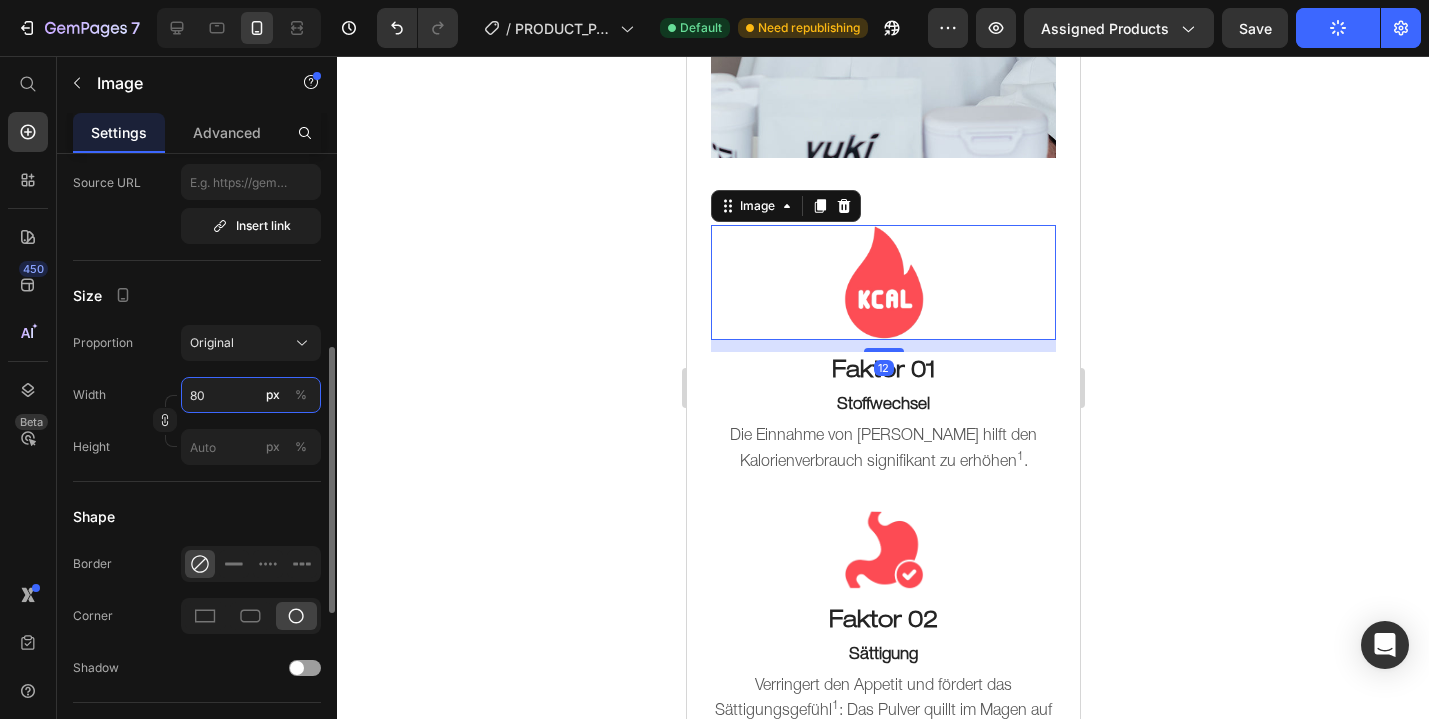 click on "80" at bounding box center (251, 395) 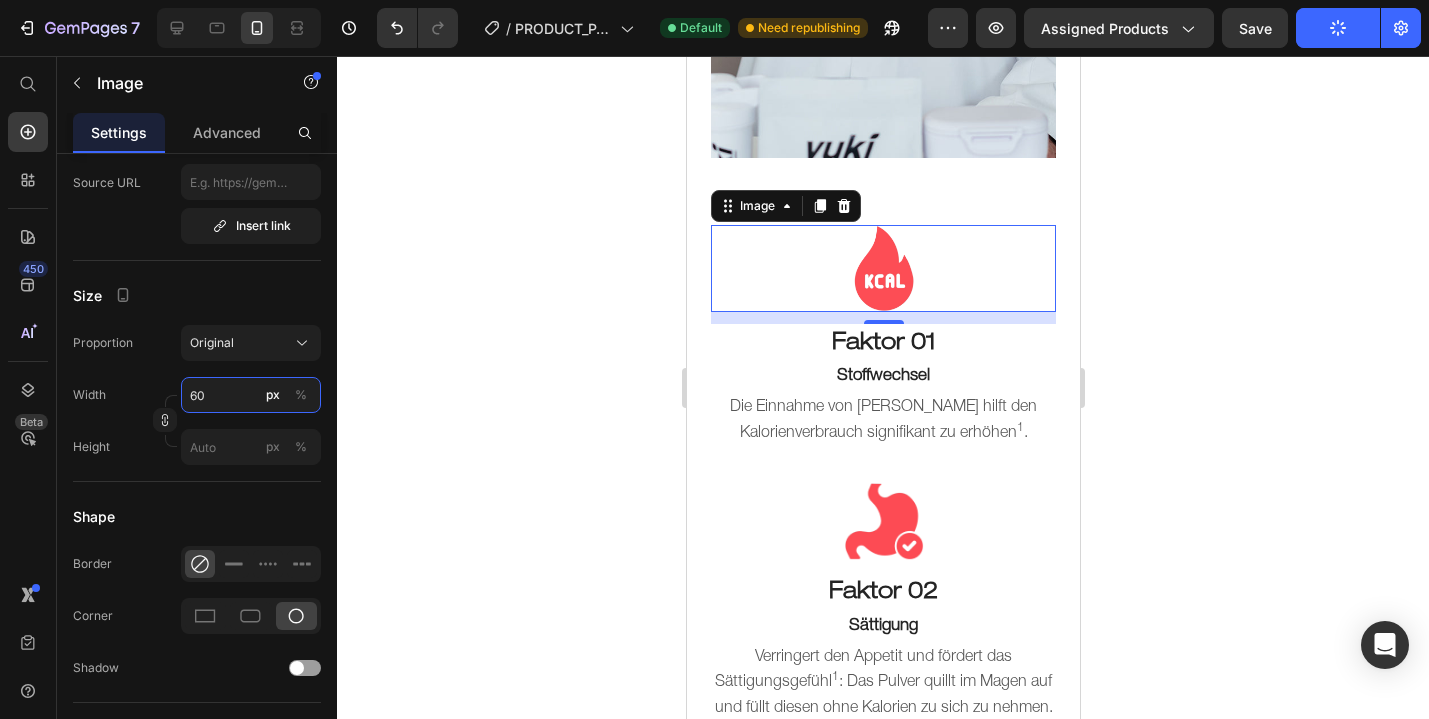 type on "60" 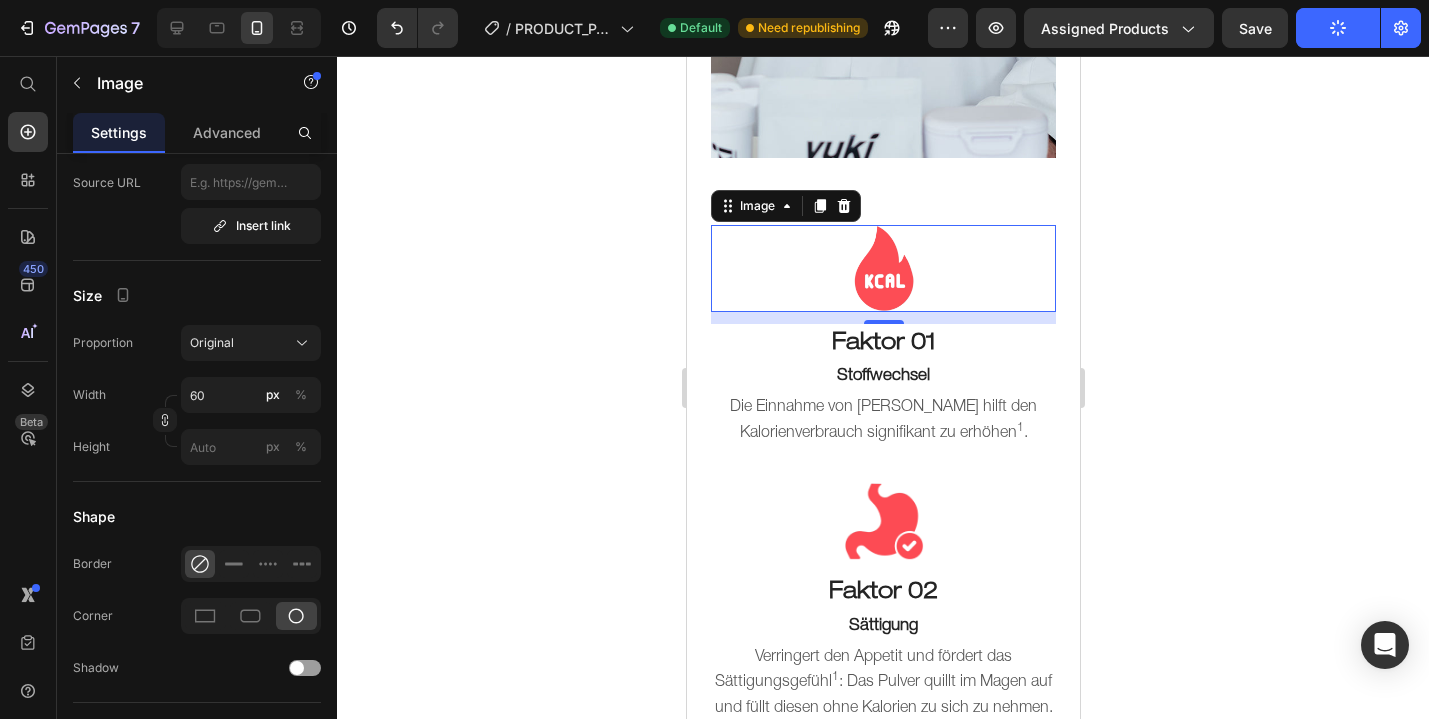 click 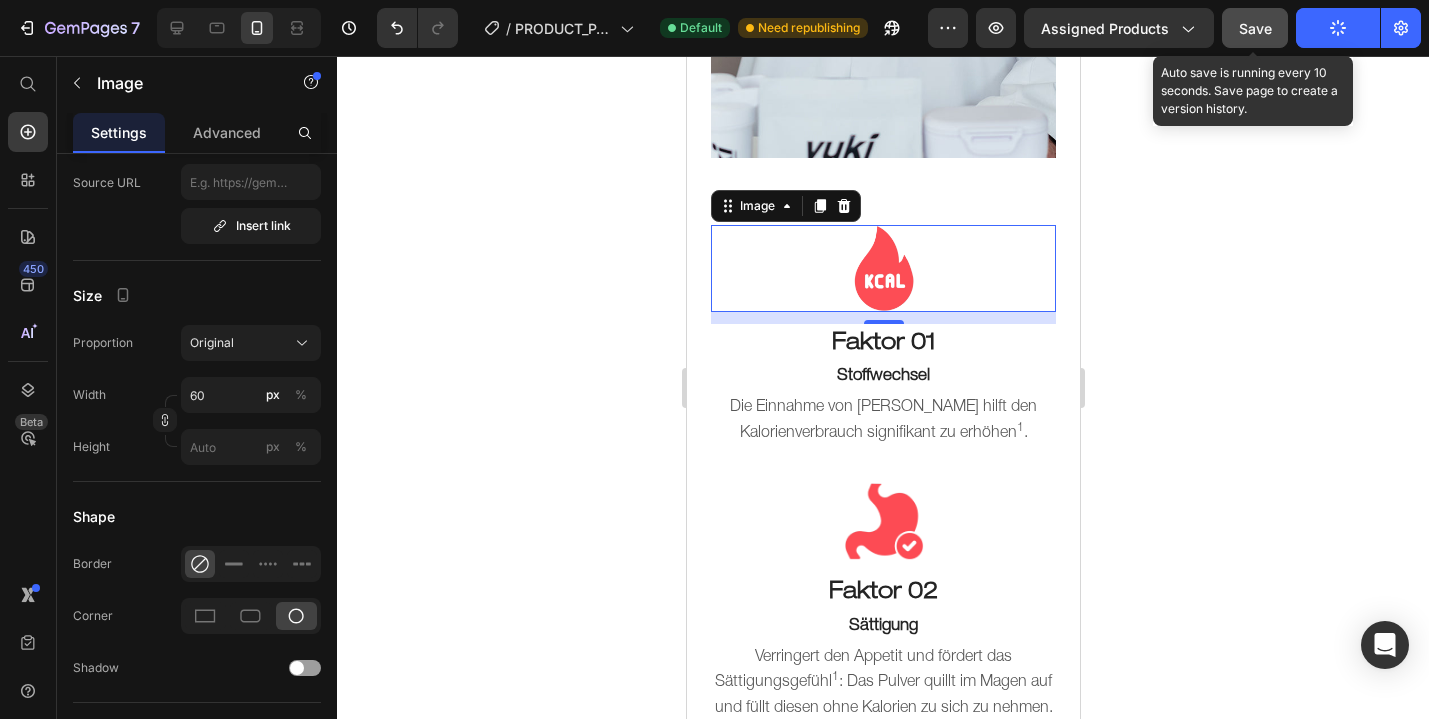 click on "Save" 